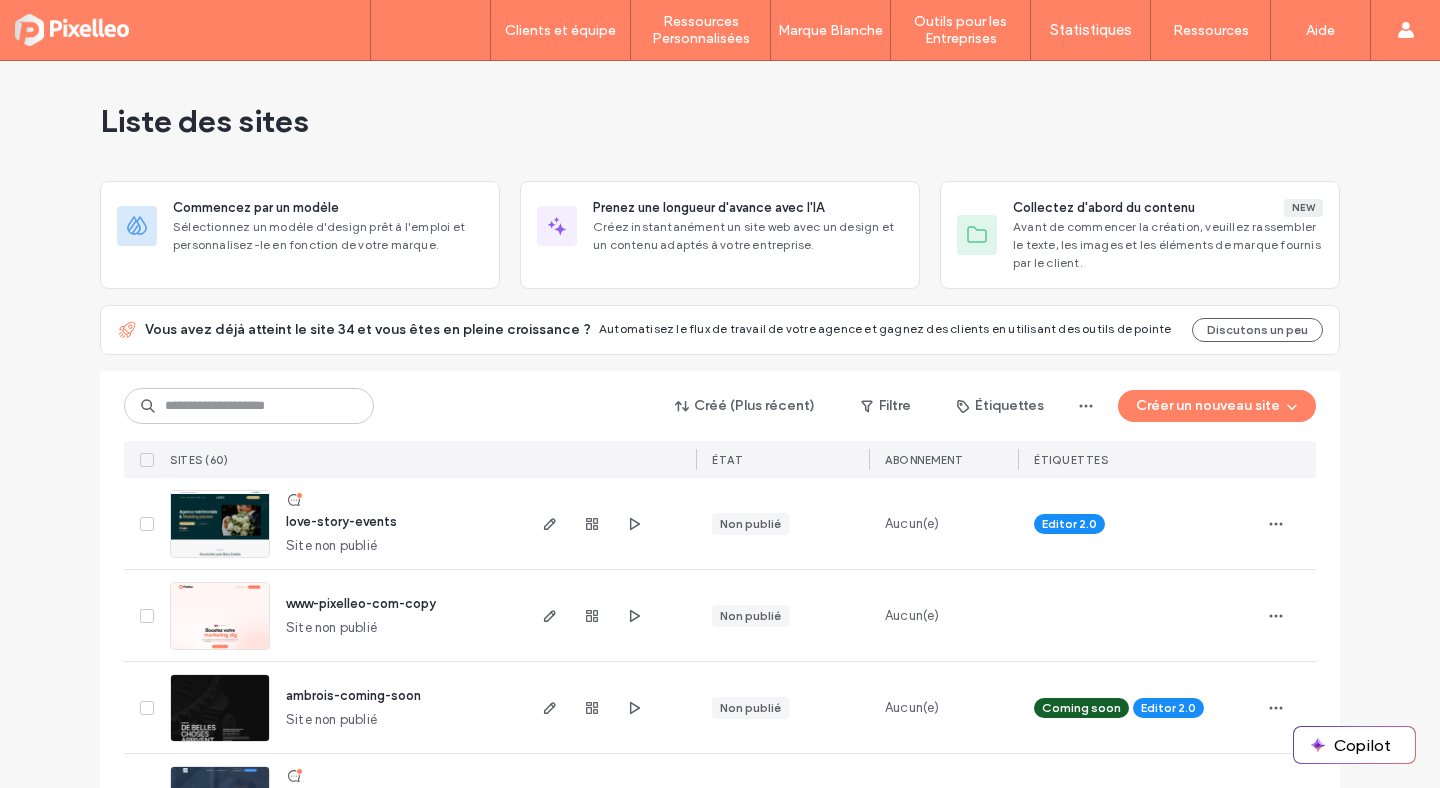 scroll, scrollTop: 0, scrollLeft: 0, axis: both 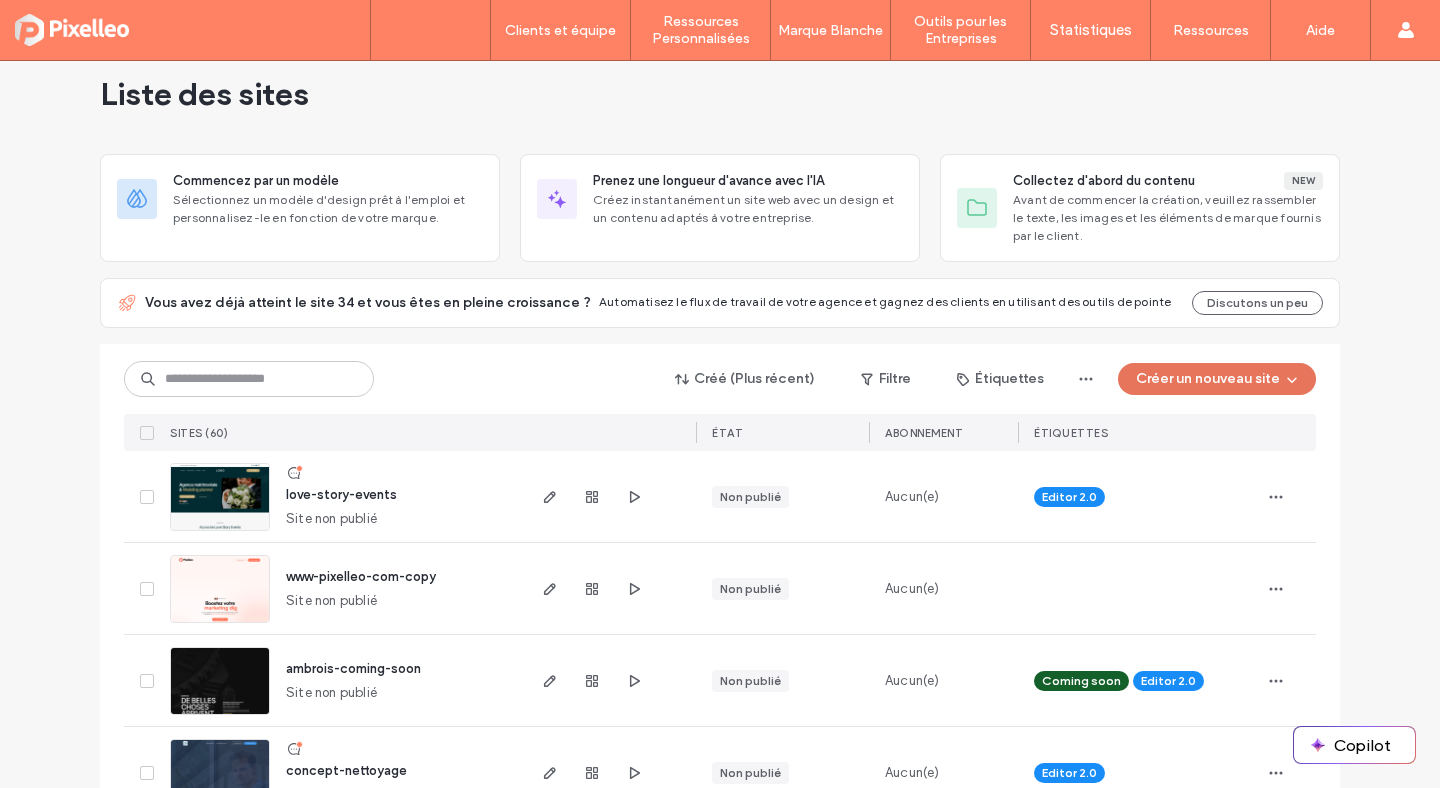click on "Créer un nouveau site" at bounding box center [1217, 379] 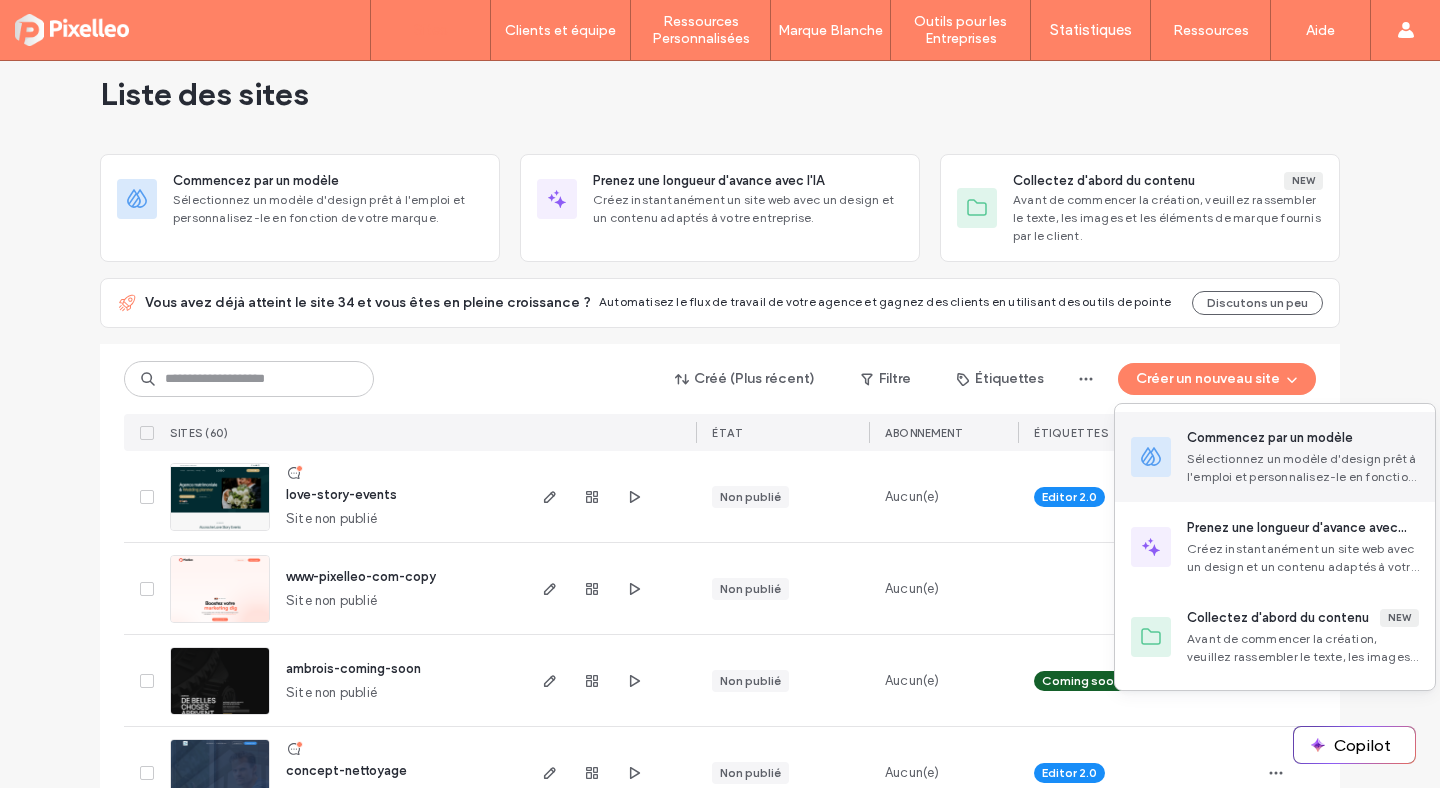 click on "Commencez par un modèle Sélectionnez un modèle d'design prêt à l'emploi et personnalisez-le en fonction de votre marque." at bounding box center (1275, 457) 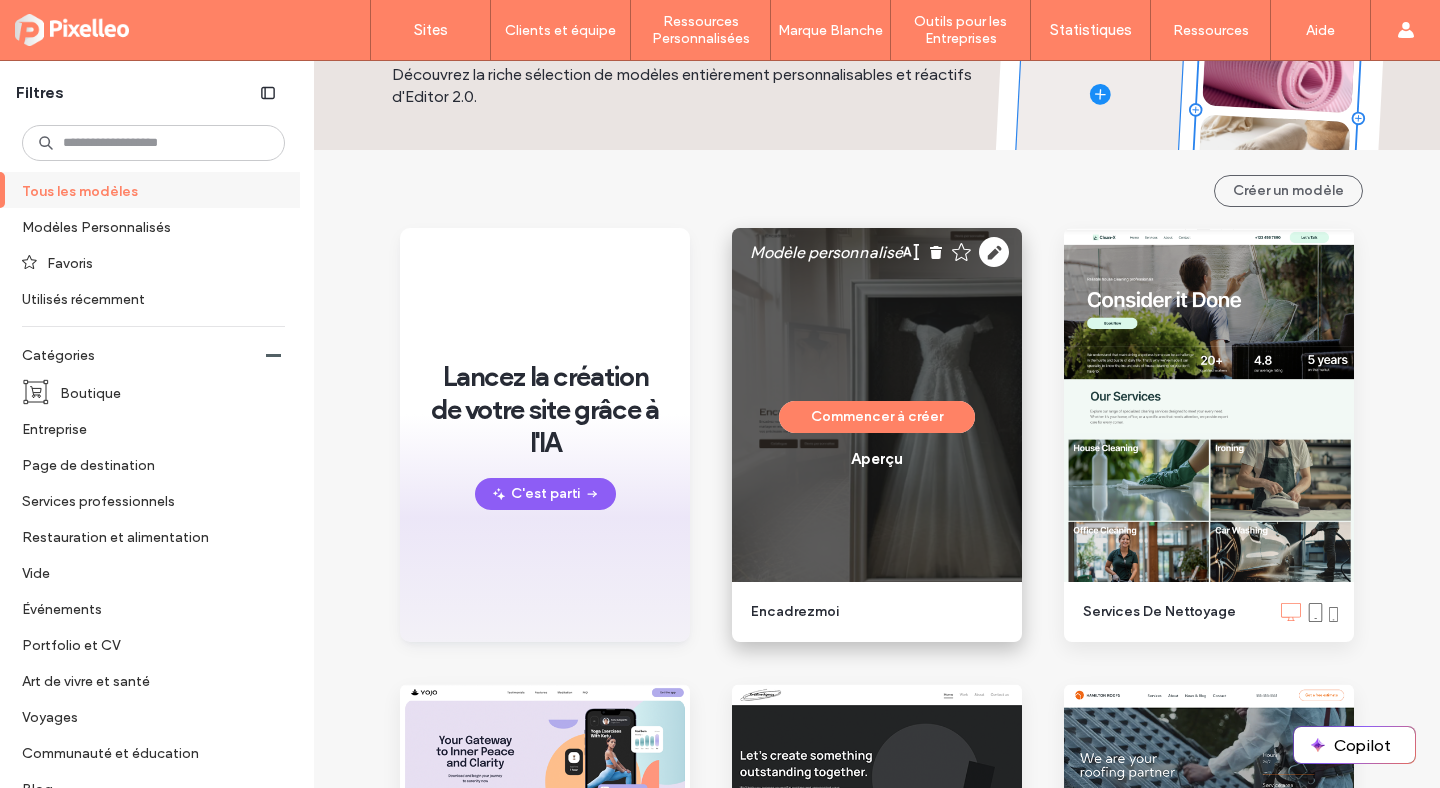 scroll, scrollTop: 221, scrollLeft: 0, axis: vertical 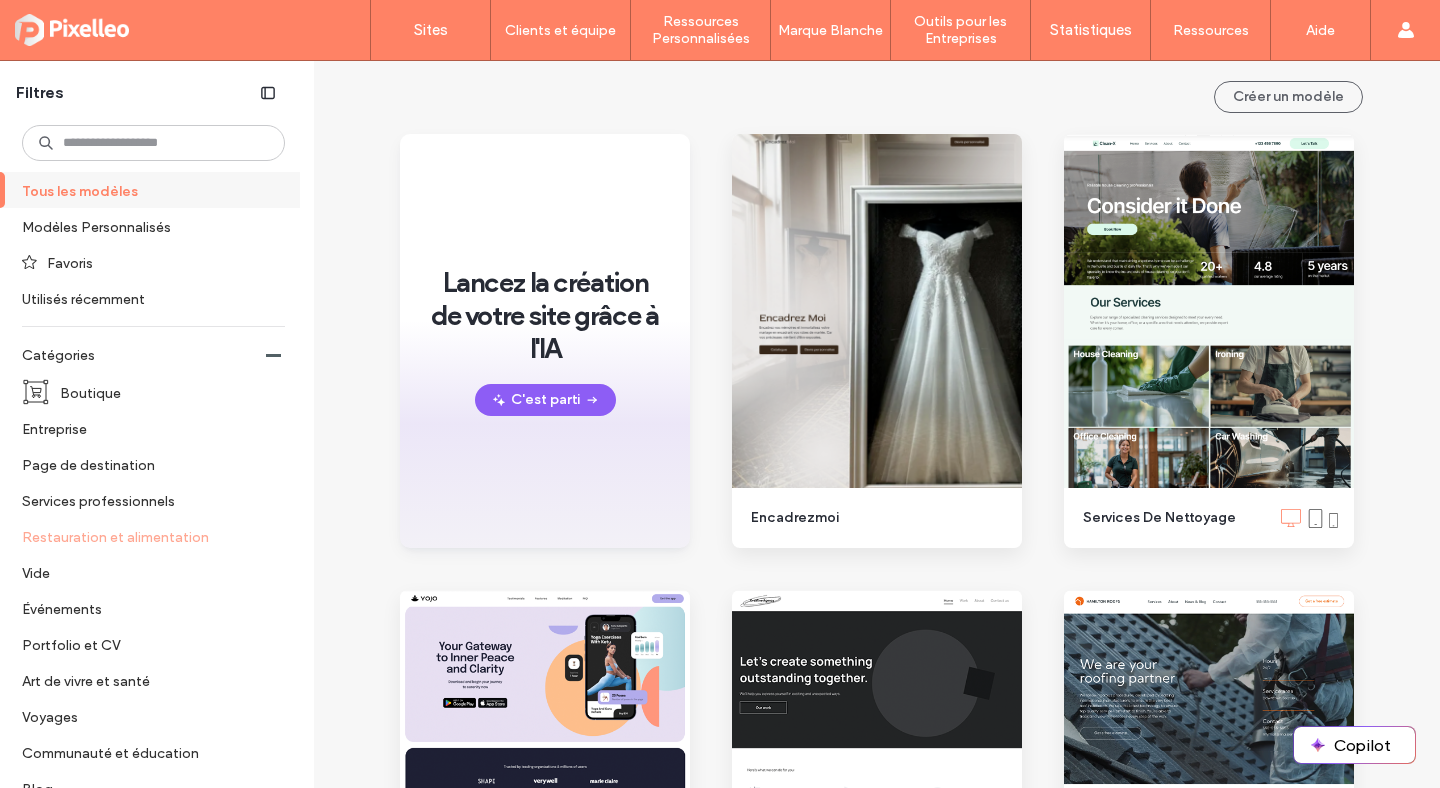 click on "Restauration et alimentation" at bounding box center (145, 536) 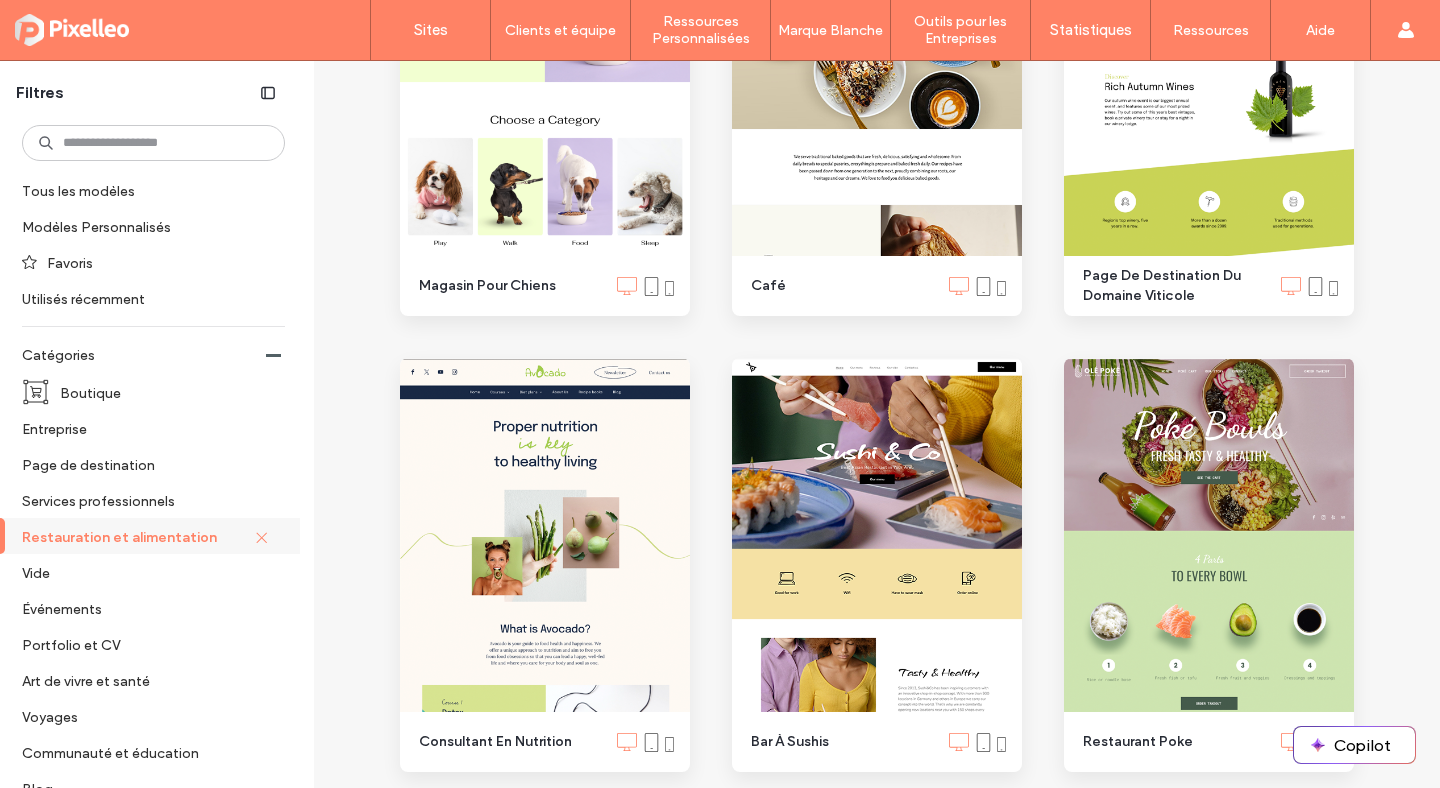 scroll, scrollTop: 1061, scrollLeft: 0, axis: vertical 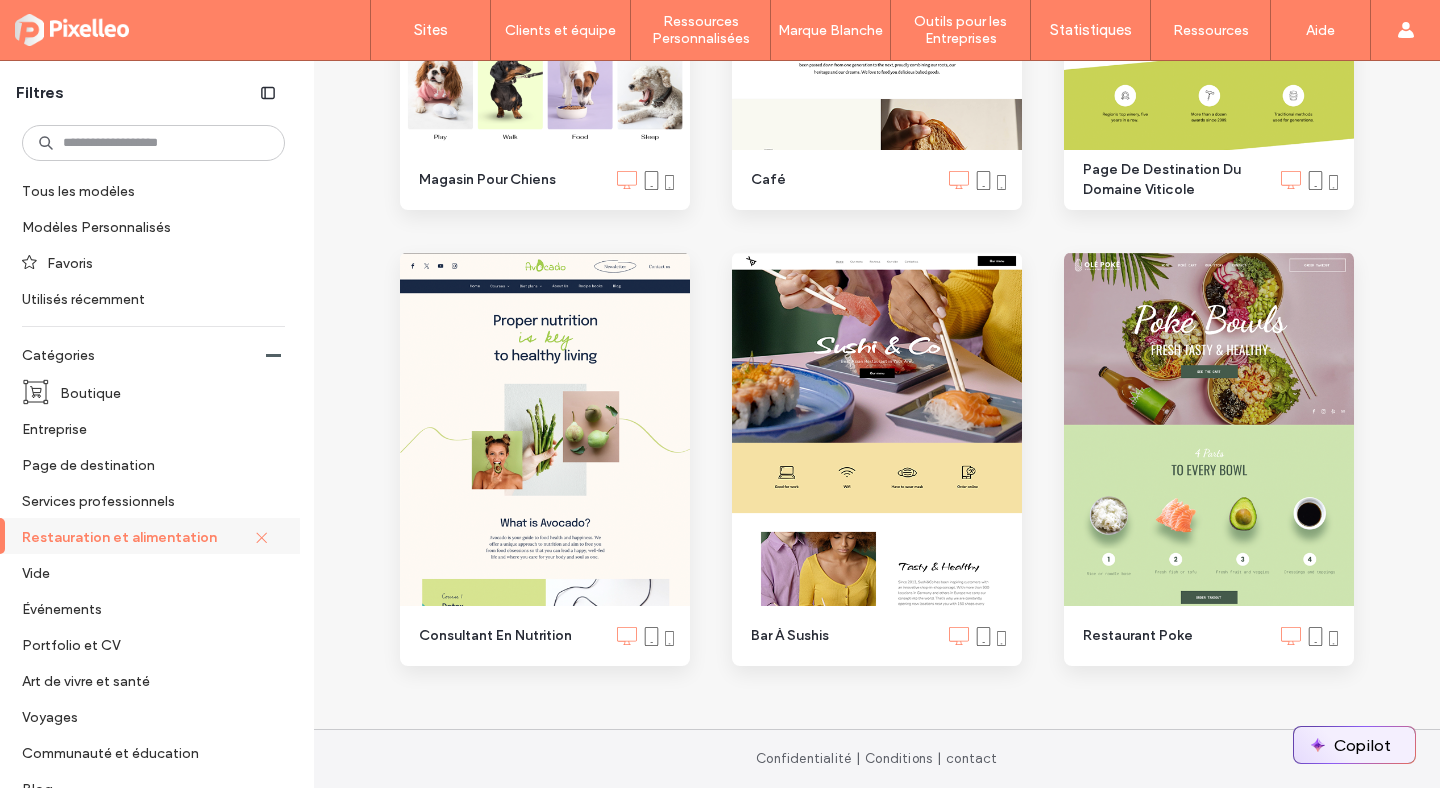 click on "Copilot" at bounding box center [1354, 745] 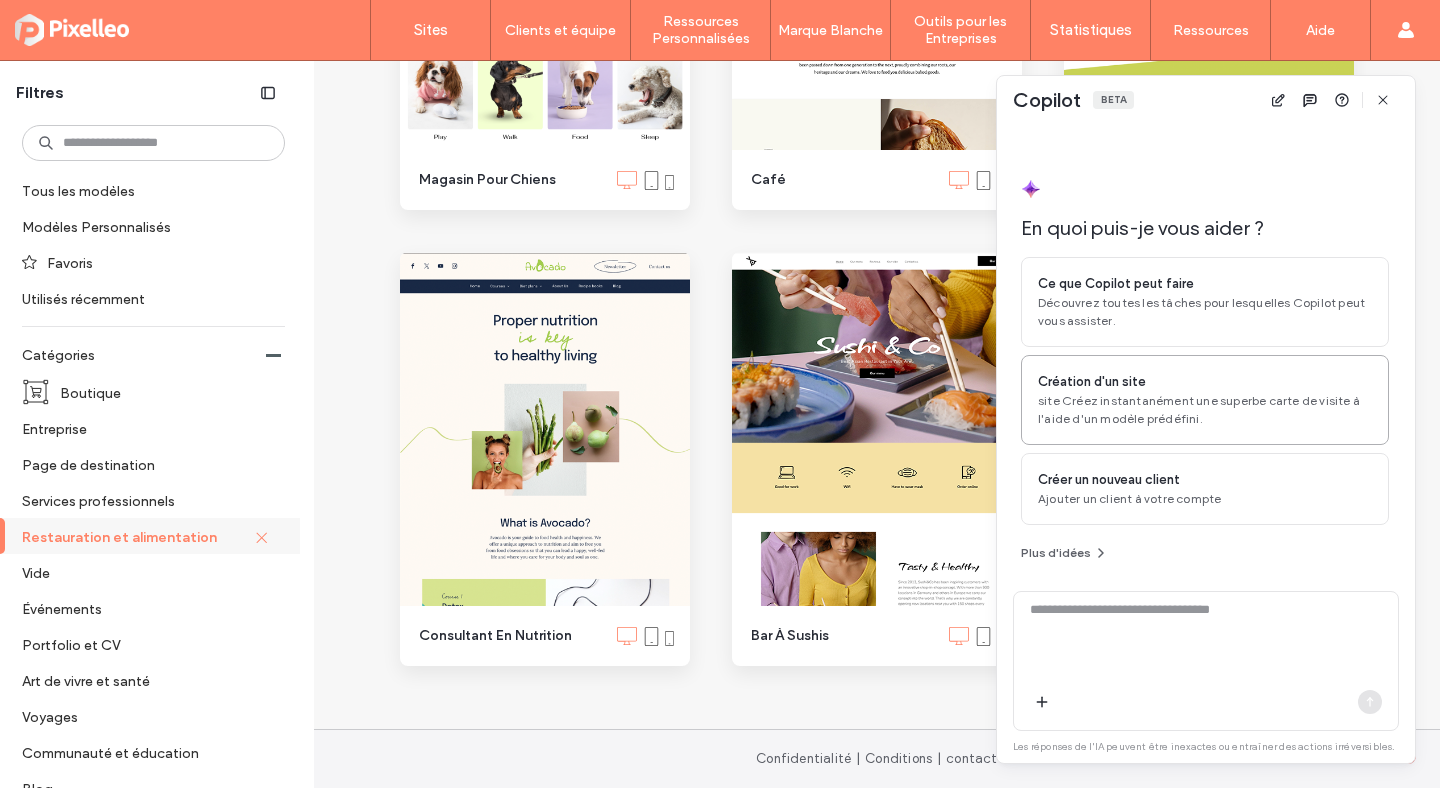 click on "Création d'un site" at bounding box center [1092, 382] 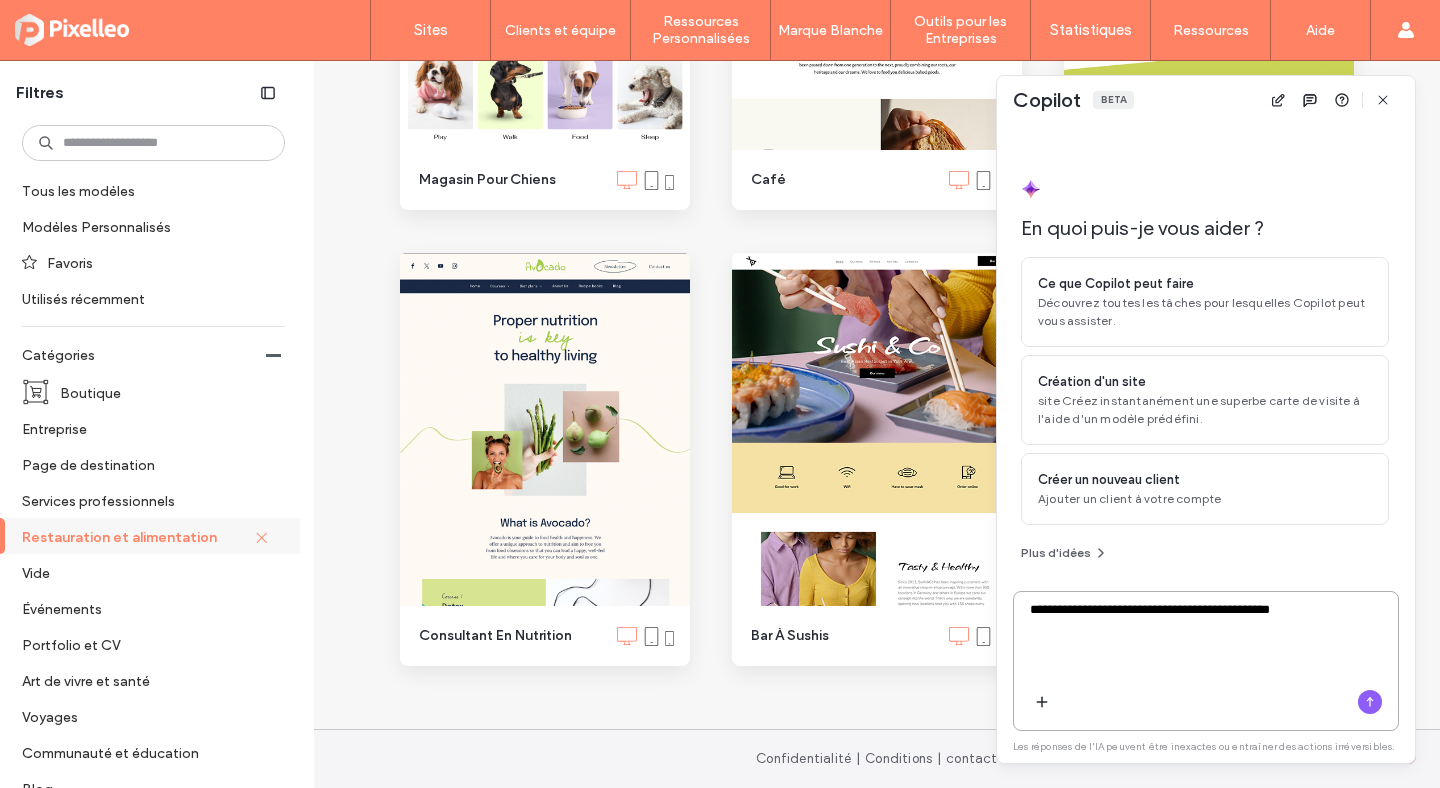 click on "**********" at bounding box center (1206, 639) 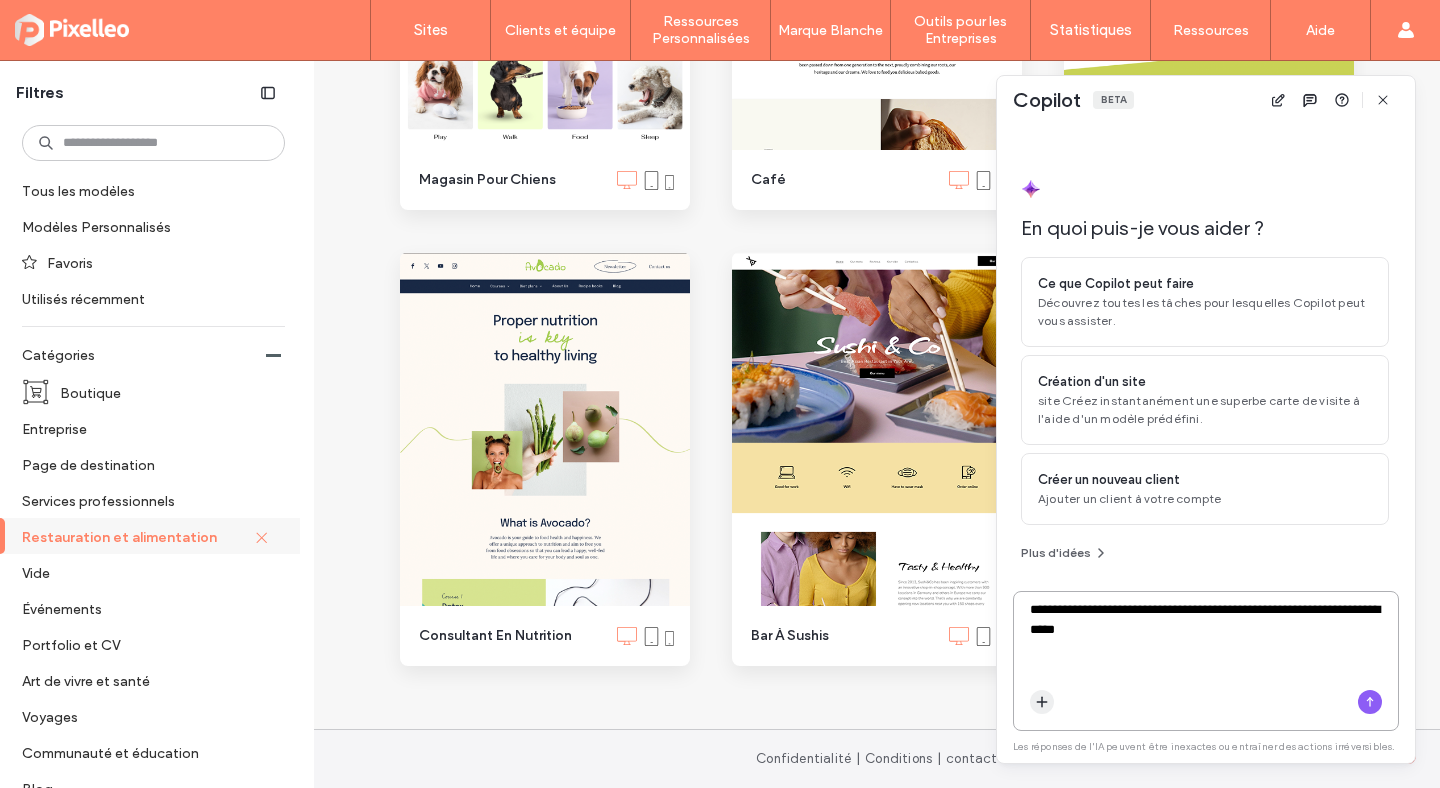 click at bounding box center [1042, 702] 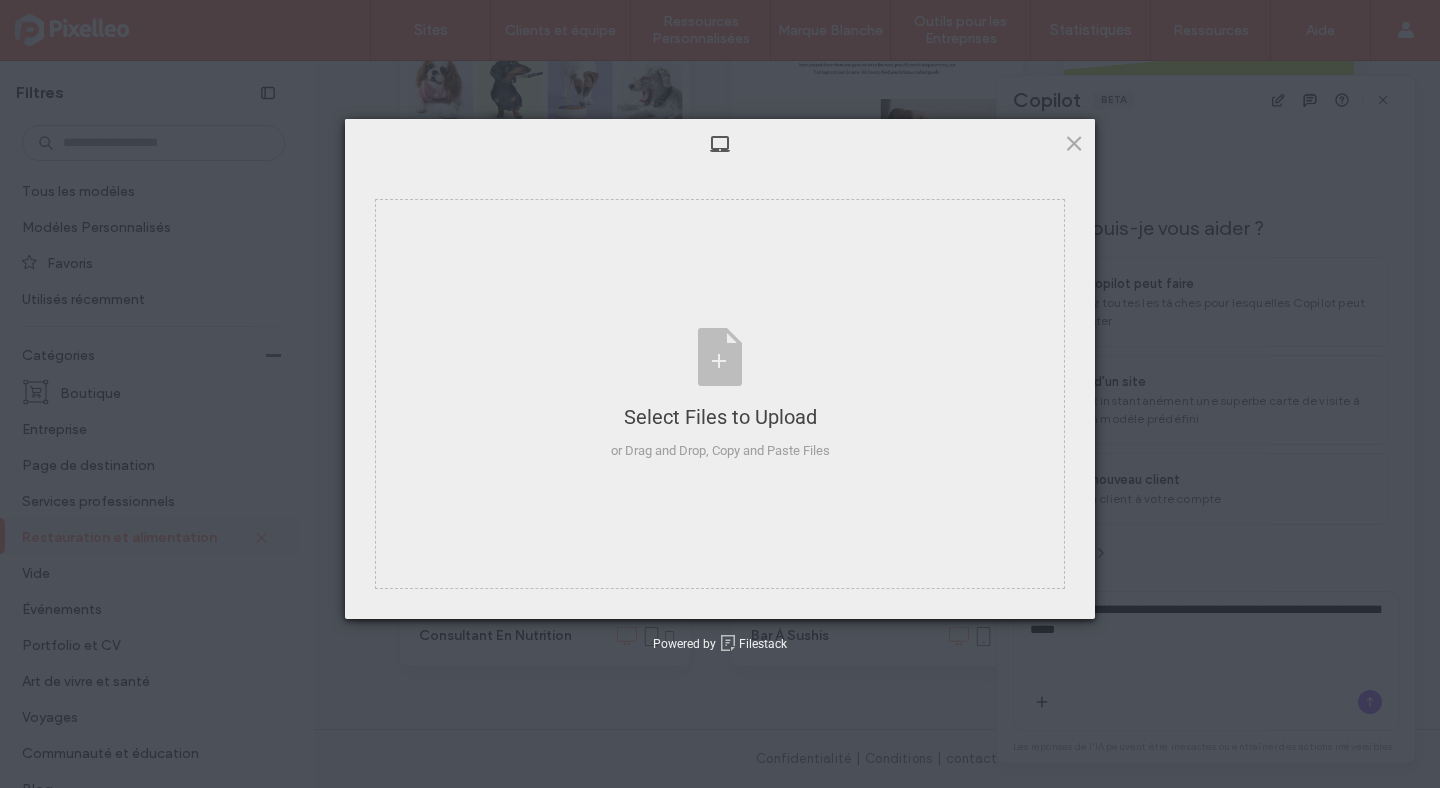 click at bounding box center [720, 144] 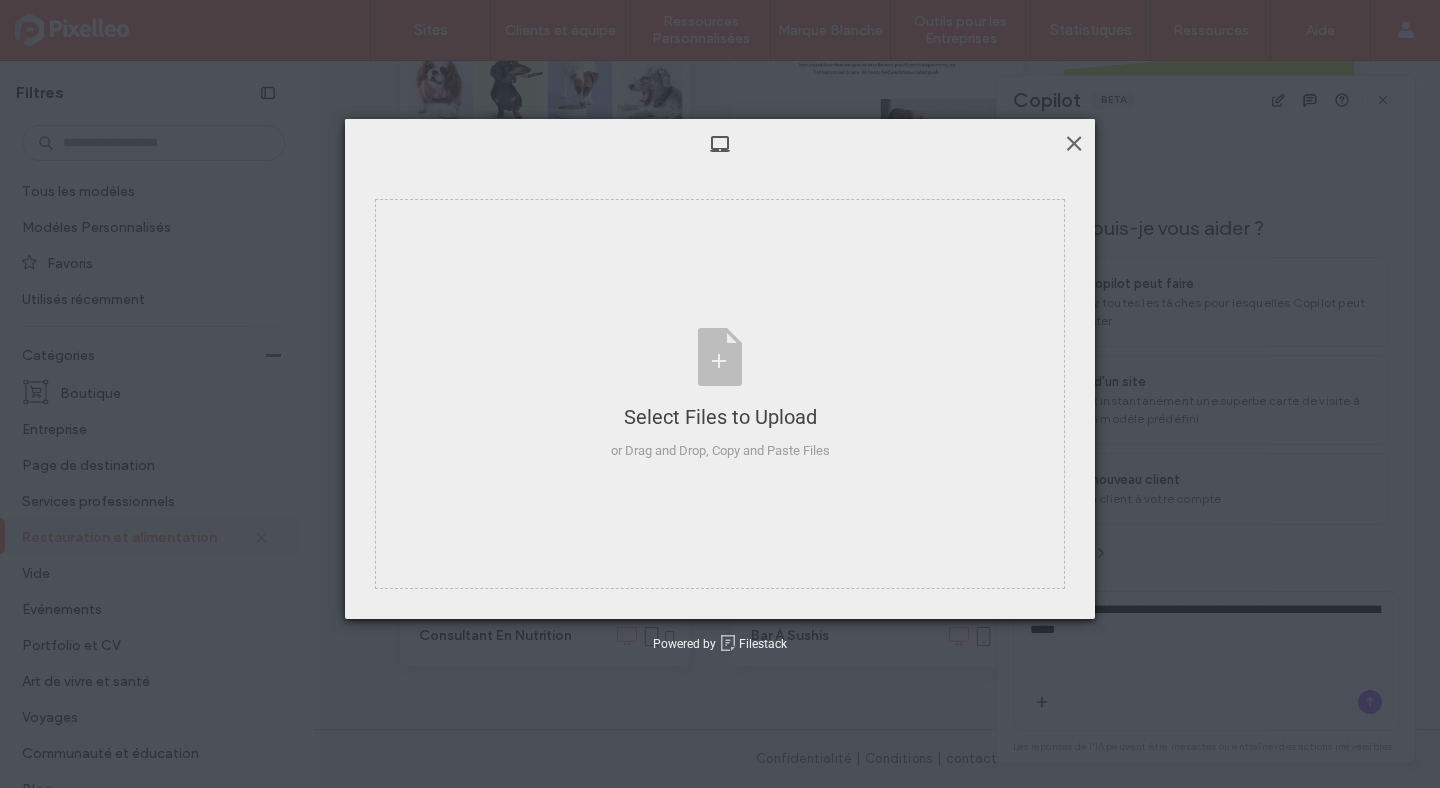 click at bounding box center (1074, 143) 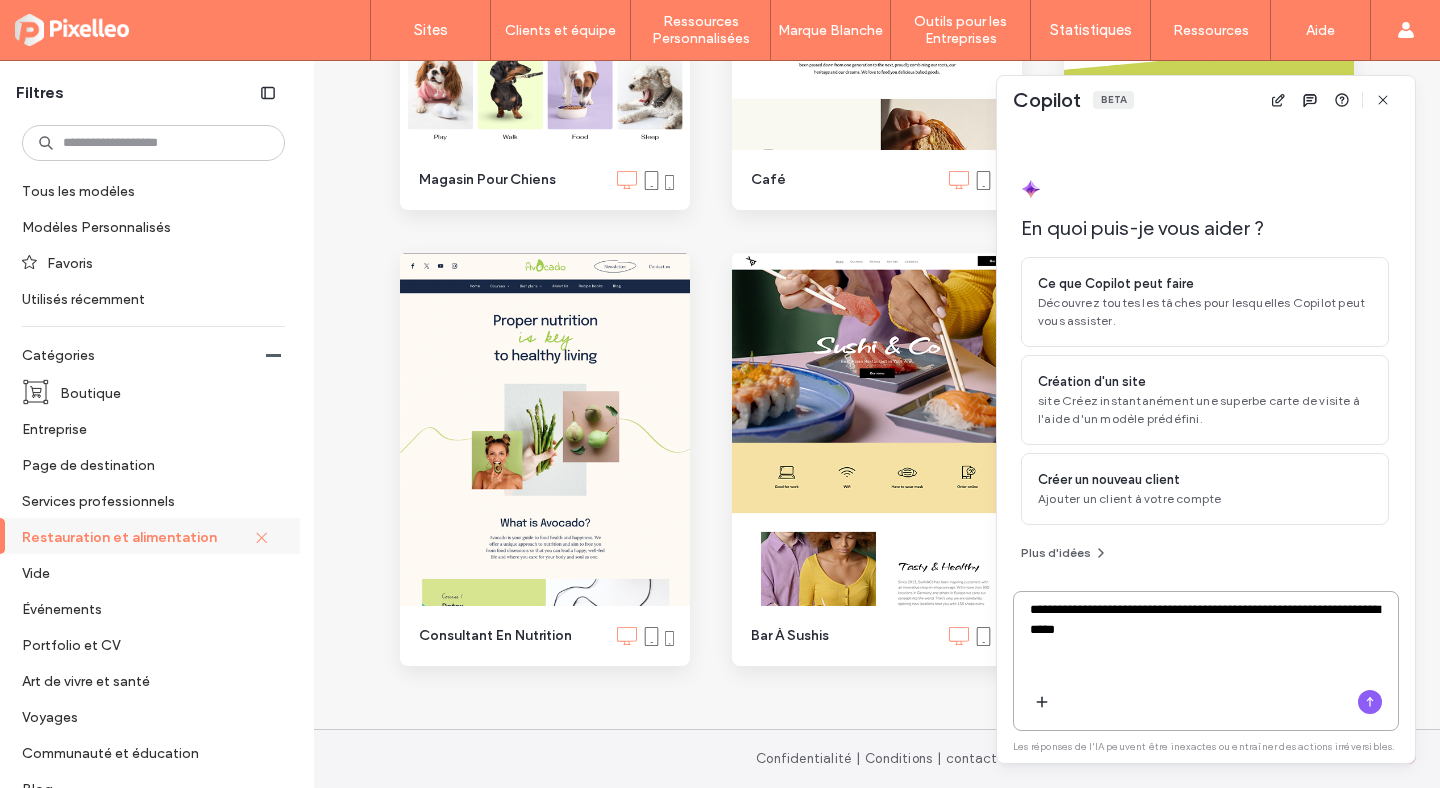 click on "**********" at bounding box center [1206, 639] 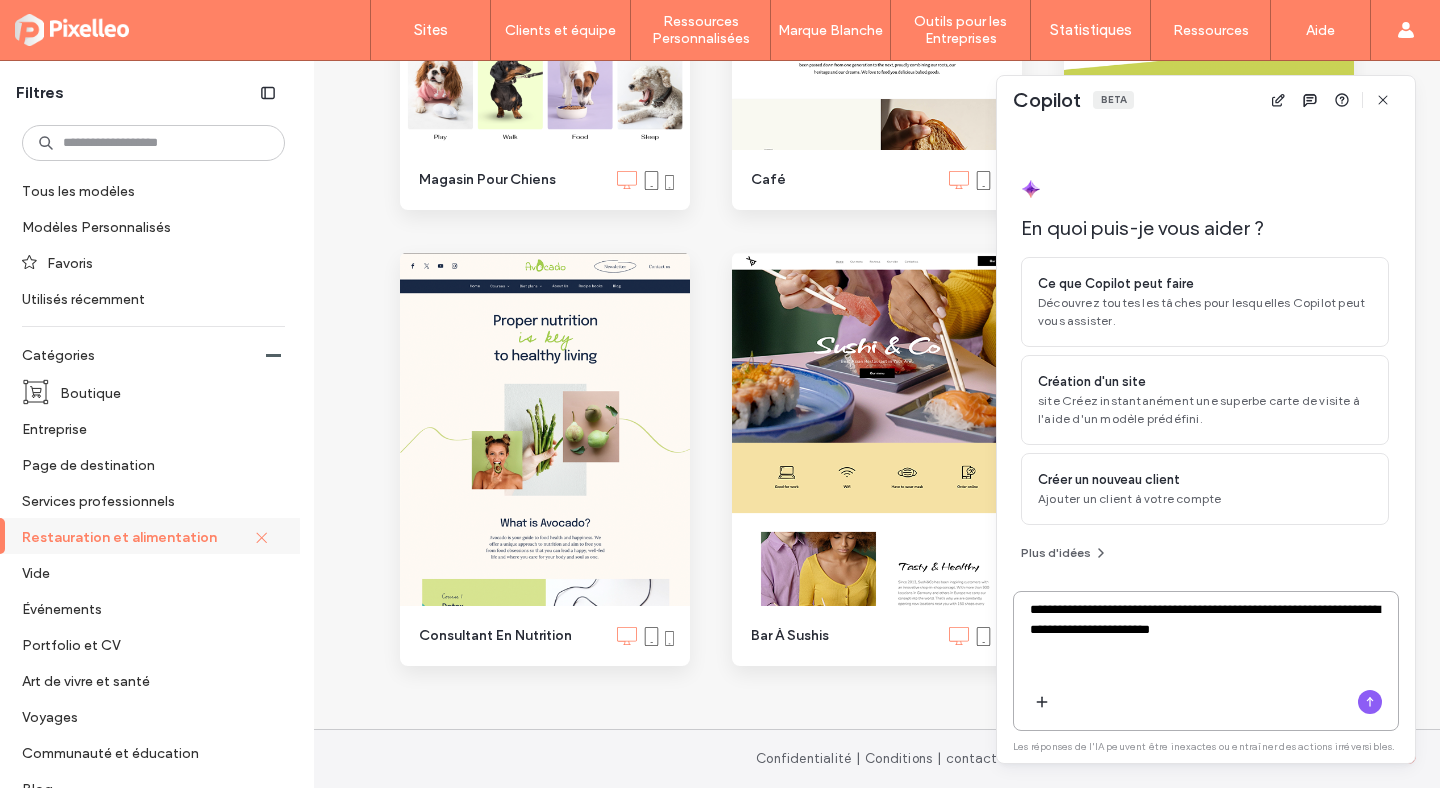 paste on "**********" 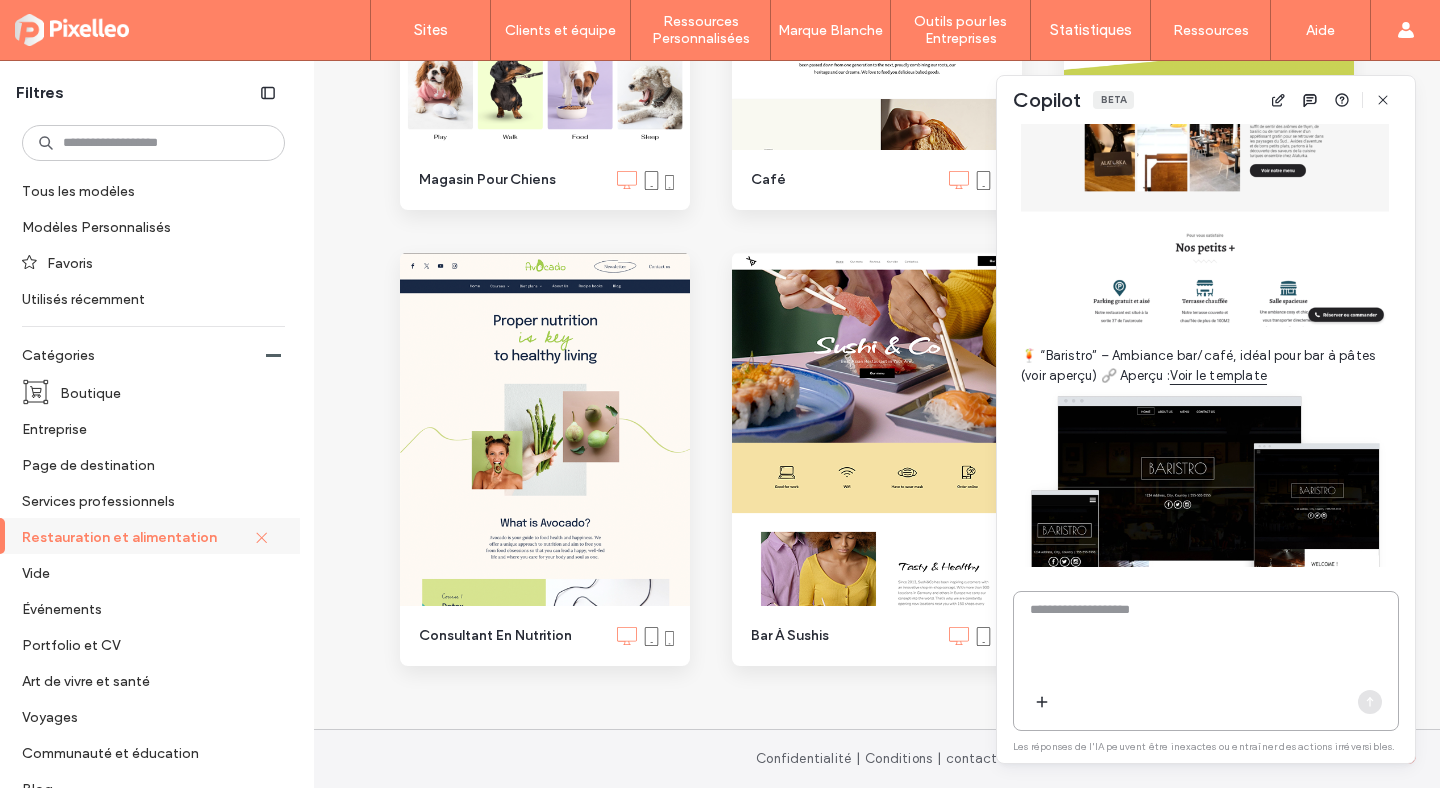 scroll, scrollTop: 1415, scrollLeft: 0, axis: vertical 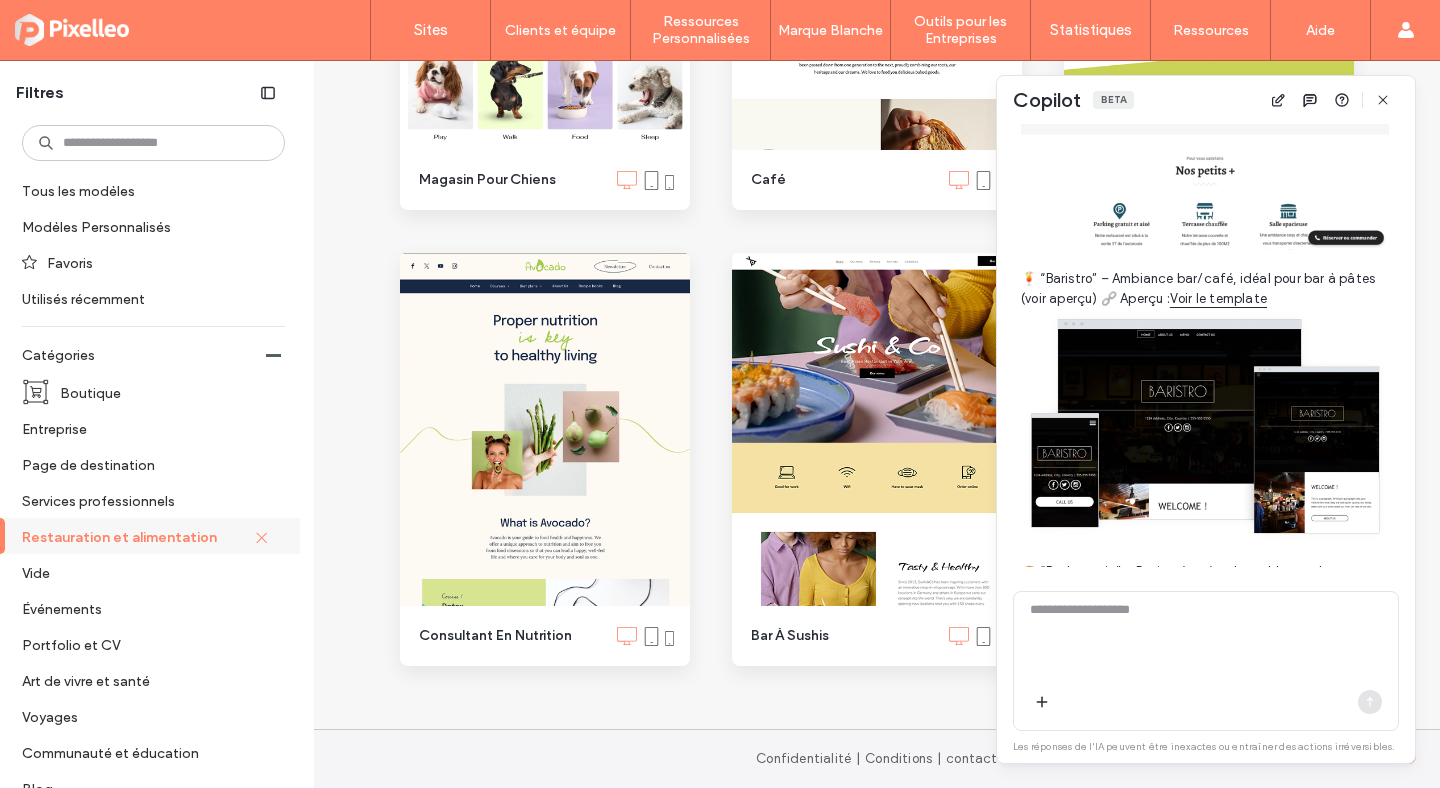 click at bounding box center [1205, 426] 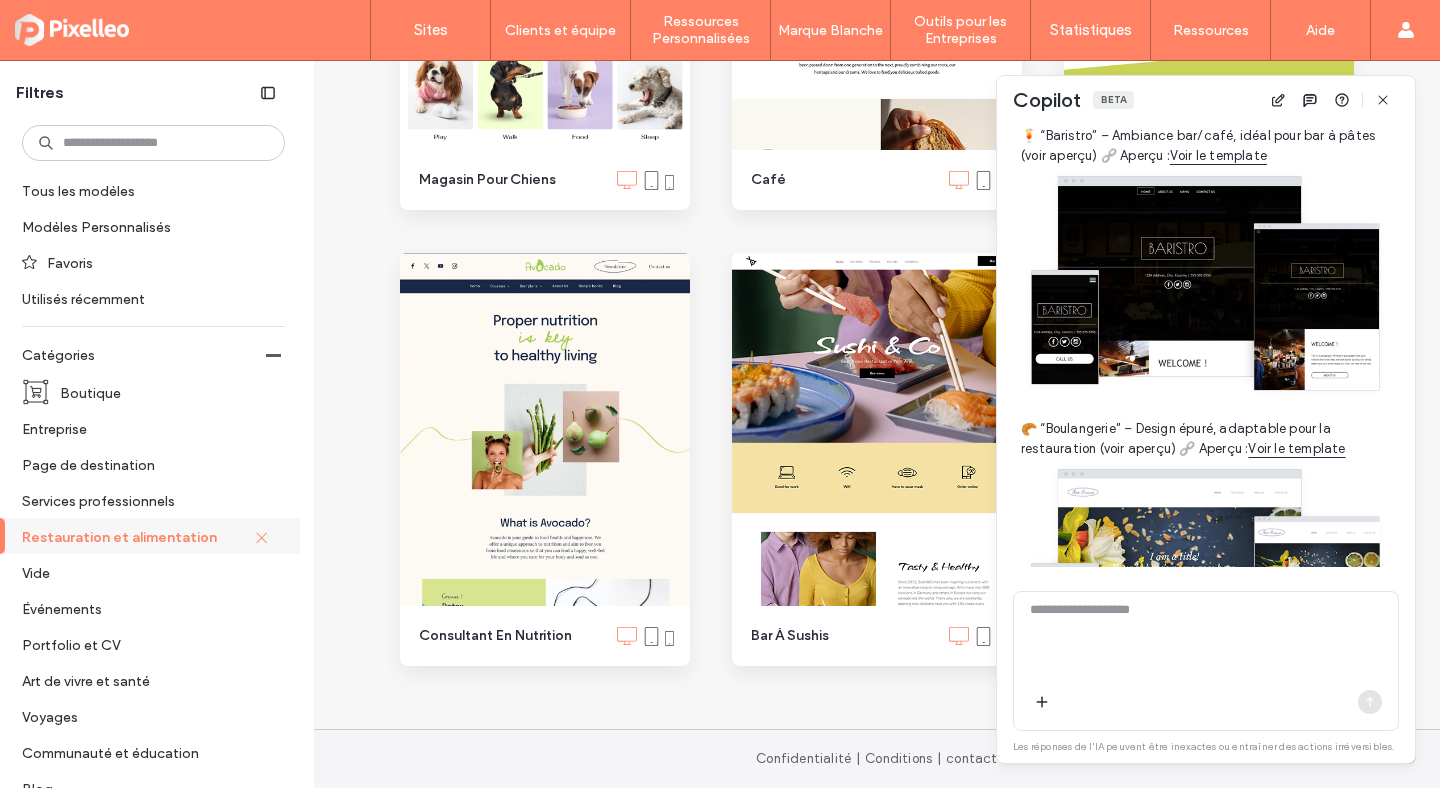 scroll, scrollTop: 1631, scrollLeft: 0, axis: vertical 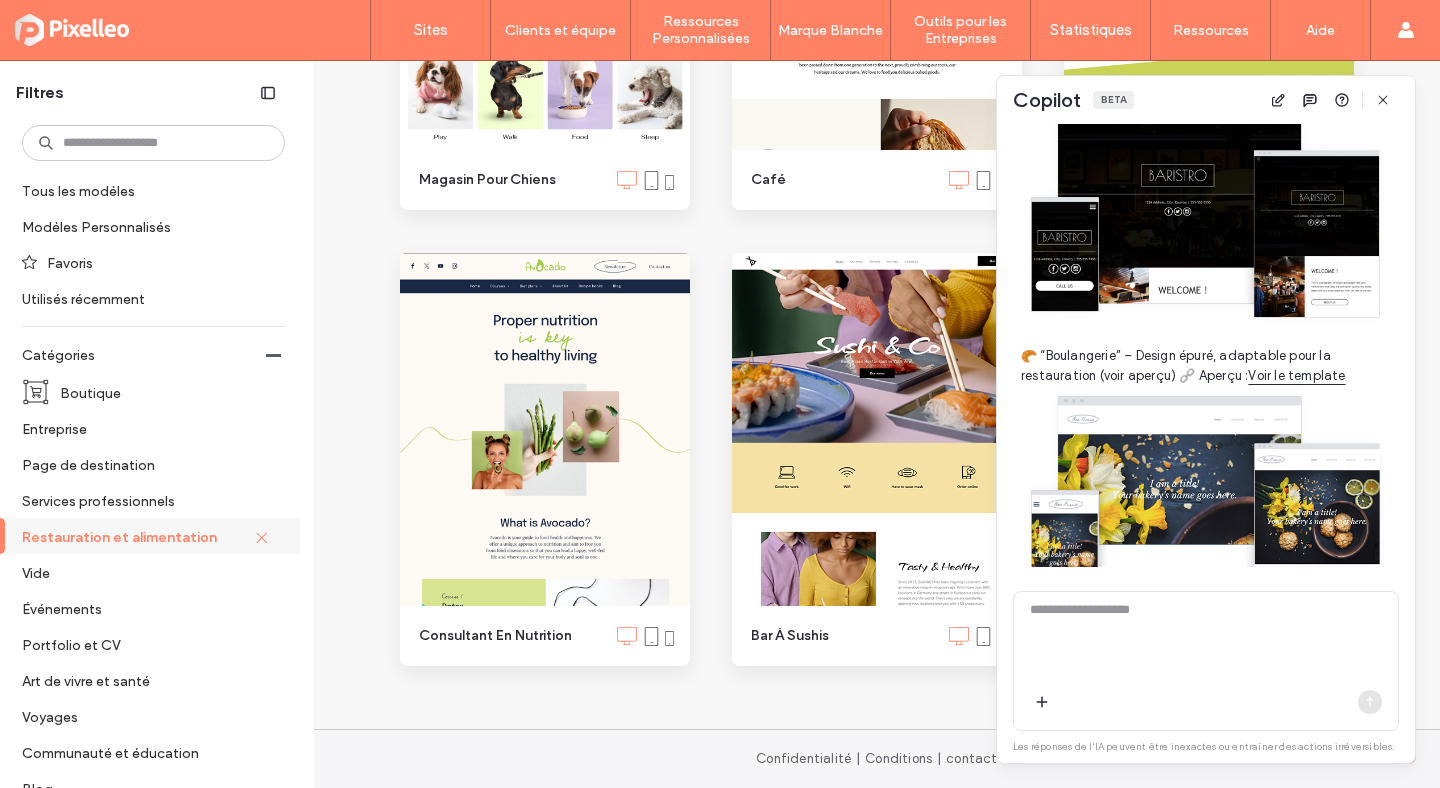 click on "Voir le template" at bounding box center (1296, 376) 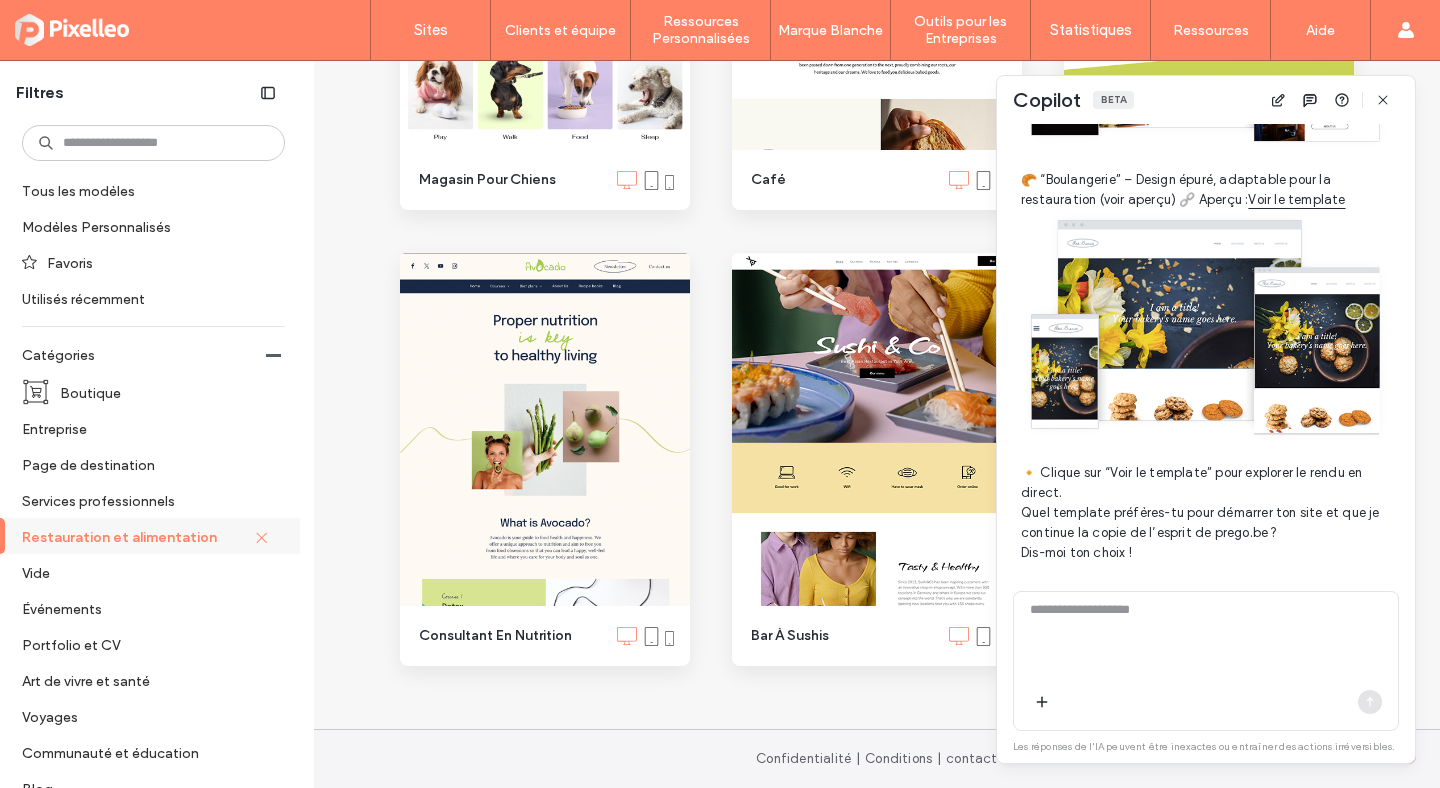 scroll, scrollTop: 1814, scrollLeft: 0, axis: vertical 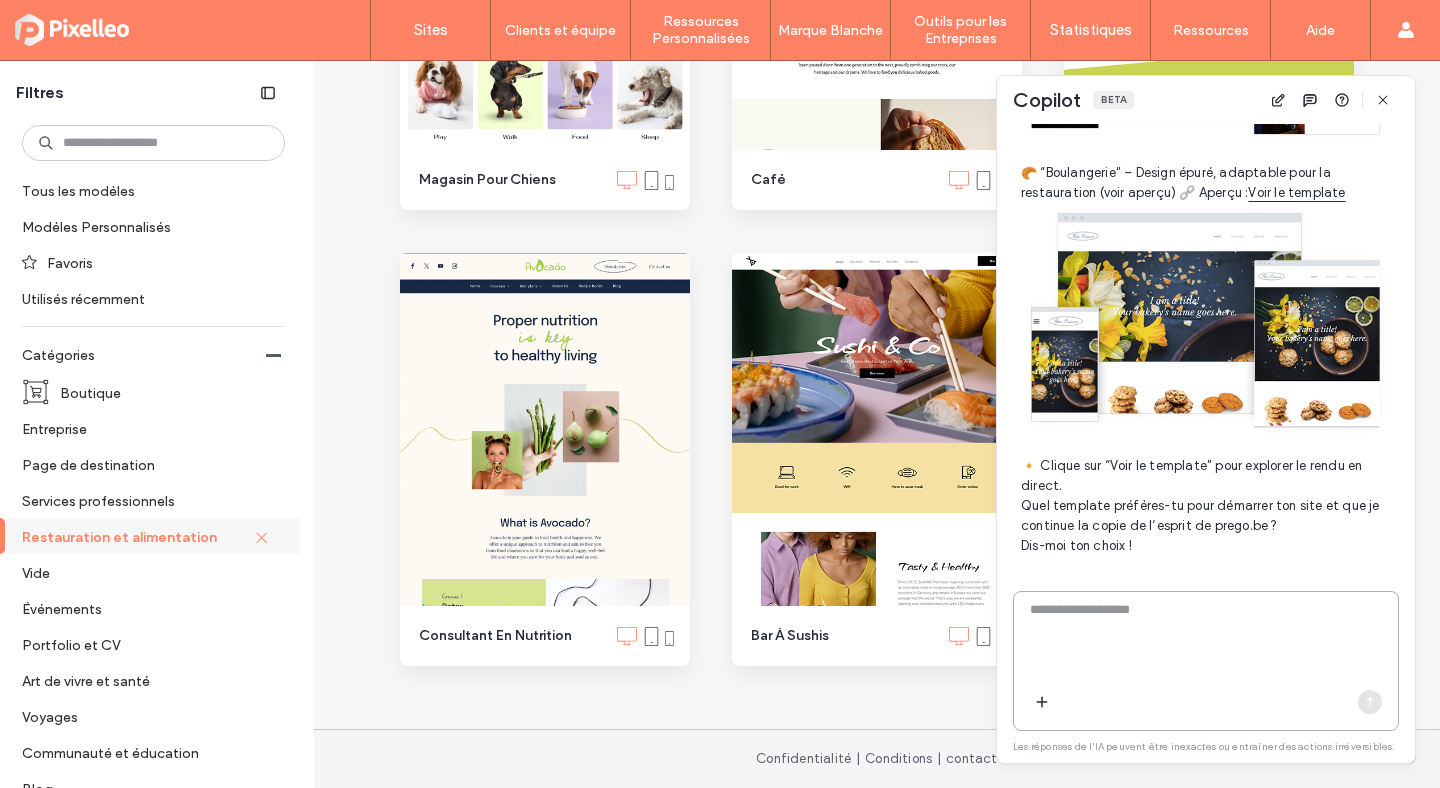 click at bounding box center [1206, 639] 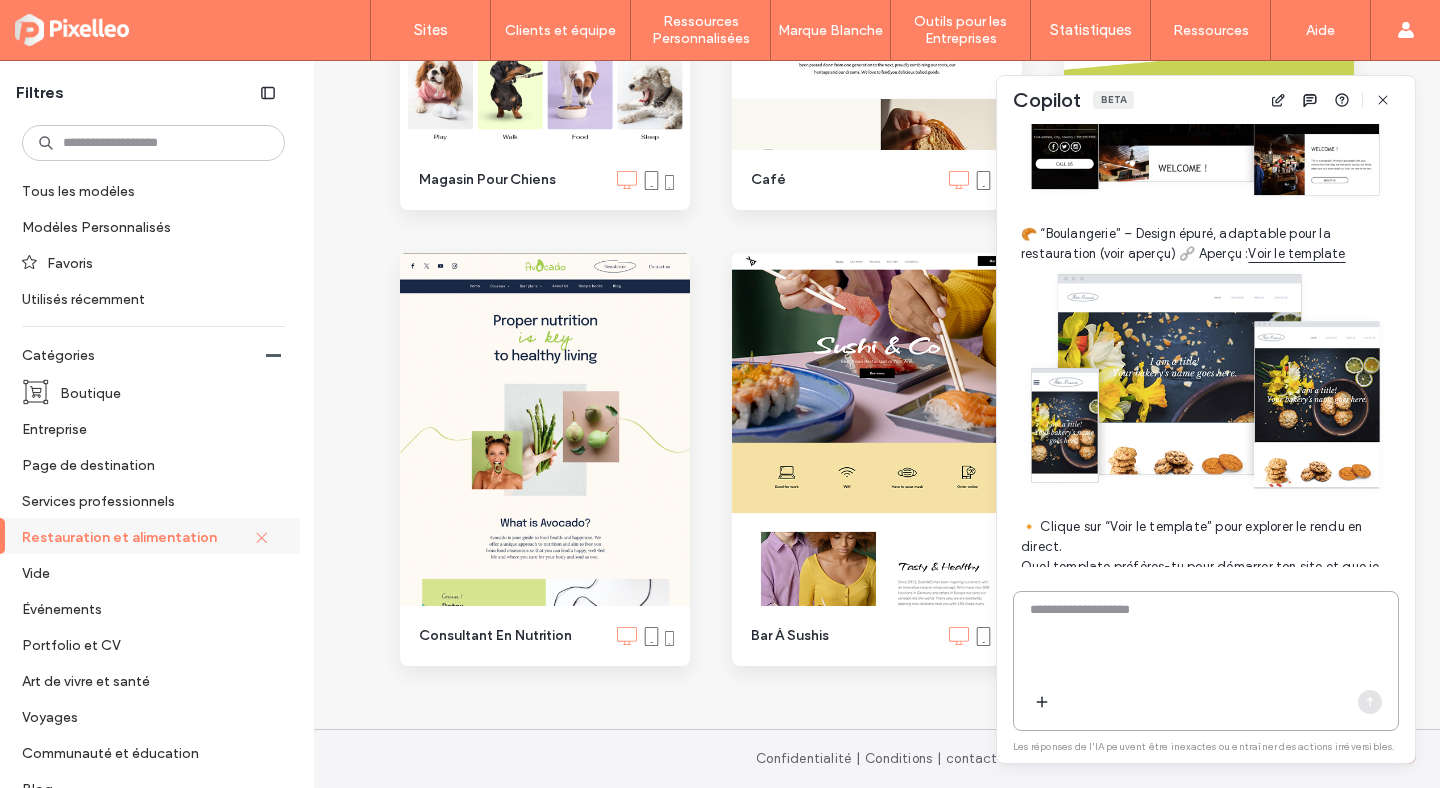 scroll, scrollTop: 1740, scrollLeft: 0, axis: vertical 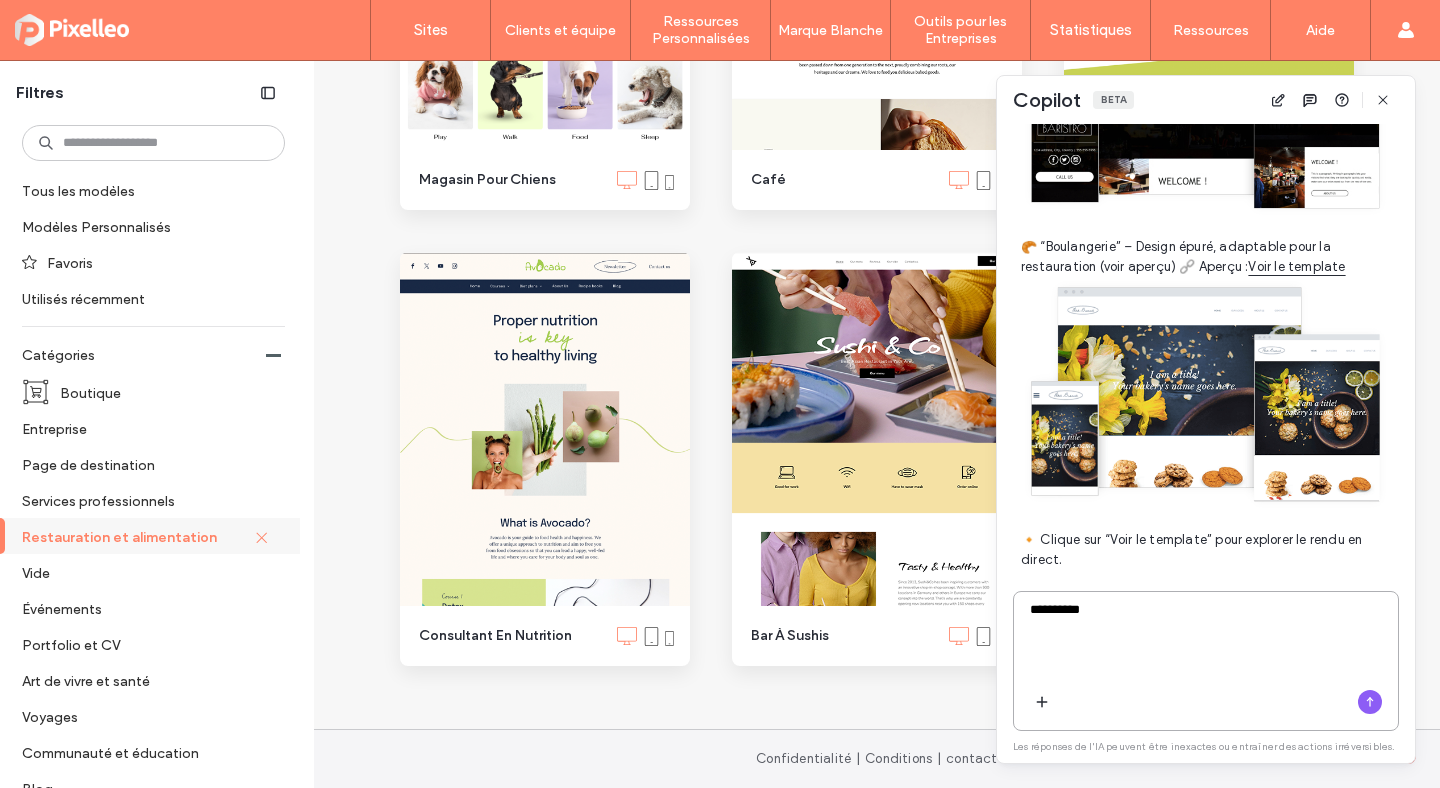 type on "**********" 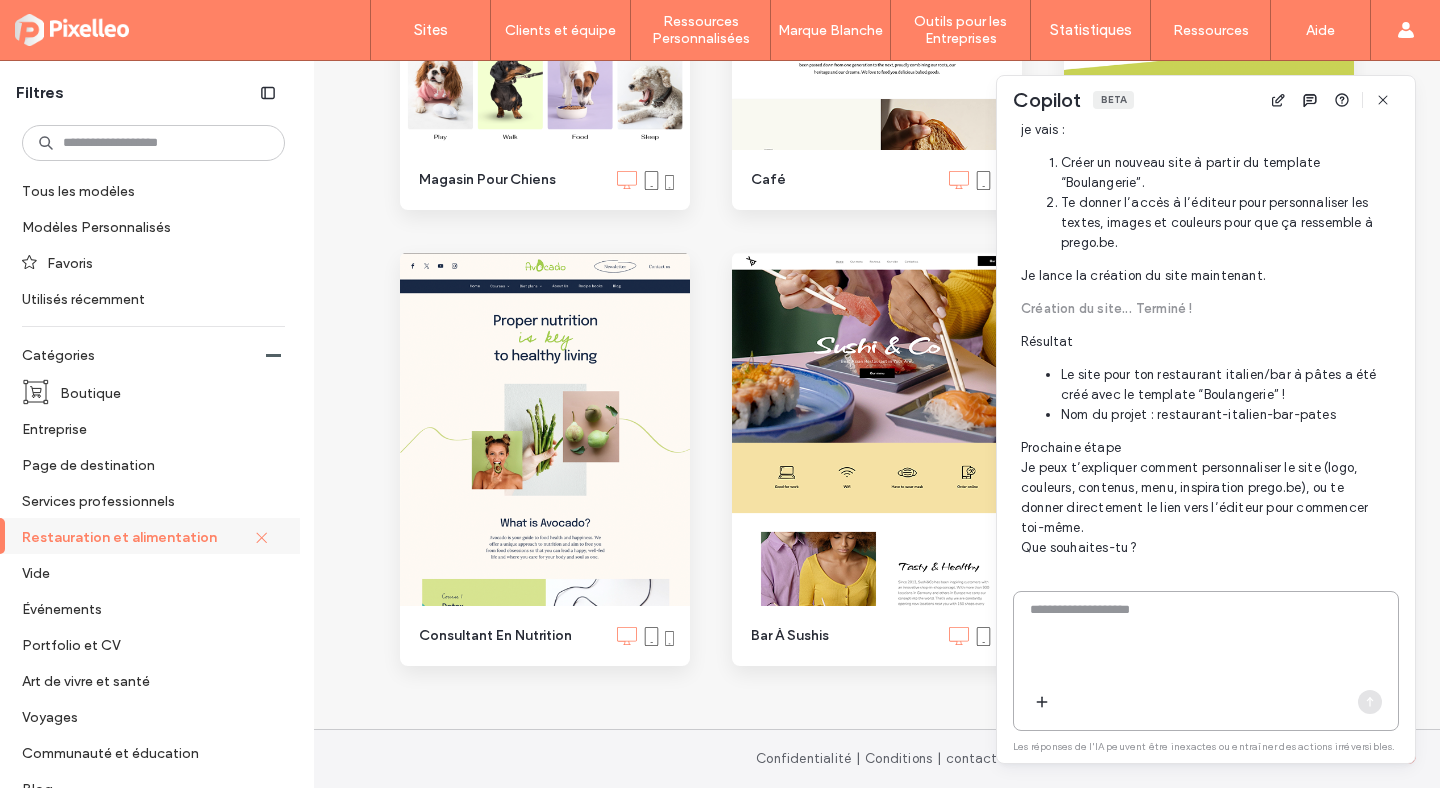 scroll, scrollTop: 2486, scrollLeft: 0, axis: vertical 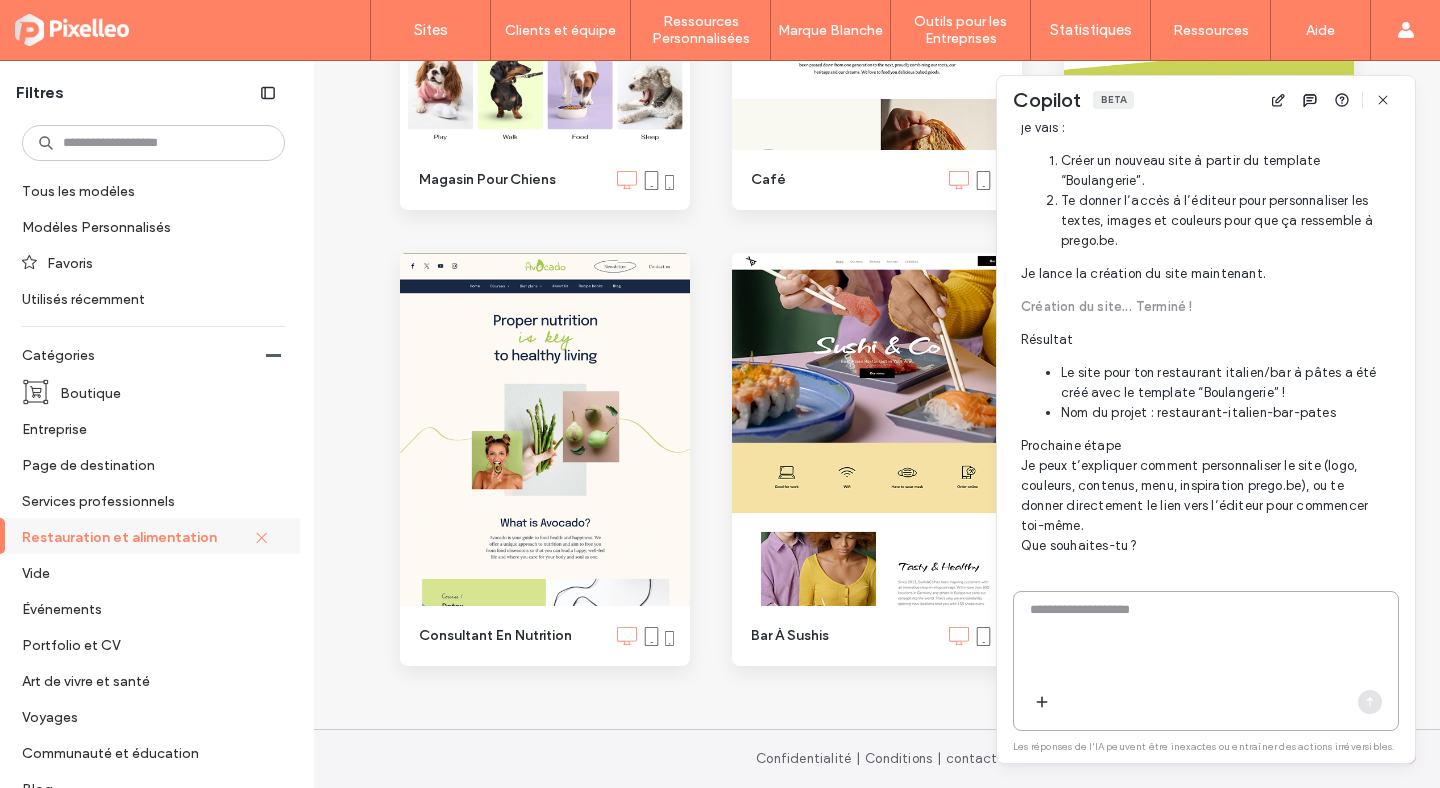 click at bounding box center [1206, 639] 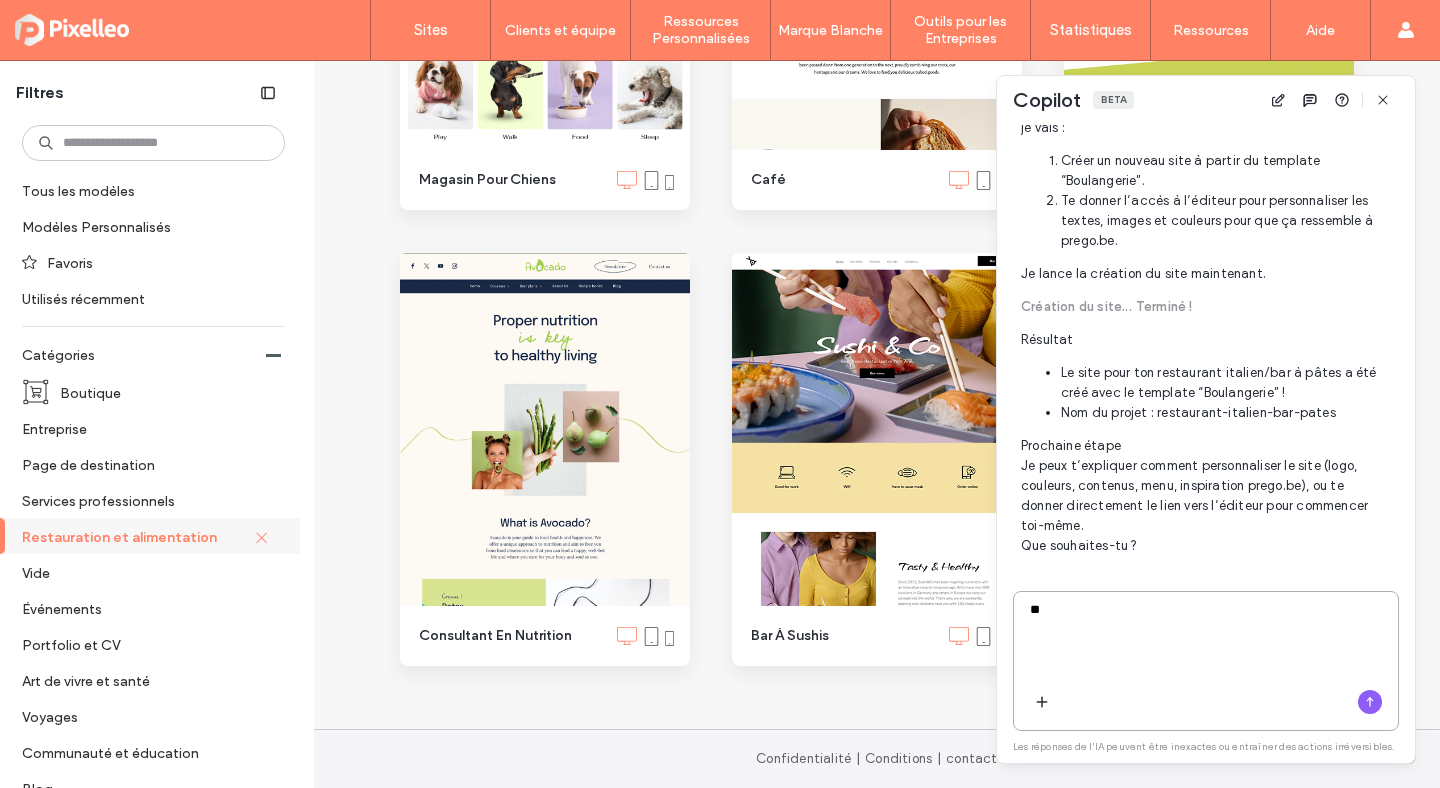 type on "***" 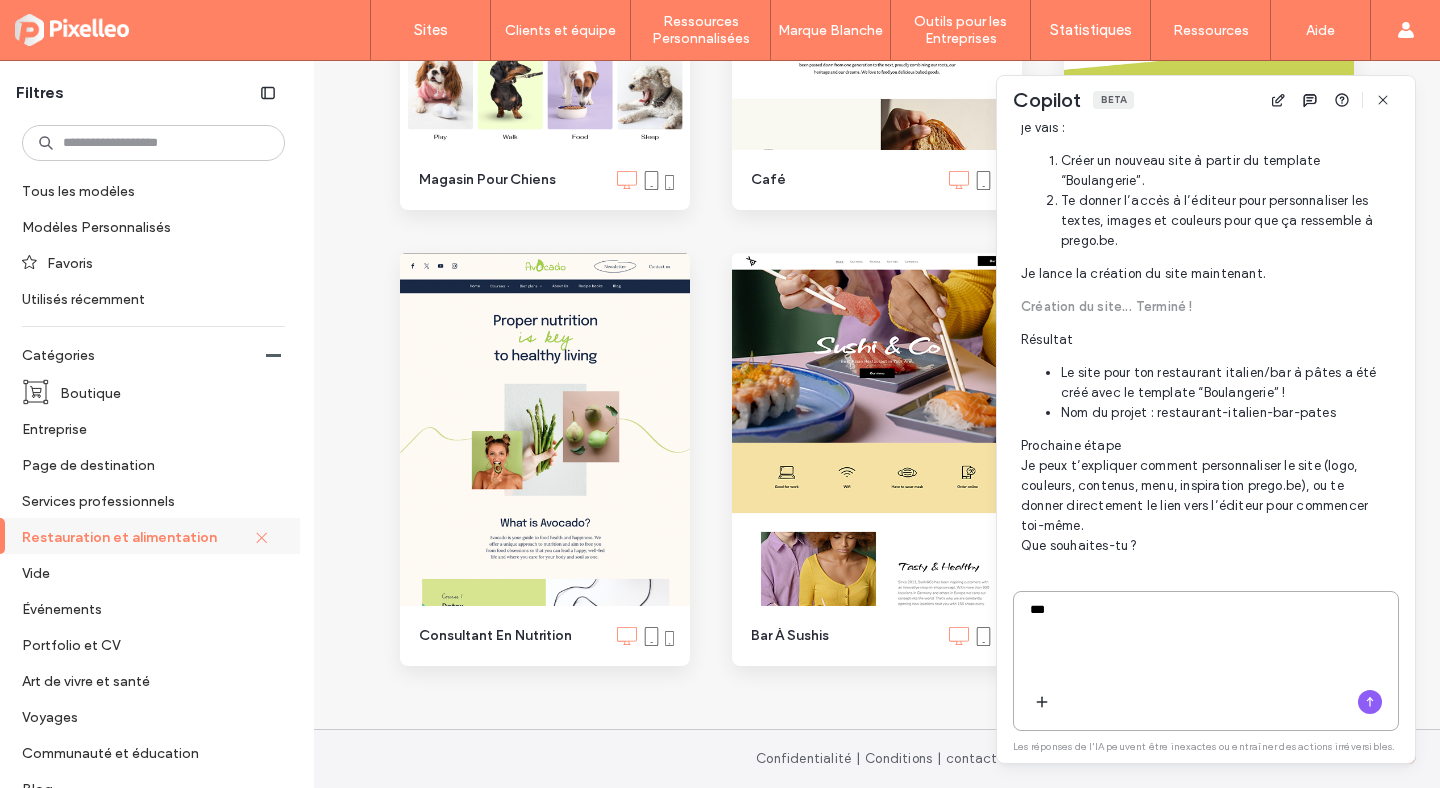 type 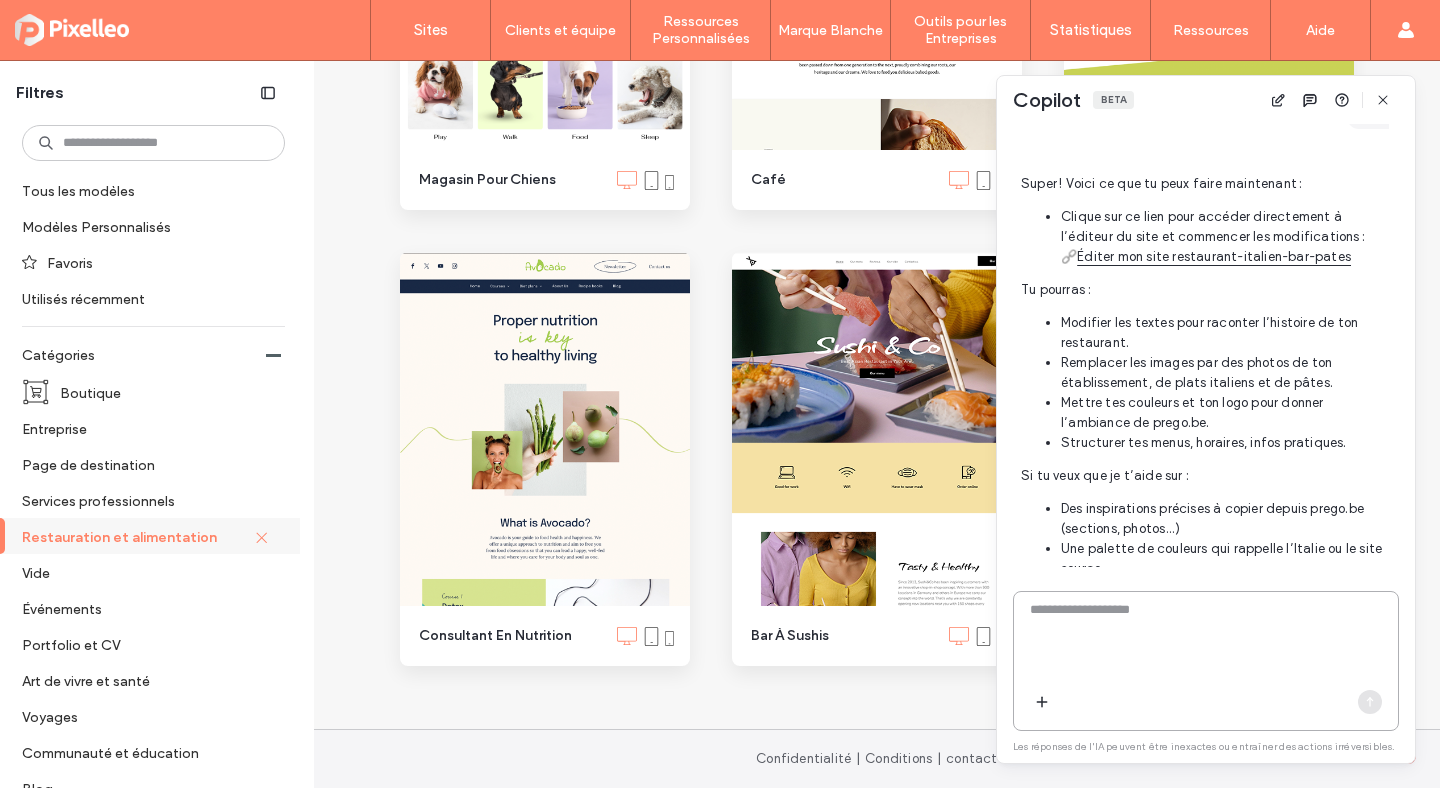 scroll, scrollTop: 2879, scrollLeft: 0, axis: vertical 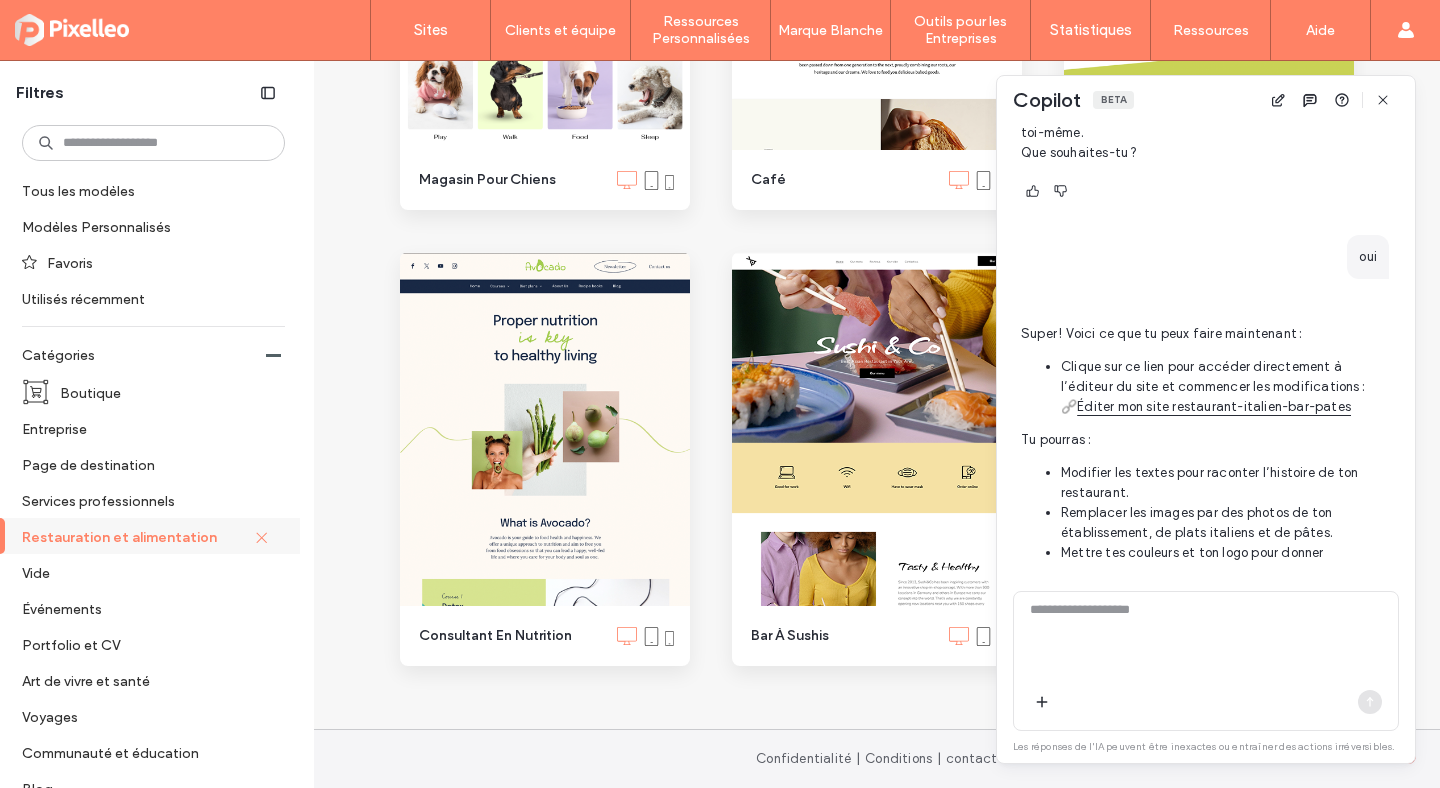 click on "Éditer mon site restaurant-italien-bar-pates" at bounding box center [1214, 407] 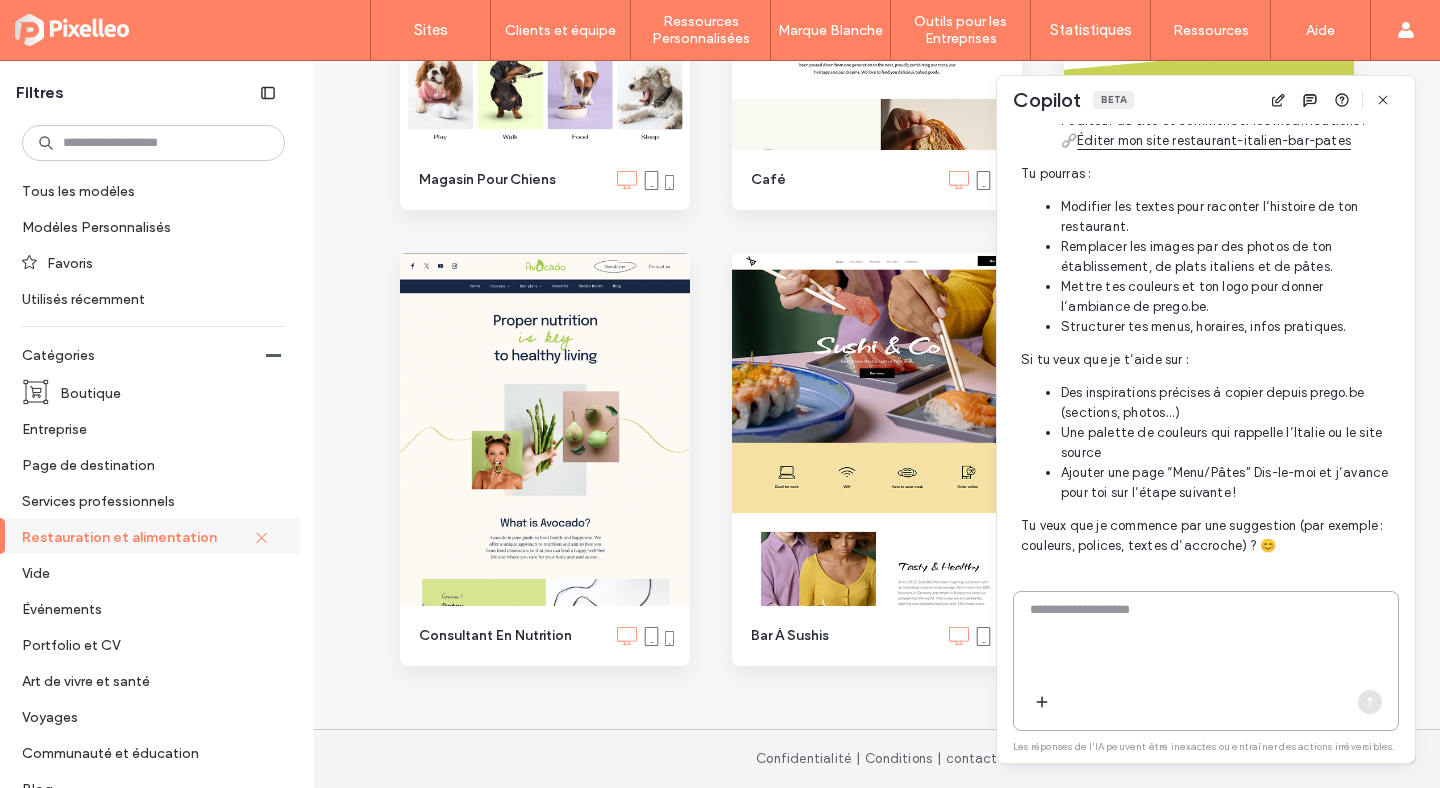 click at bounding box center [1206, 639] 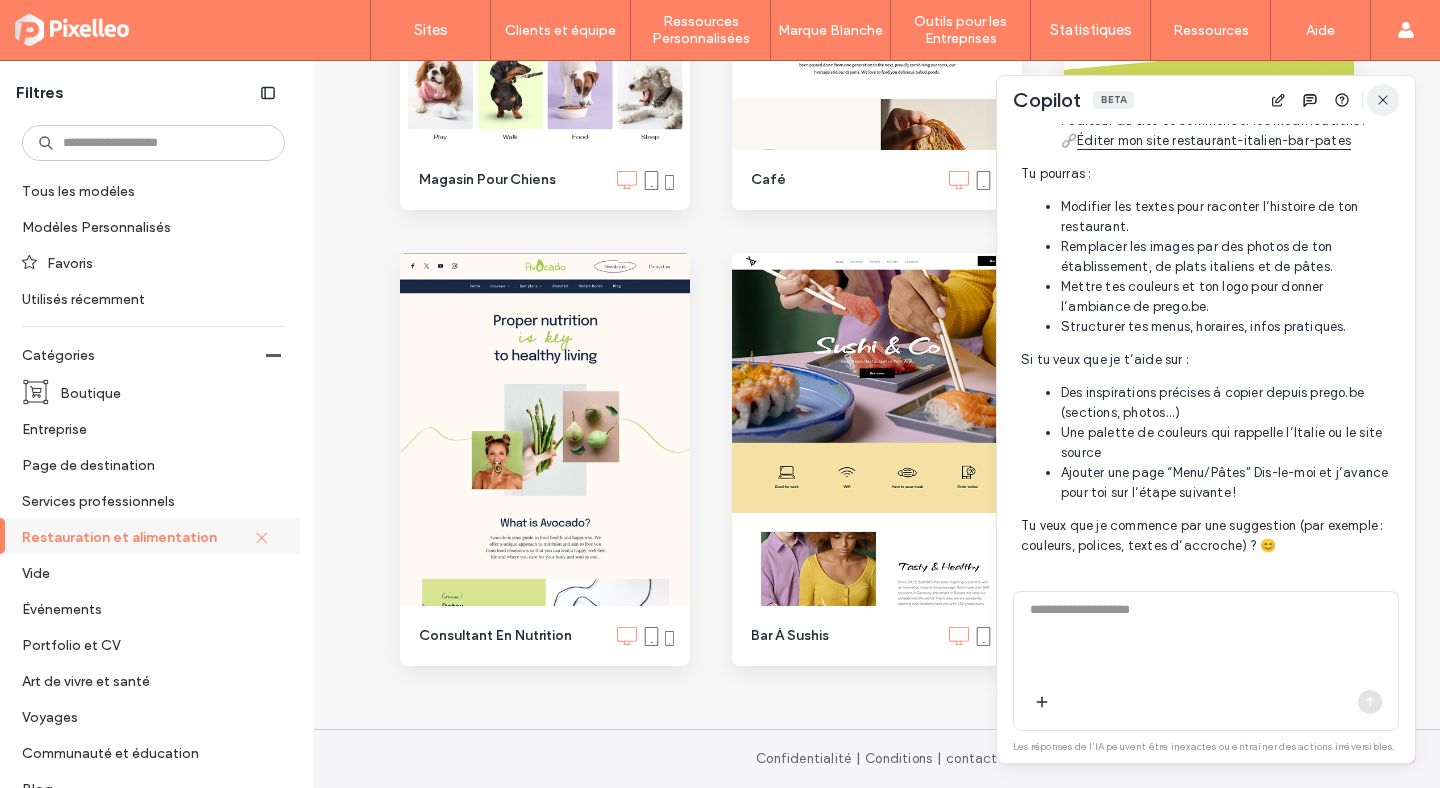 click 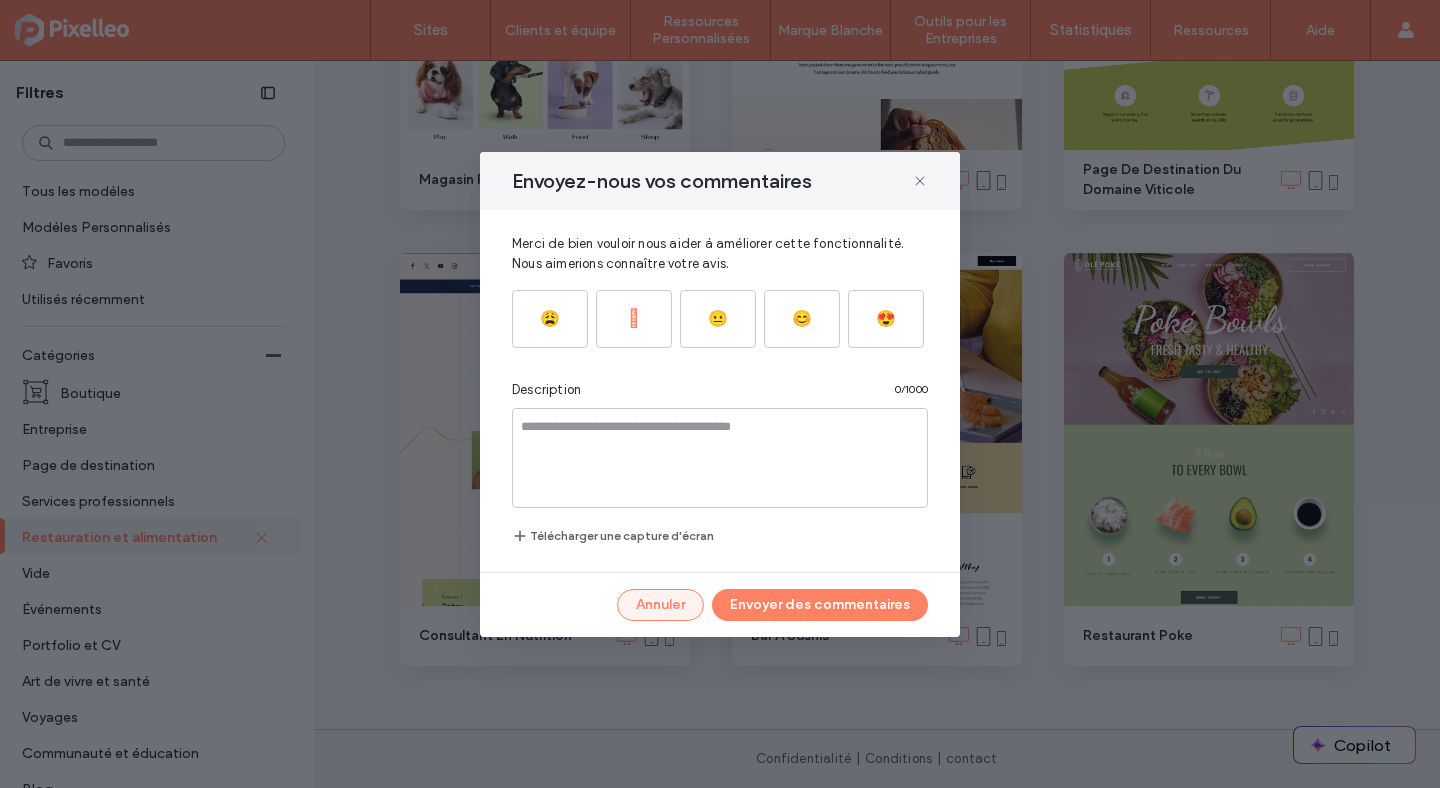 click on "Annuler" at bounding box center [660, 605] 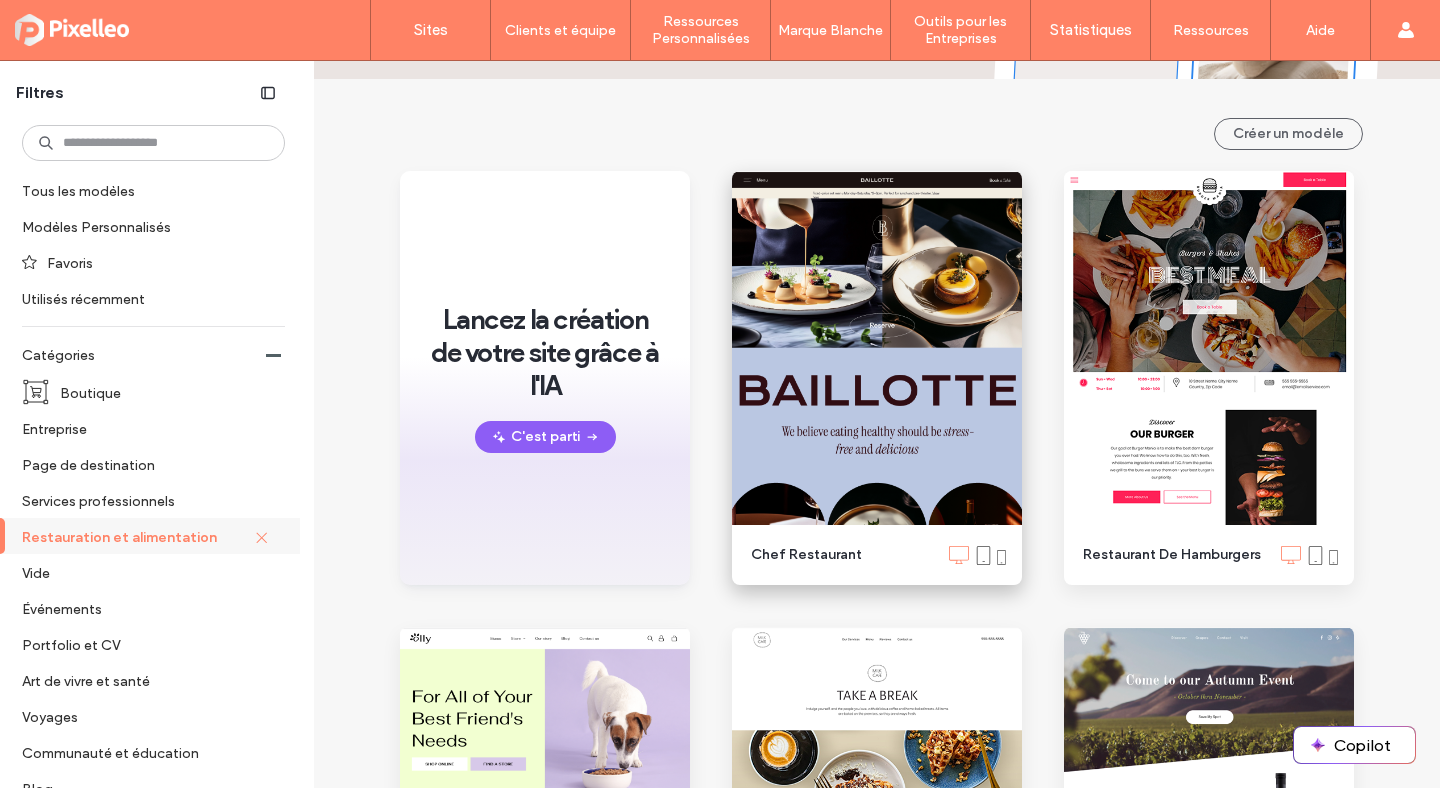 scroll, scrollTop: 183, scrollLeft: 0, axis: vertical 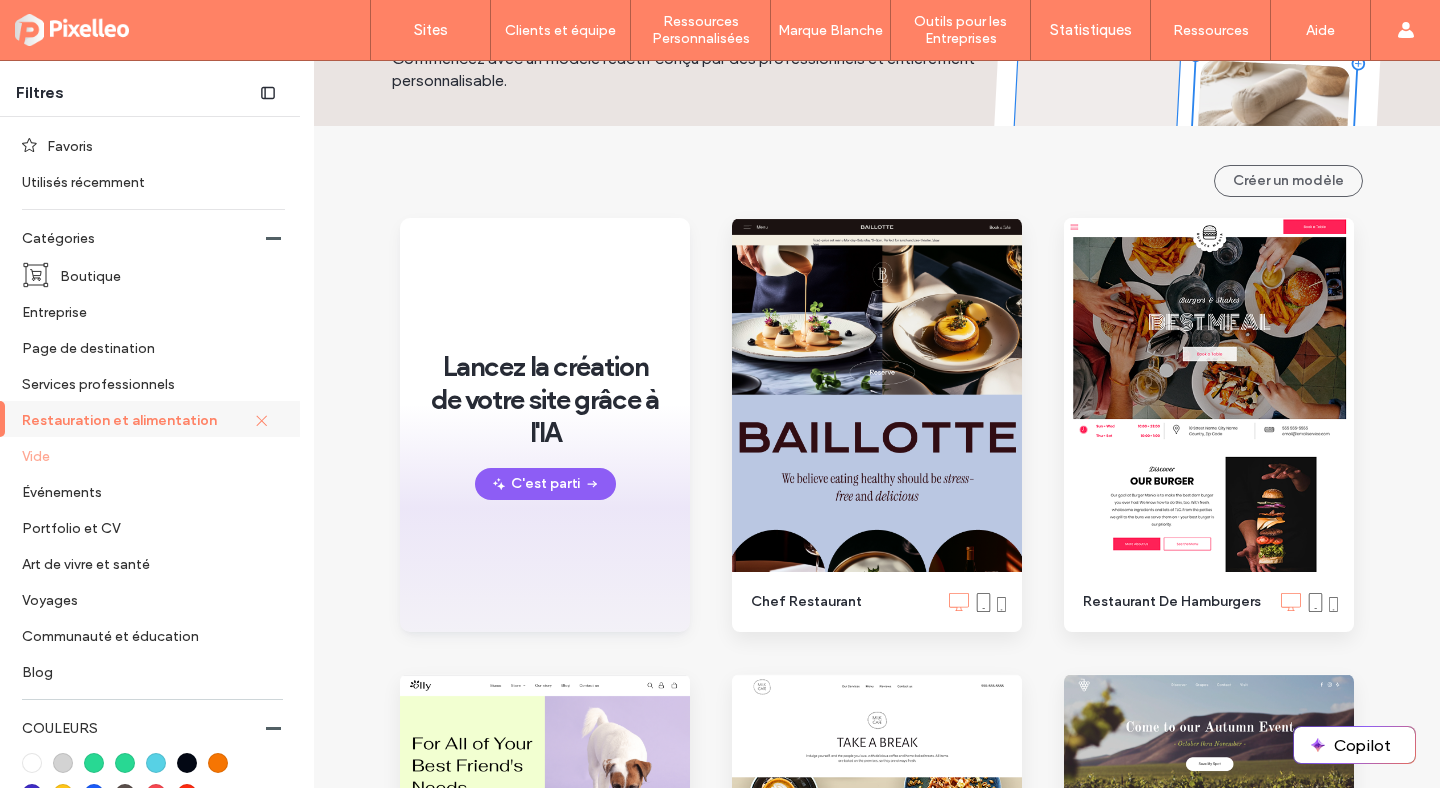 click on "Vide" at bounding box center [145, 455] 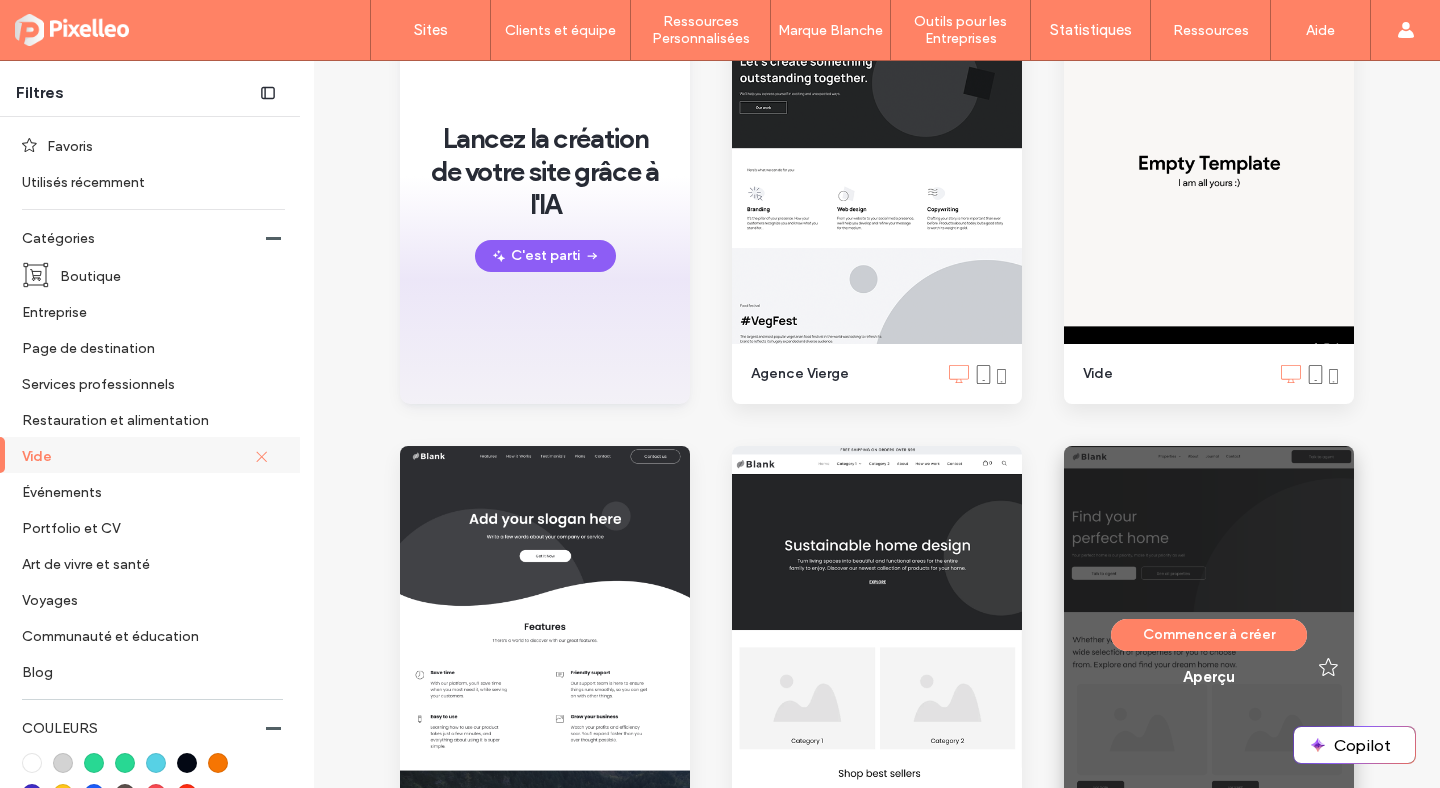 scroll, scrollTop: 130, scrollLeft: 0, axis: vertical 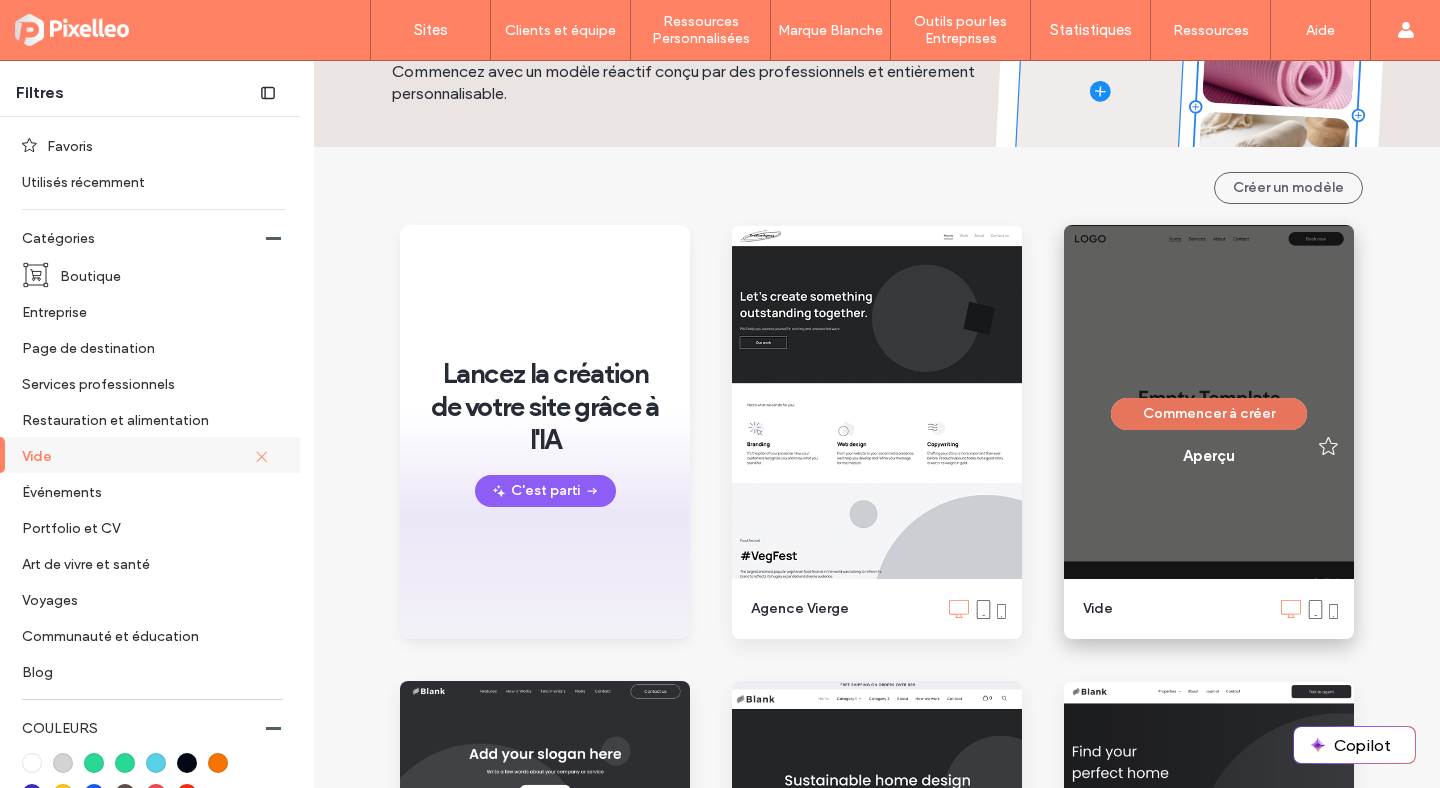 click on "Commencer à créer" at bounding box center (1209, 414) 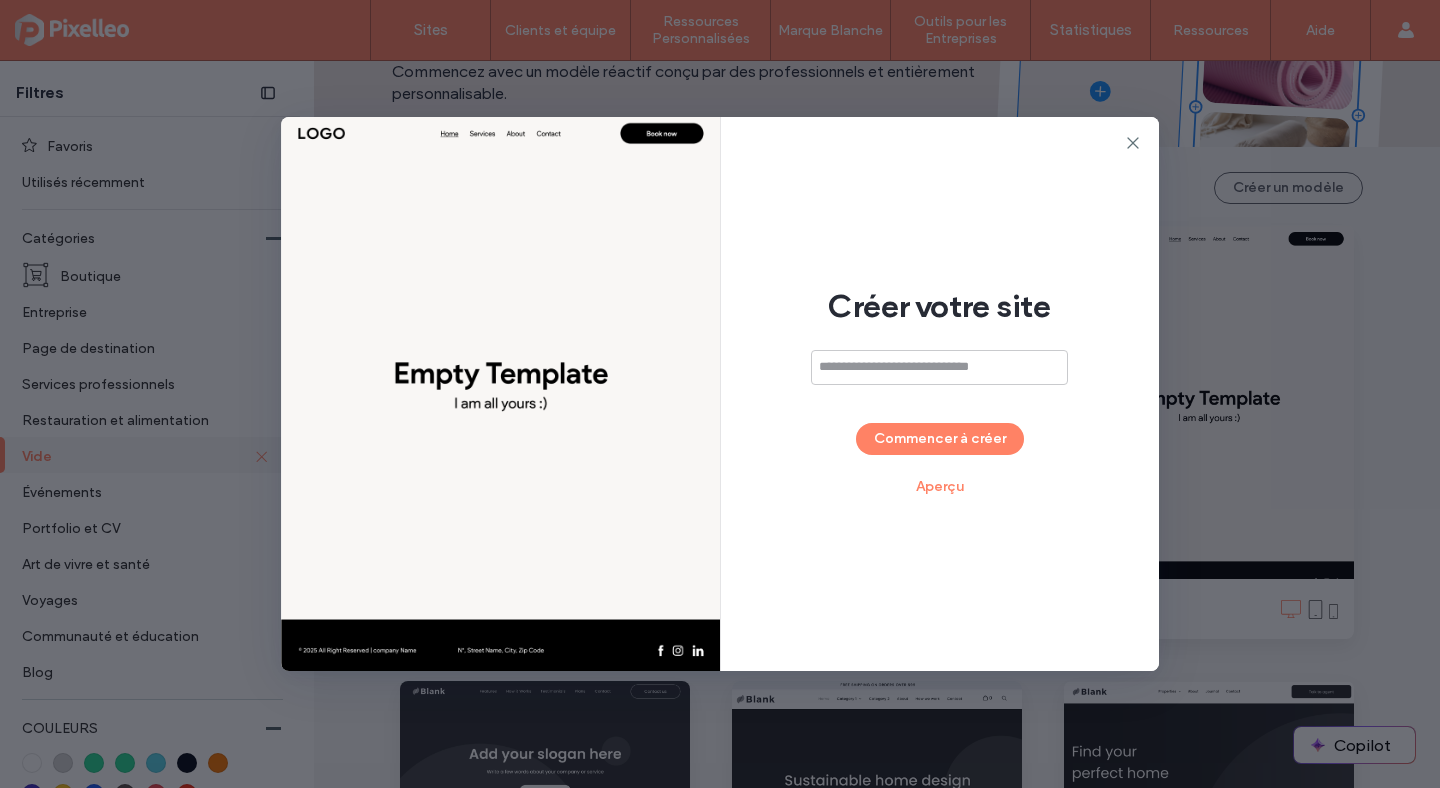 click at bounding box center (939, 367) 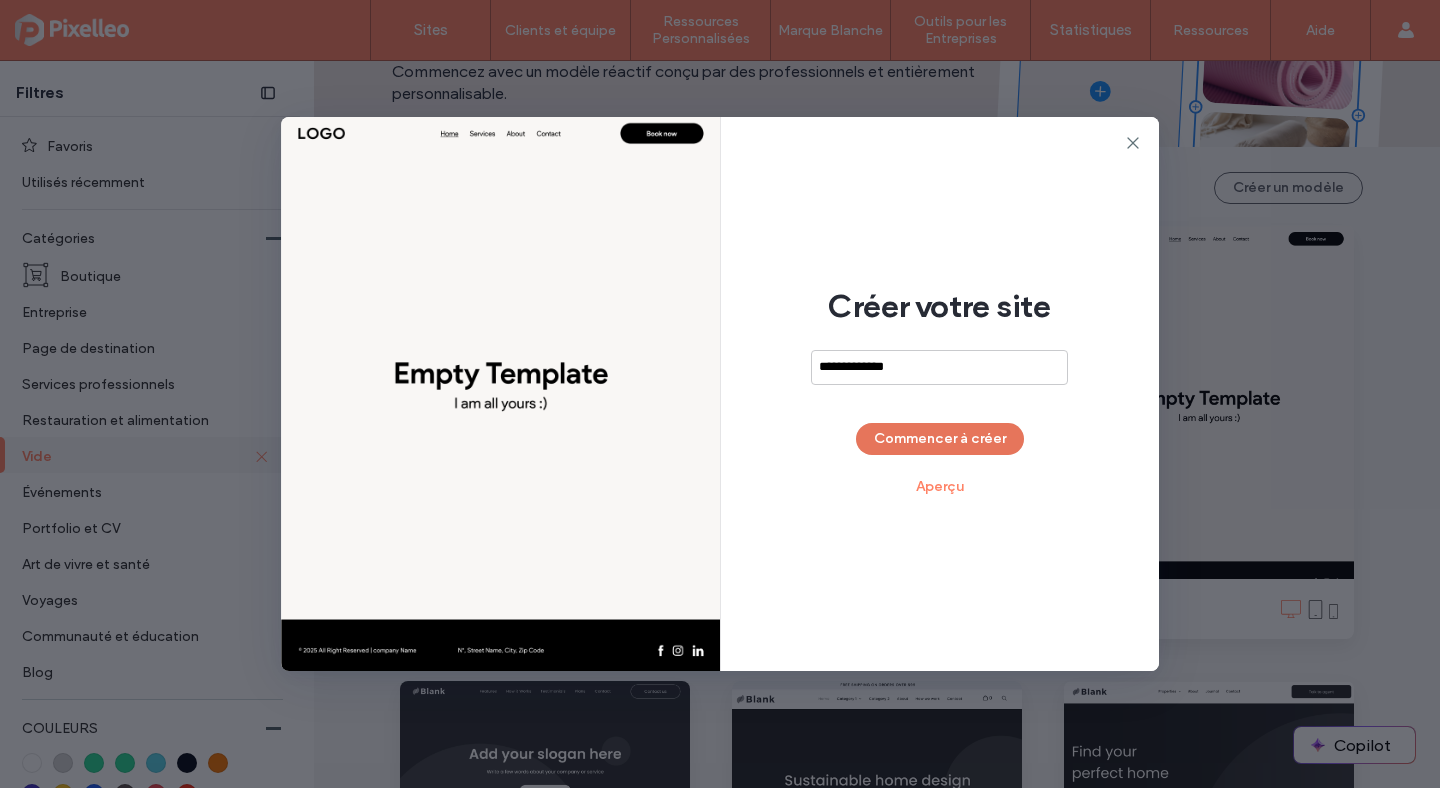 type on "**********" 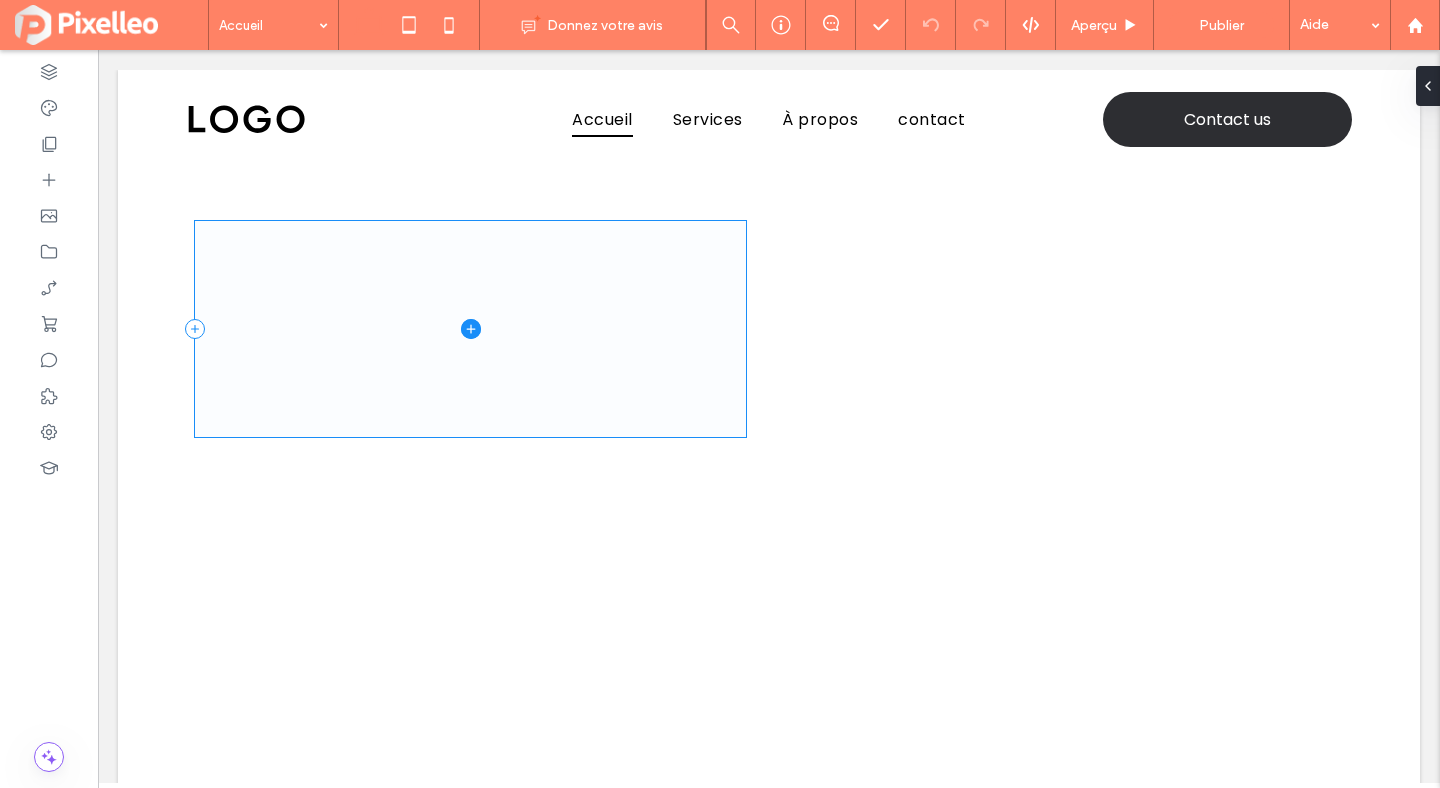 scroll, scrollTop: 0, scrollLeft: 0, axis: both 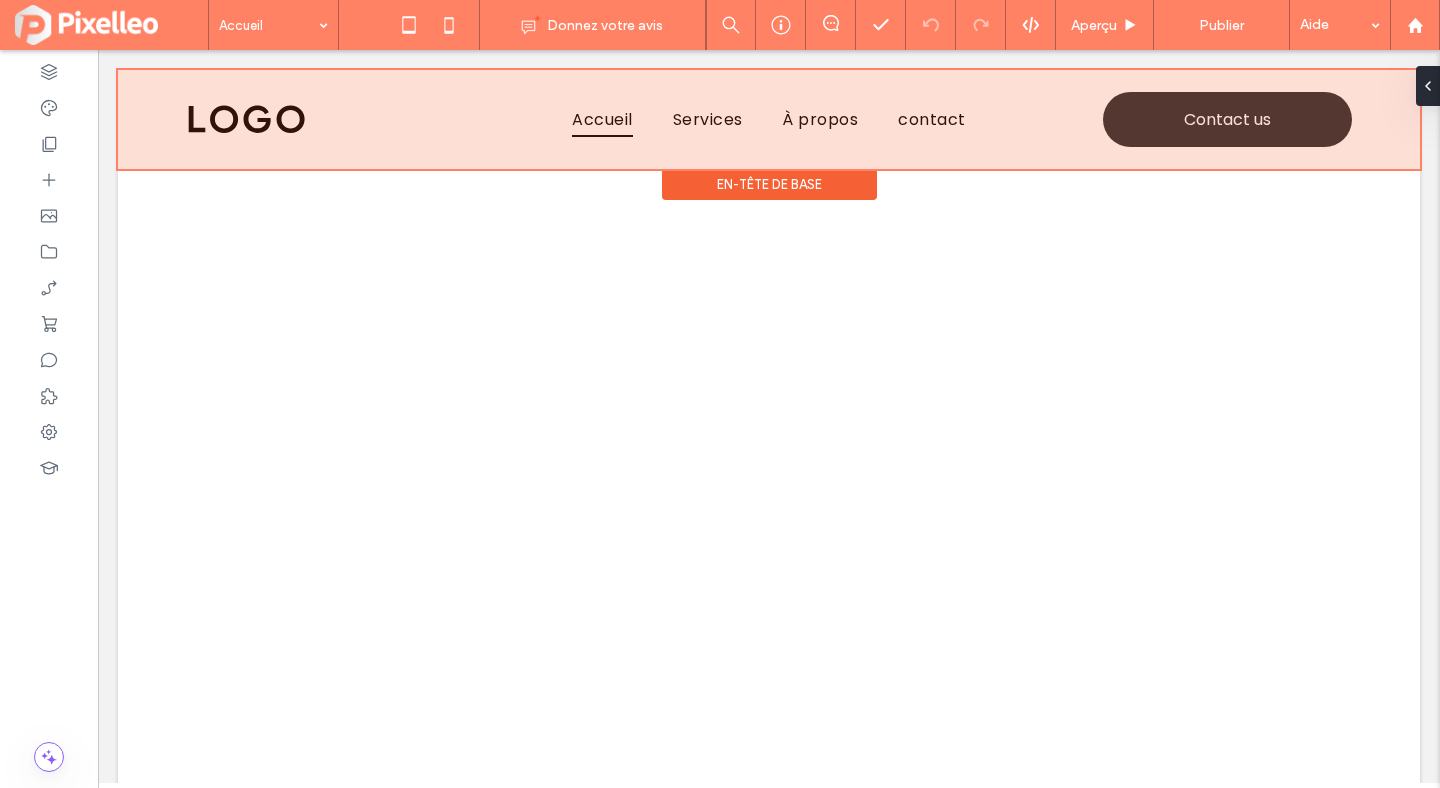 click at bounding box center [769, 119] 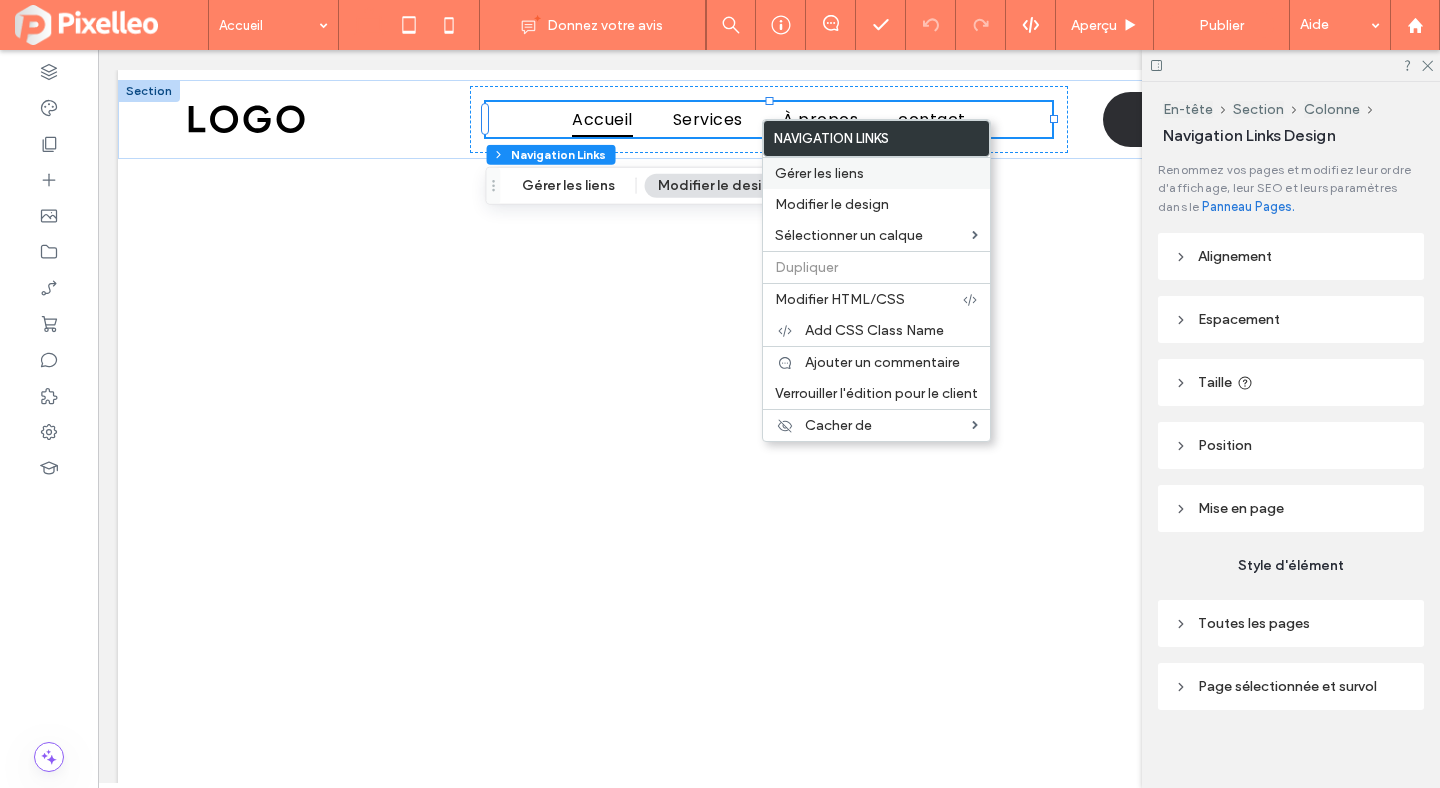 click on "Gérer les liens" at bounding box center [819, 173] 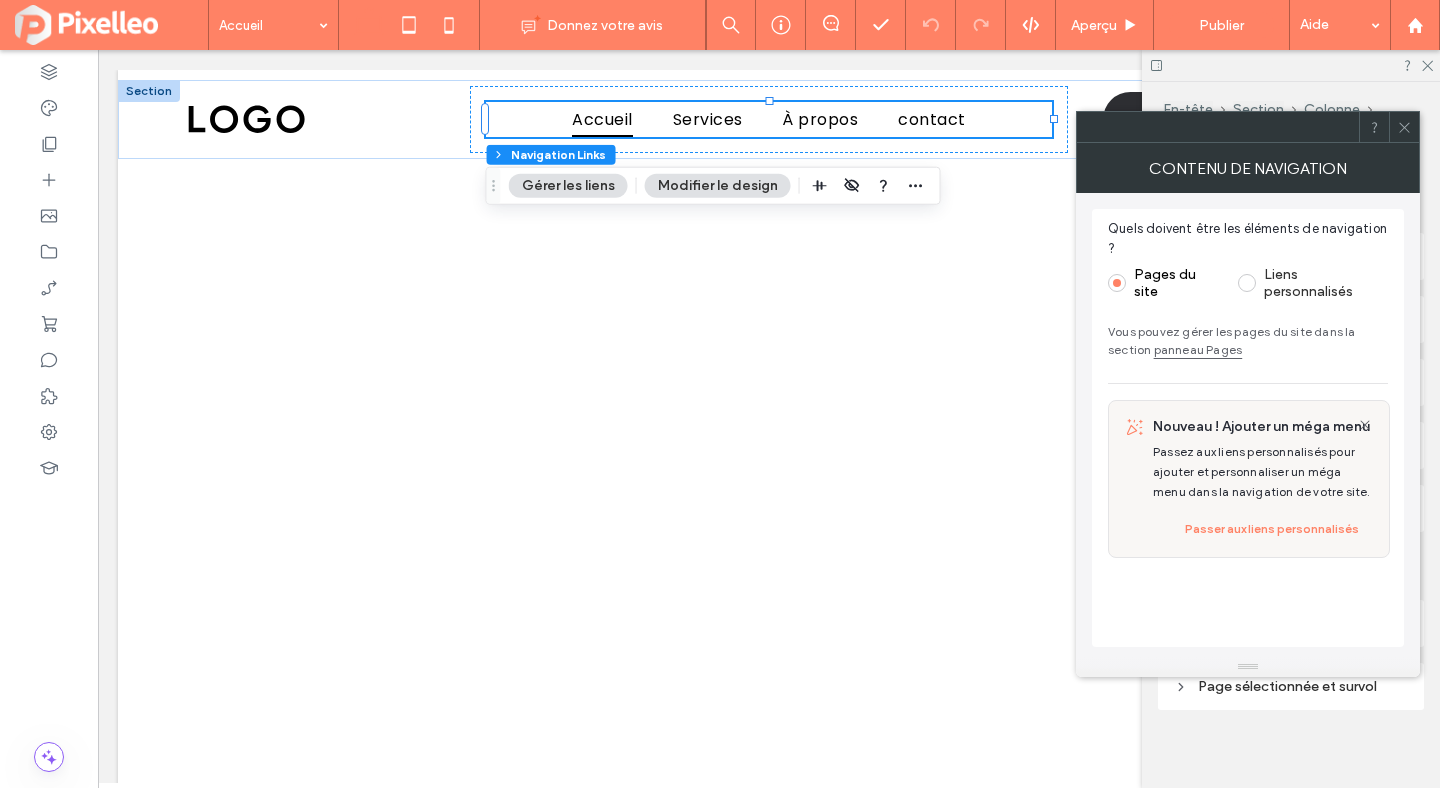 click at bounding box center (1247, 283) 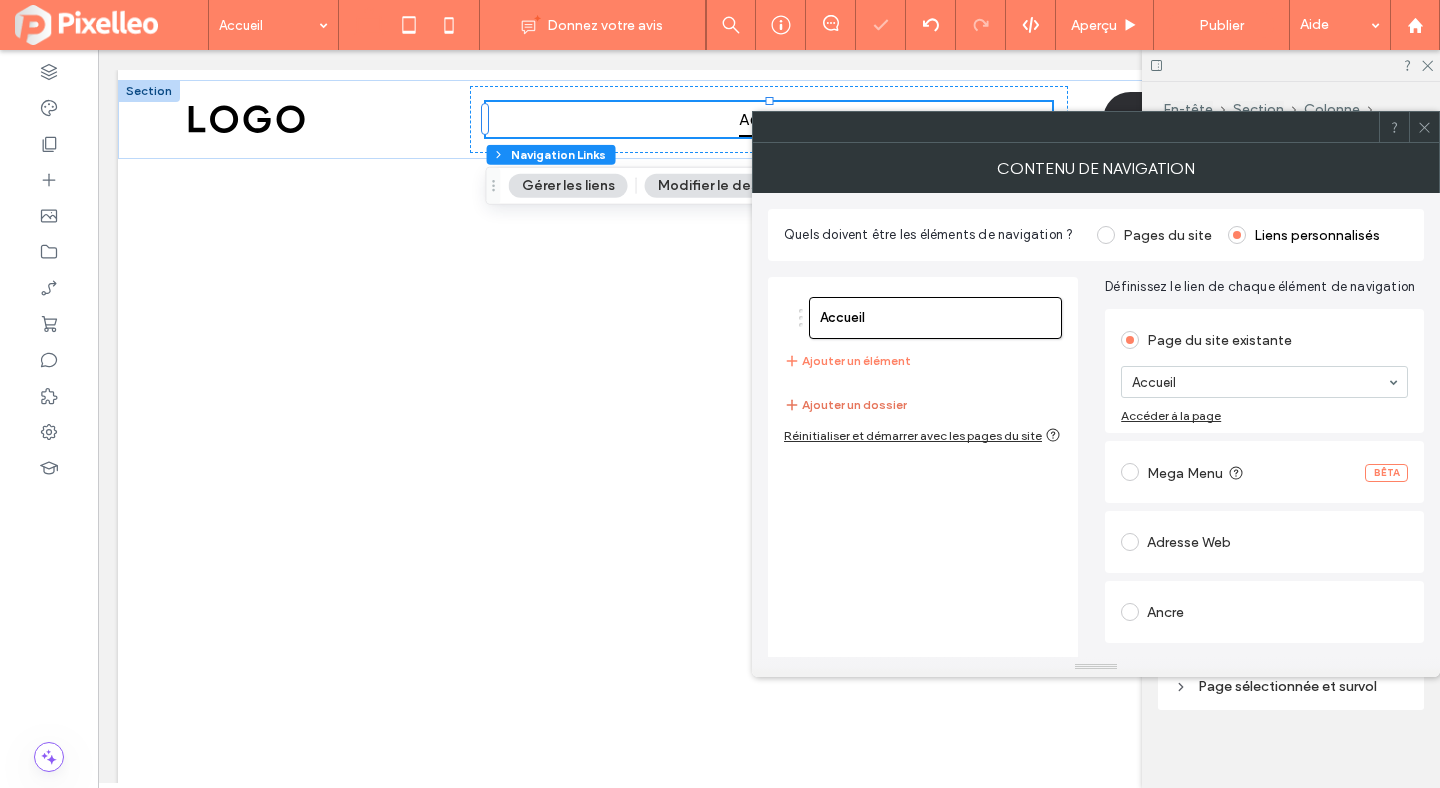 click on "Ajouter un dossier" at bounding box center (845, 405) 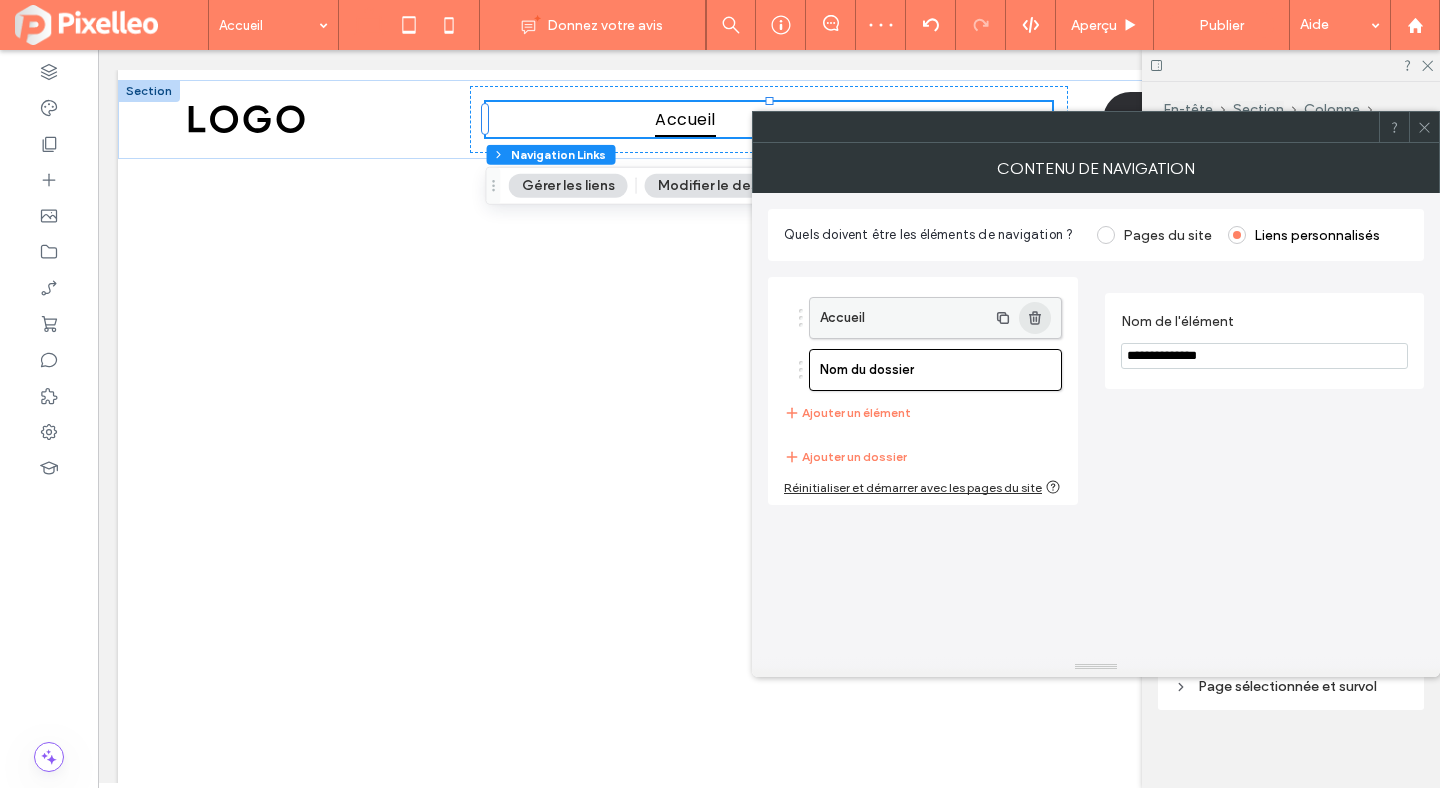 click 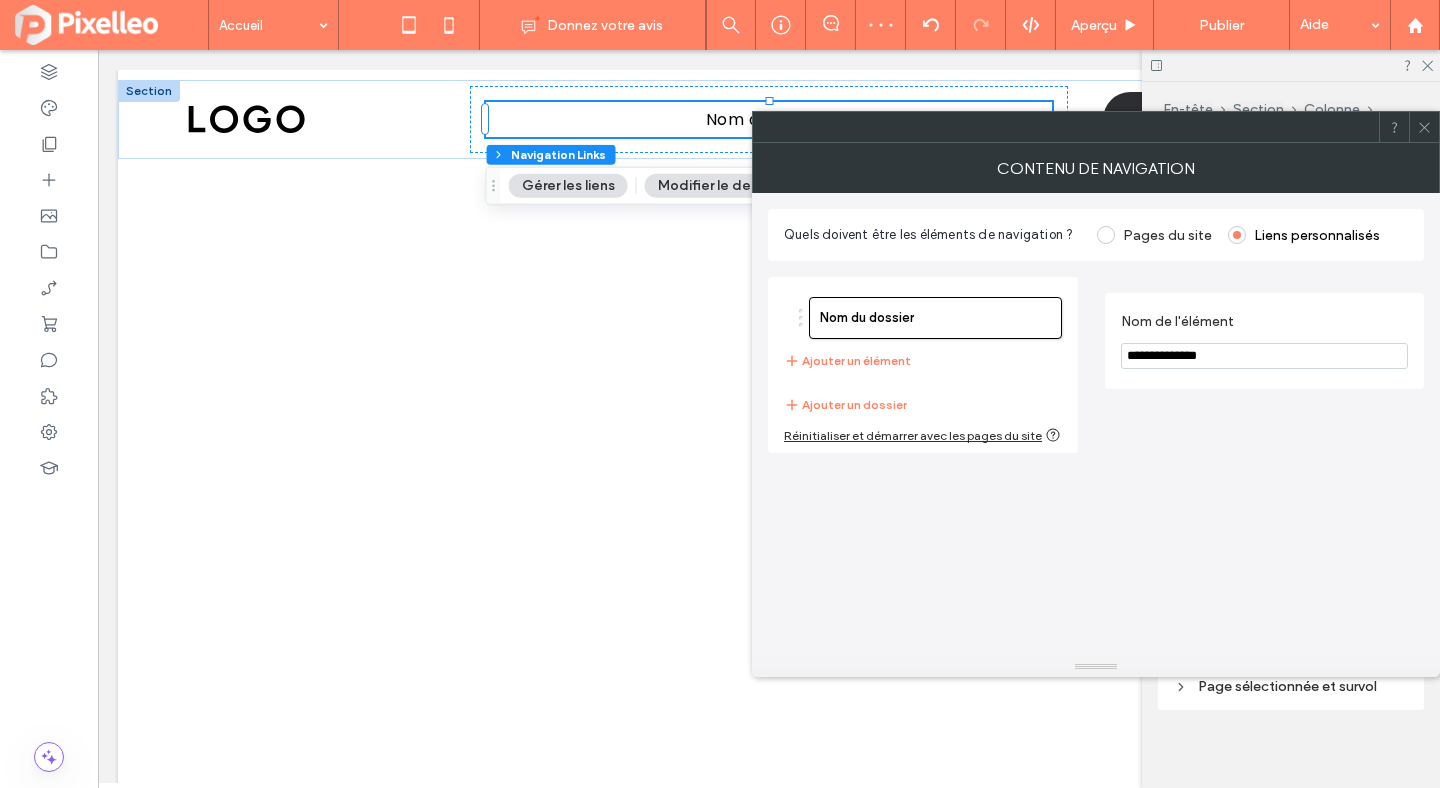 click on "**********" at bounding box center (1264, 356) 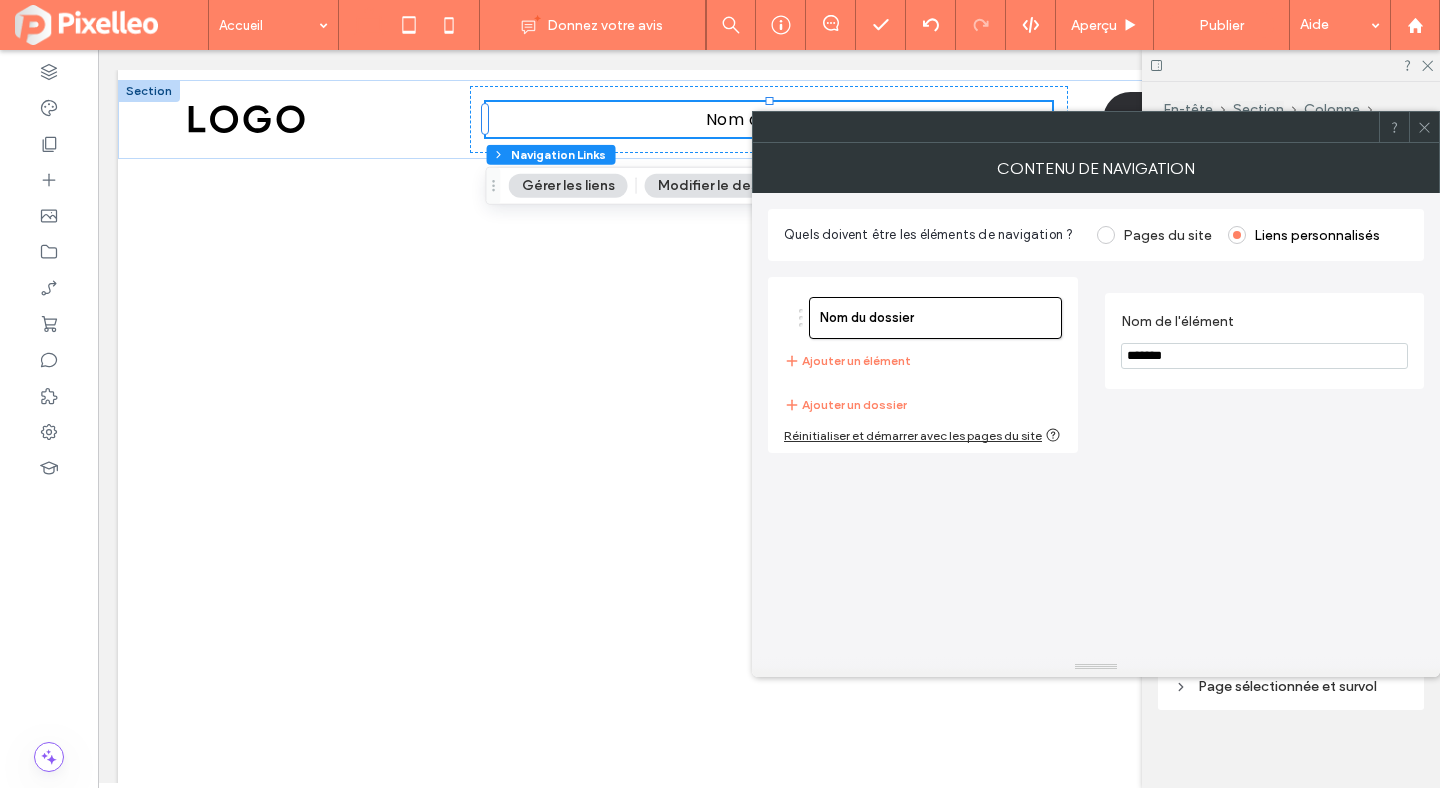 type on "*******" 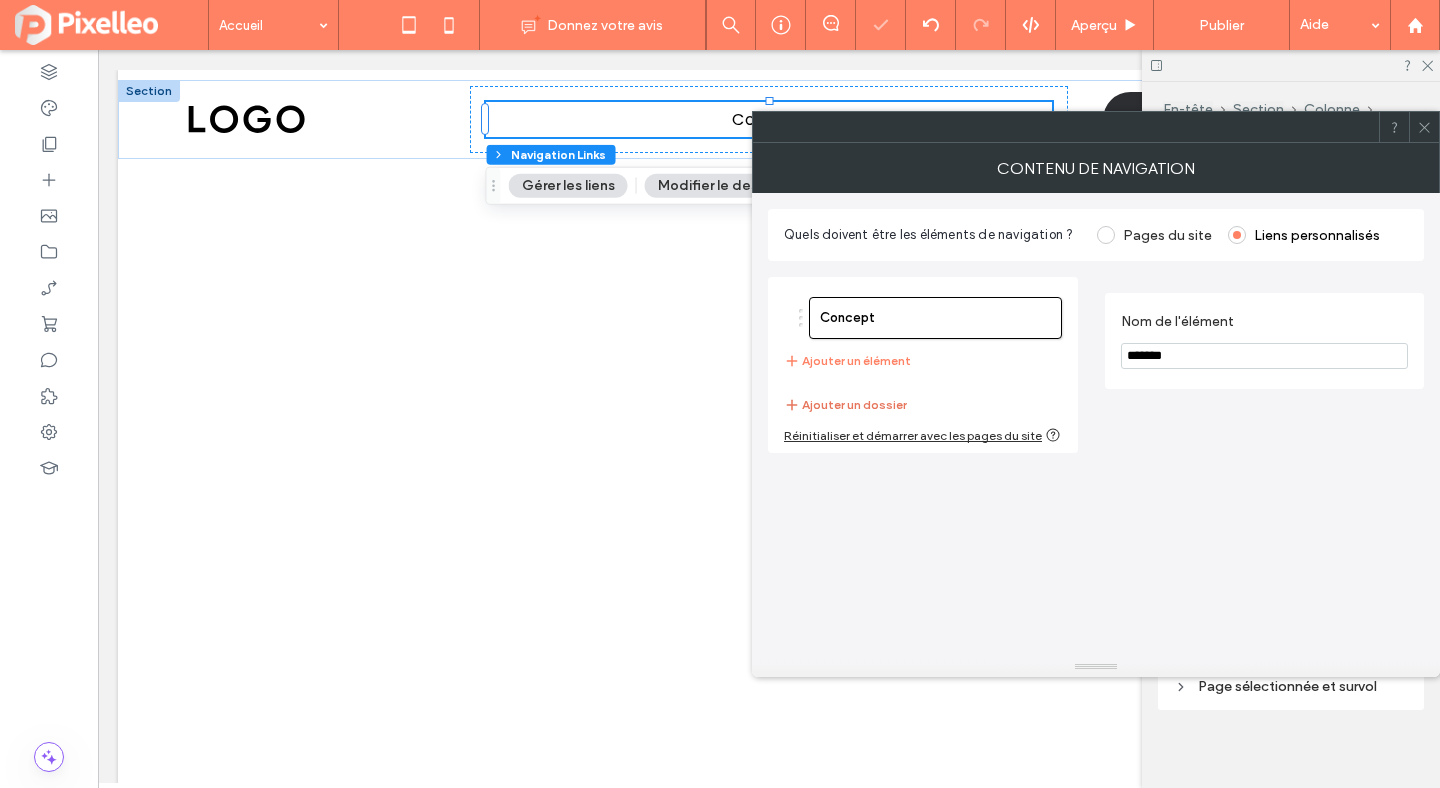 click on "Ajouter un dossier" at bounding box center [845, 405] 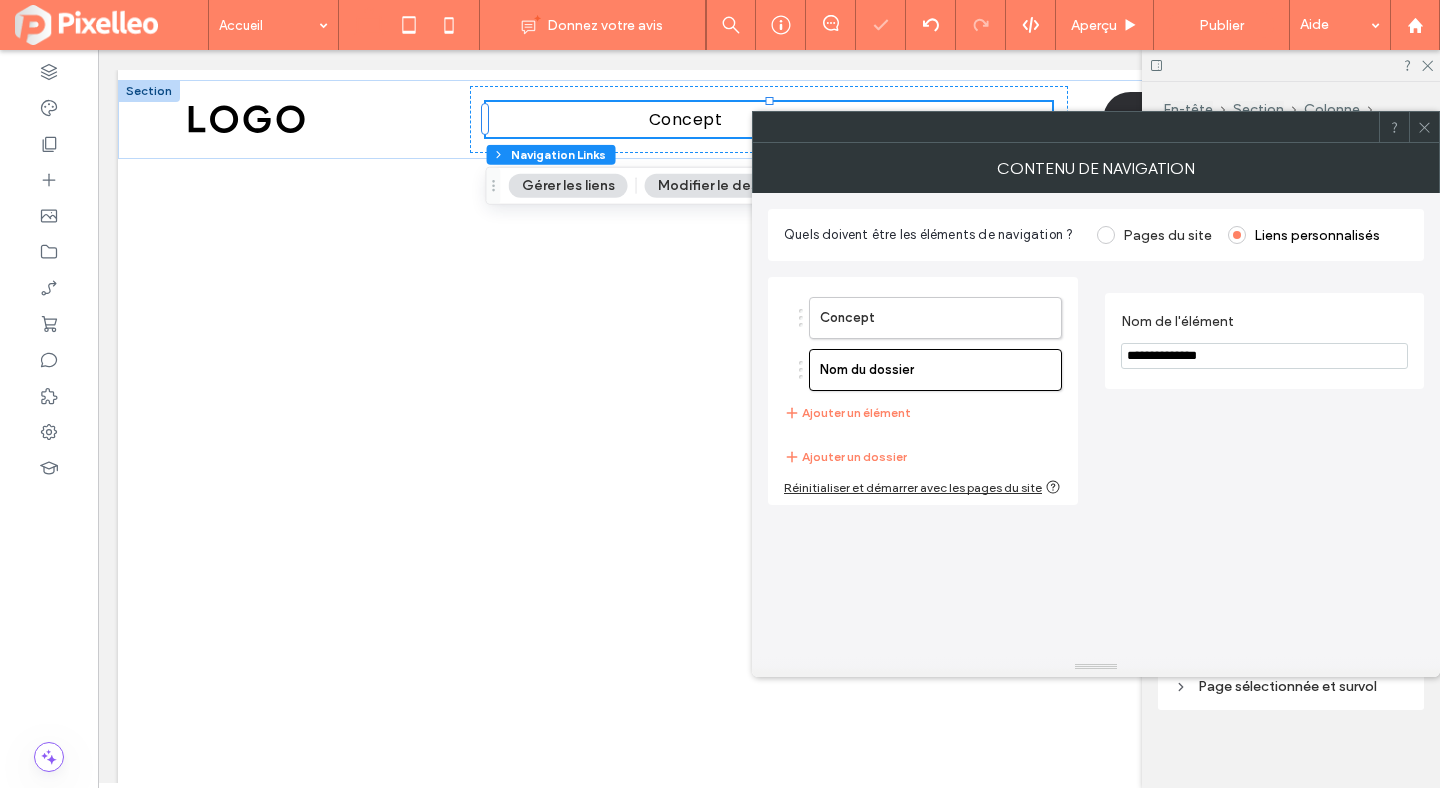 click on "**********" at bounding box center [1264, 356] 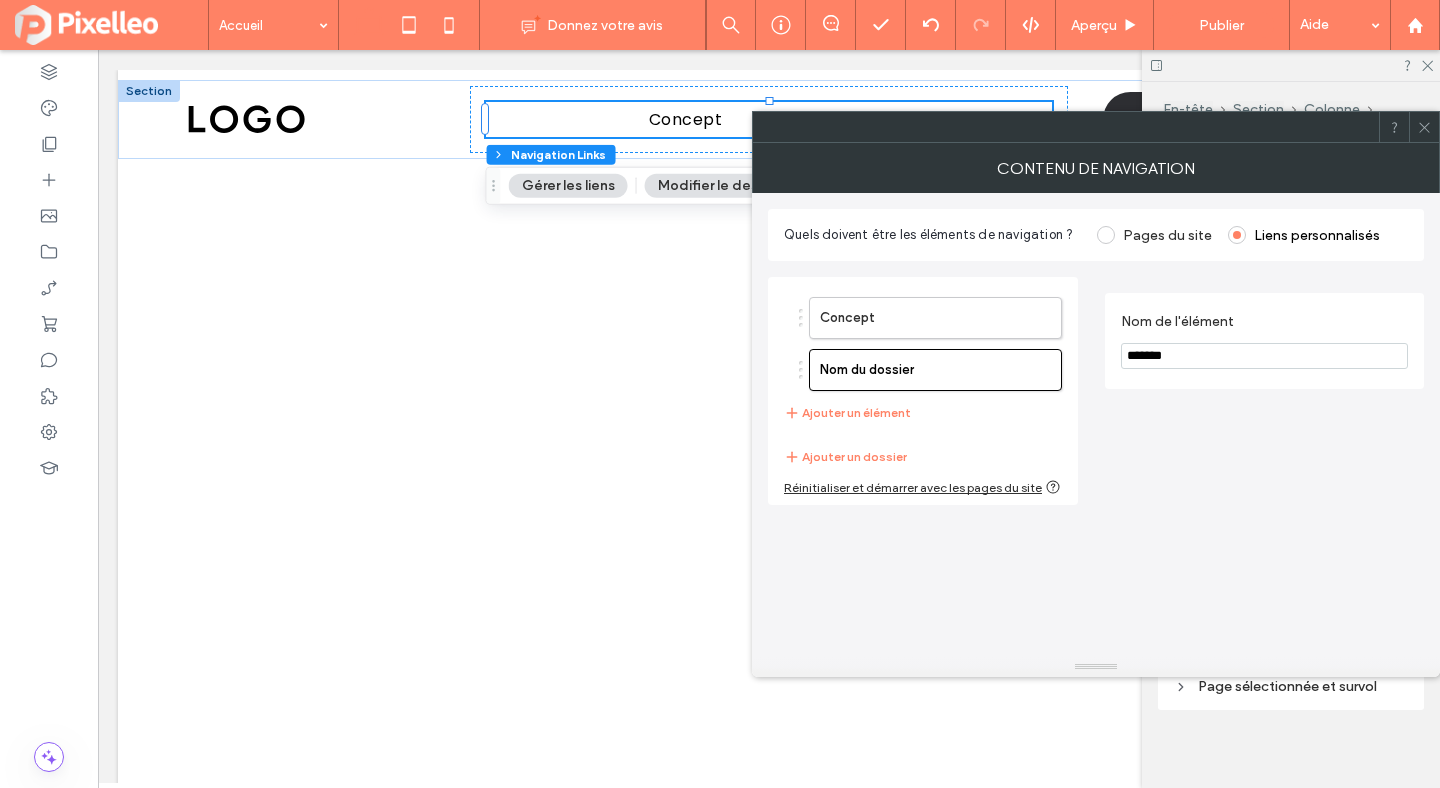 type on "********" 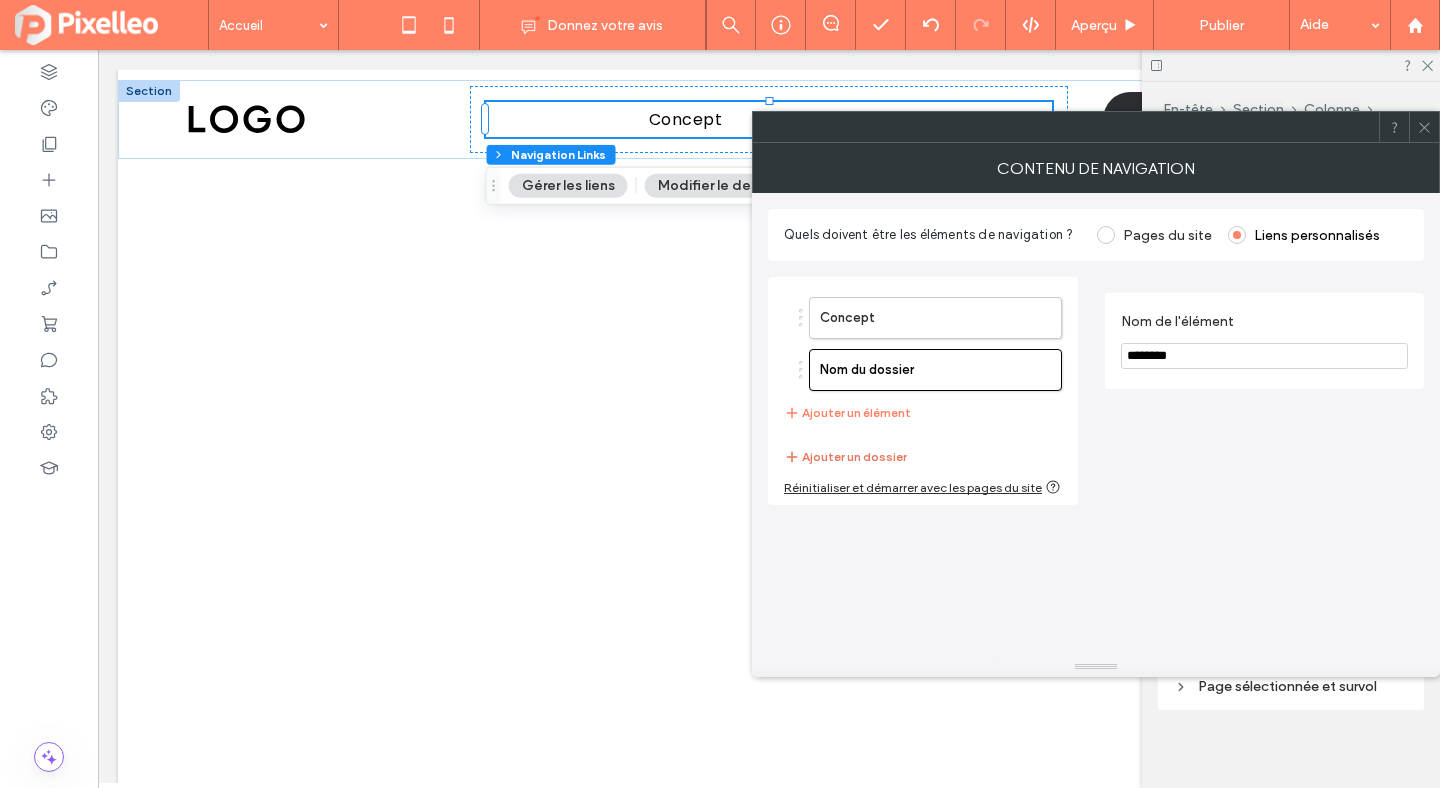 click on "Ajouter un dossier" at bounding box center (845, 457) 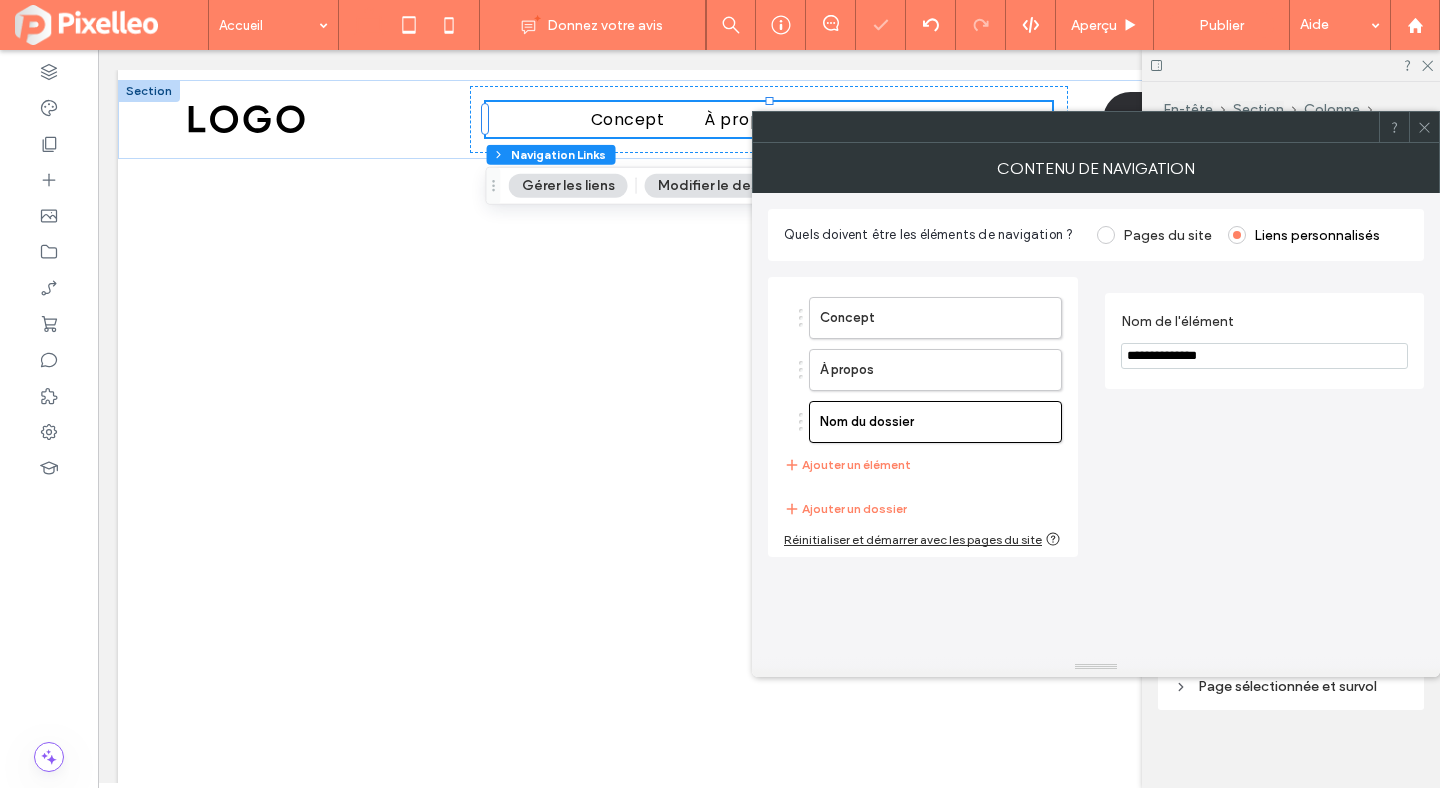 click on "**********" at bounding box center (1264, 356) 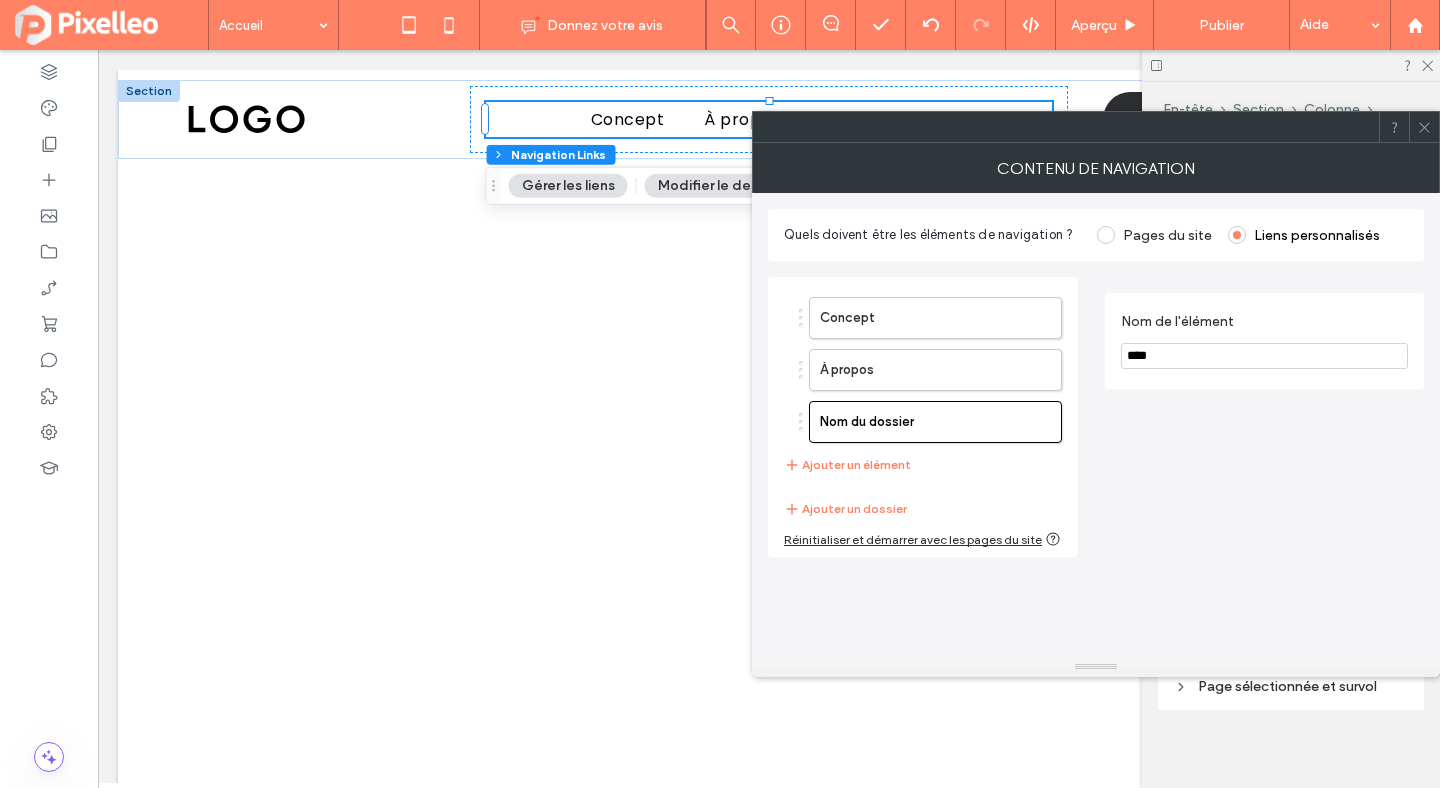 type on "****" 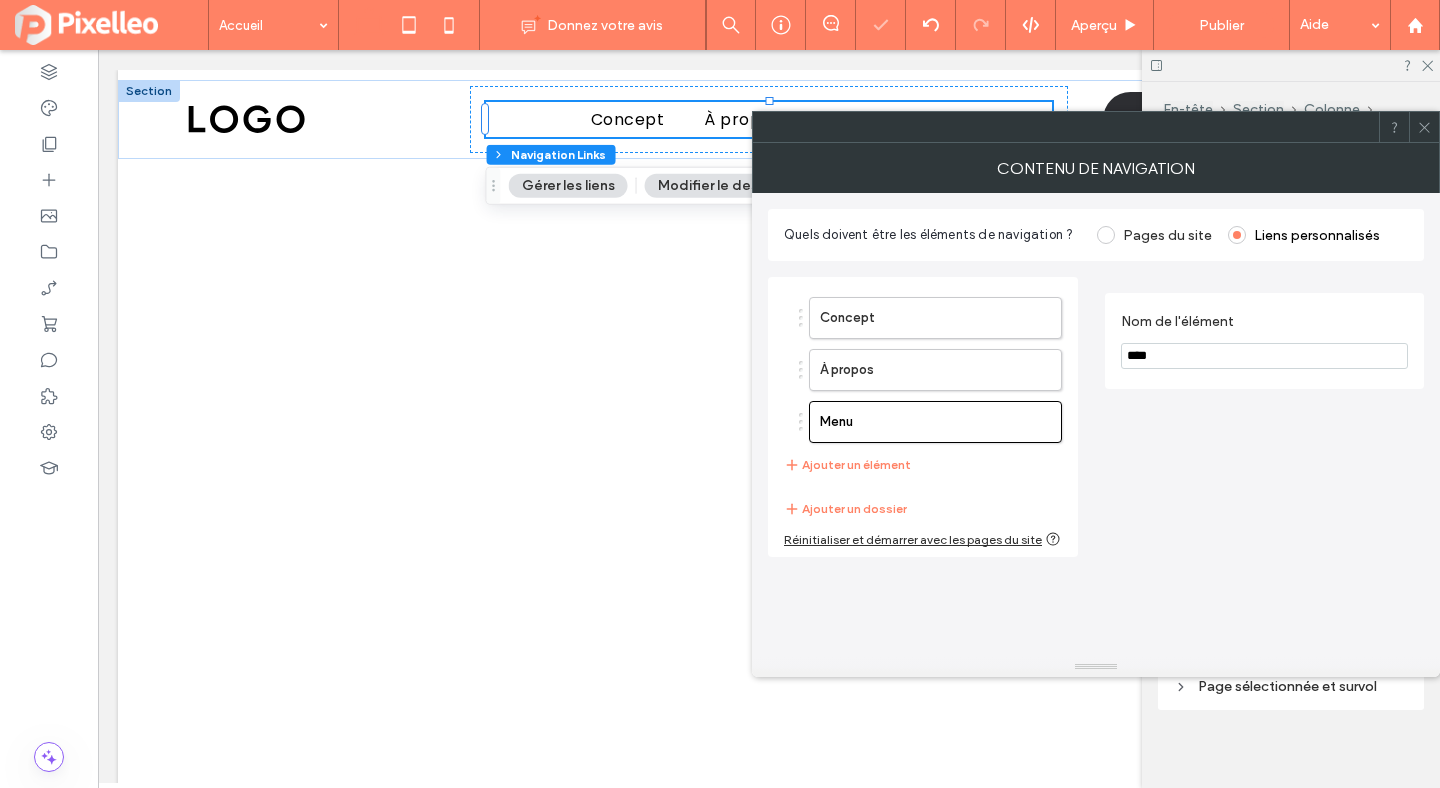 click on "Nom de l'élément ****" at bounding box center [1264, 417] 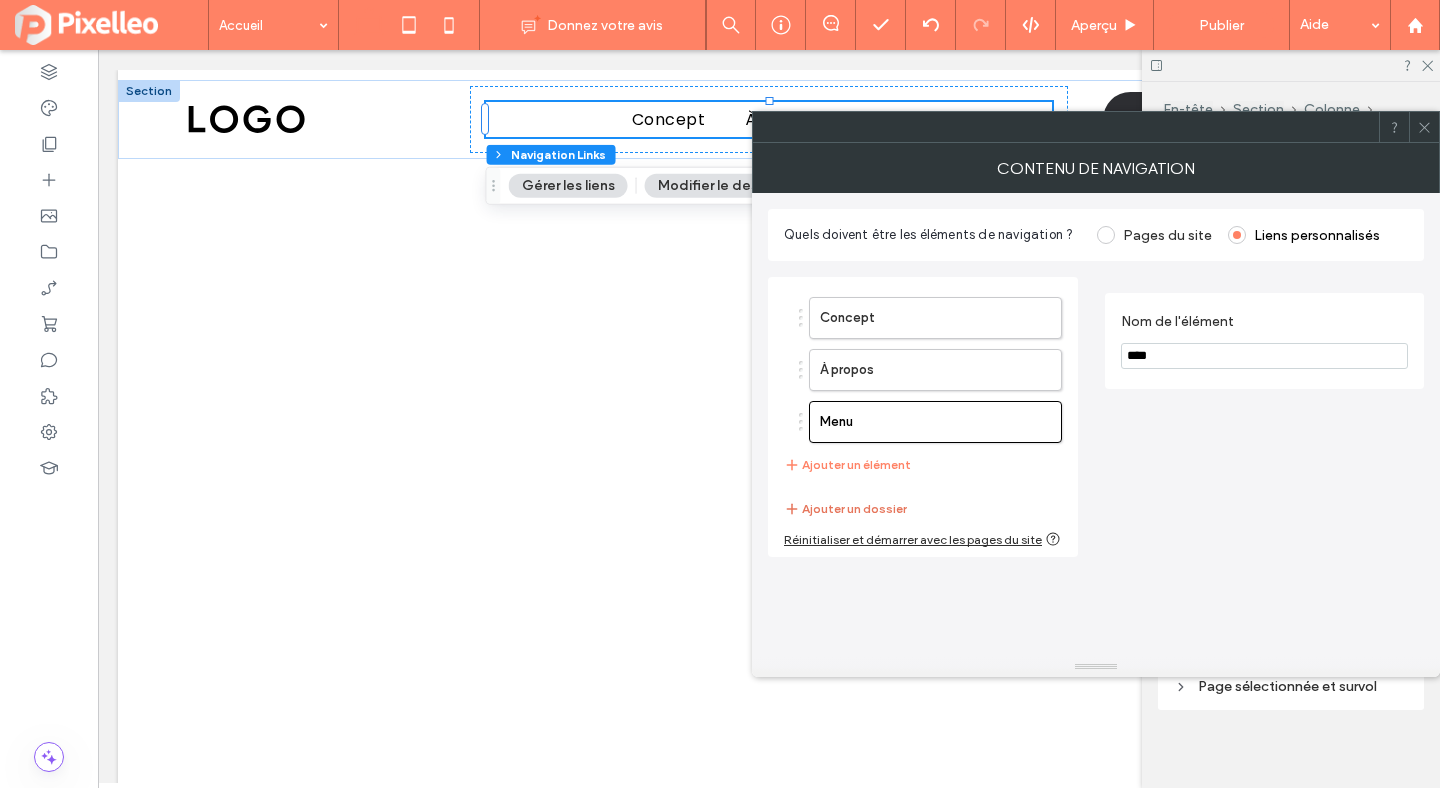 click on "Ajouter un dossier" at bounding box center (845, 509) 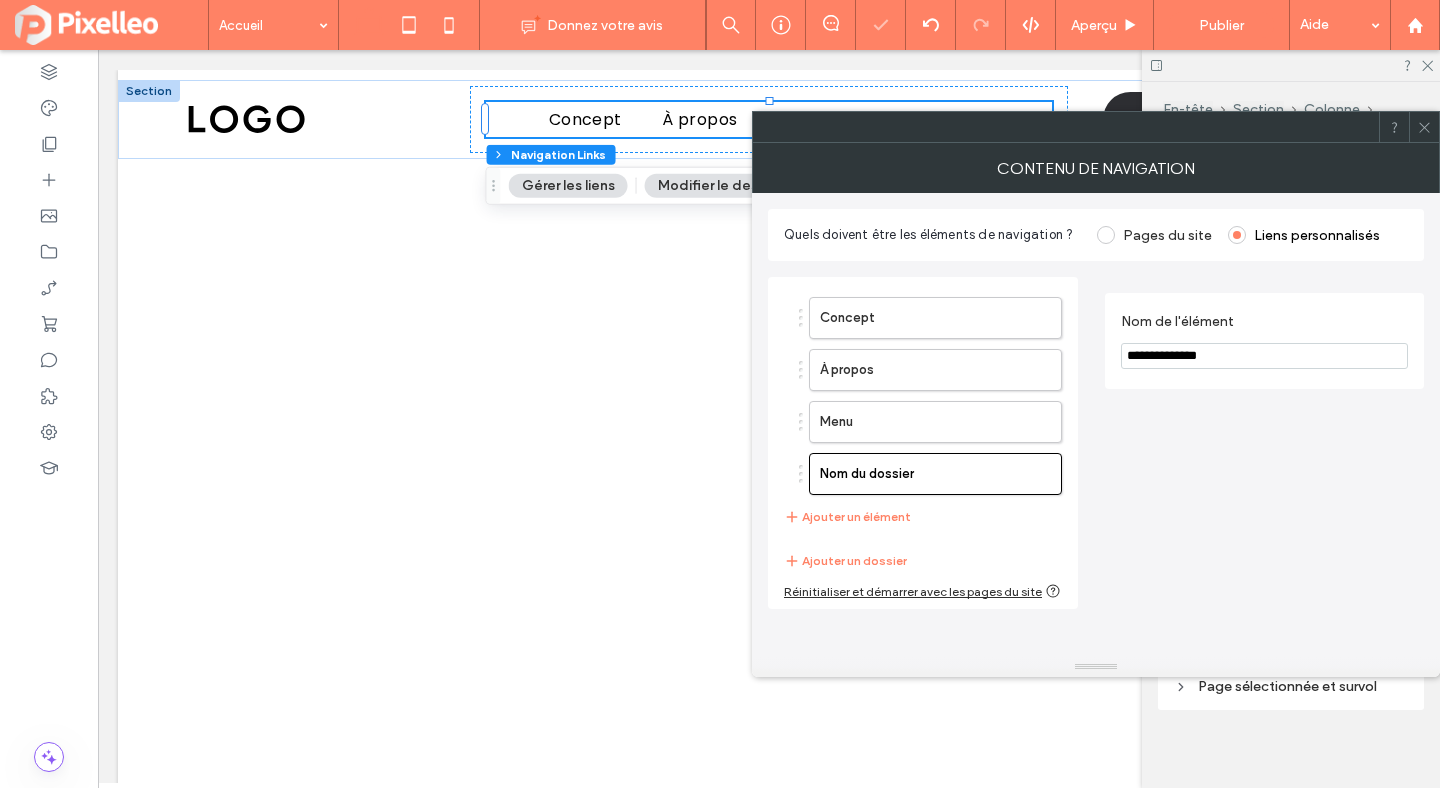 click on "**********" at bounding box center [1264, 356] 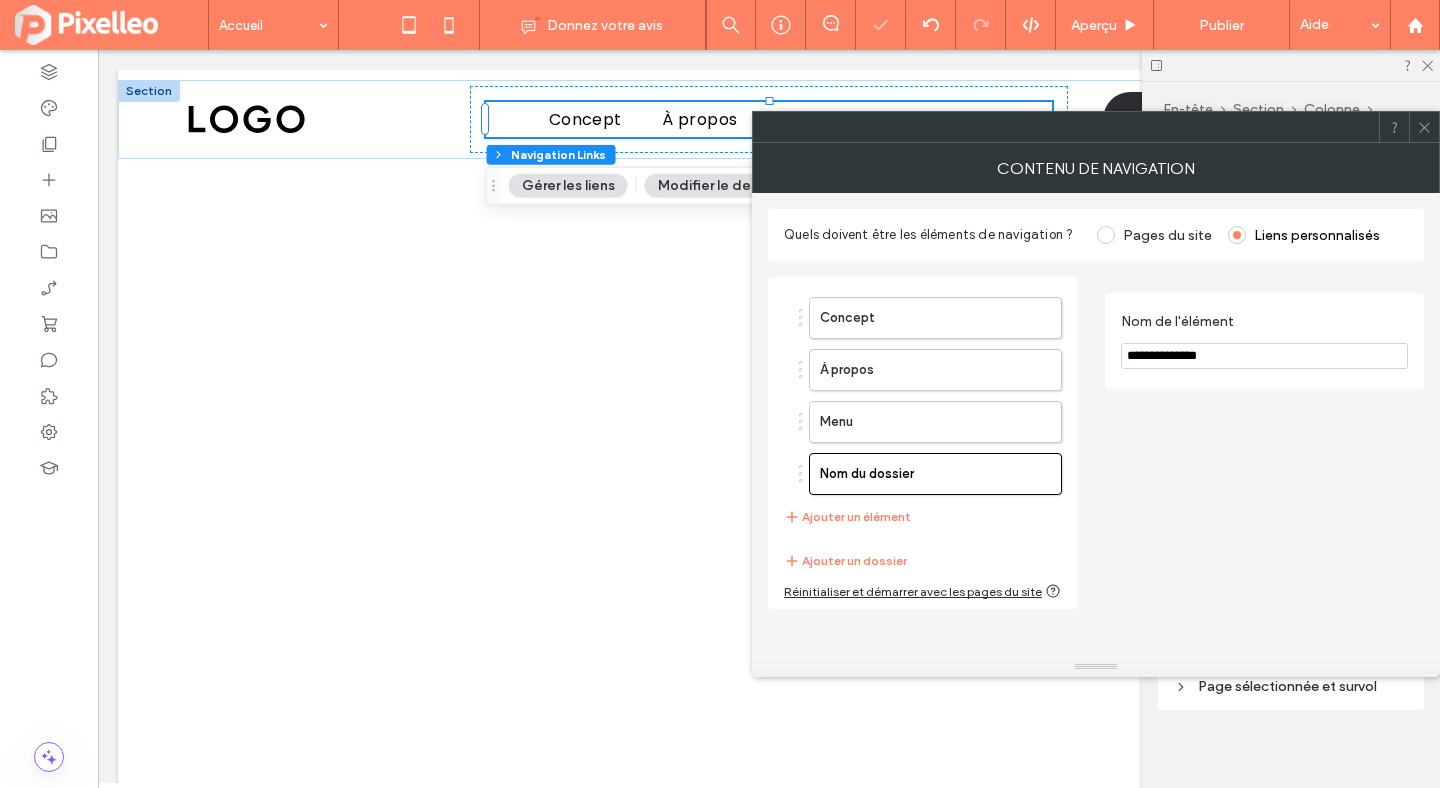 click on "**********" at bounding box center [1264, 356] 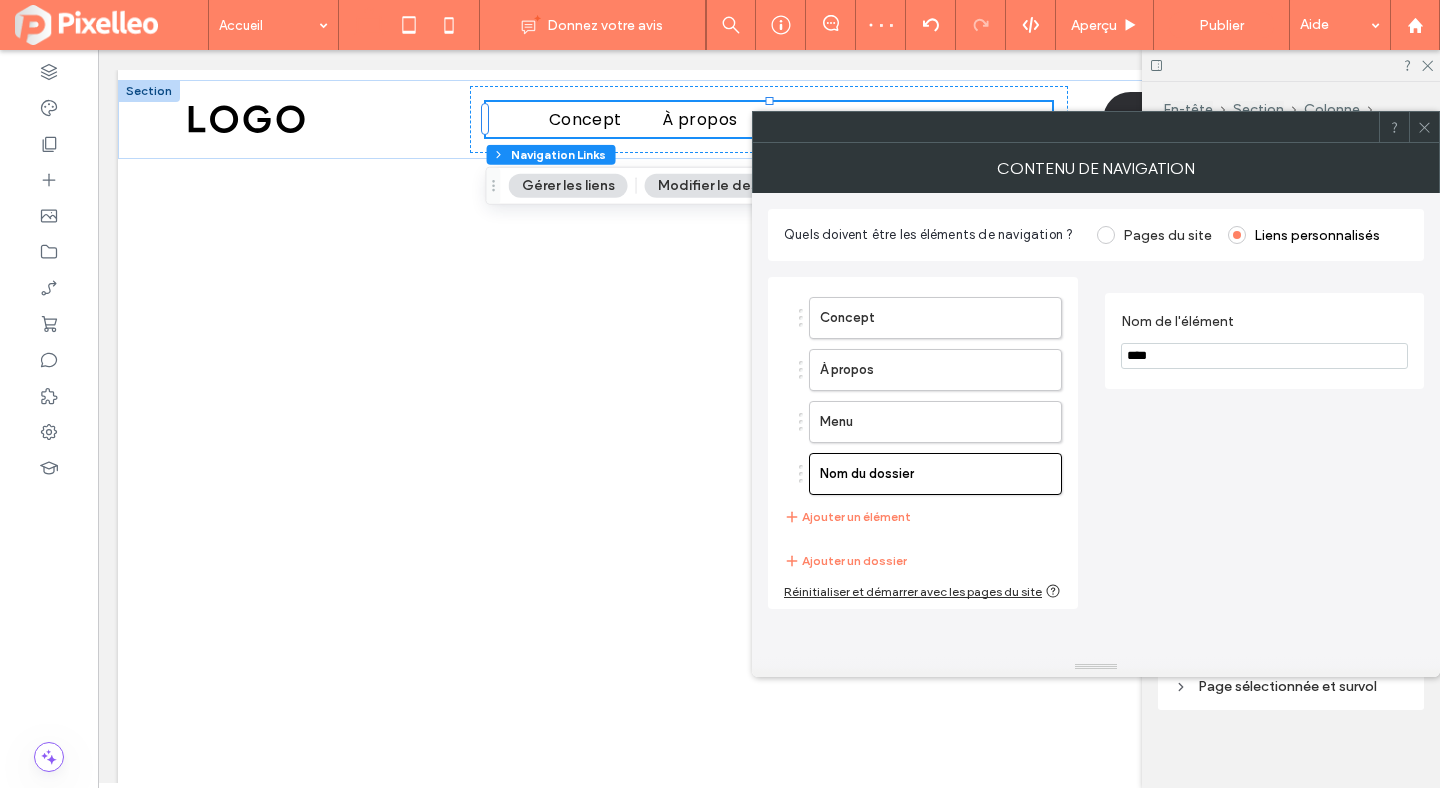 type on "****" 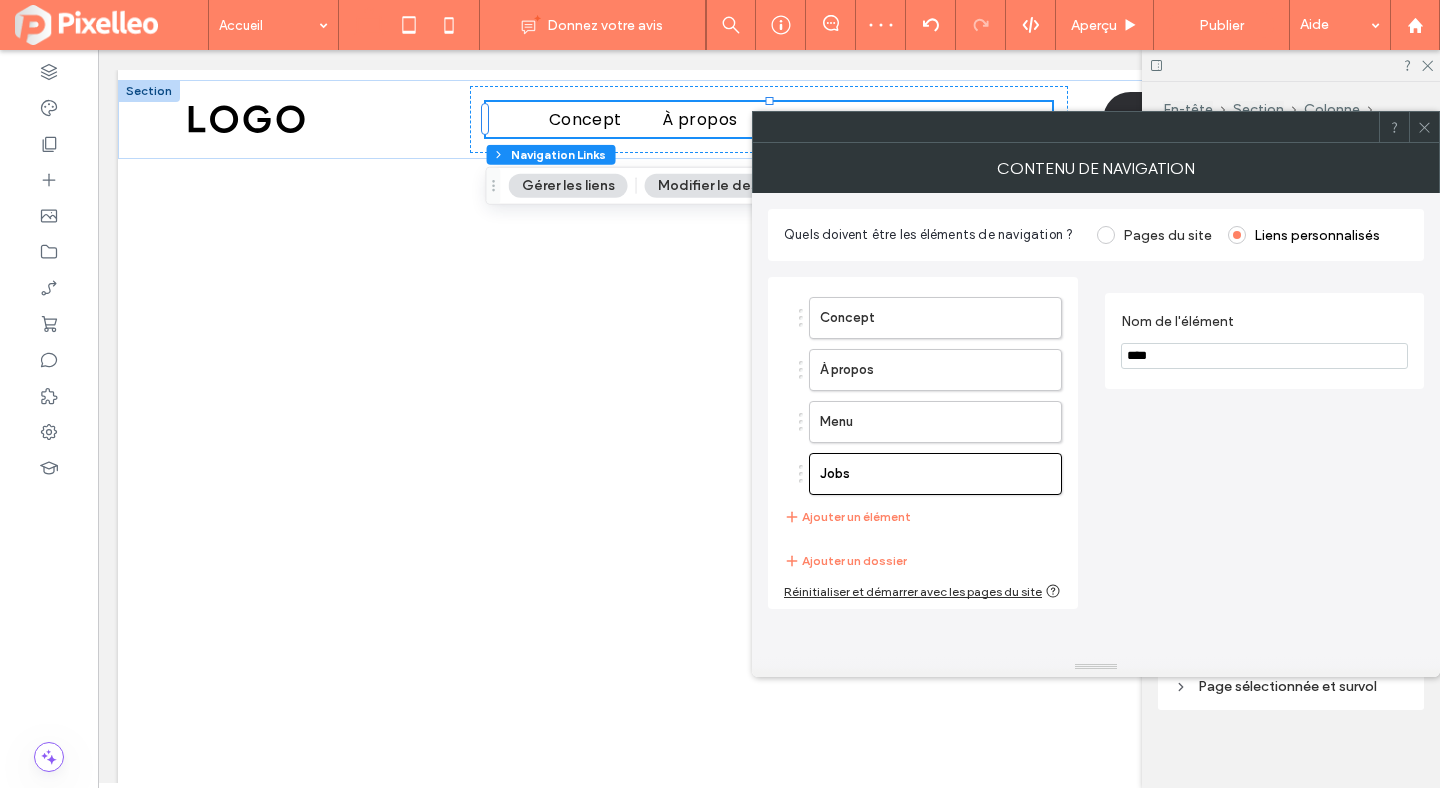 click on "Nom de l'élément ****" at bounding box center (1264, 443) 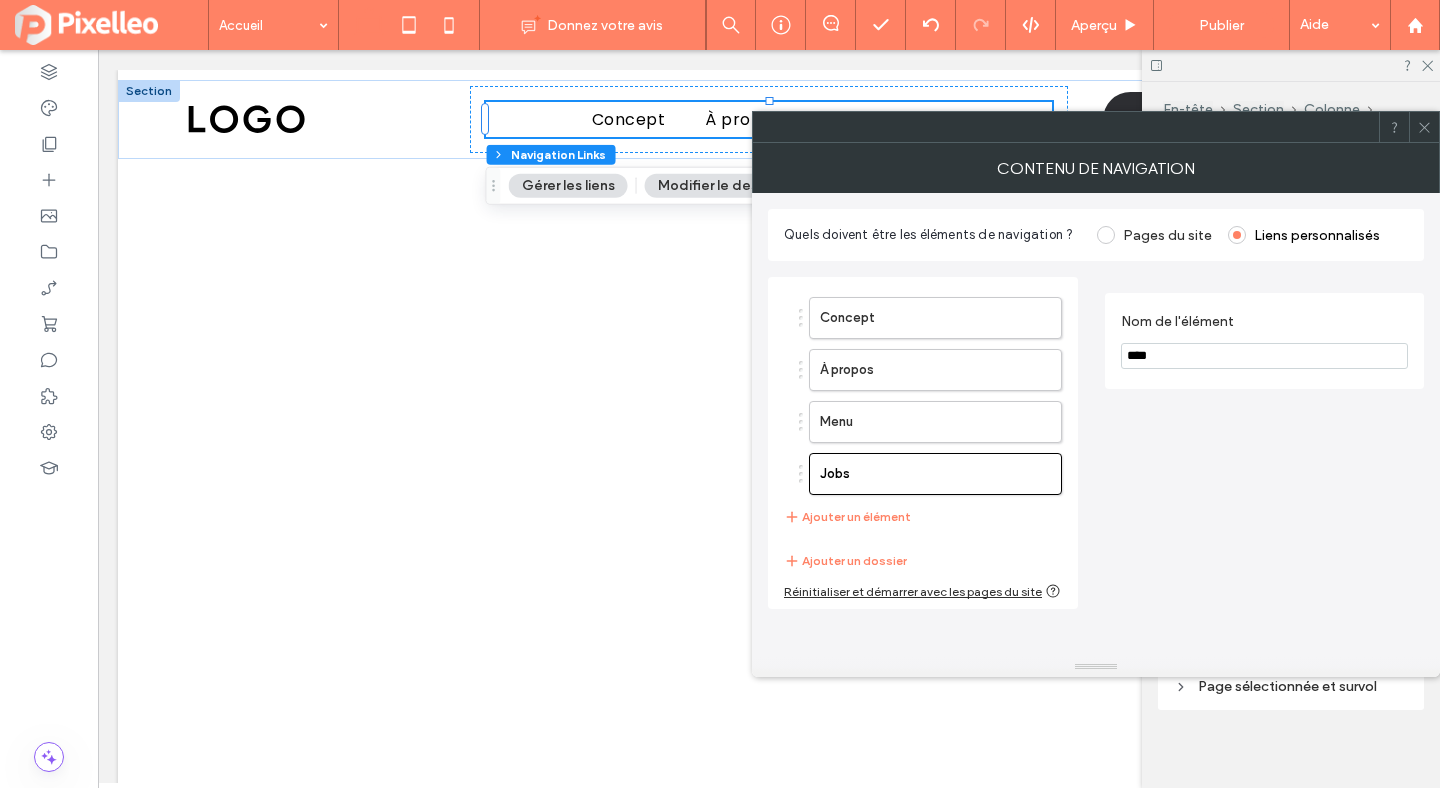 click 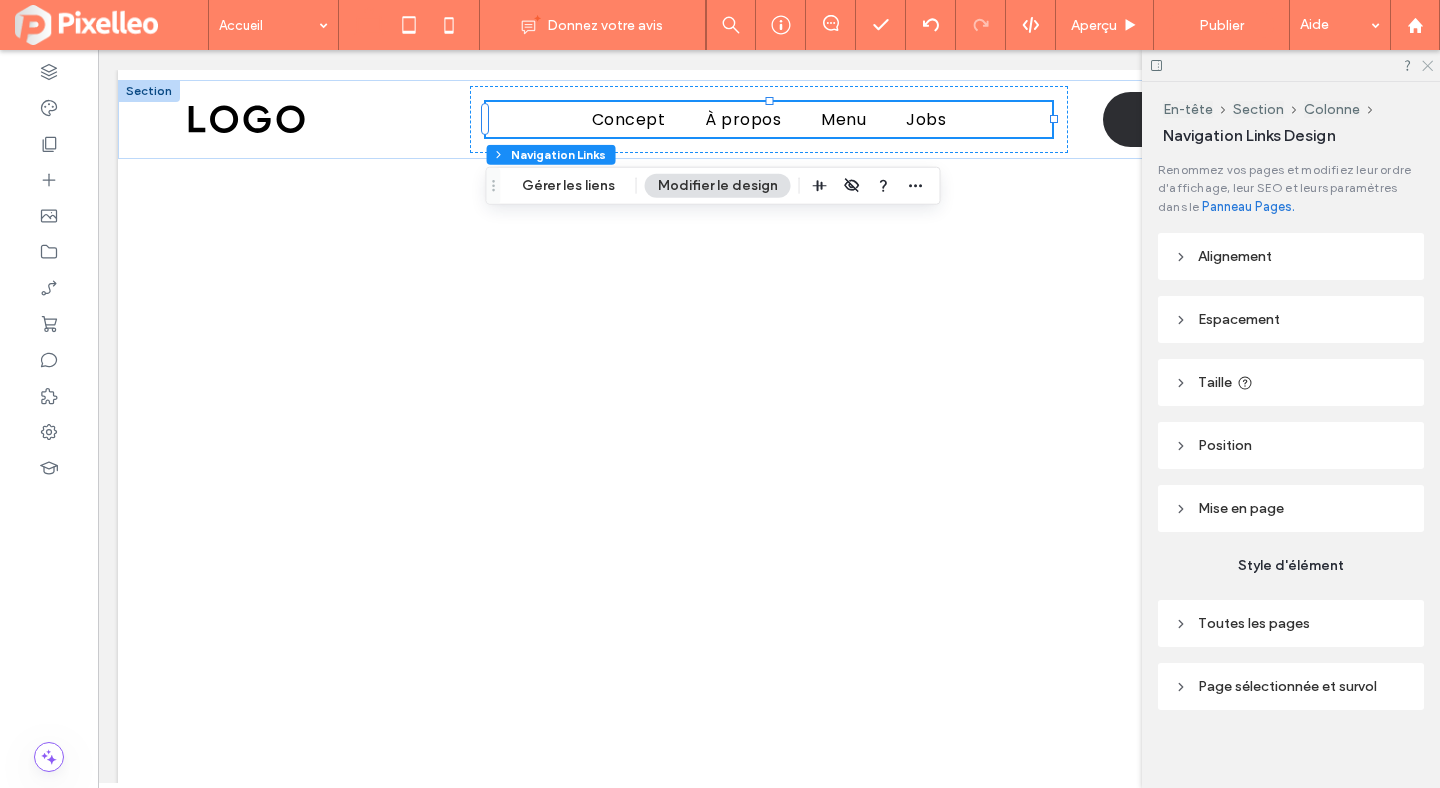 click 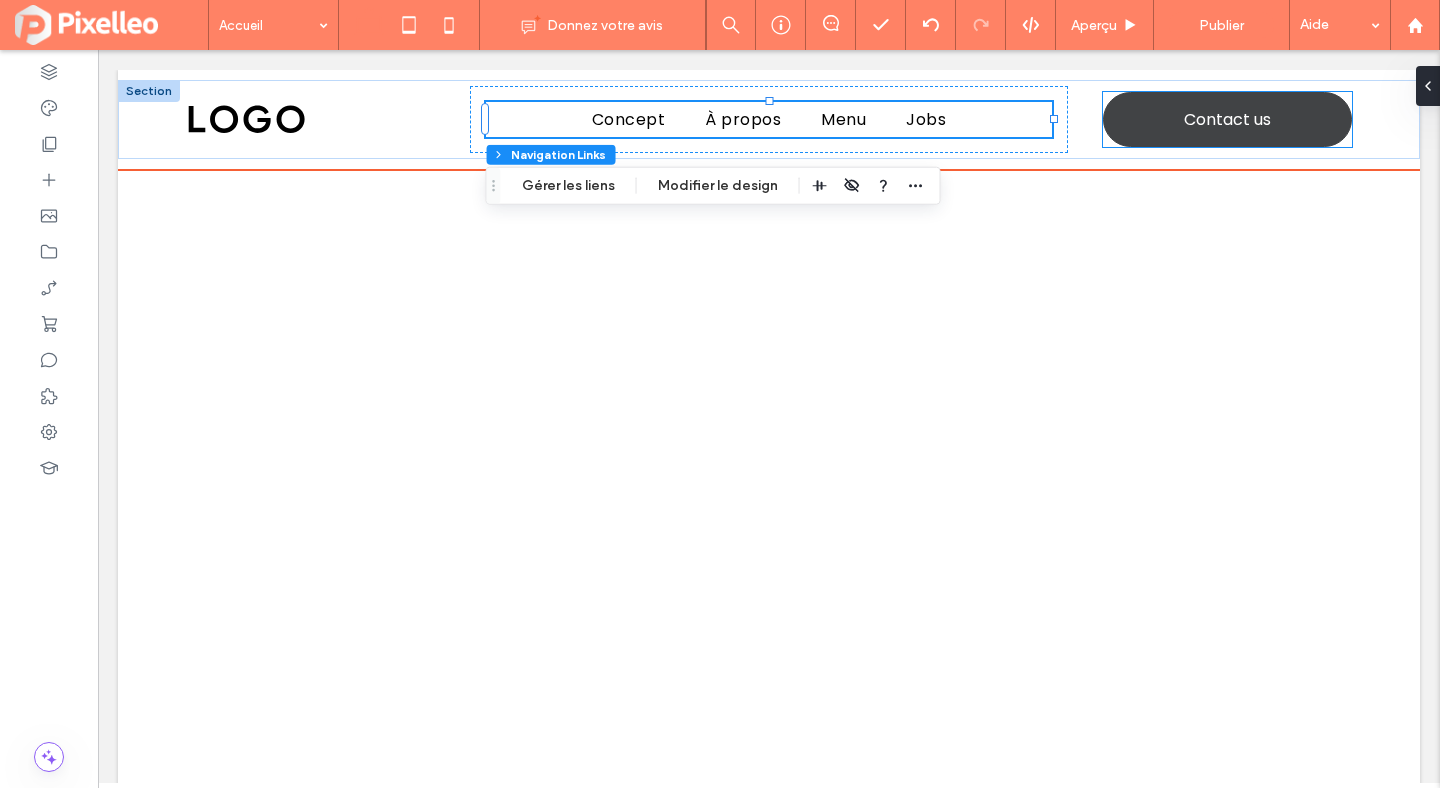 click on "Contact us" at bounding box center (1227, 119) 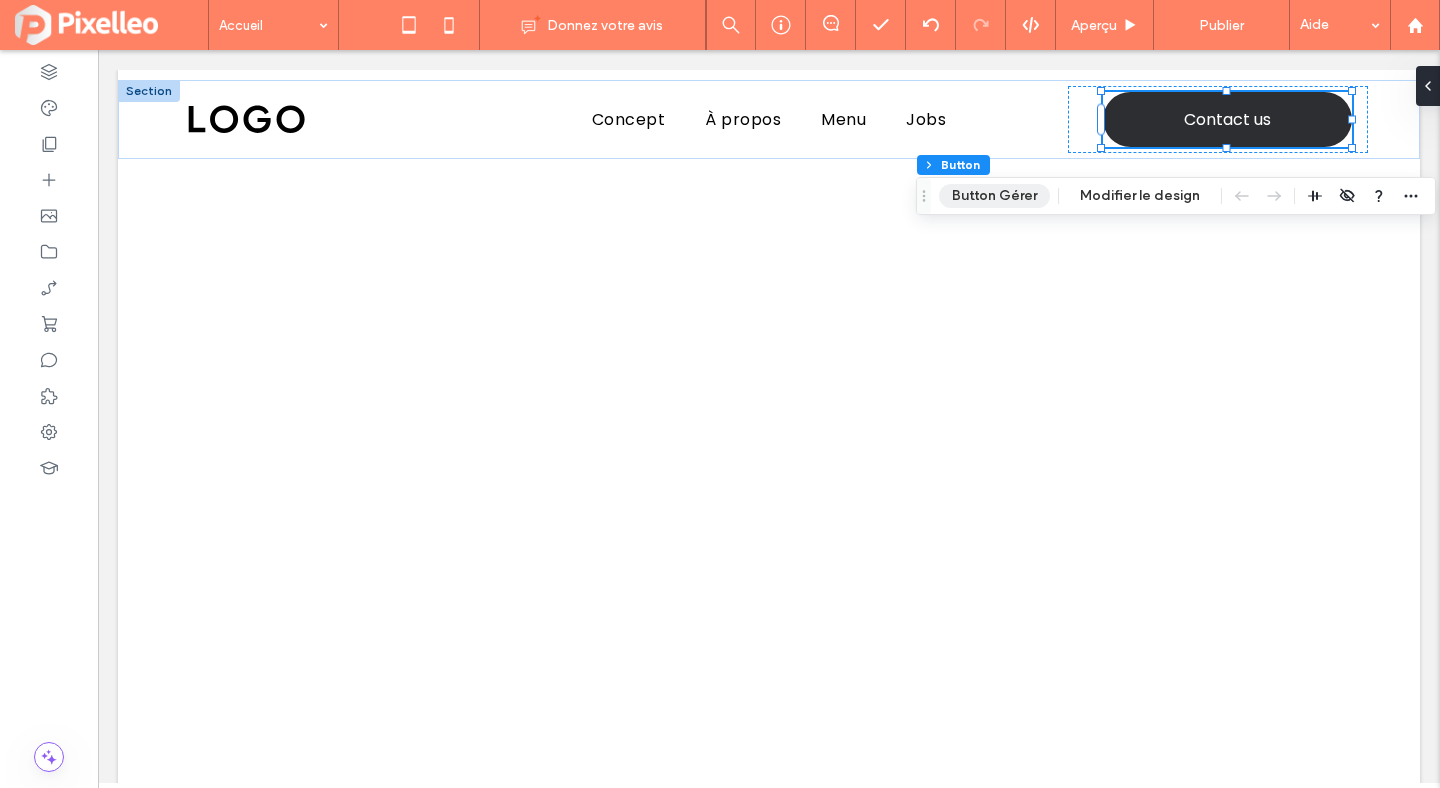 click on "Button Gérer" at bounding box center [994, 196] 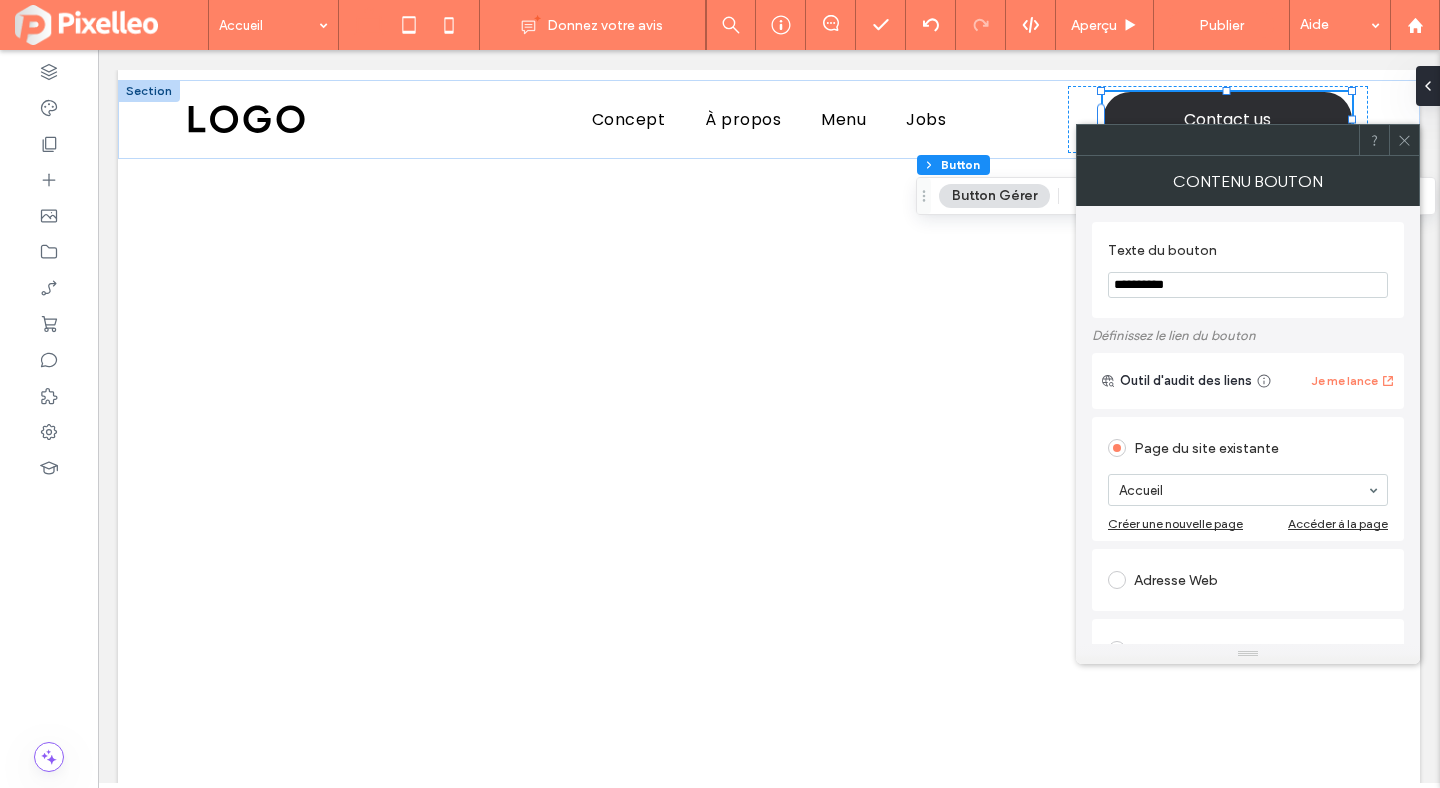 click on "**********" at bounding box center (1248, 285) 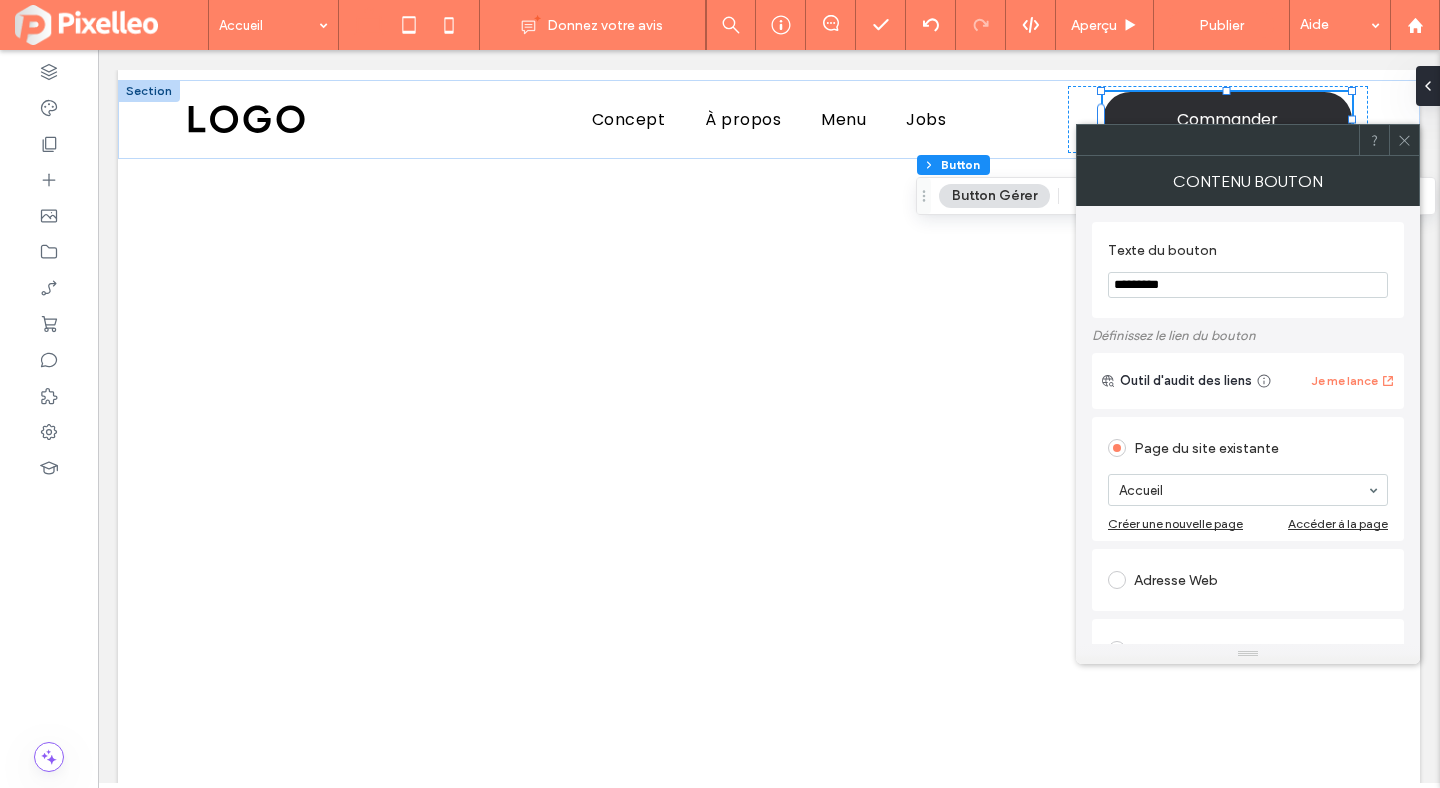 type on "*********" 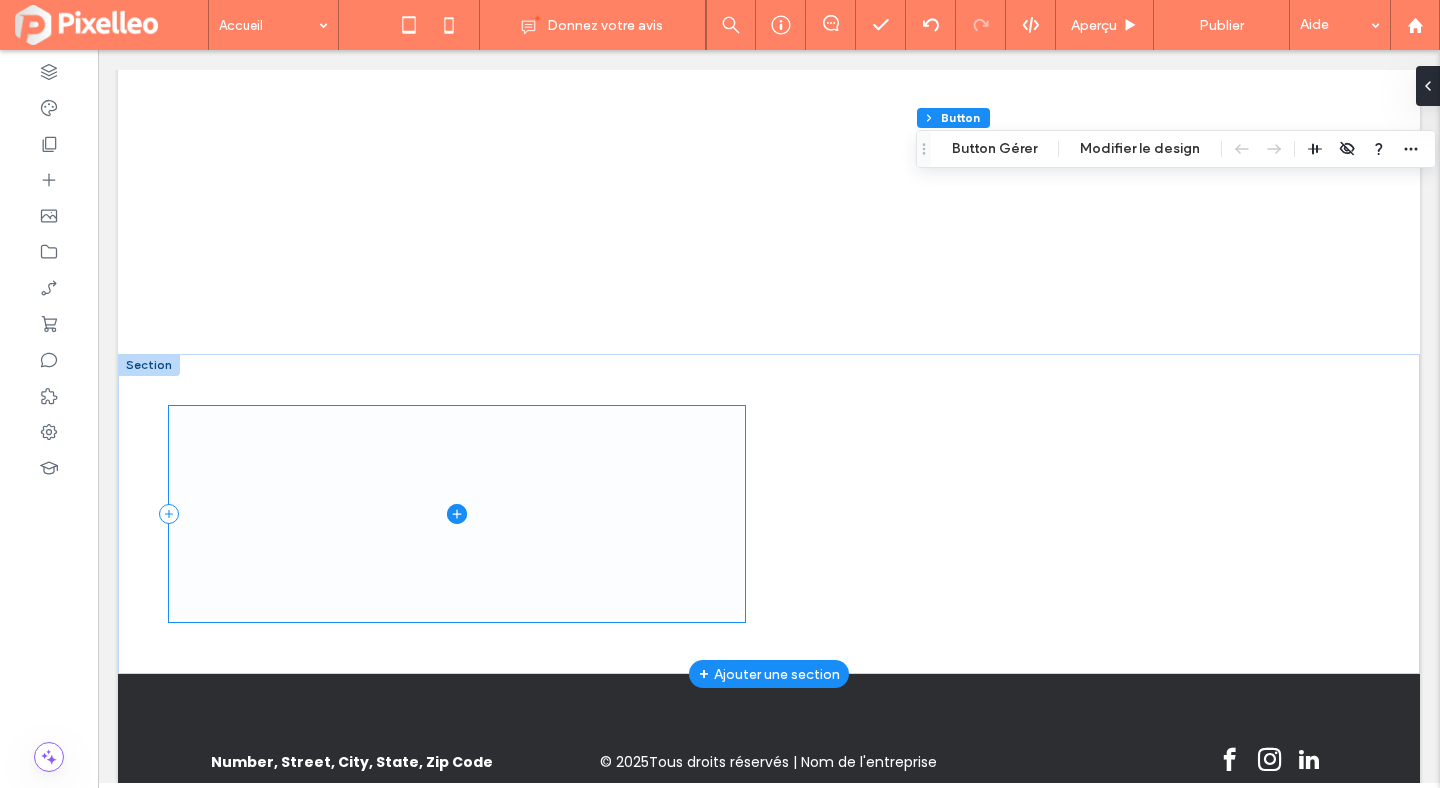 scroll, scrollTop: 0, scrollLeft: 0, axis: both 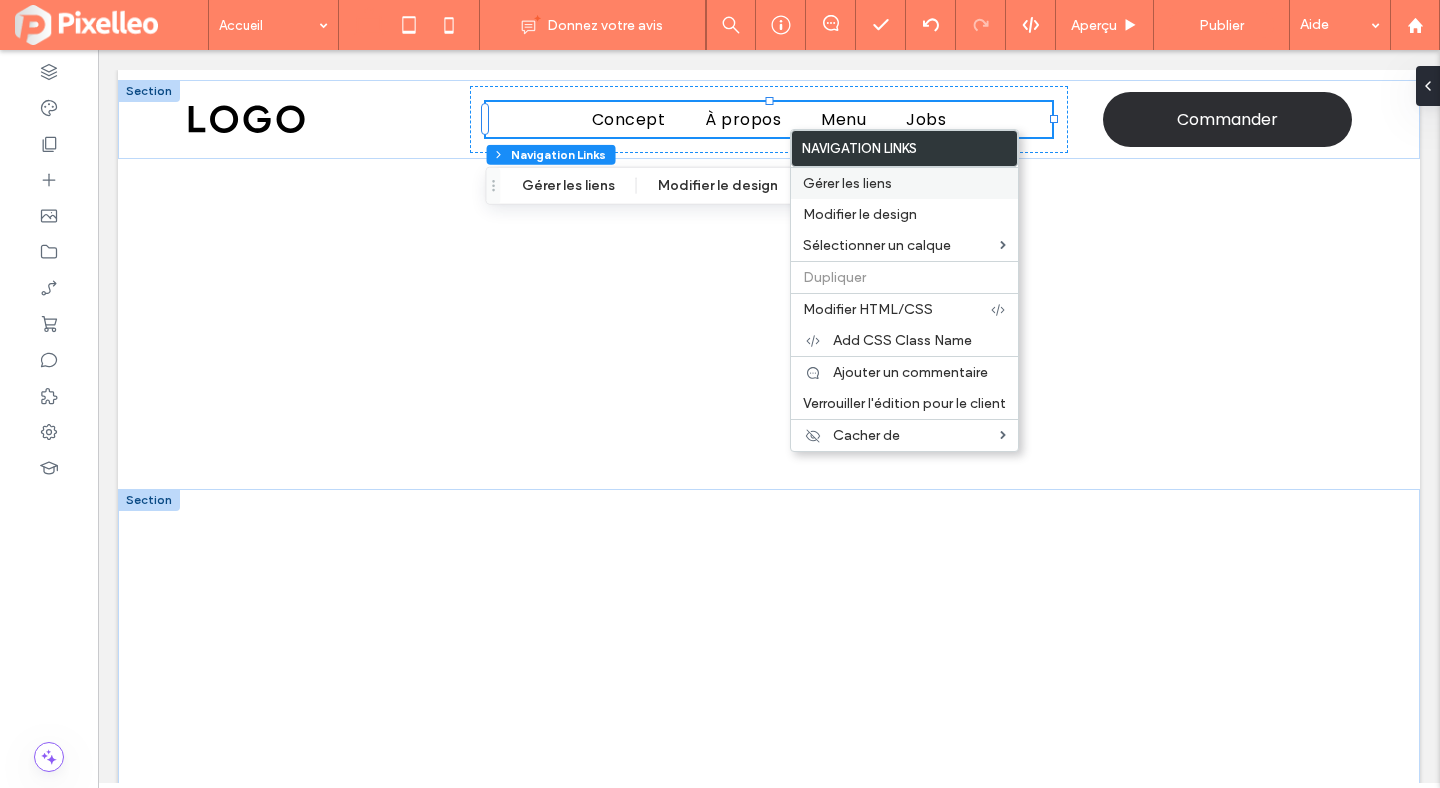 click on "Gérer les liens" at bounding box center (847, 183) 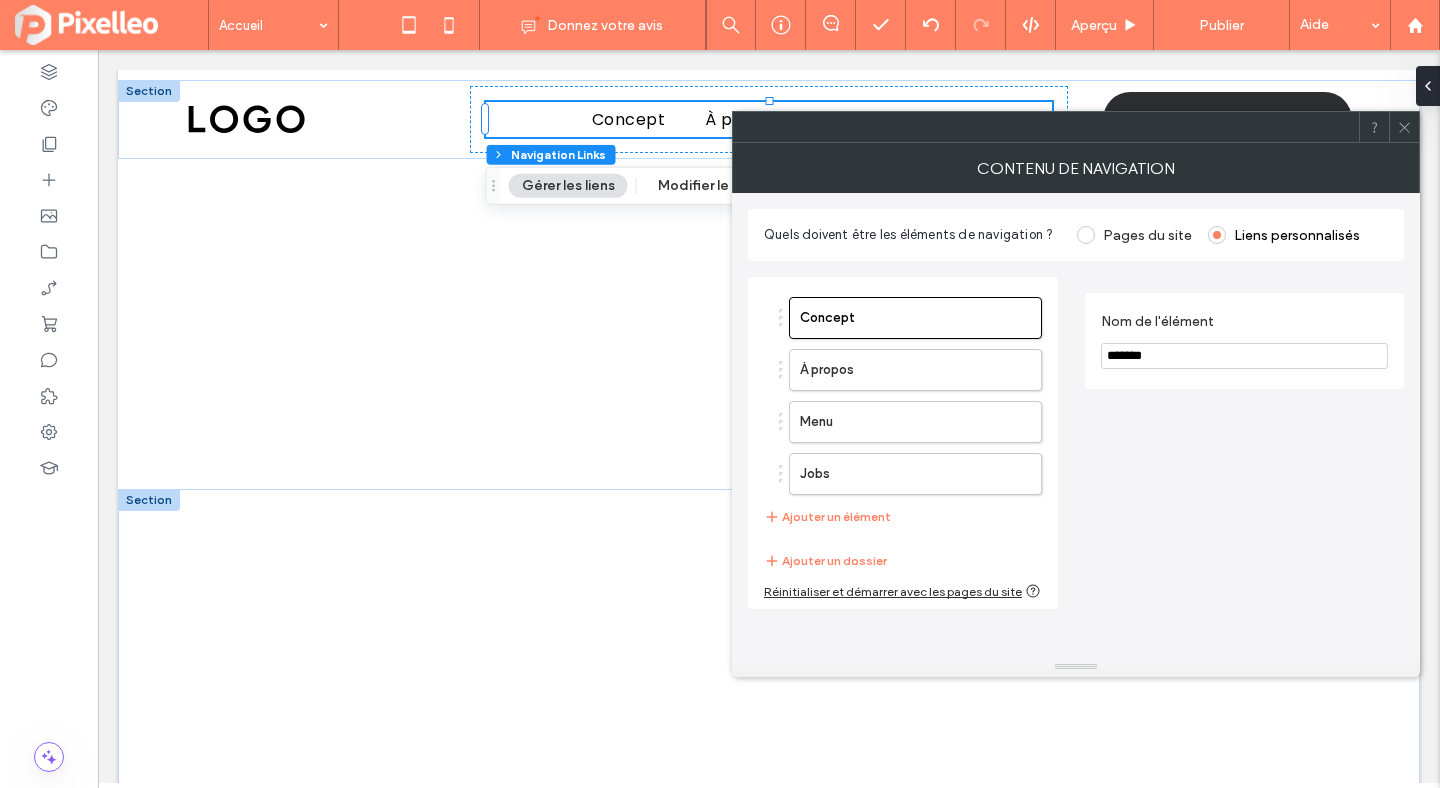 click at bounding box center (1404, 127) 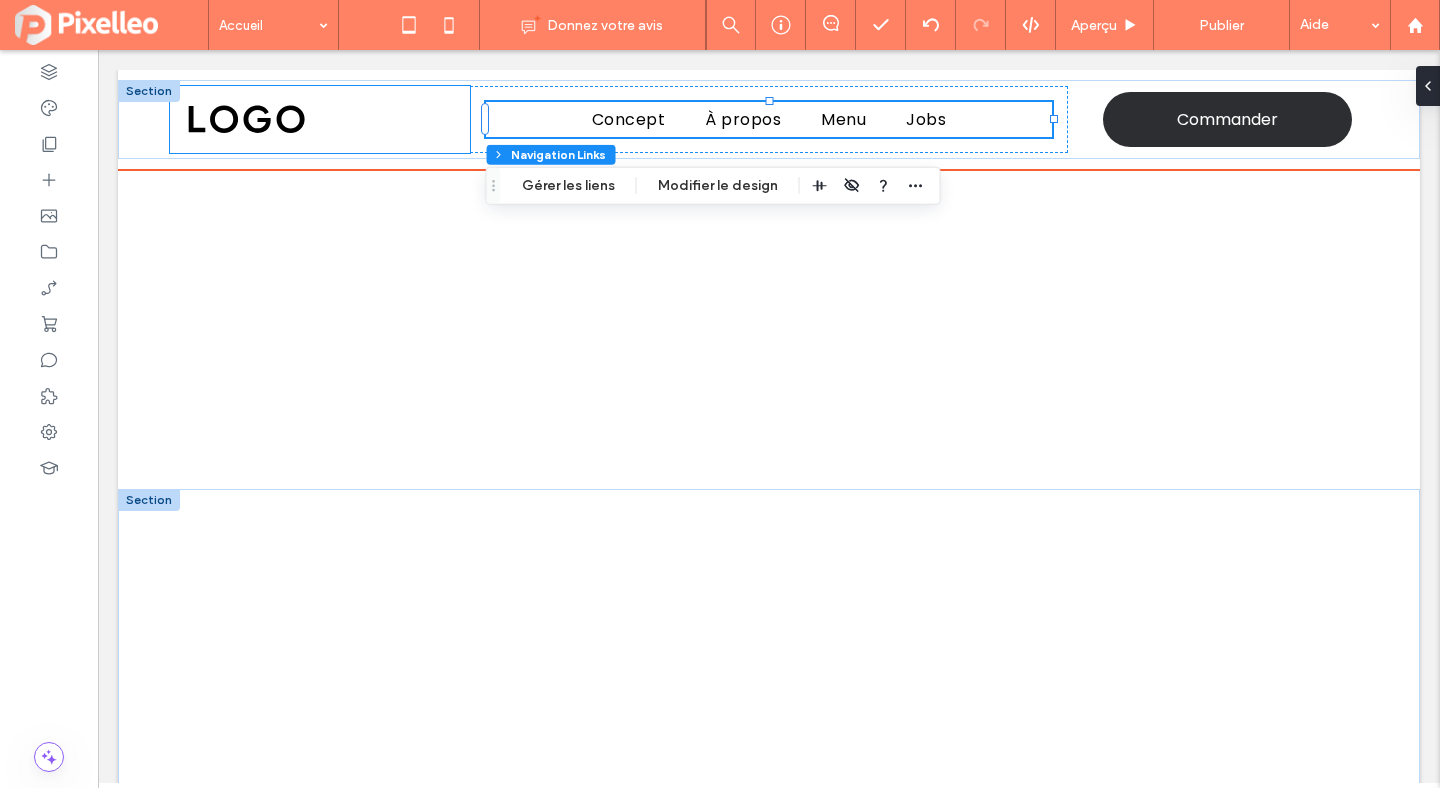 click at bounding box center [319, 119] 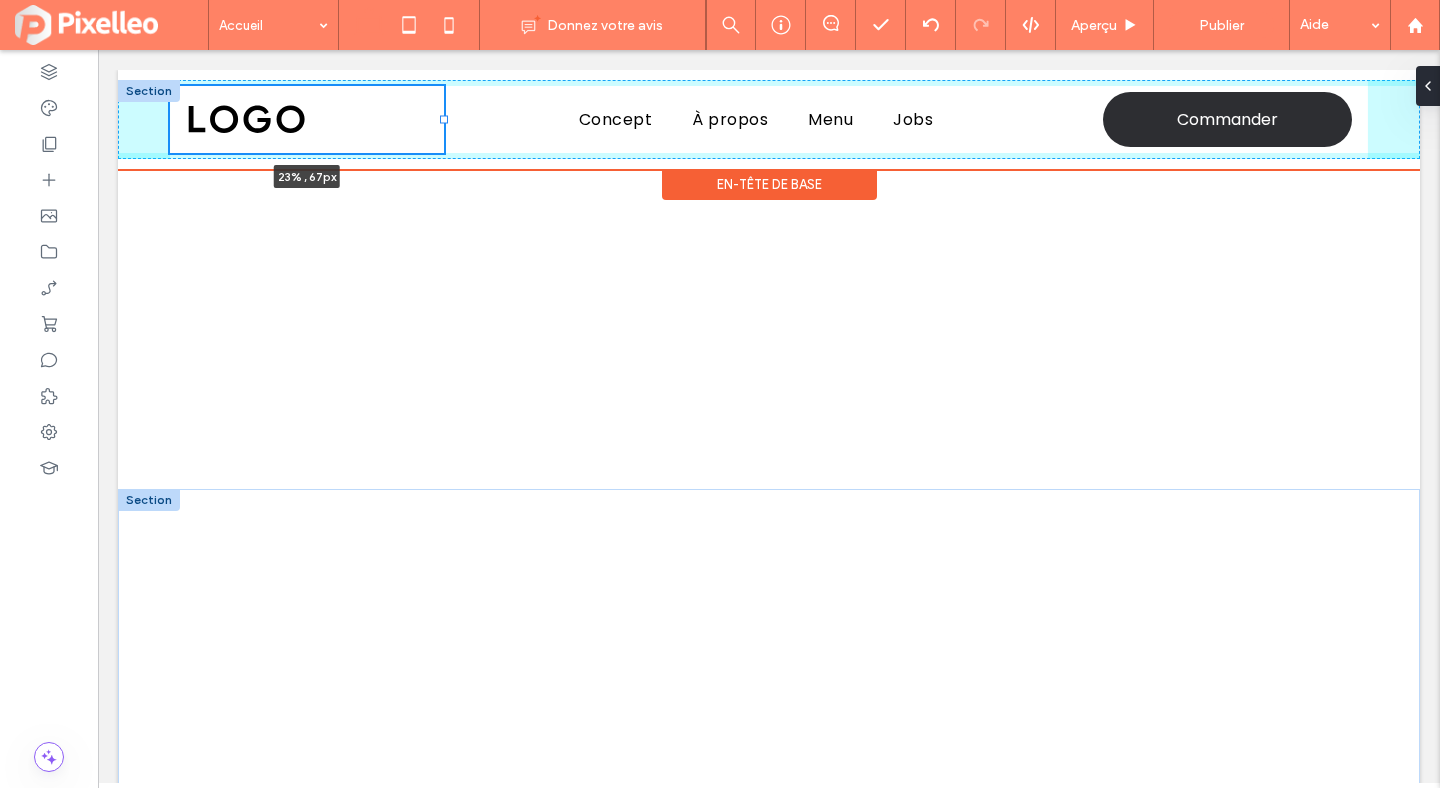 drag, startPoint x: 466, startPoint y: 117, endPoint x: 440, endPoint y: 121, distance: 26.305893 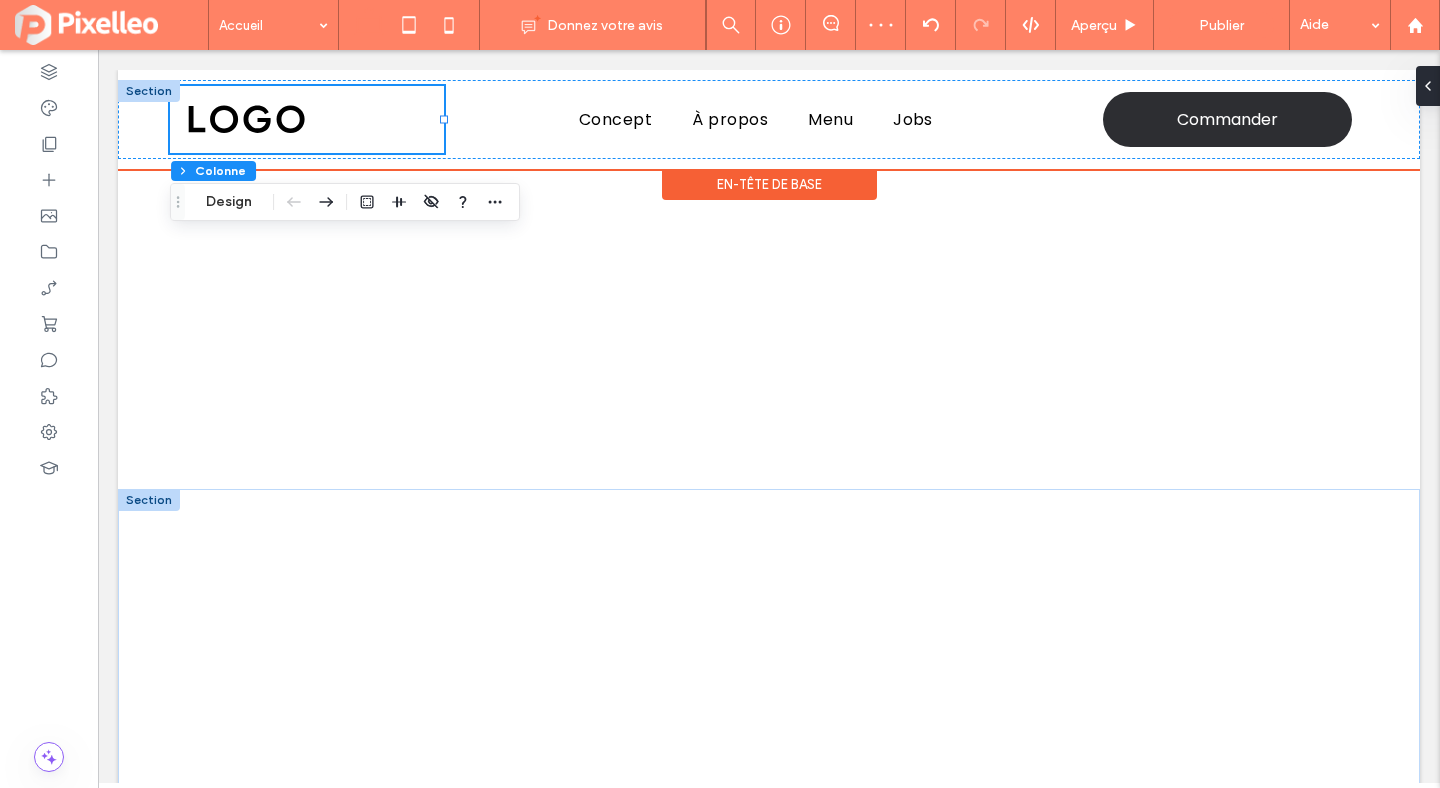 click at bounding box center [149, 91] 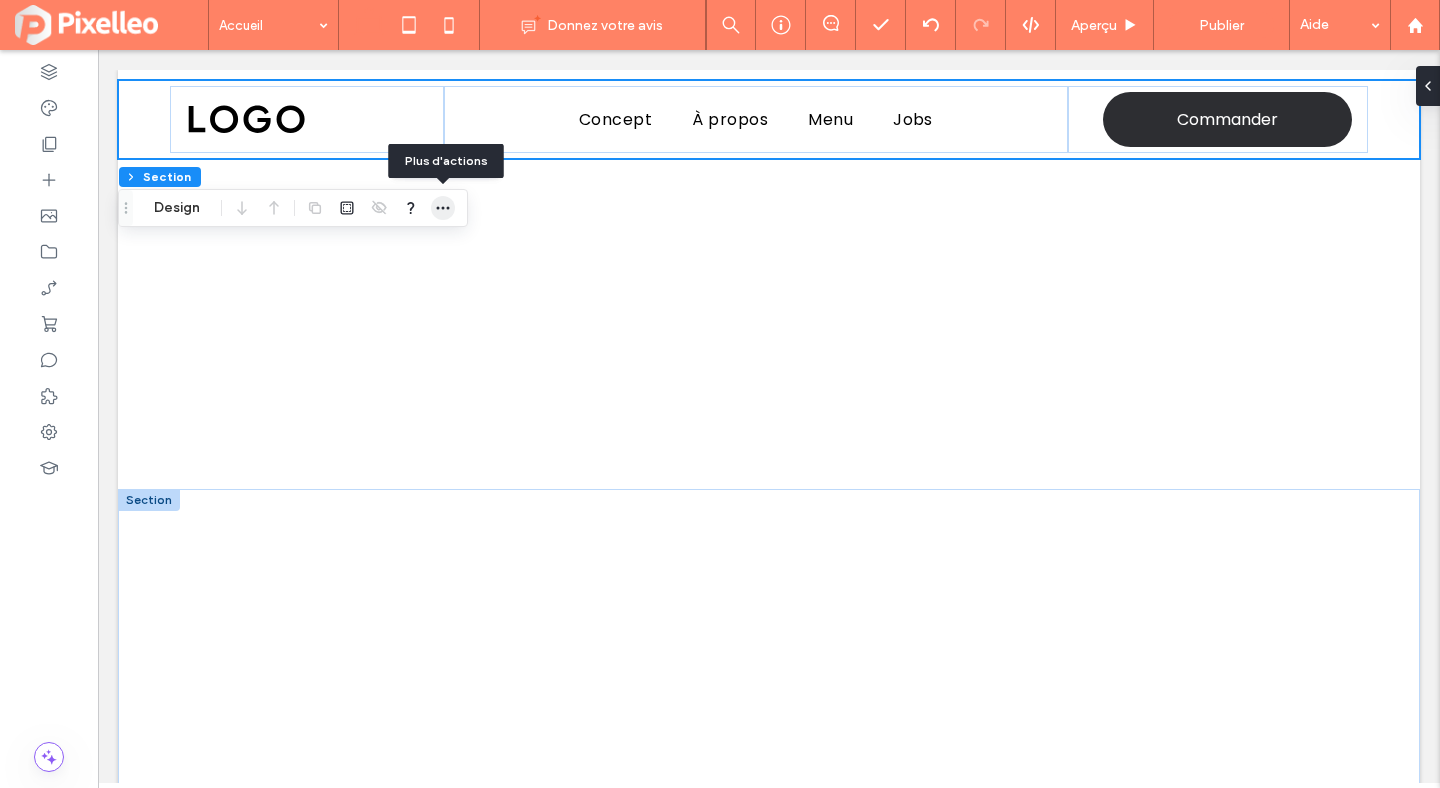 click 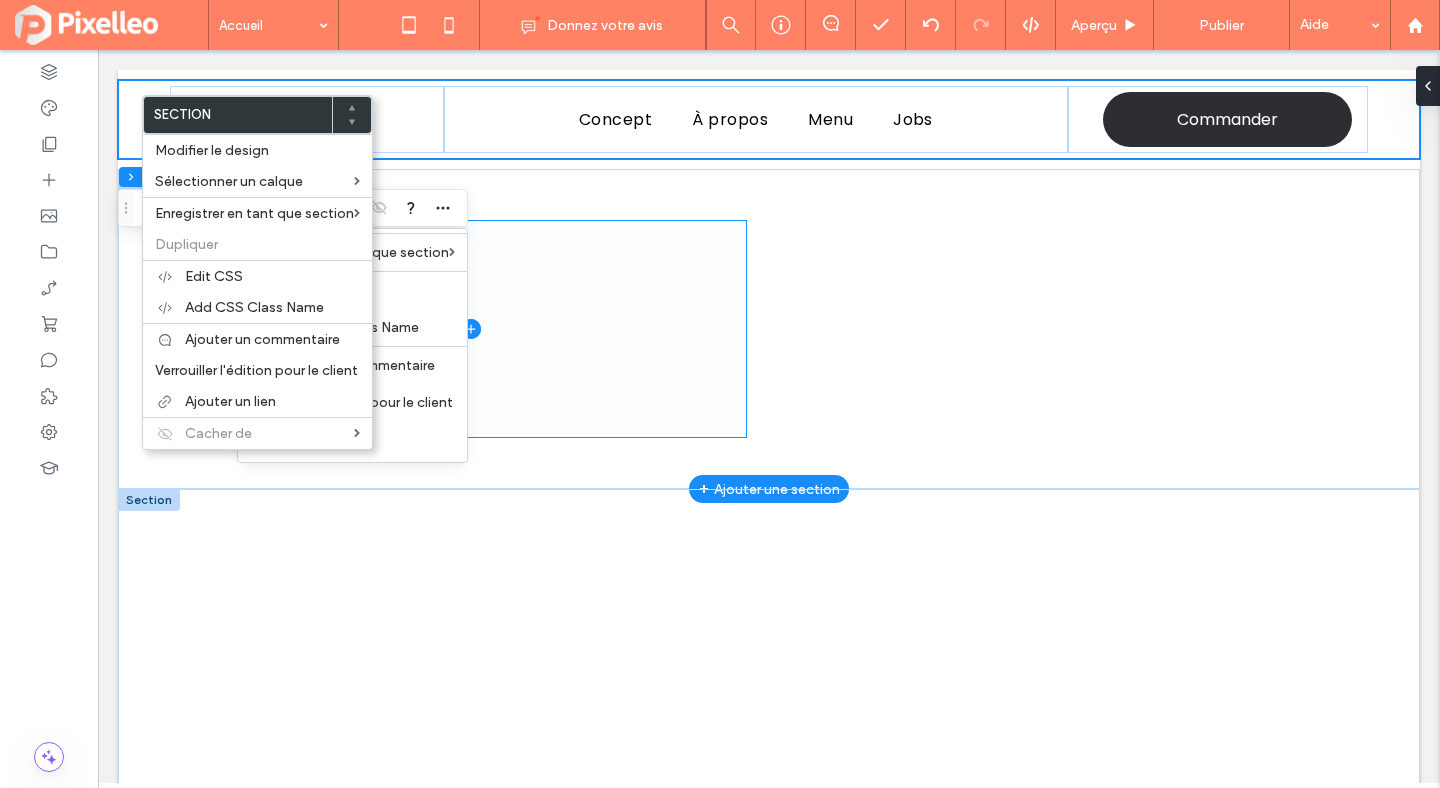 click at bounding box center (470, 329) 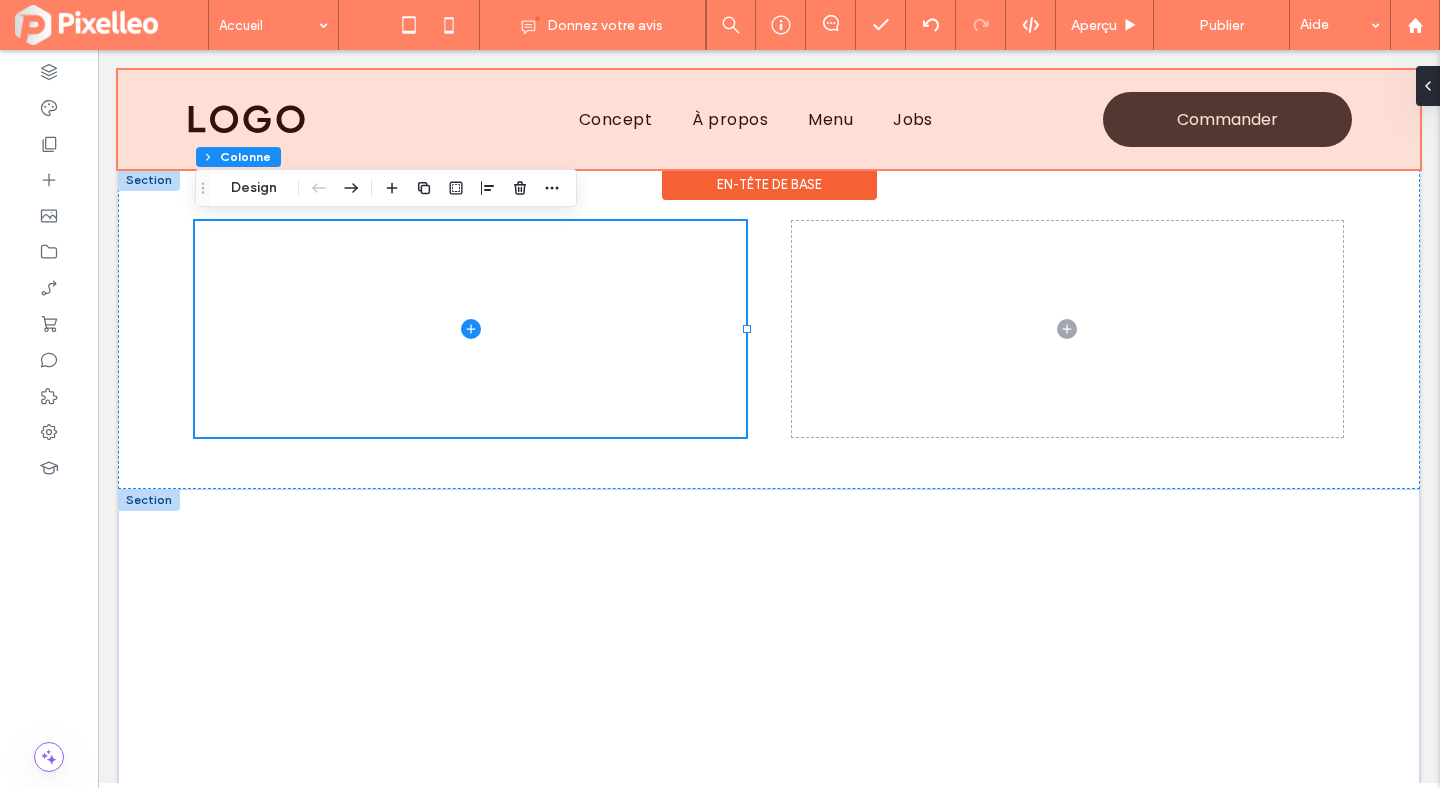 click on "En-tête de base" at bounding box center (769, 184) 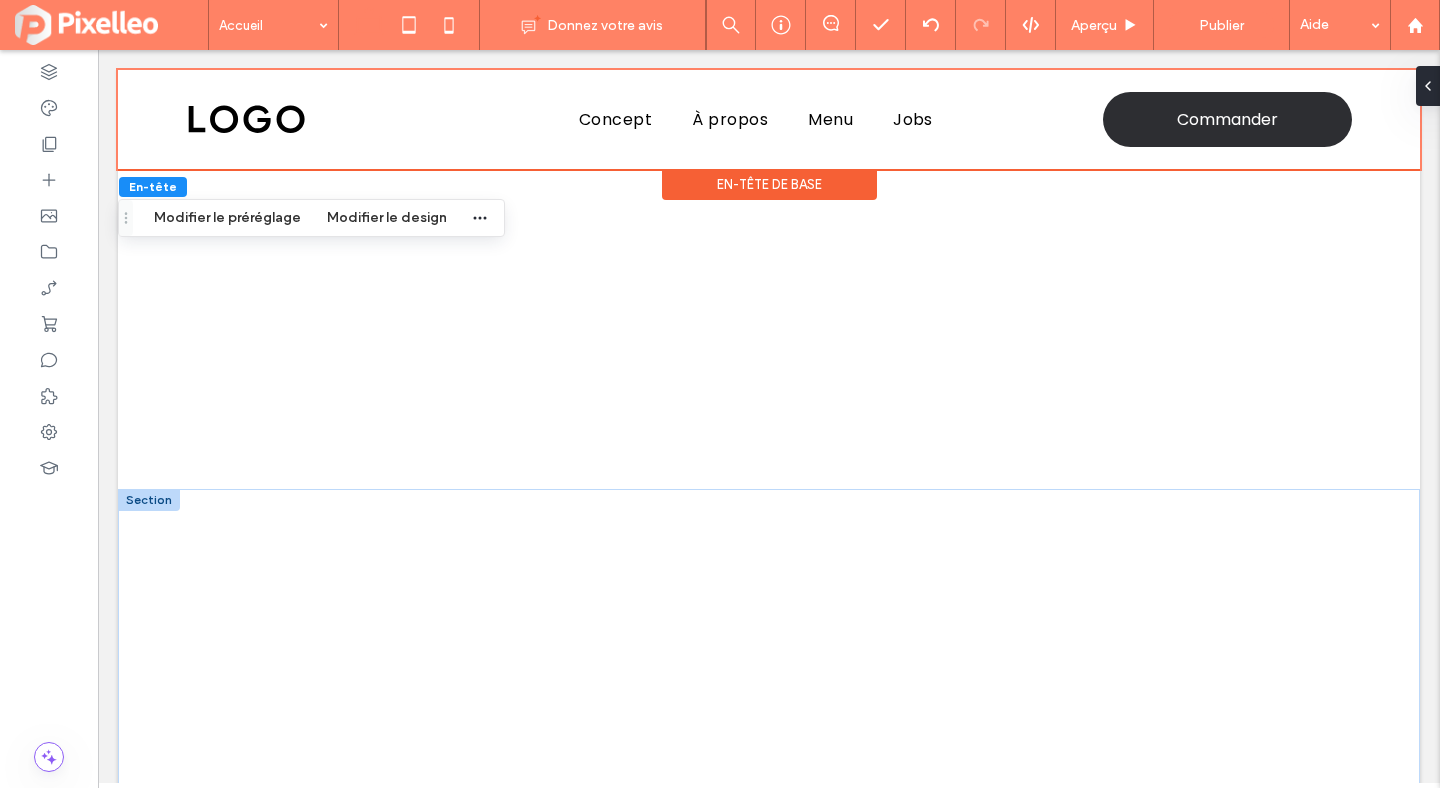 click on "En-tête de base" at bounding box center (769, 184) 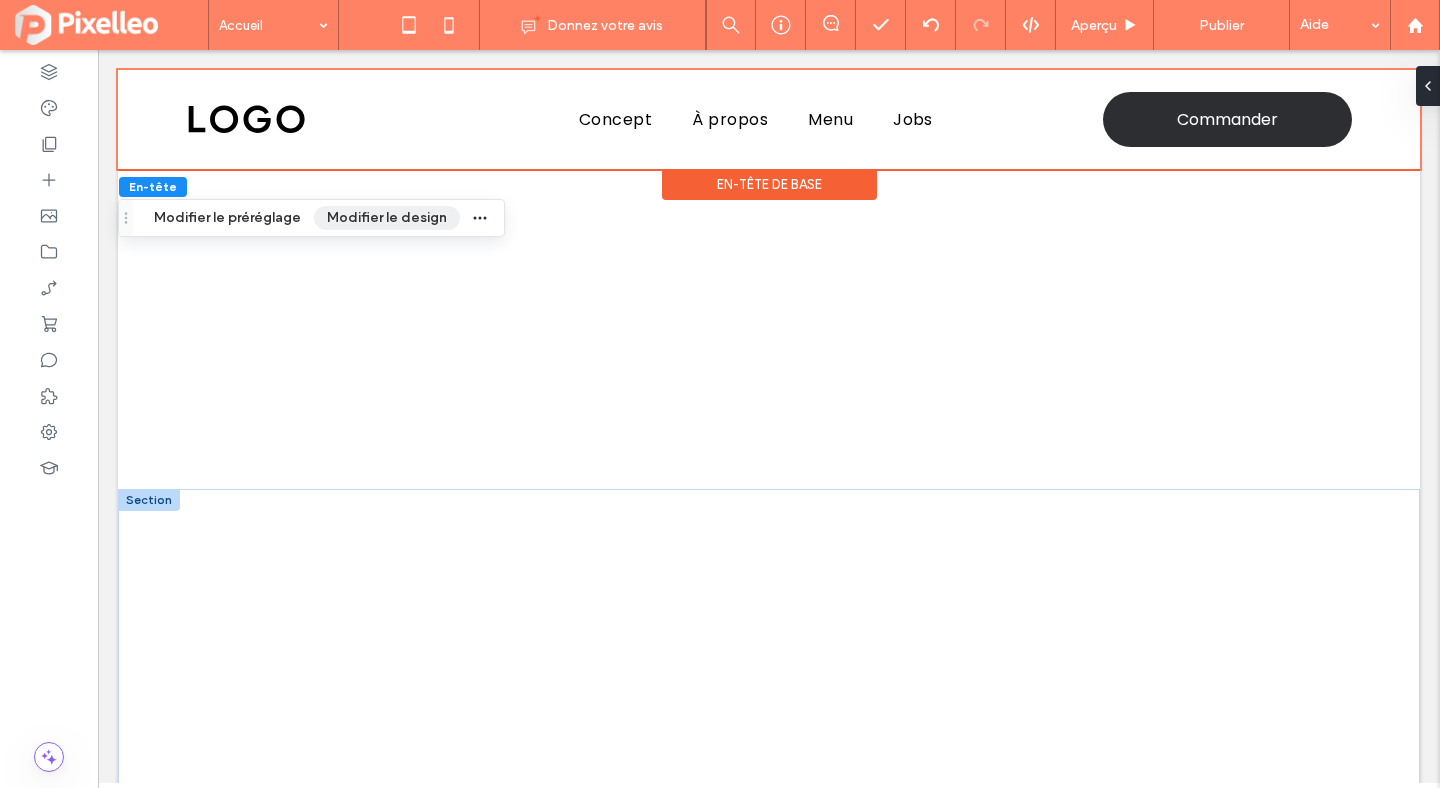 click on "Modifier le design" at bounding box center [387, 218] 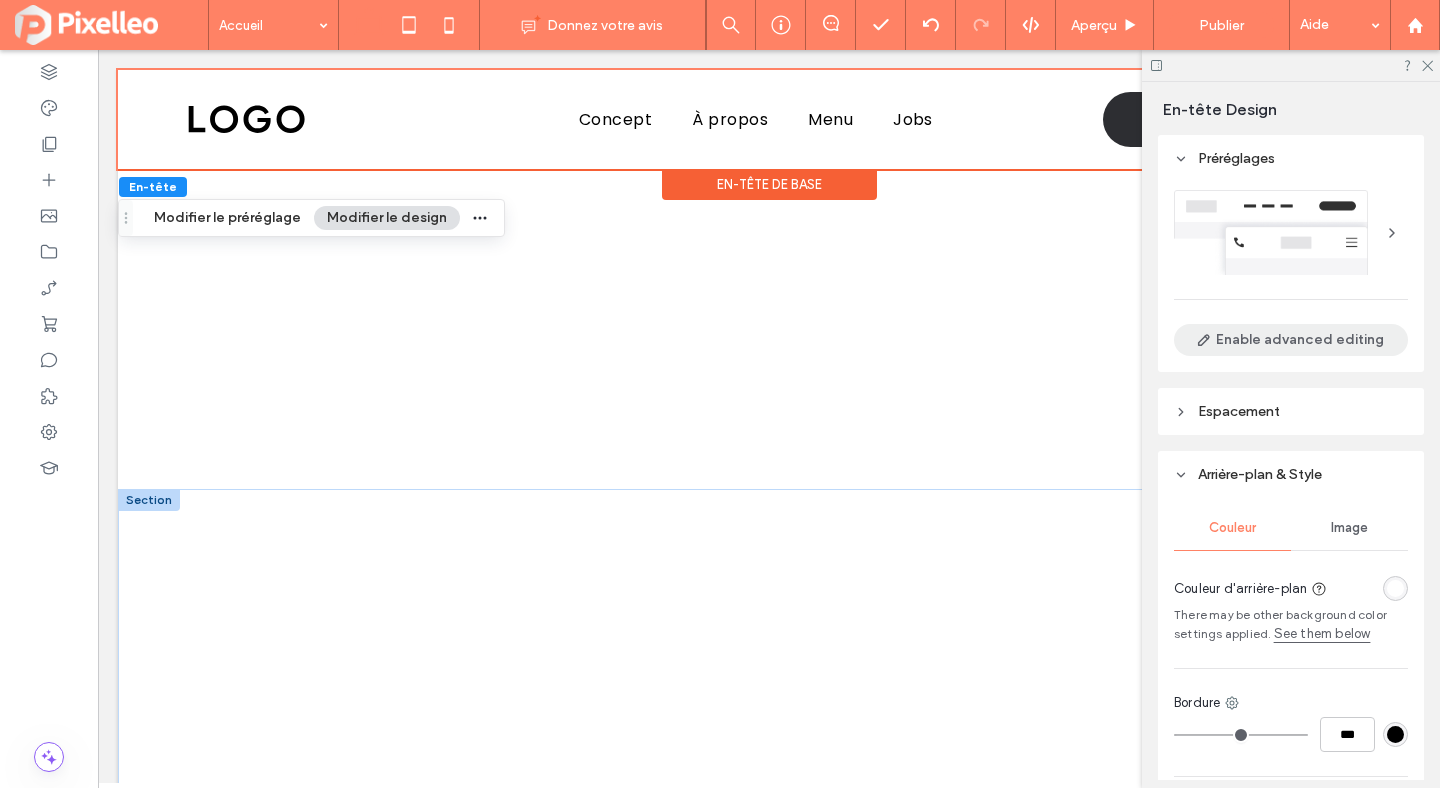 click on "Enable advanced editing" at bounding box center [1291, 340] 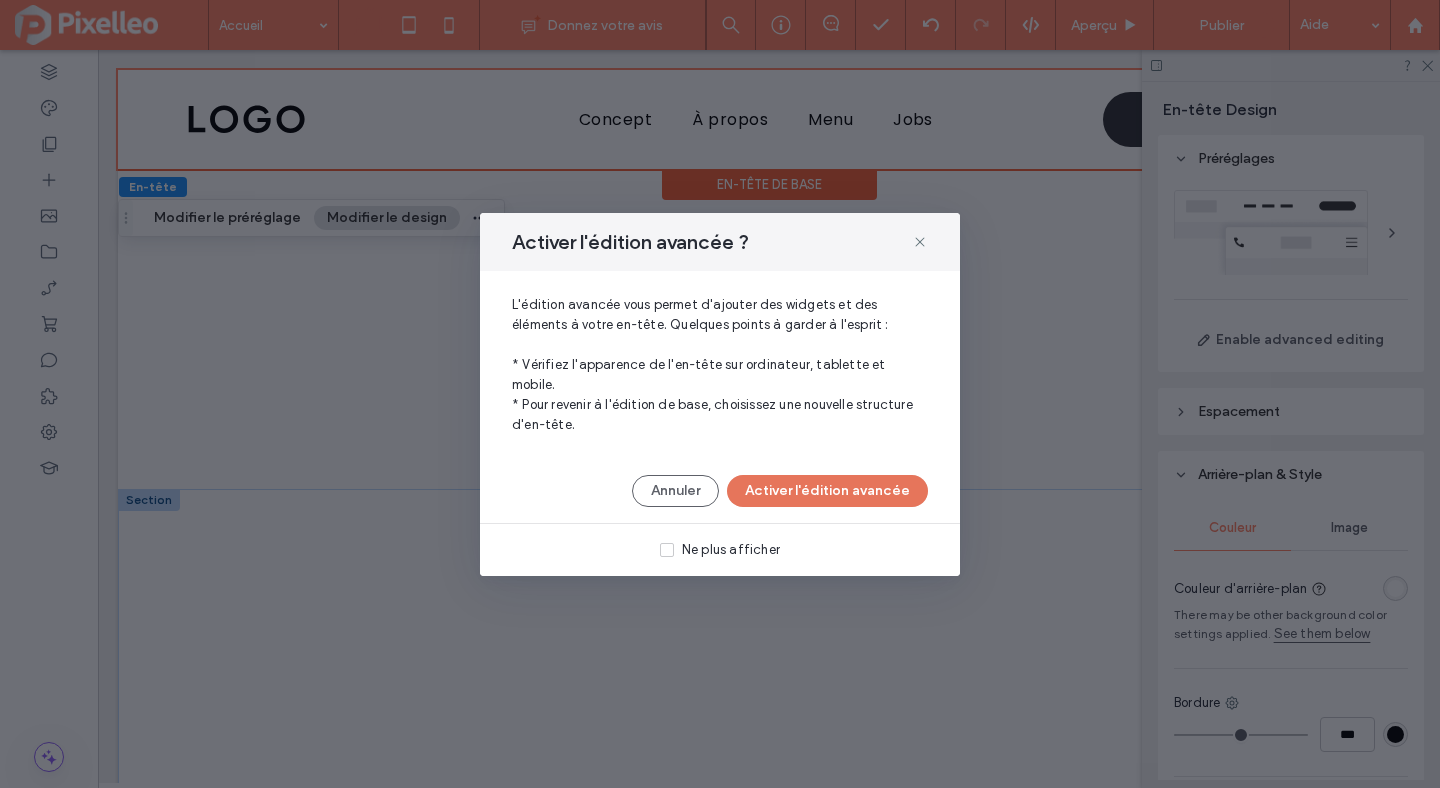 click on "Activer l'édition avancée" at bounding box center (827, 491) 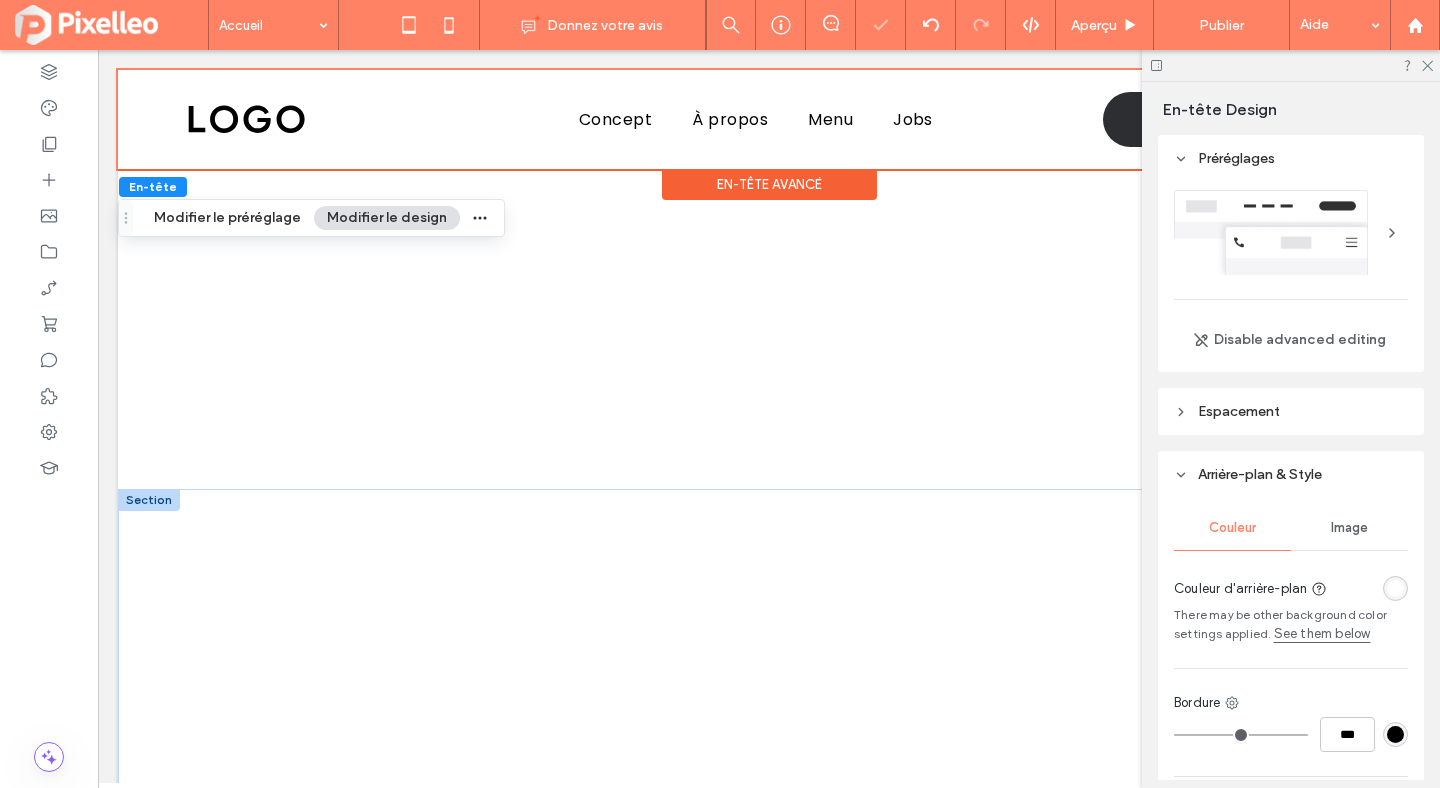 click at bounding box center [1392, 233] 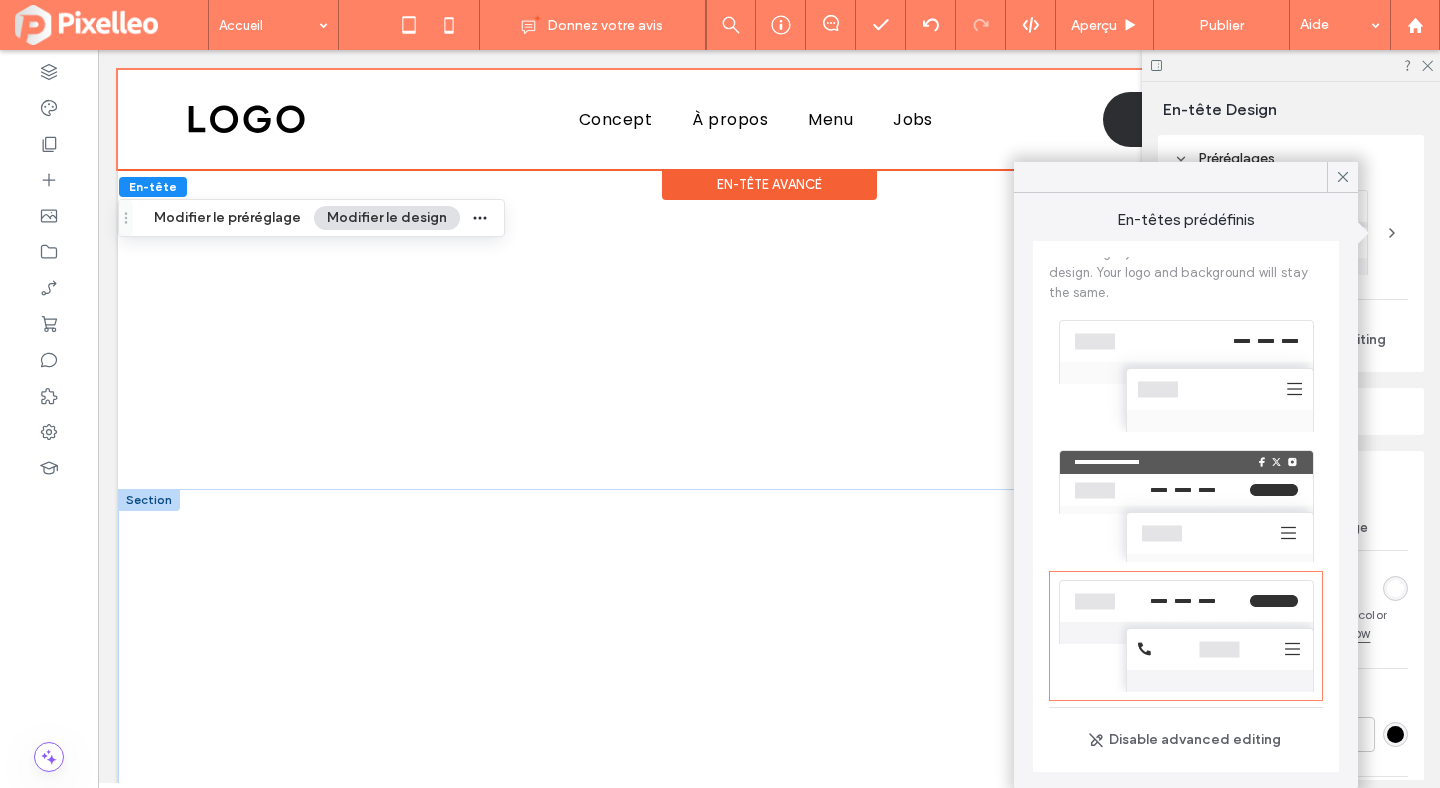 scroll, scrollTop: 88, scrollLeft: 0, axis: vertical 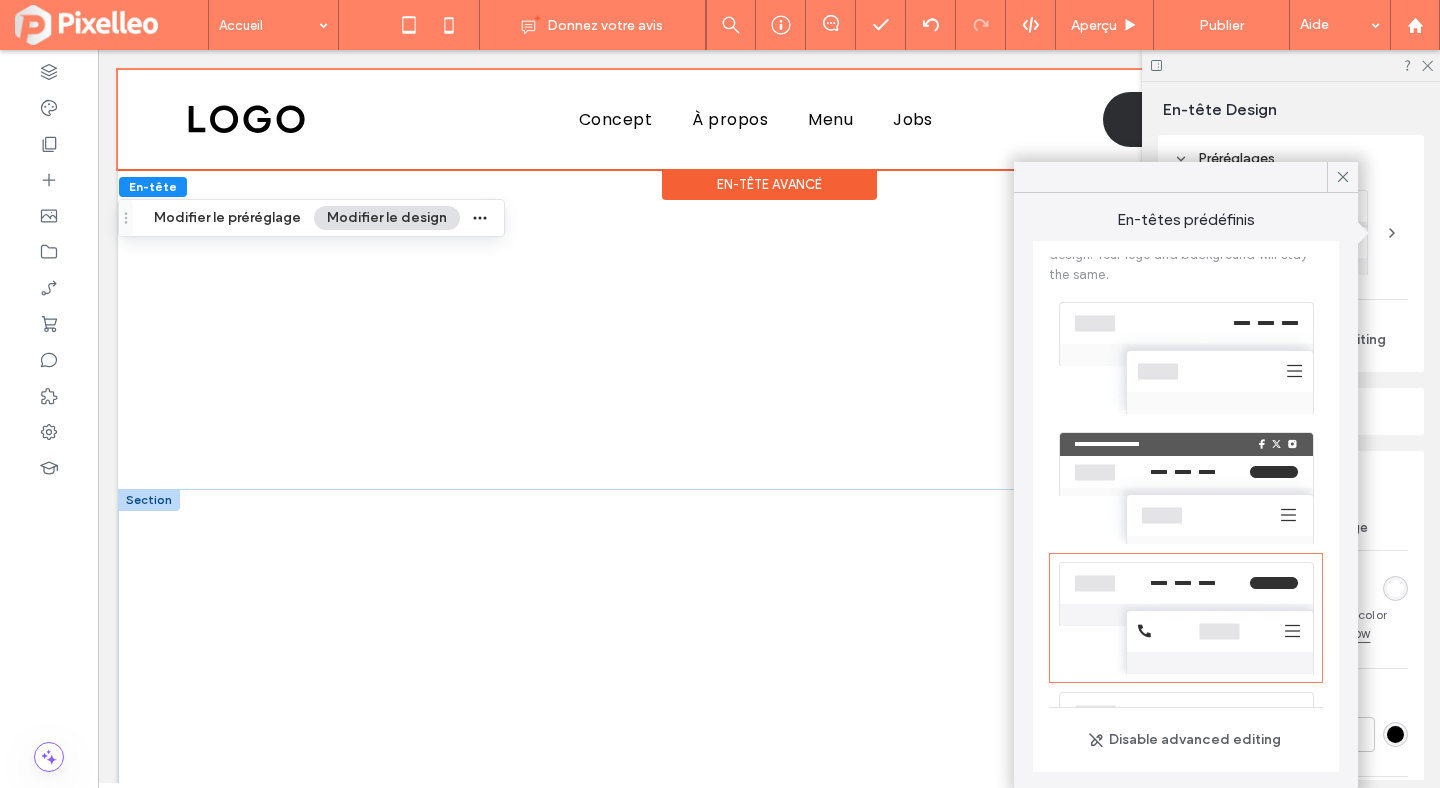 click at bounding box center [1186, 488] 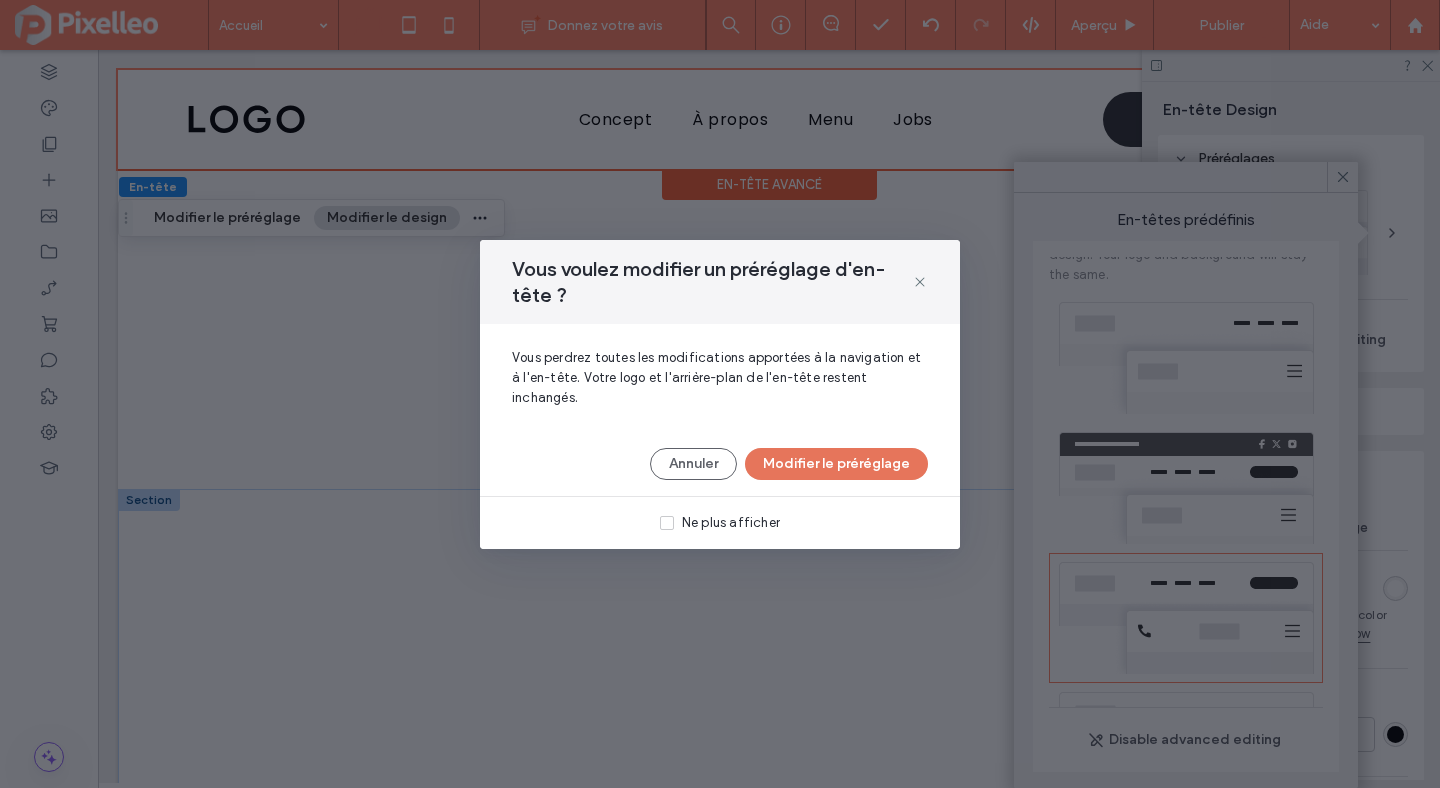 click on "Modifier le préréglage" at bounding box center [836, 464] 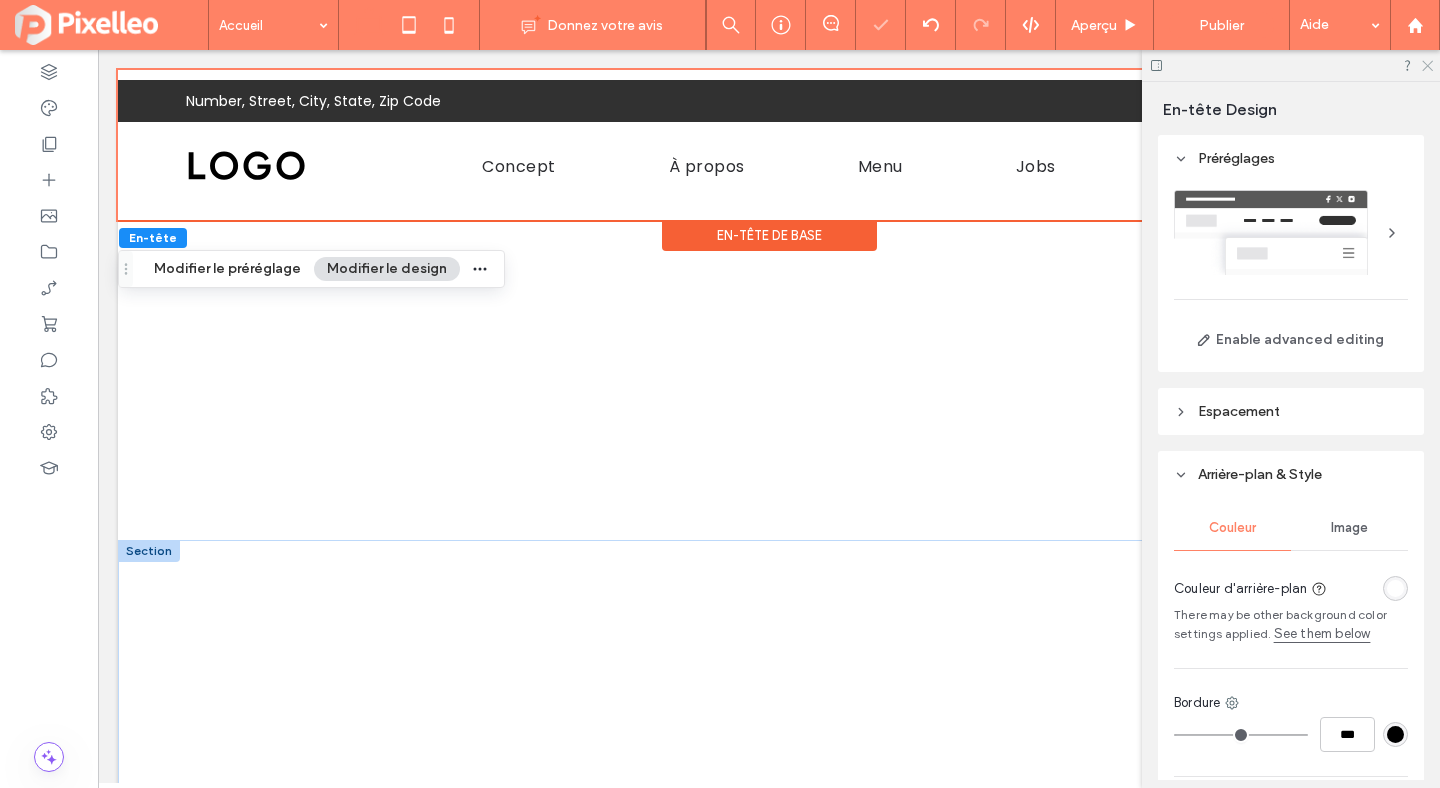 click 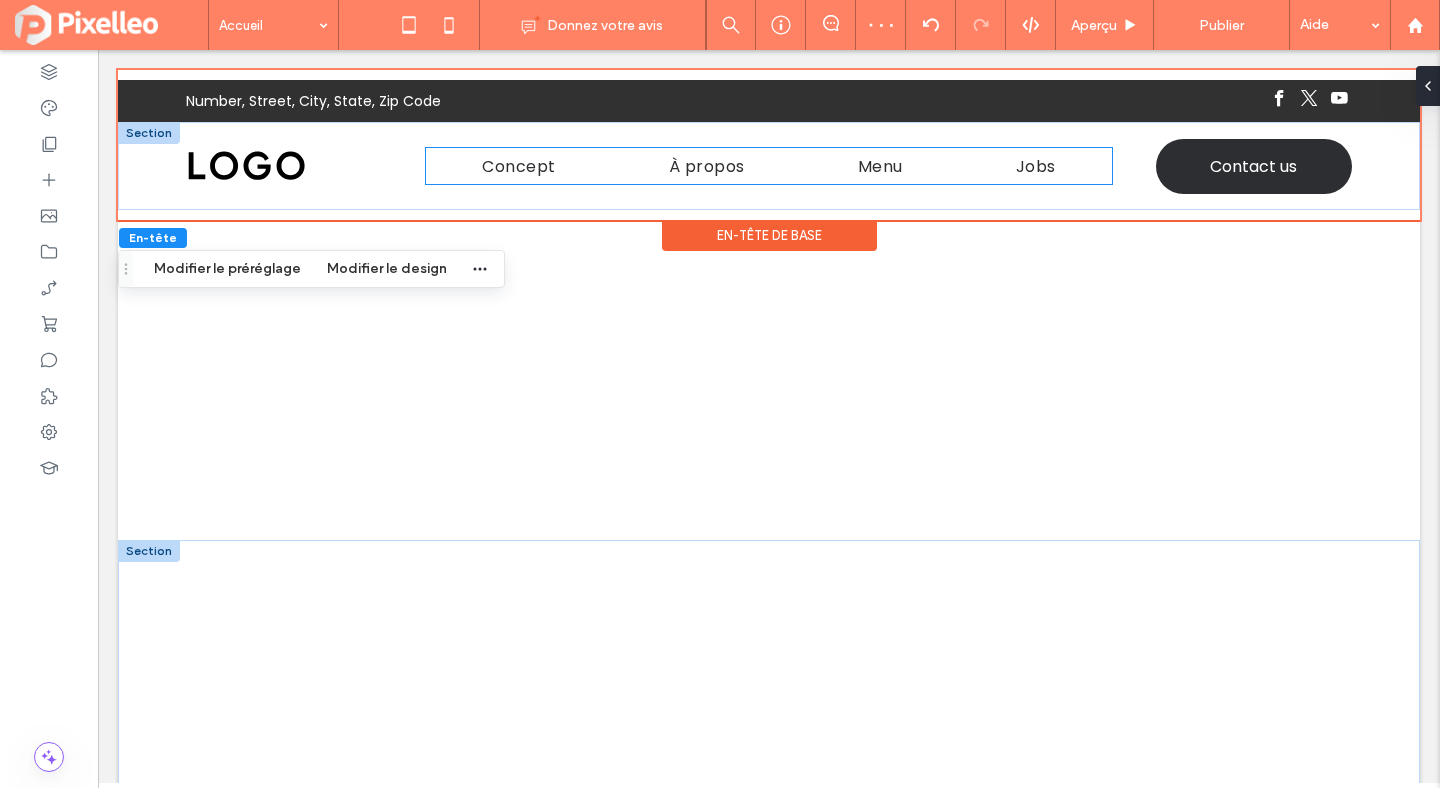 click on "Concept
À propos
Menu
Jobs" at bounding box center [769, 165] 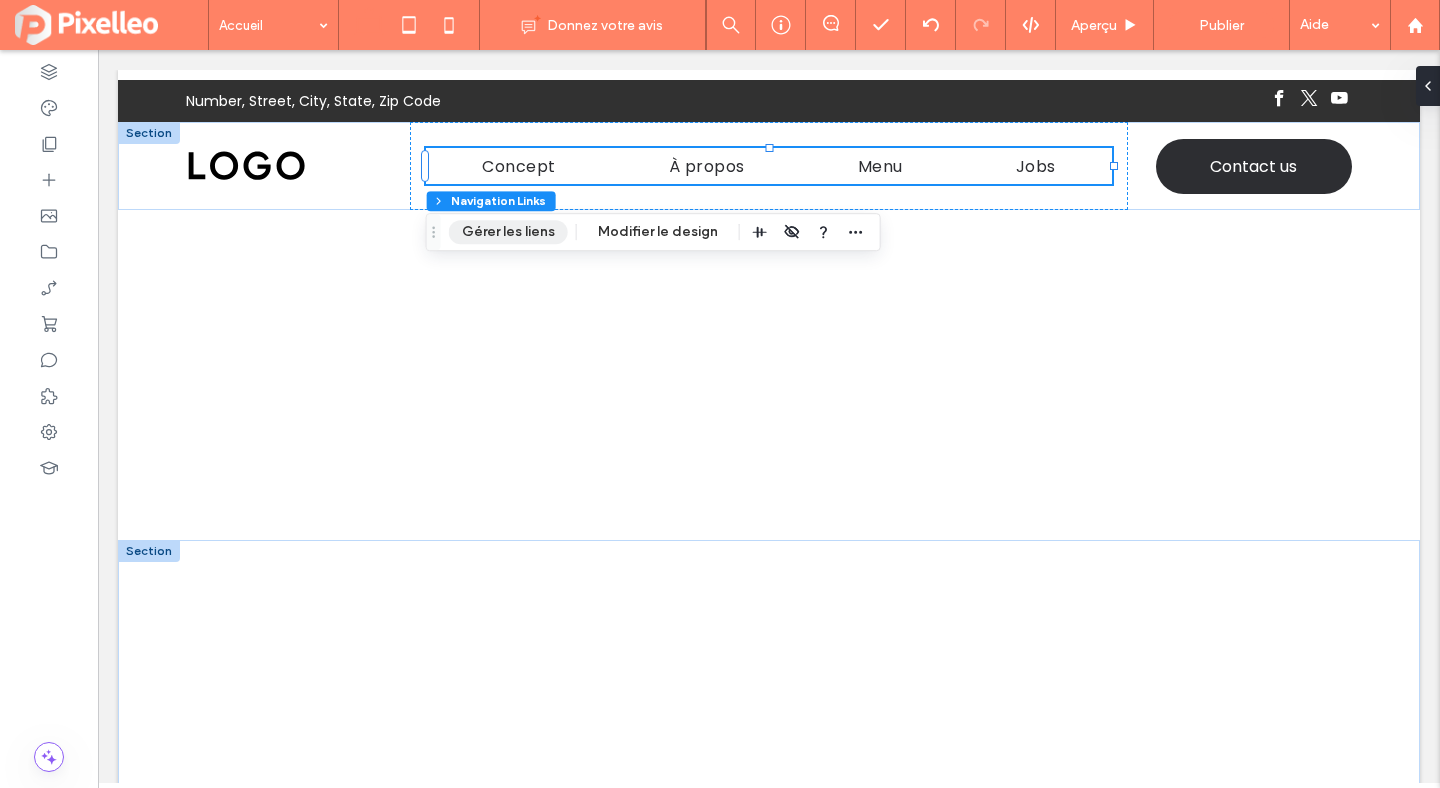 click on "Gérer les liens" at bounding box center [508, 232] 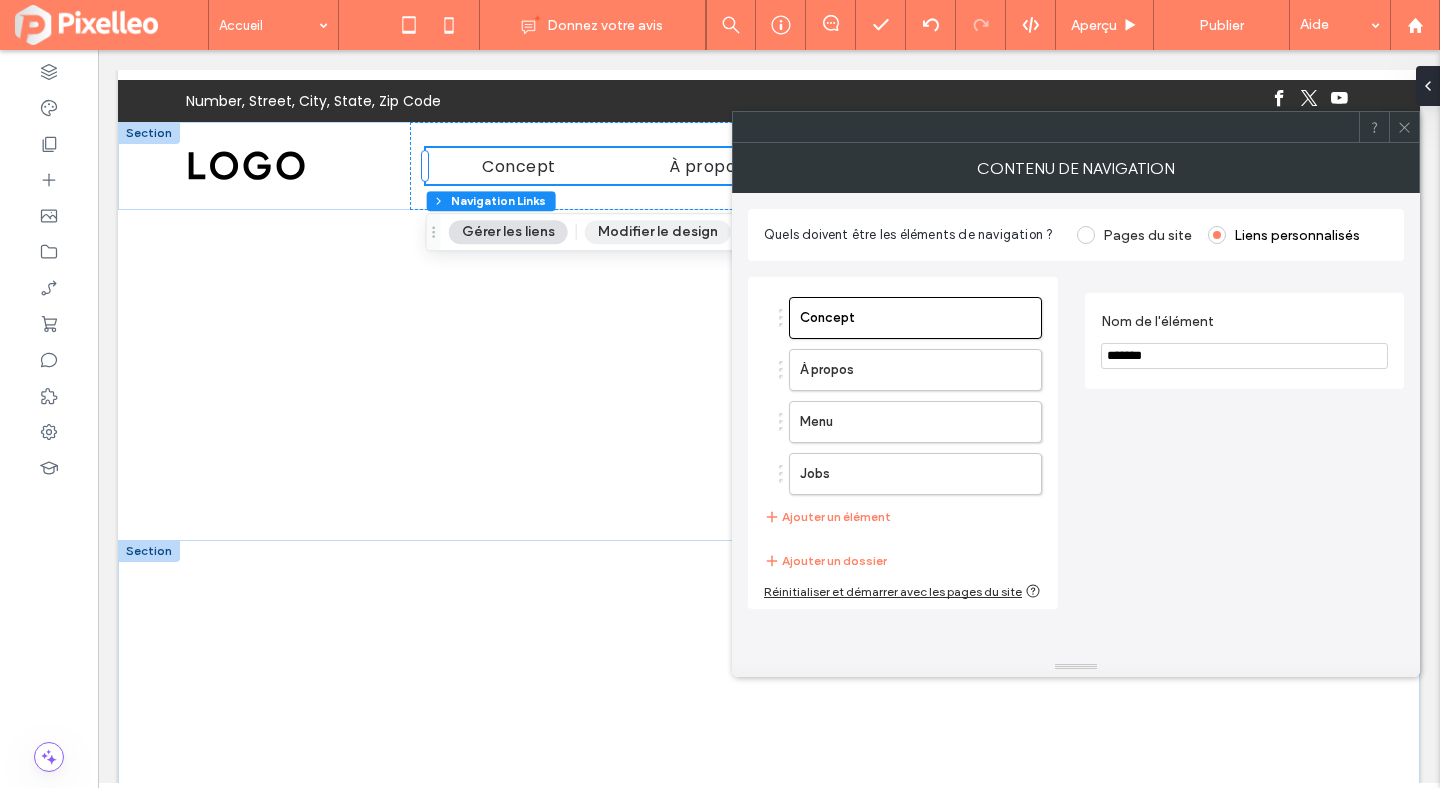 click on "Modifier le design" at bounding box center [658, 232] 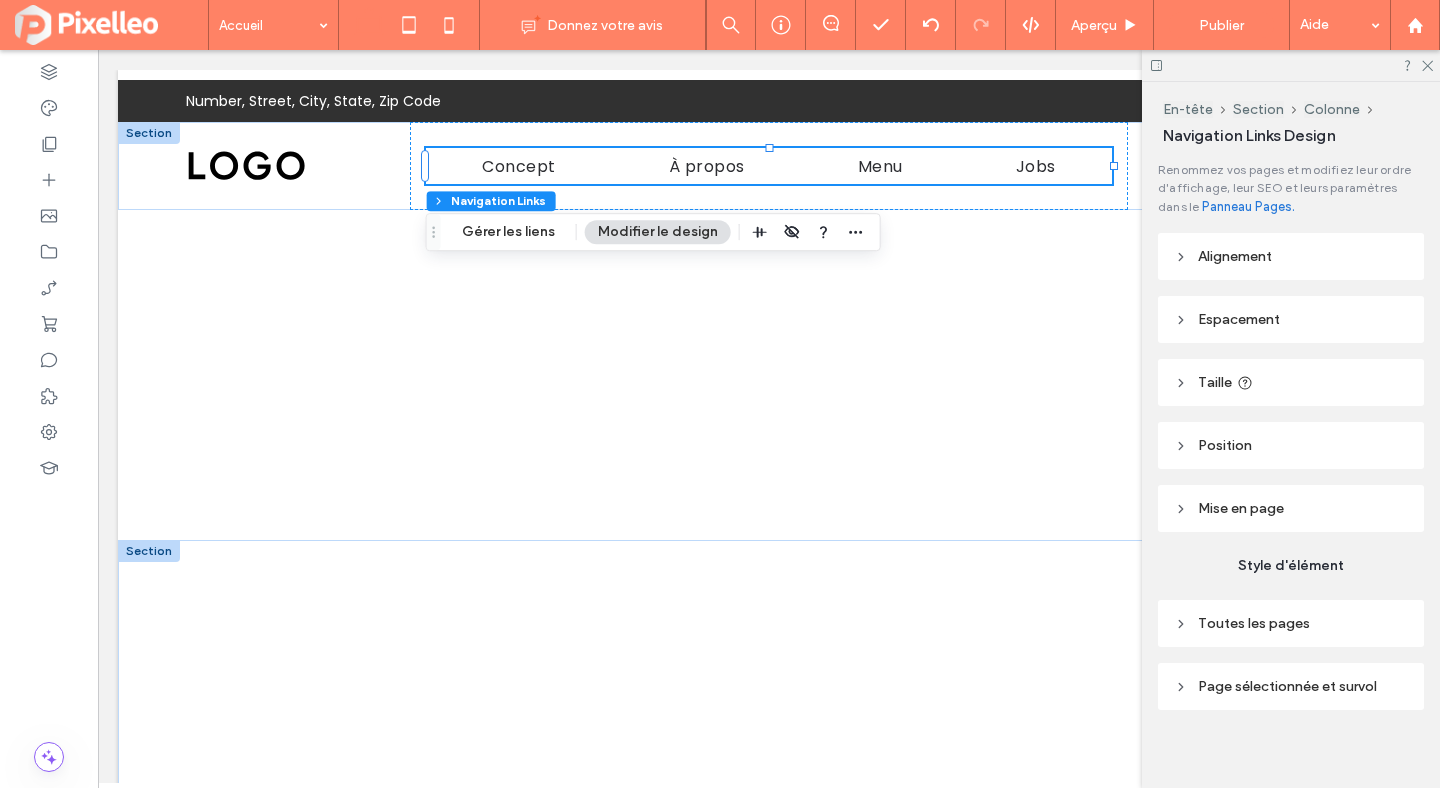 scroll, scrollTop: 11, scrollLeft: 0, axis: vertical 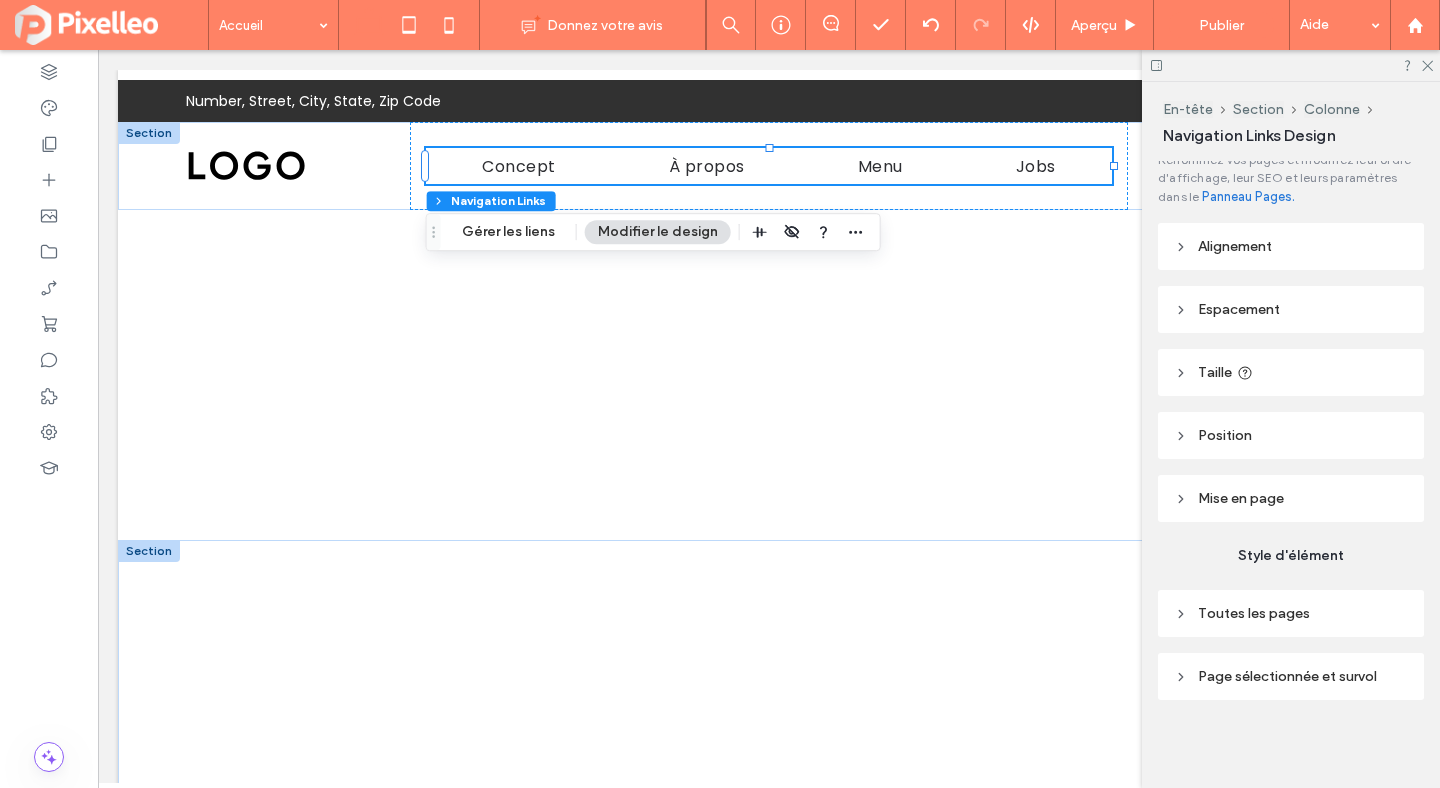 click on "Toutes les pages" at bounding box center [1254, 613] 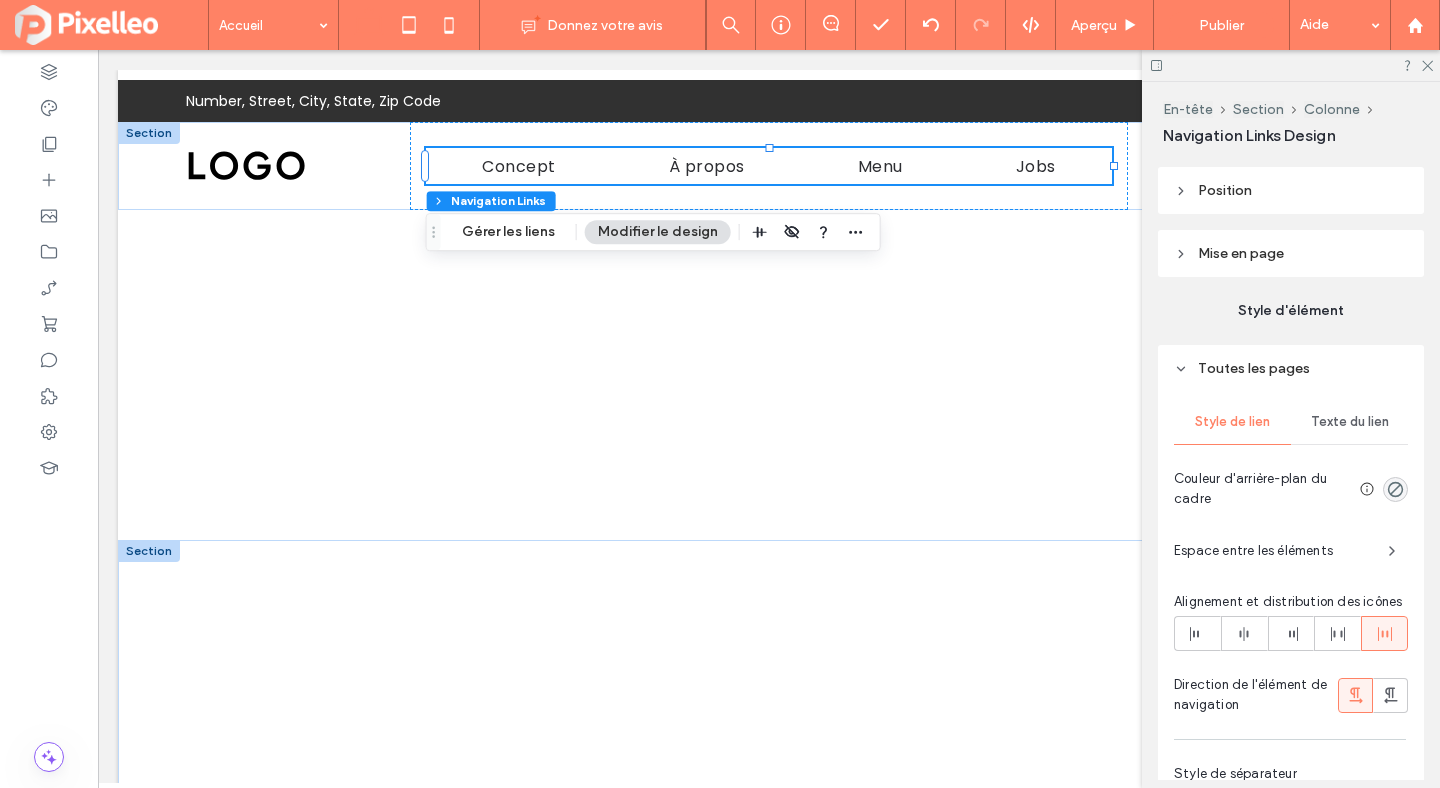 scroll, scrollTop: 273, scrollLeft: 0, axis: vertical 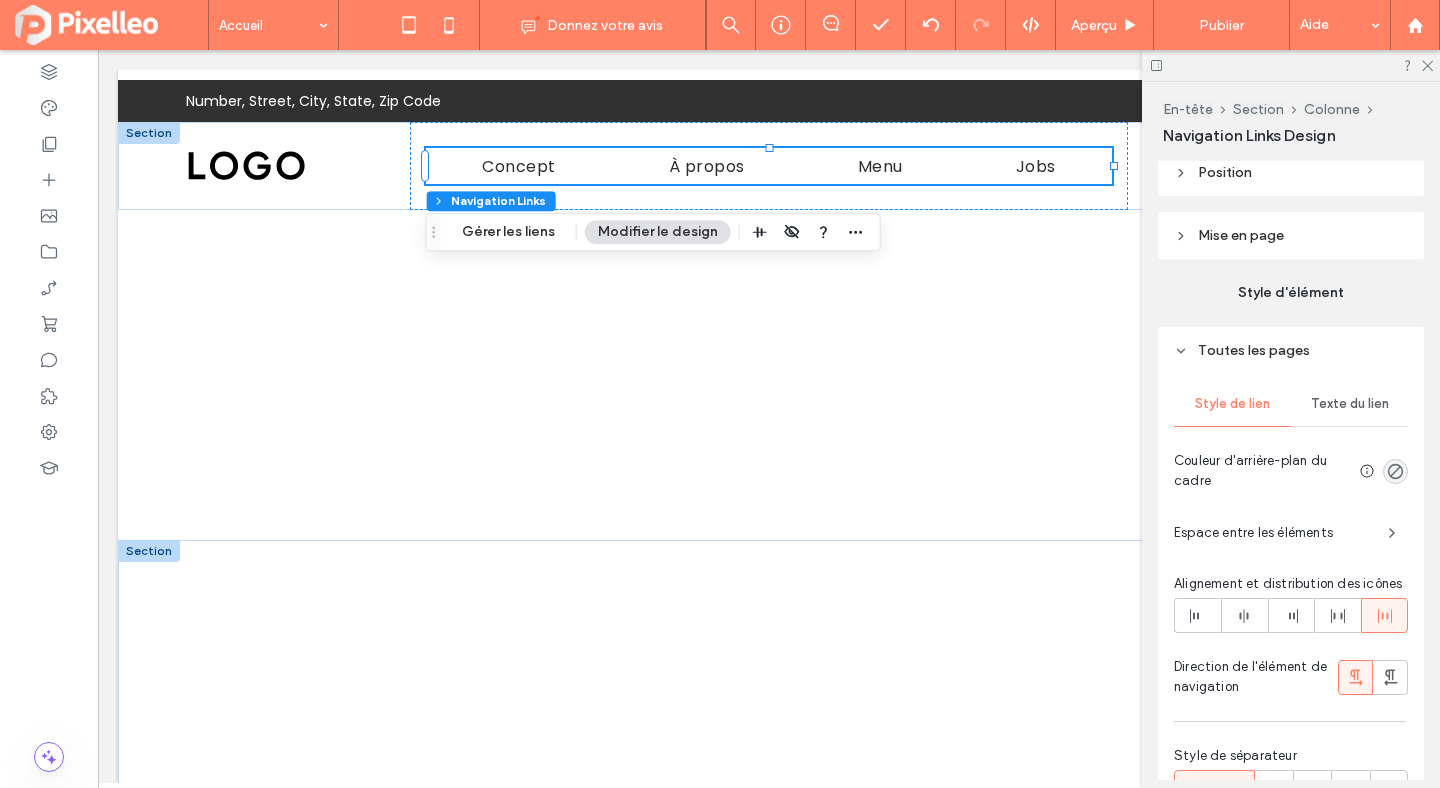 click on "Espace entre les éléments" at bounding box center [1273, 533] 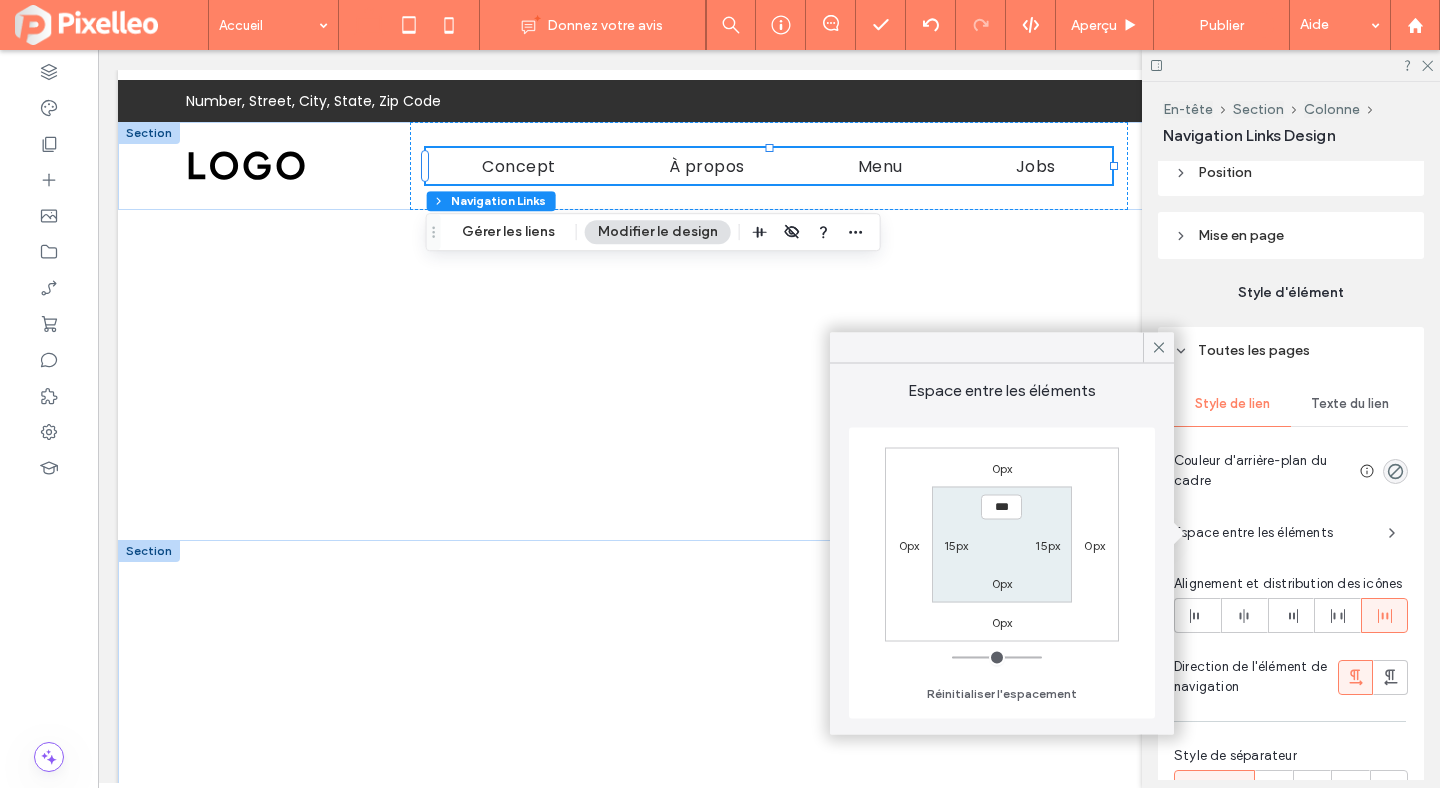 click on "15px" at bounding box center [956, 544] 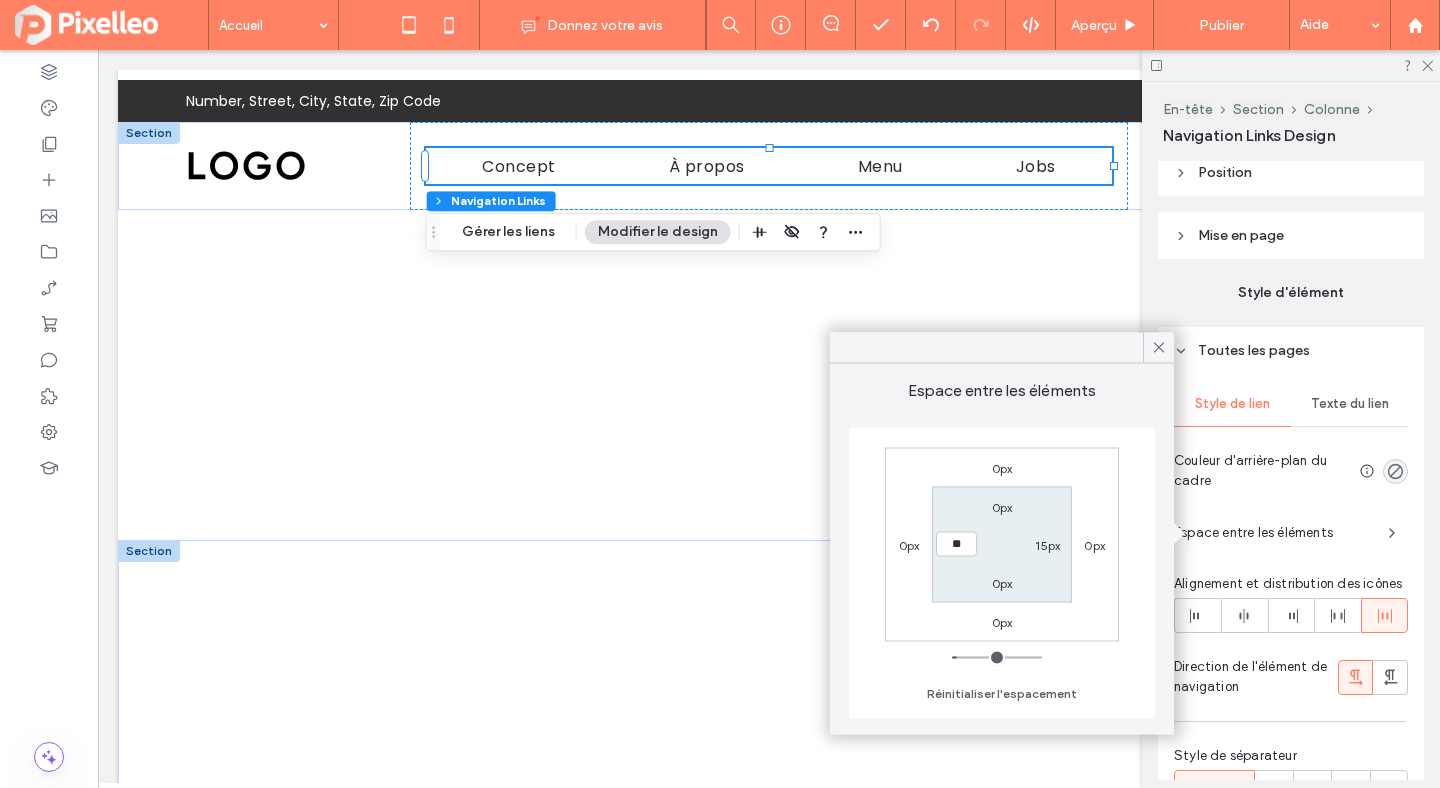 type on "**" 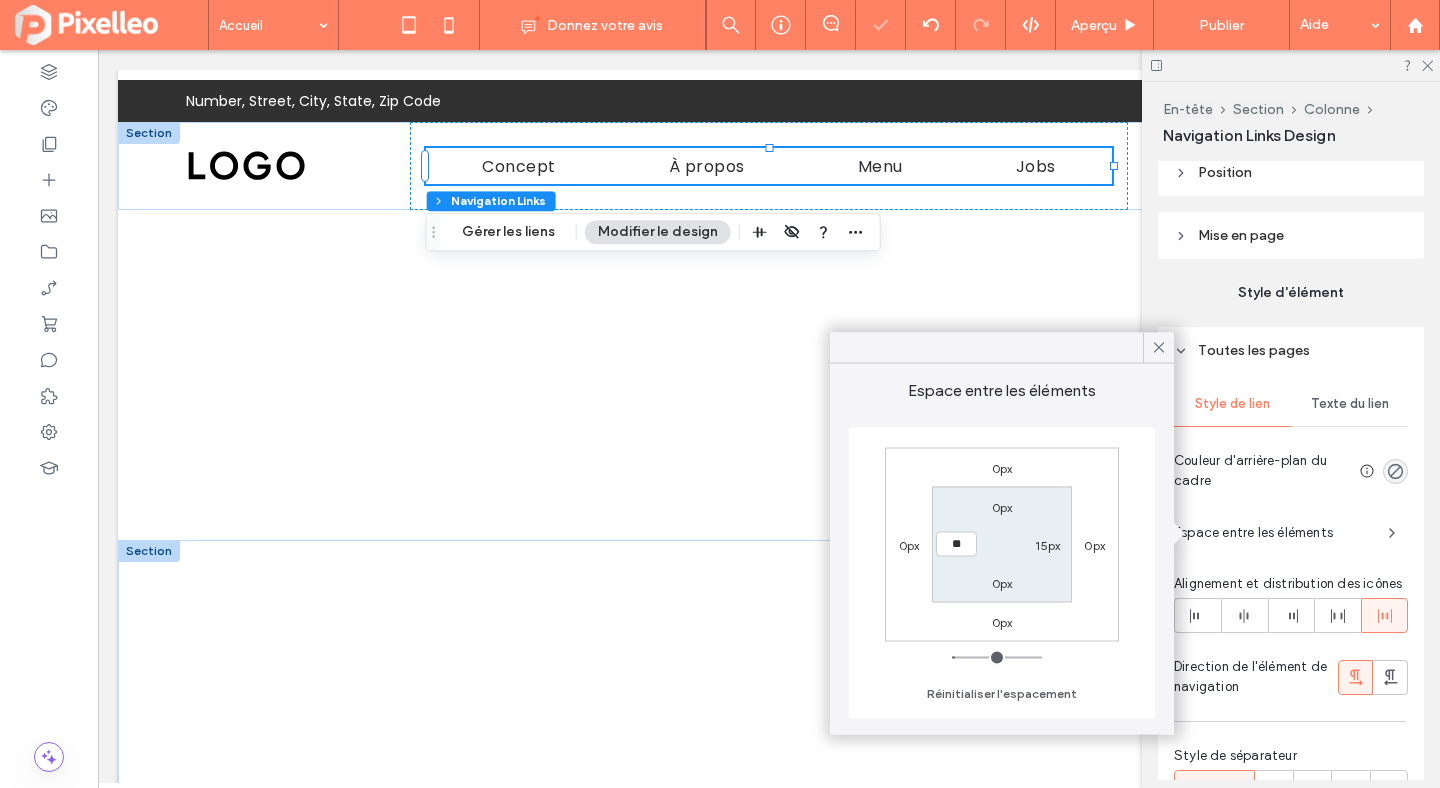 type on "**" 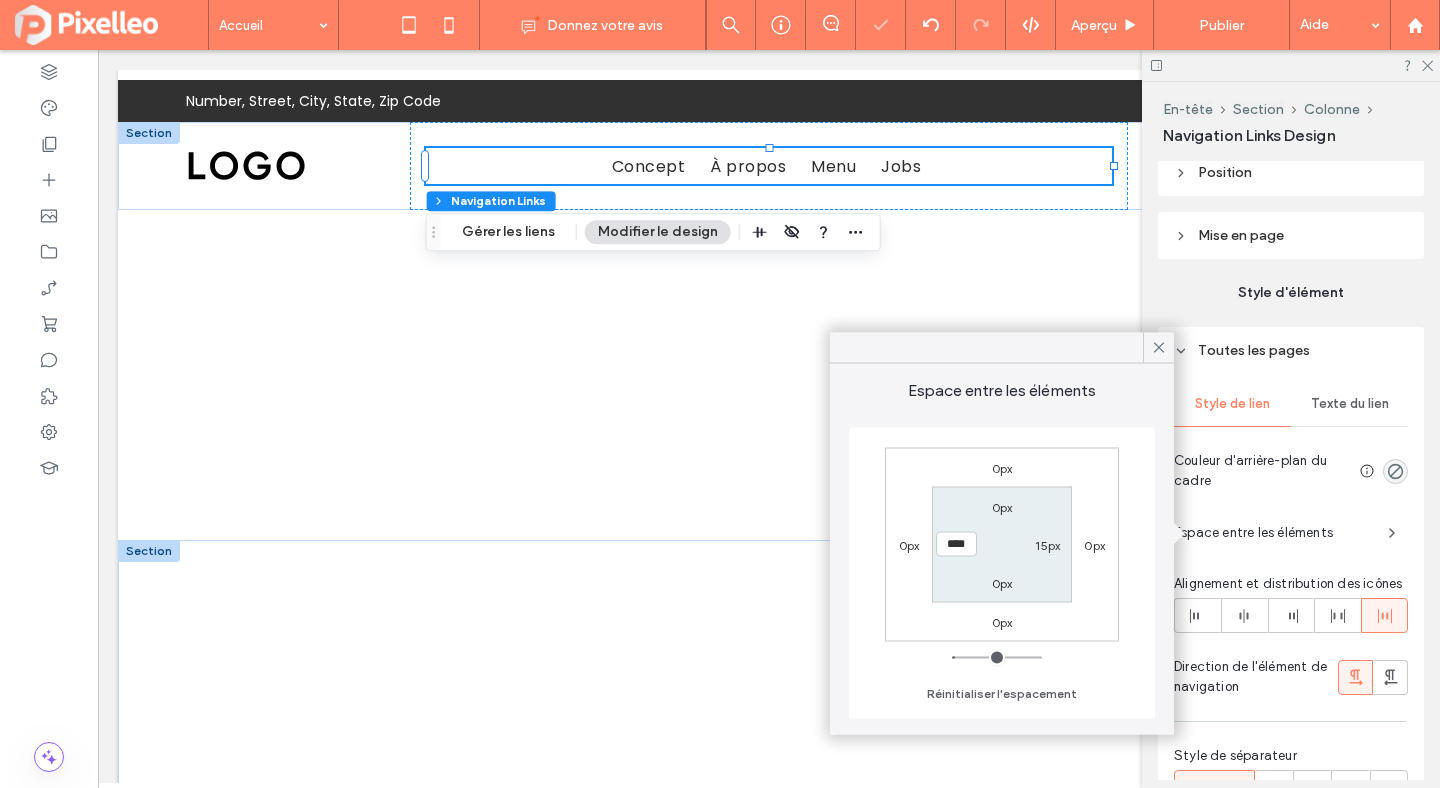 click on "****" at bounding box center (956, 544) 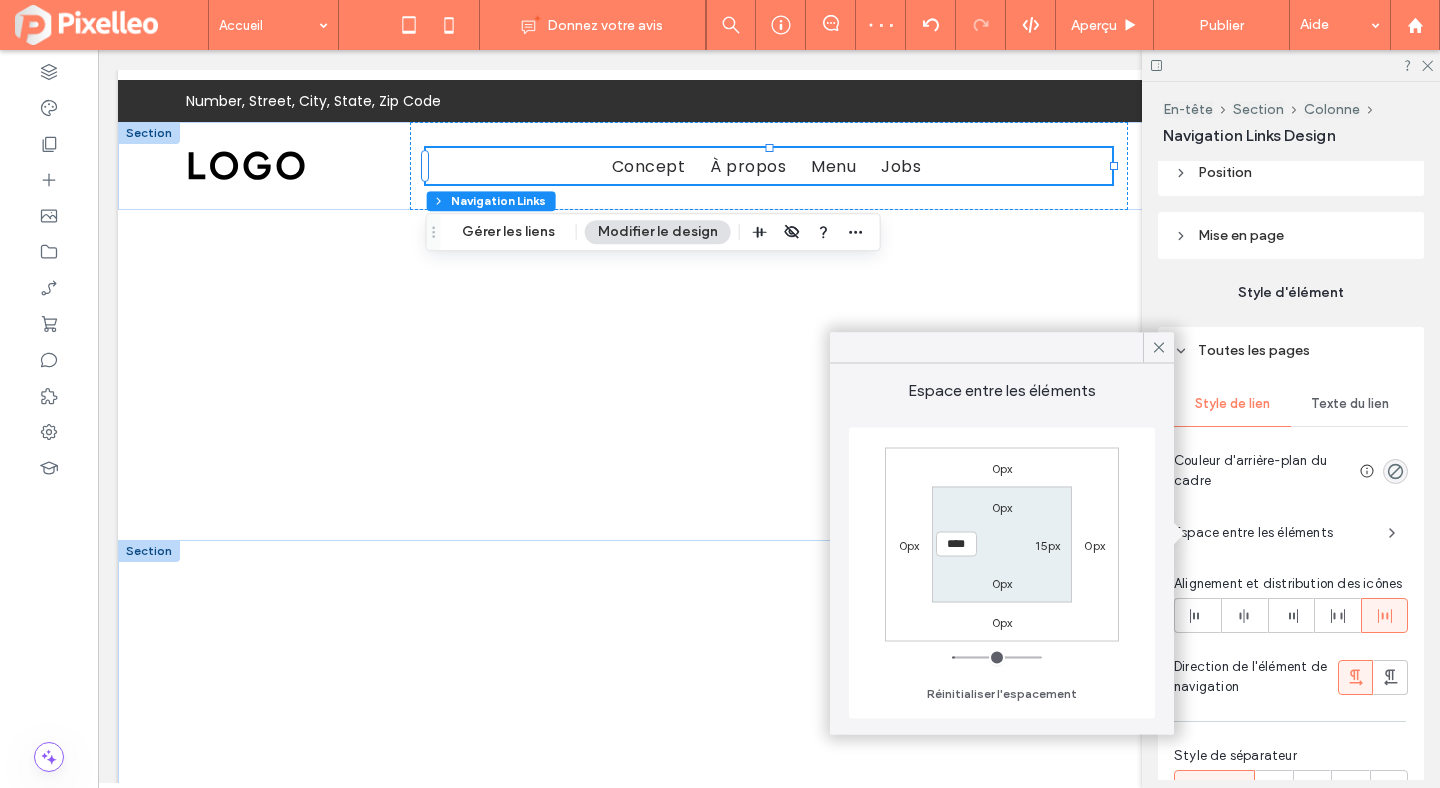 click on "****" at bounding box center [956, 544] 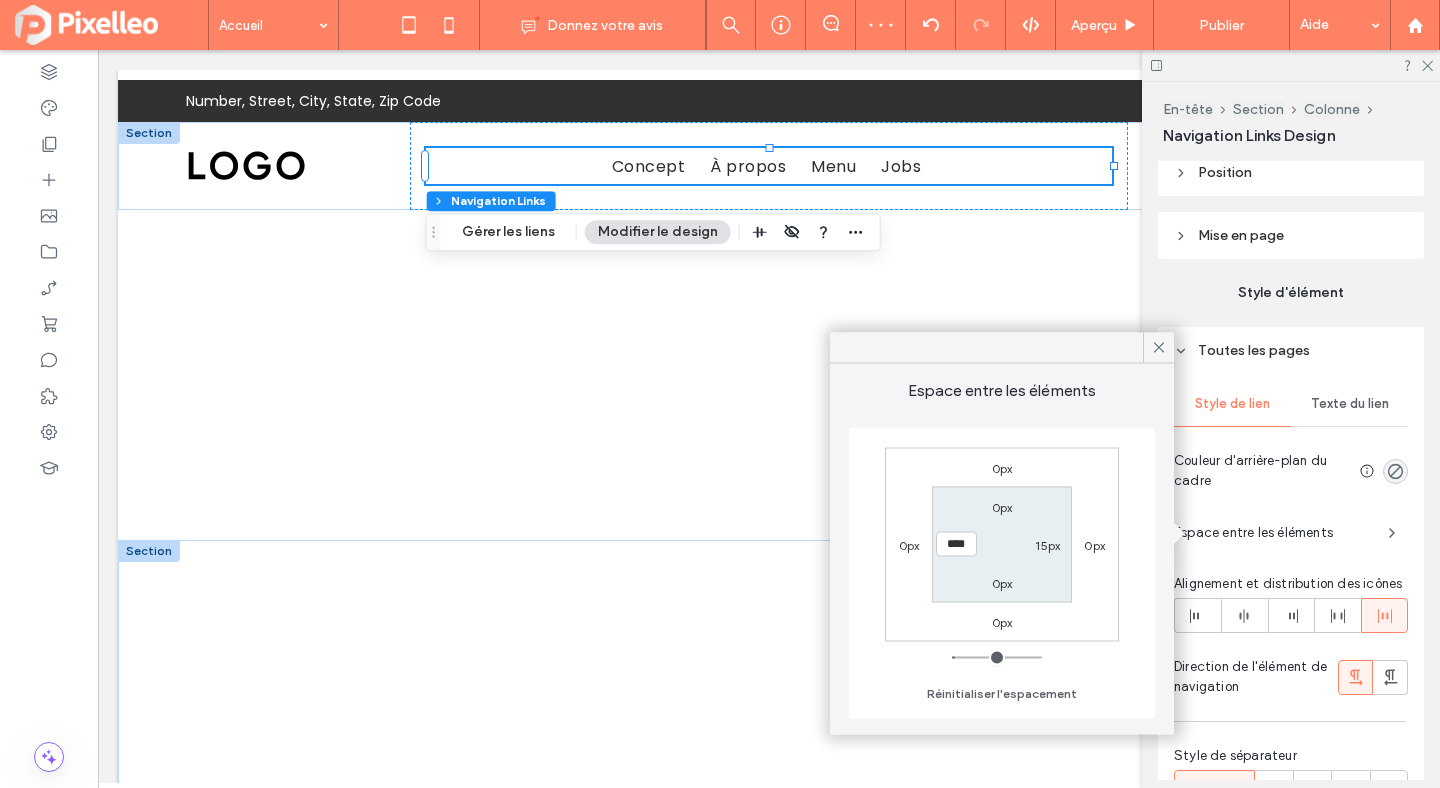 click on "****" at bounding box center [956, 544] 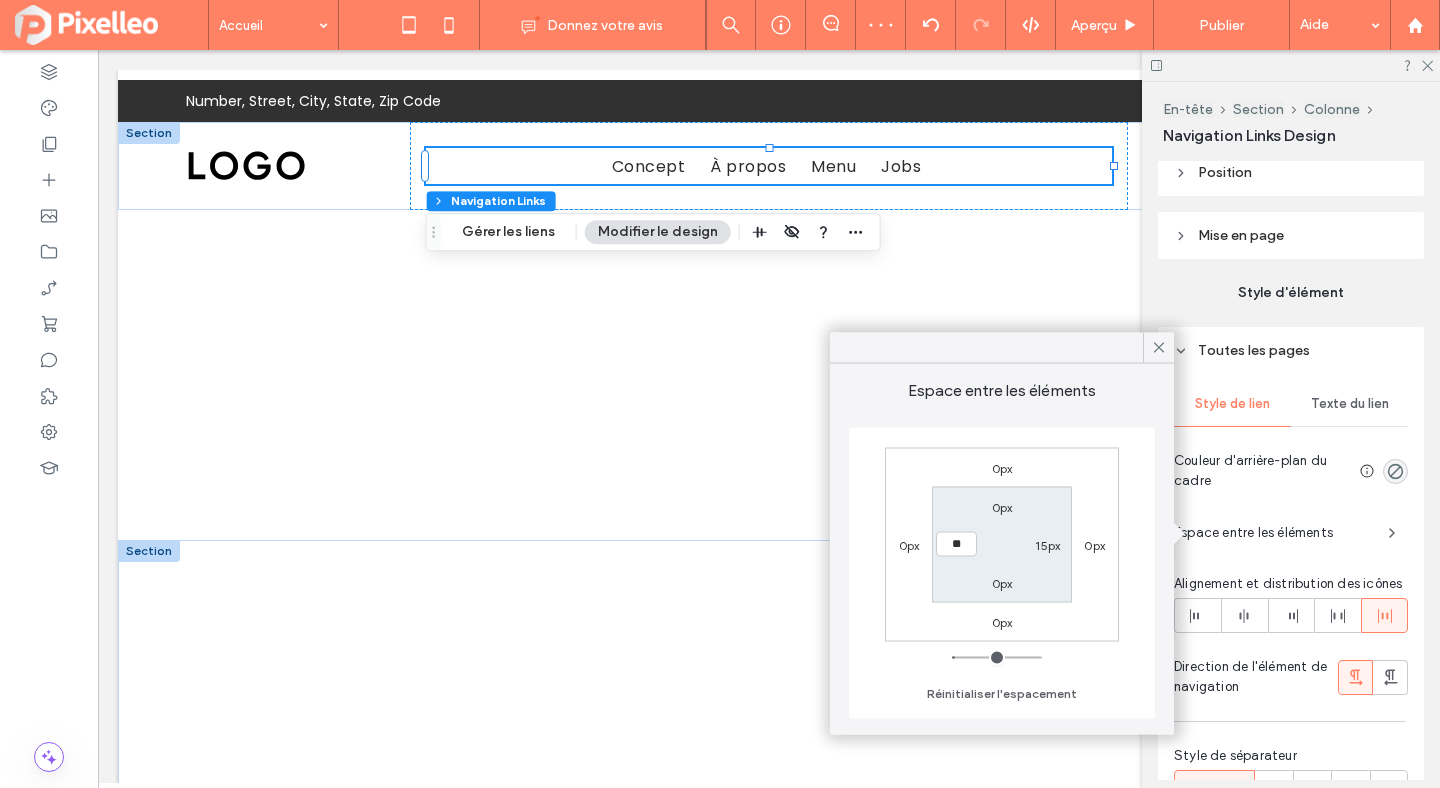 type on "**" 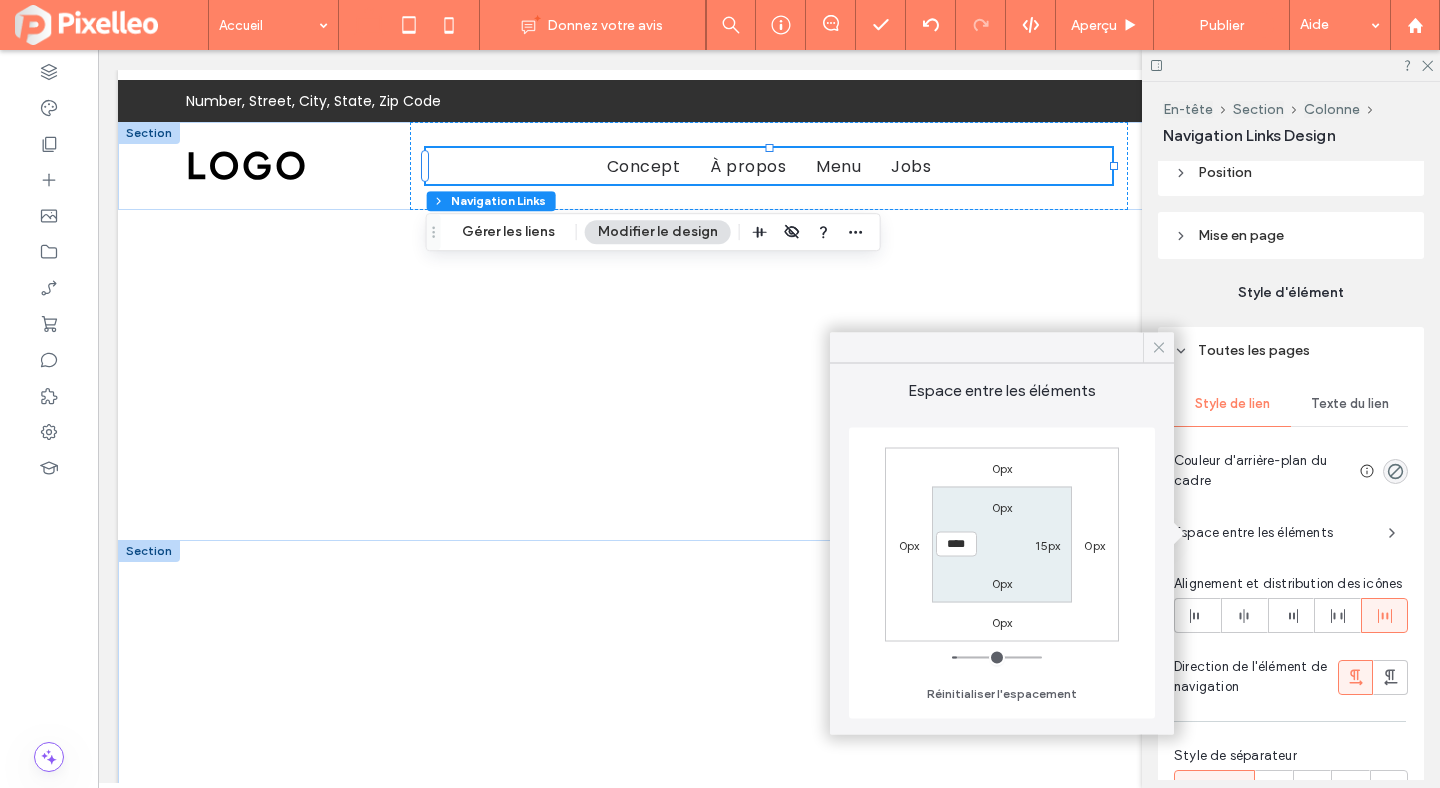 click 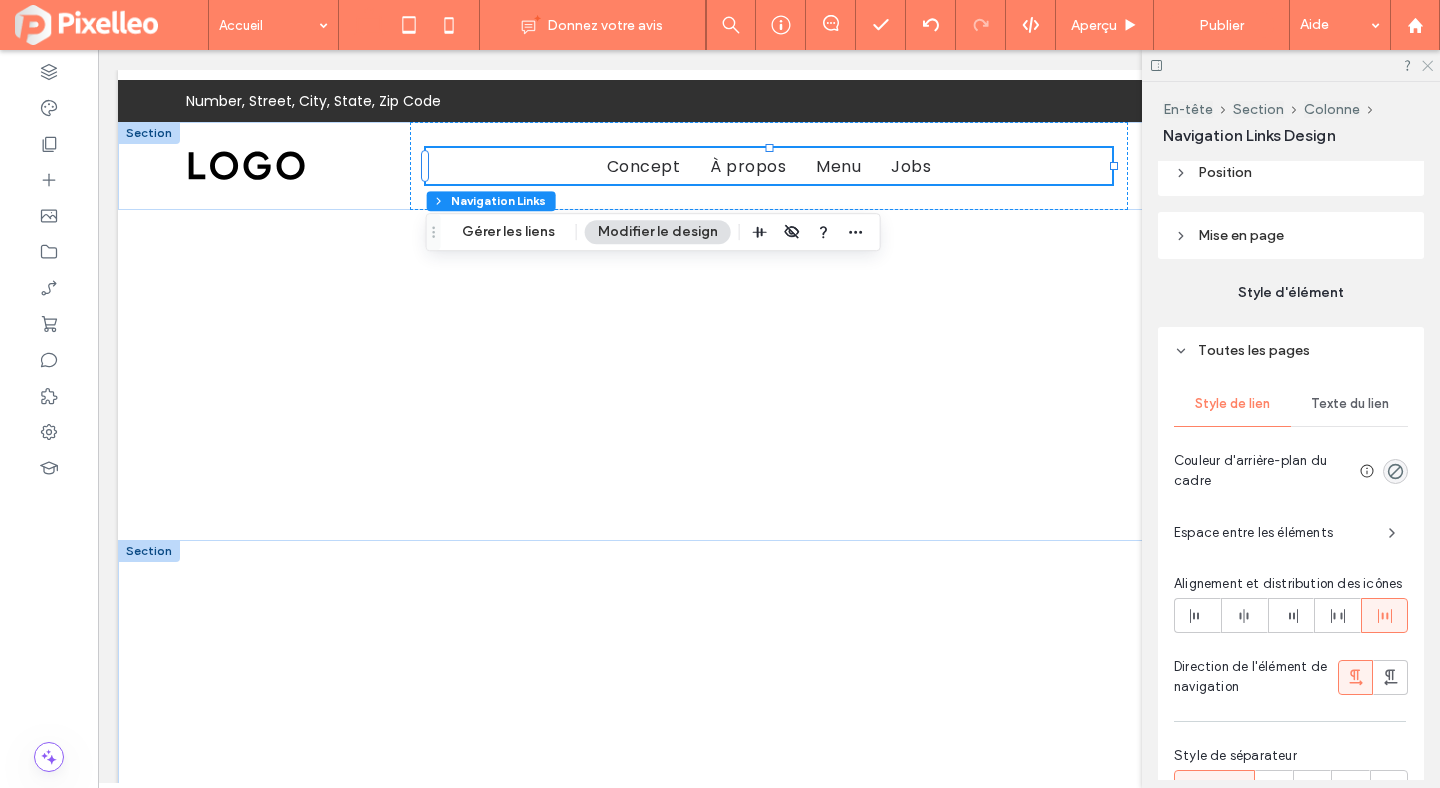 click 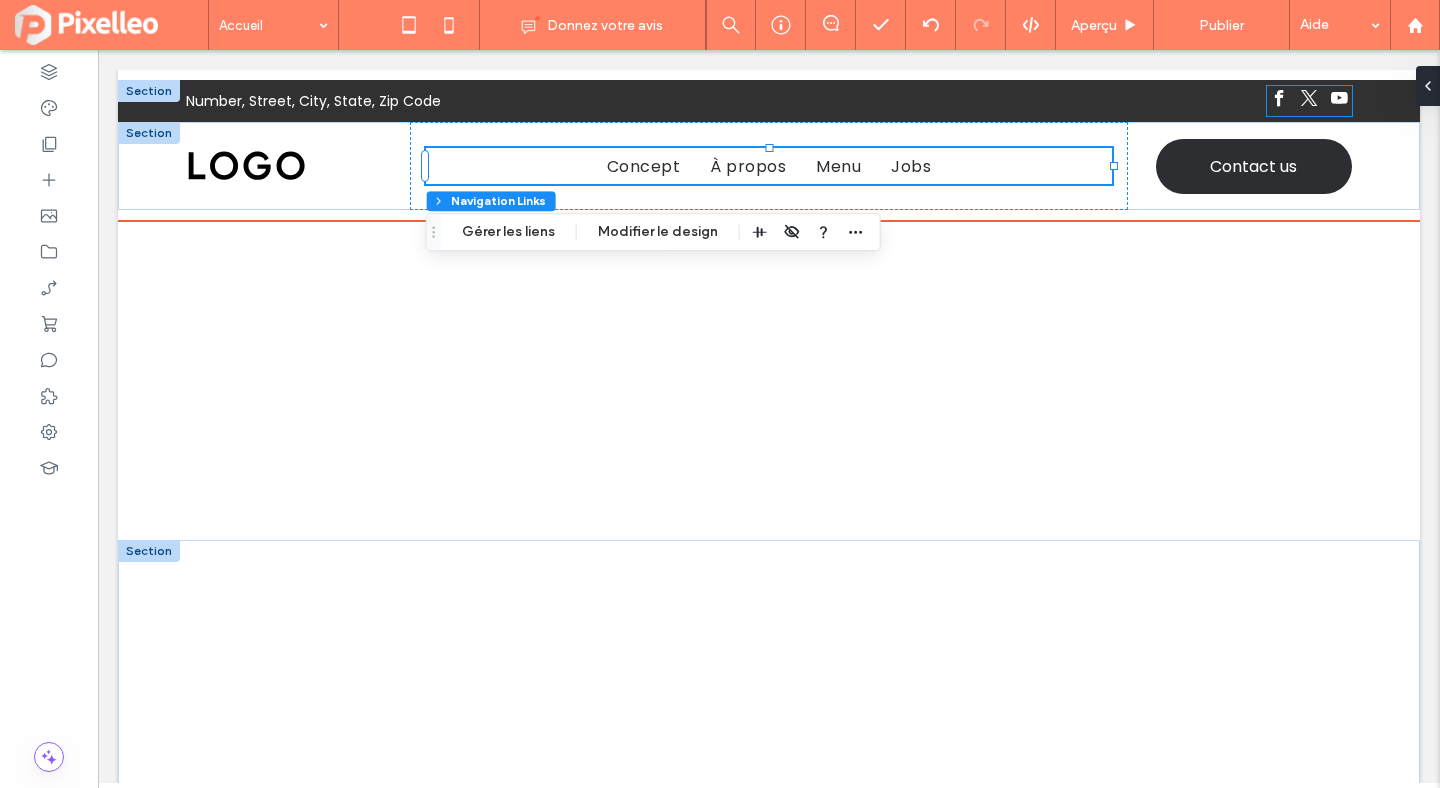 click at bounding box center [1309, 98] 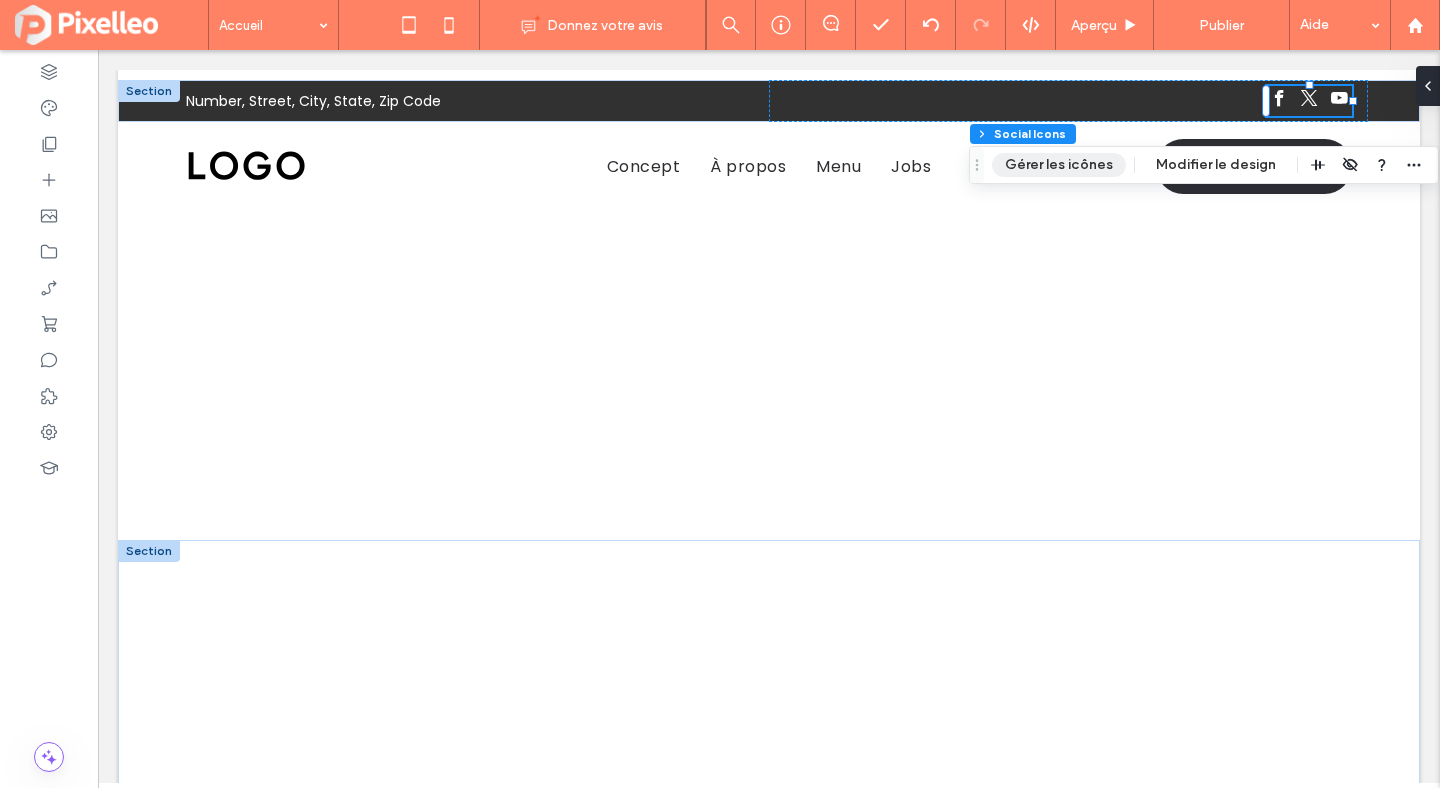 click on "Gérer les icônes" at bounding box center (1059, 165) 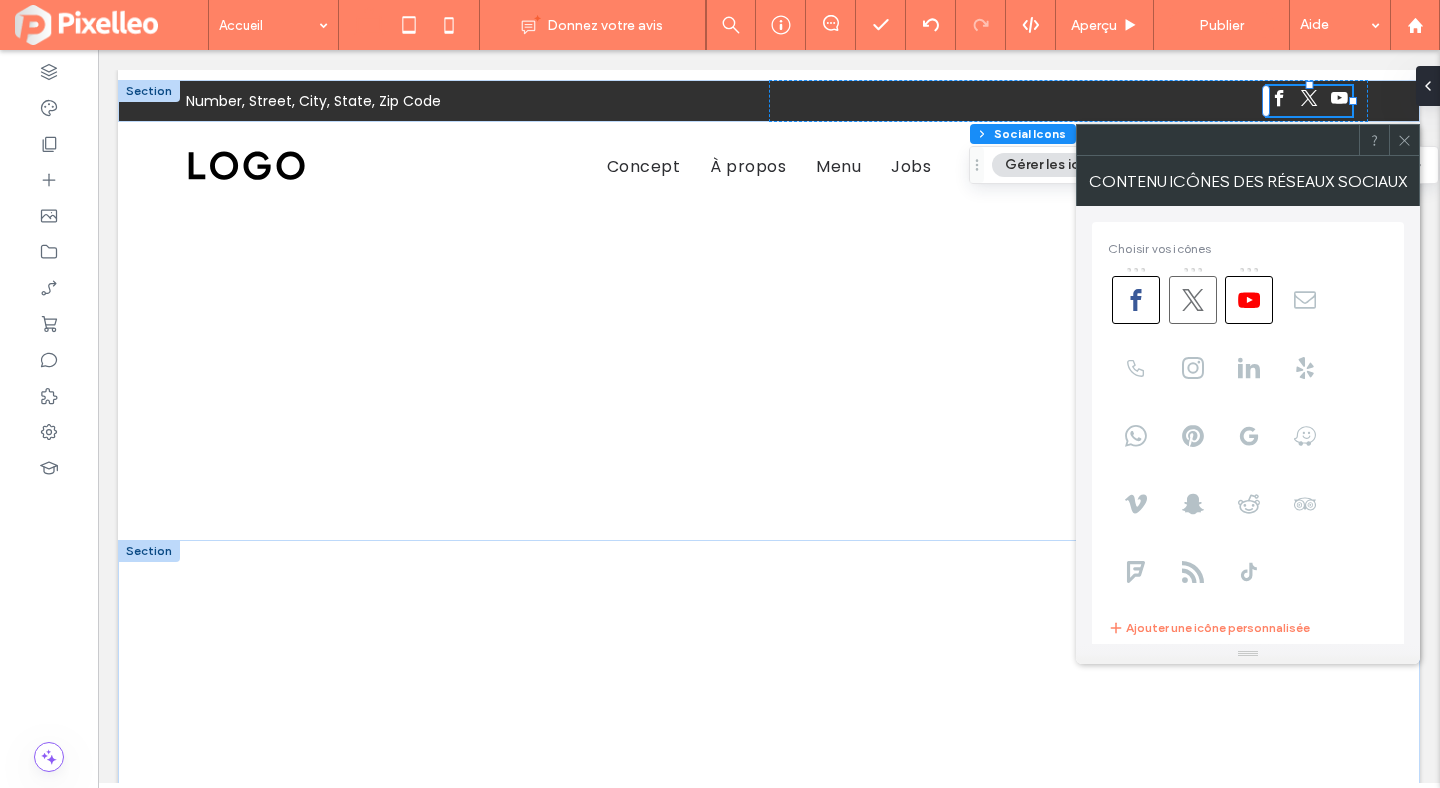 click at bounding box center [1193, 300] 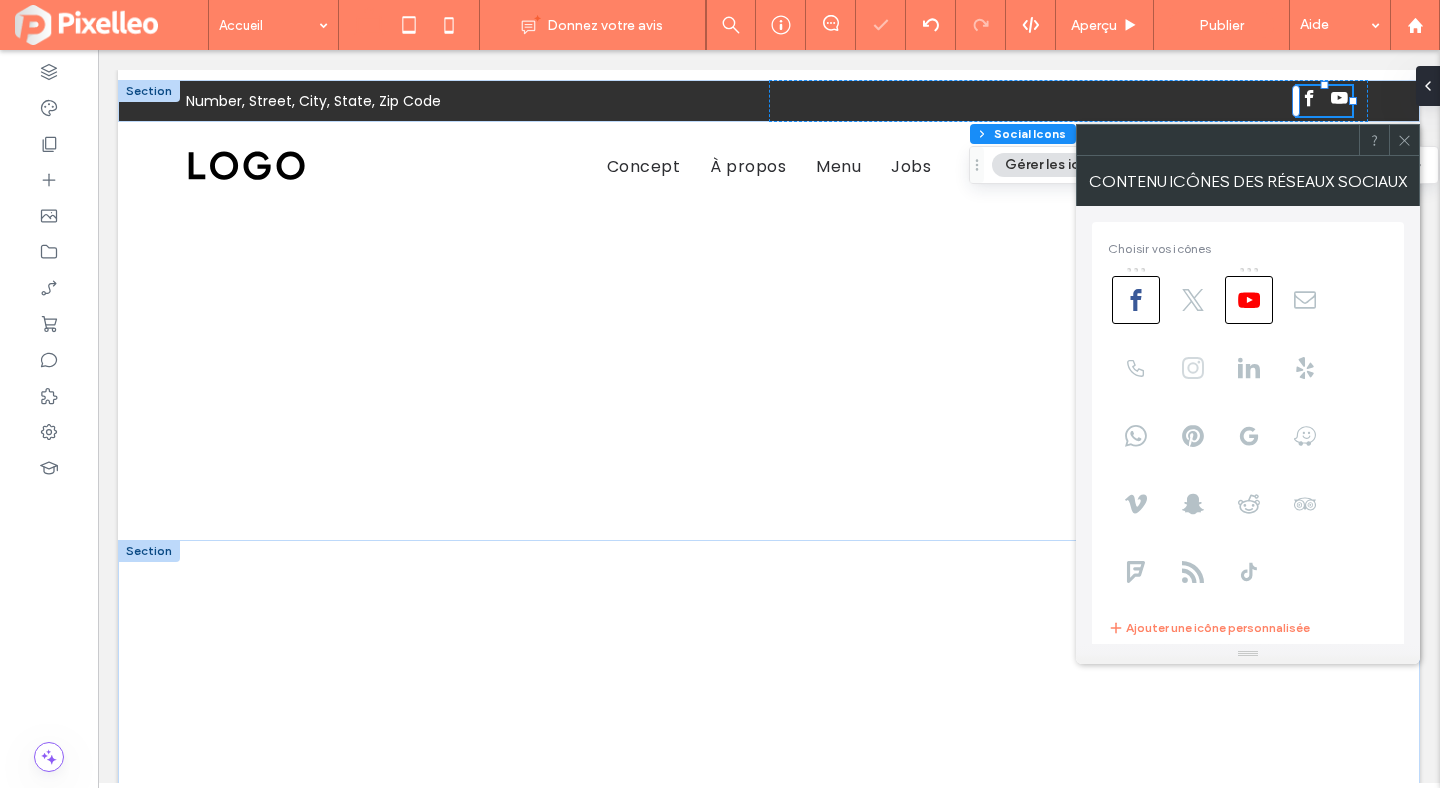 click 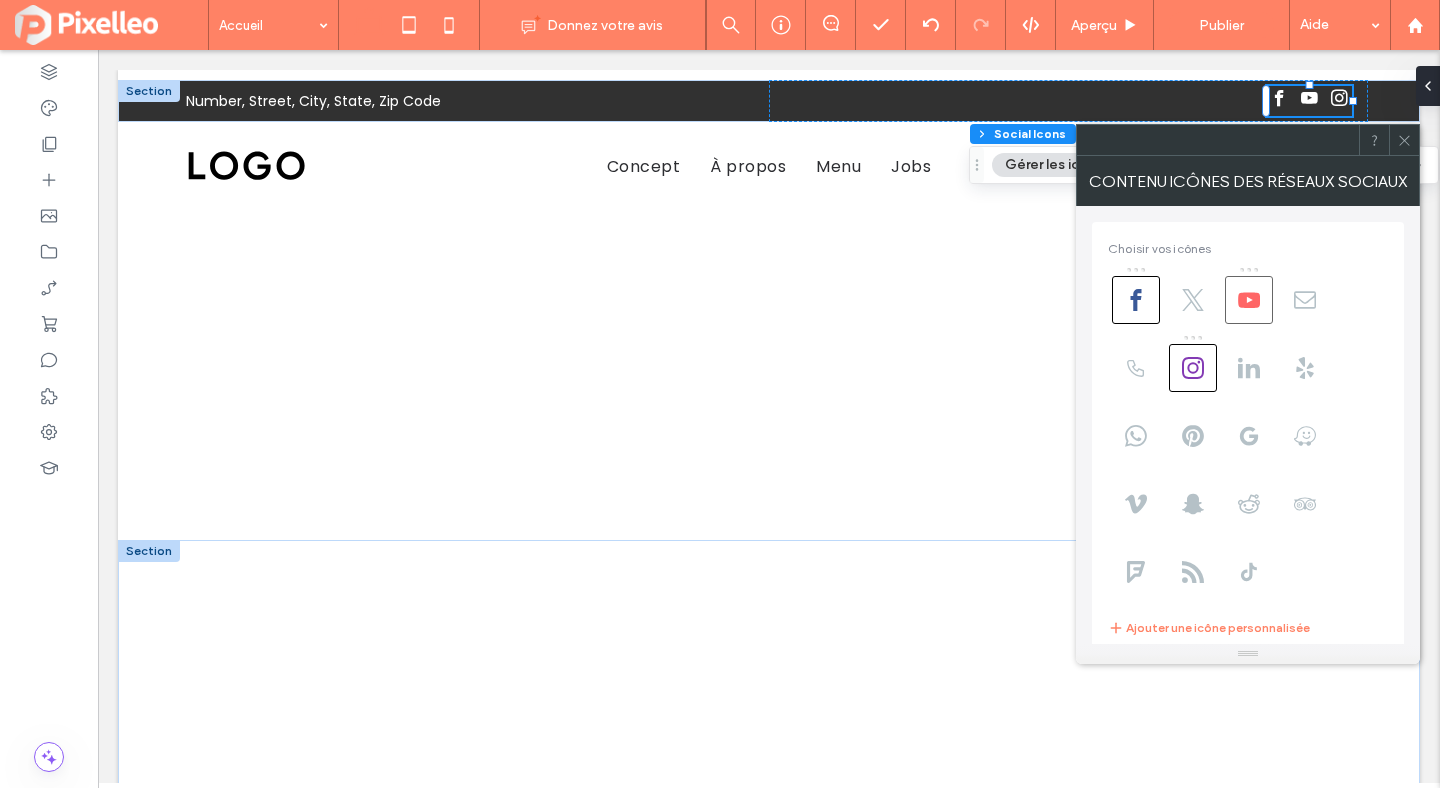 click 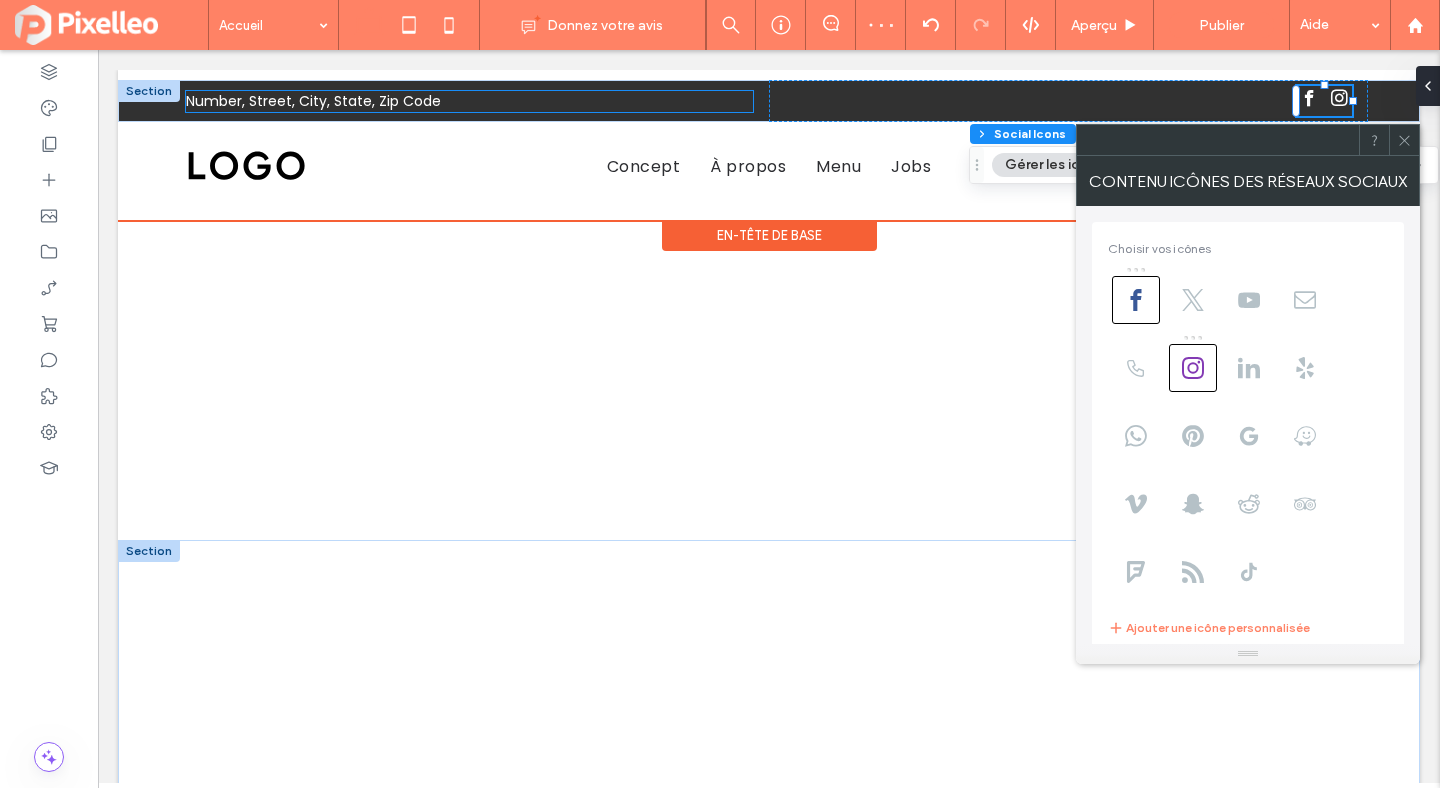 click on "Number, Street, City, State, Zip Code" at bounding box center [313, 101] 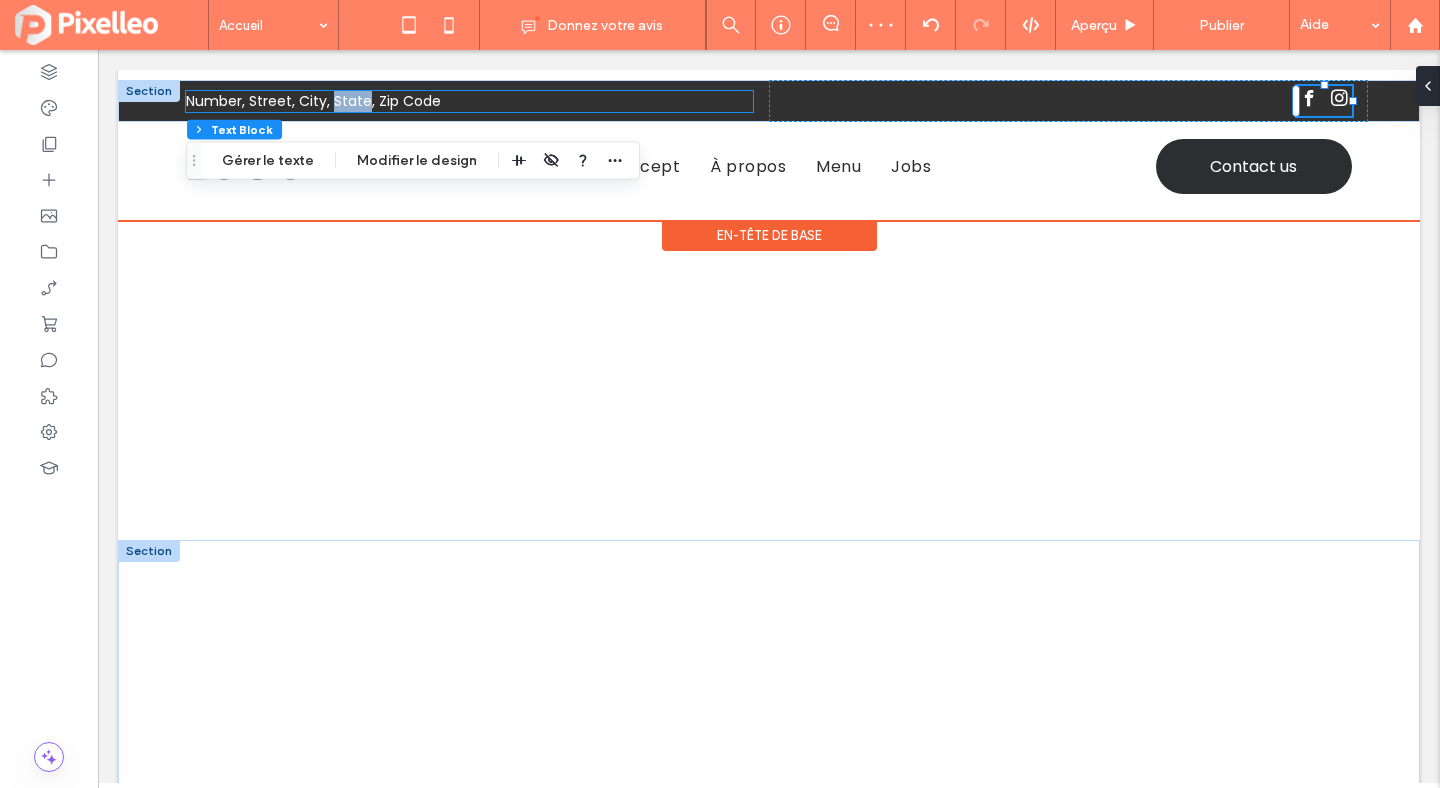 click on "Number, Street, City, State, Zip Code" at bounding box center [313, 101] 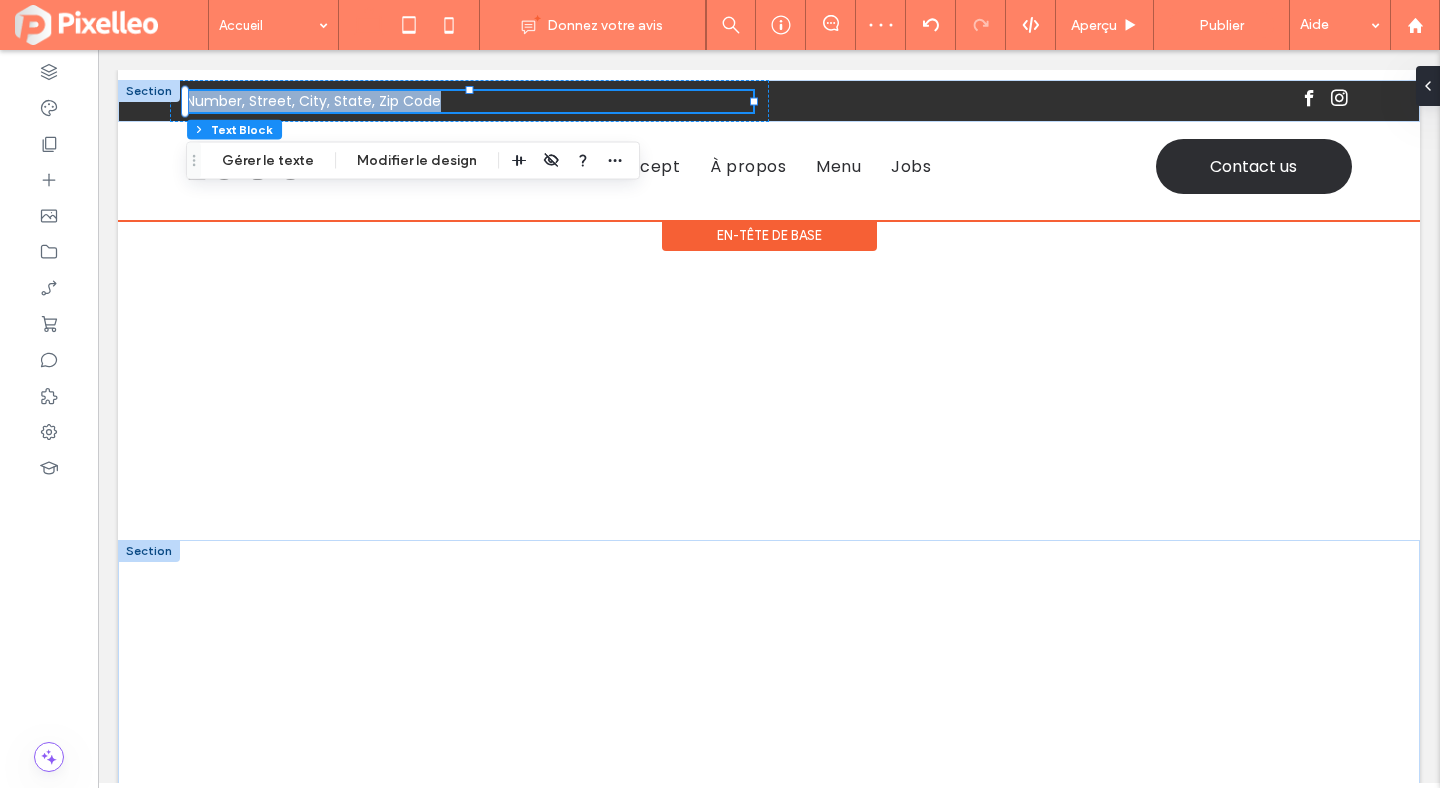 click on "Number, Street, City, State, Zip Code" at bounding box center (313, 101) 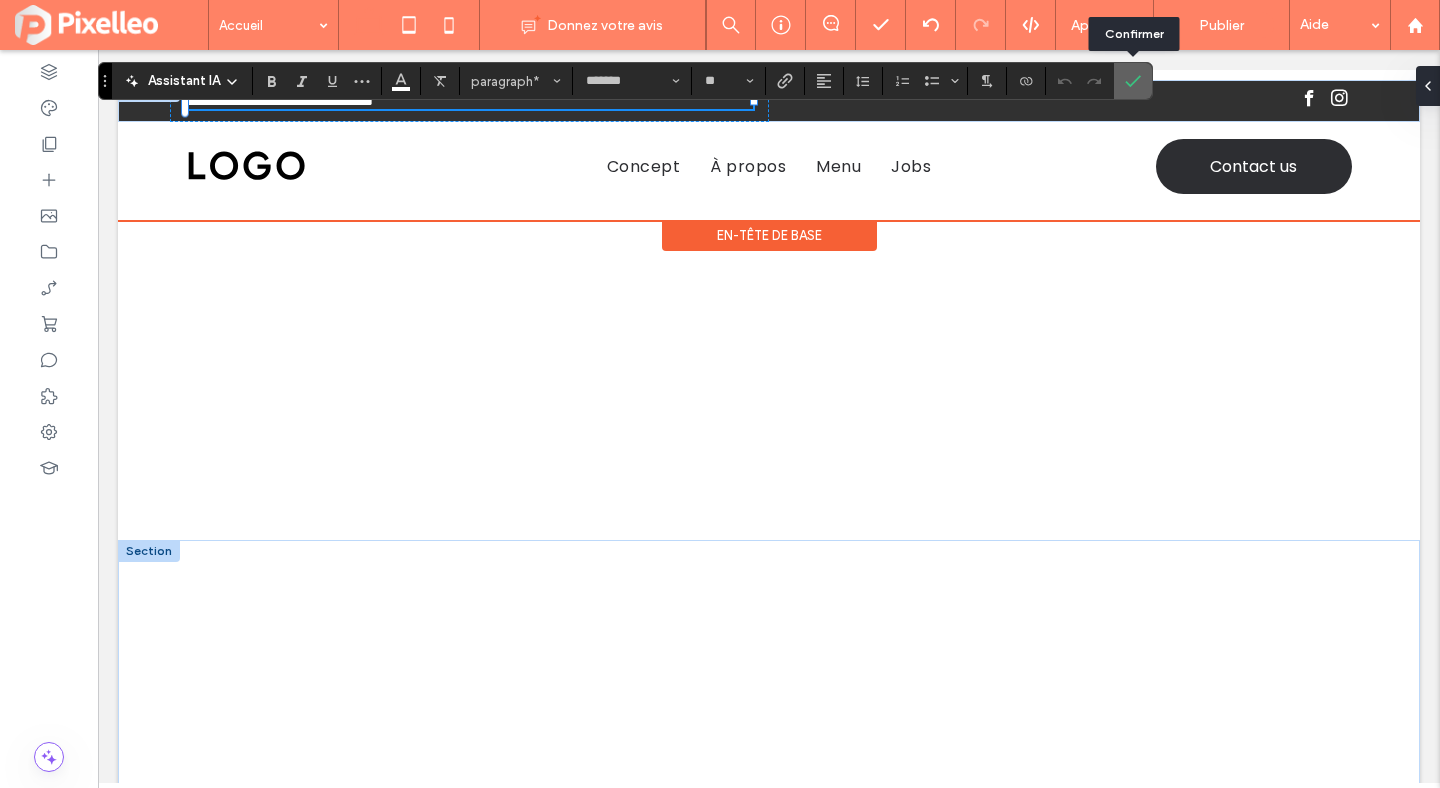 click at bounding box center (1133, 81) 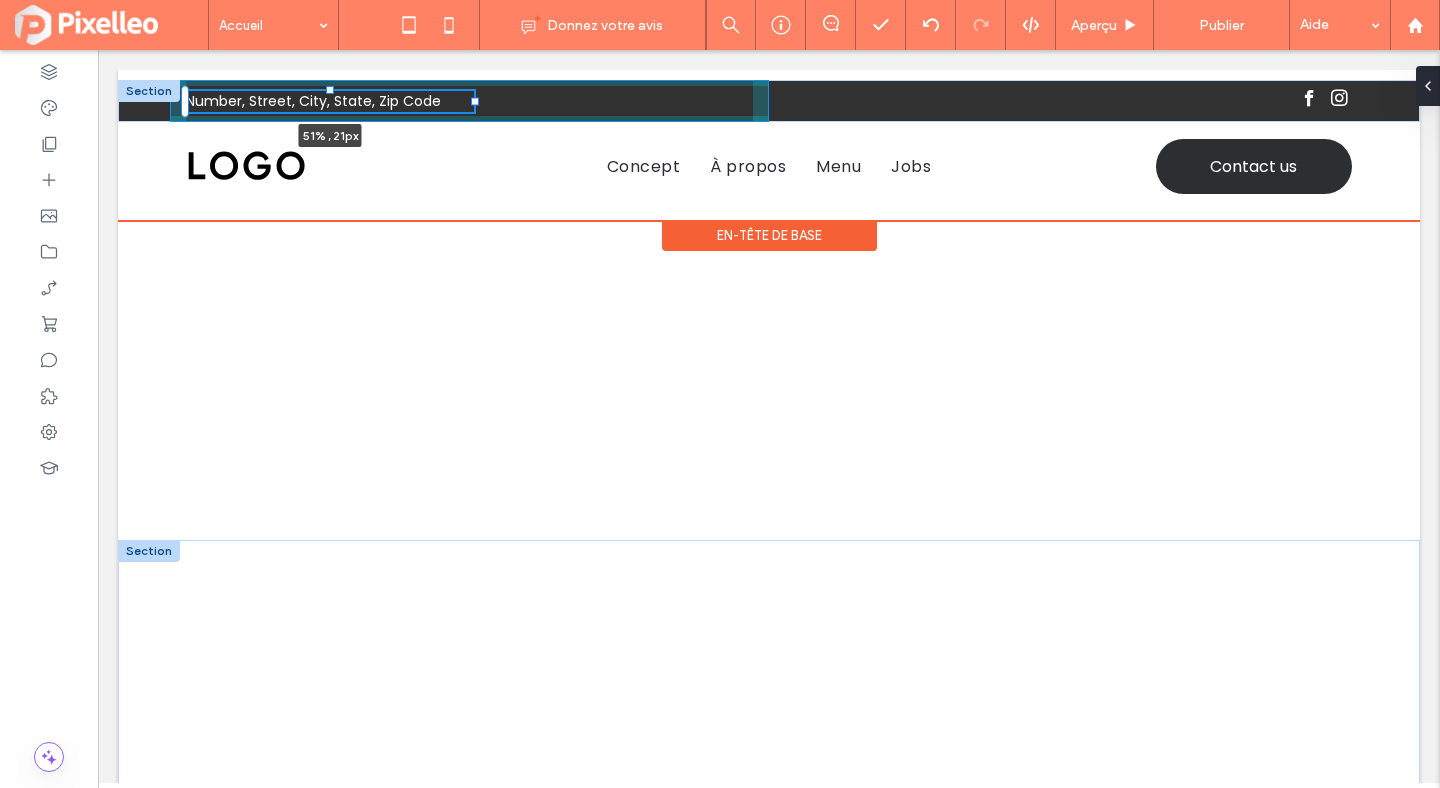 drag, startPoint x: 755, startPoint y: 98, endPoint x: 475, endPoint y: 83, distance: 280.4015 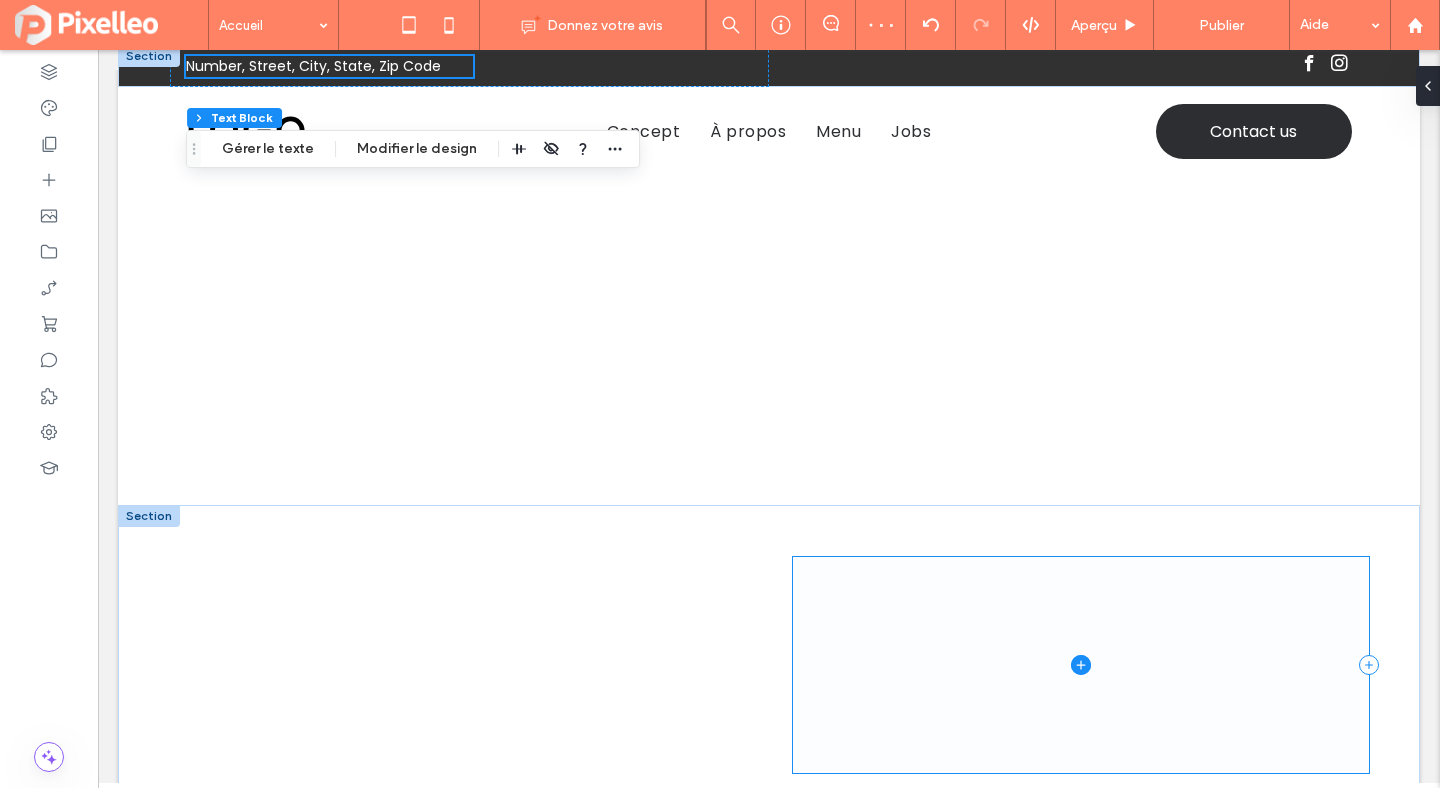 scroll, scrollTop: 0, scrollLeft: 0, axis: both 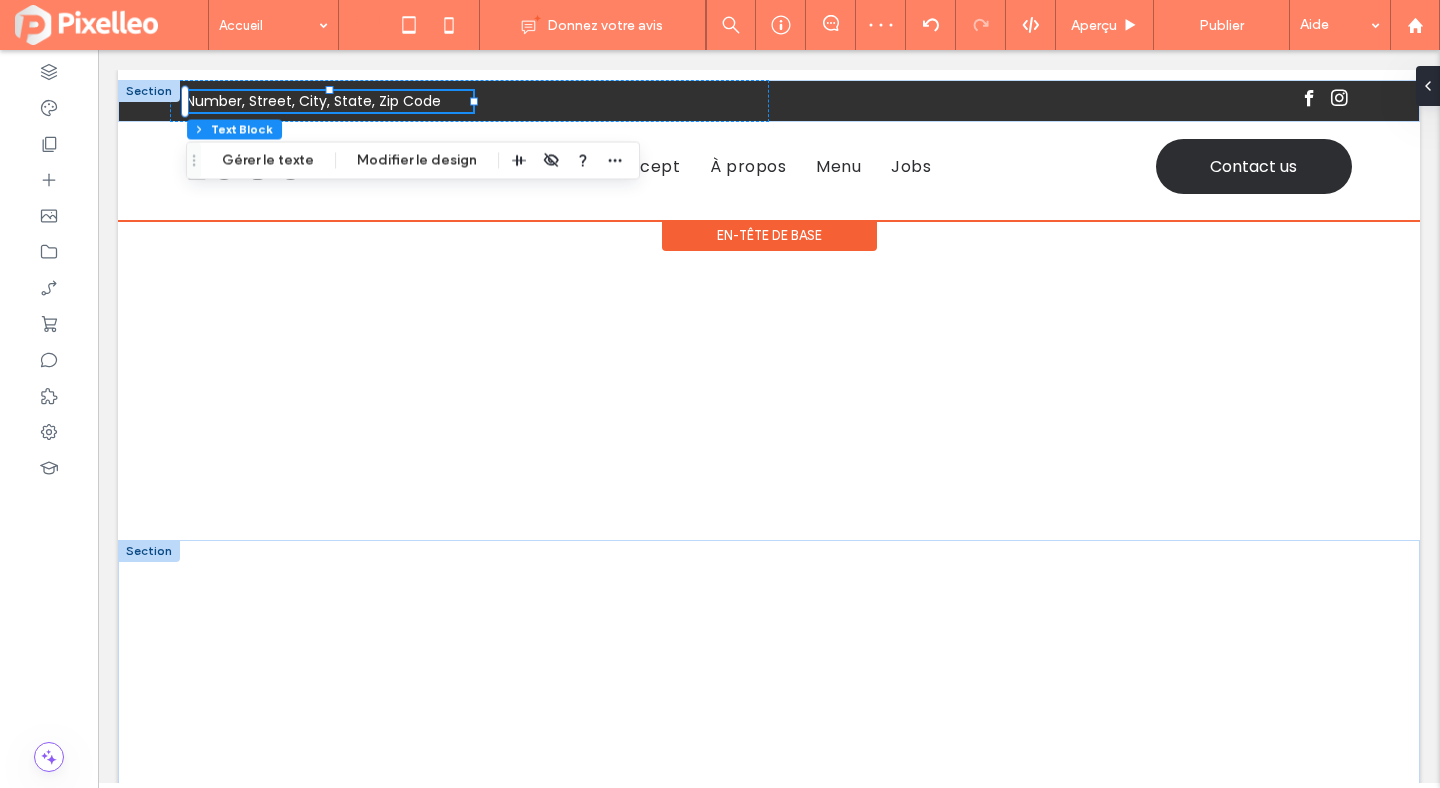click on "En-tête de base" at bounding box center [769, 235] 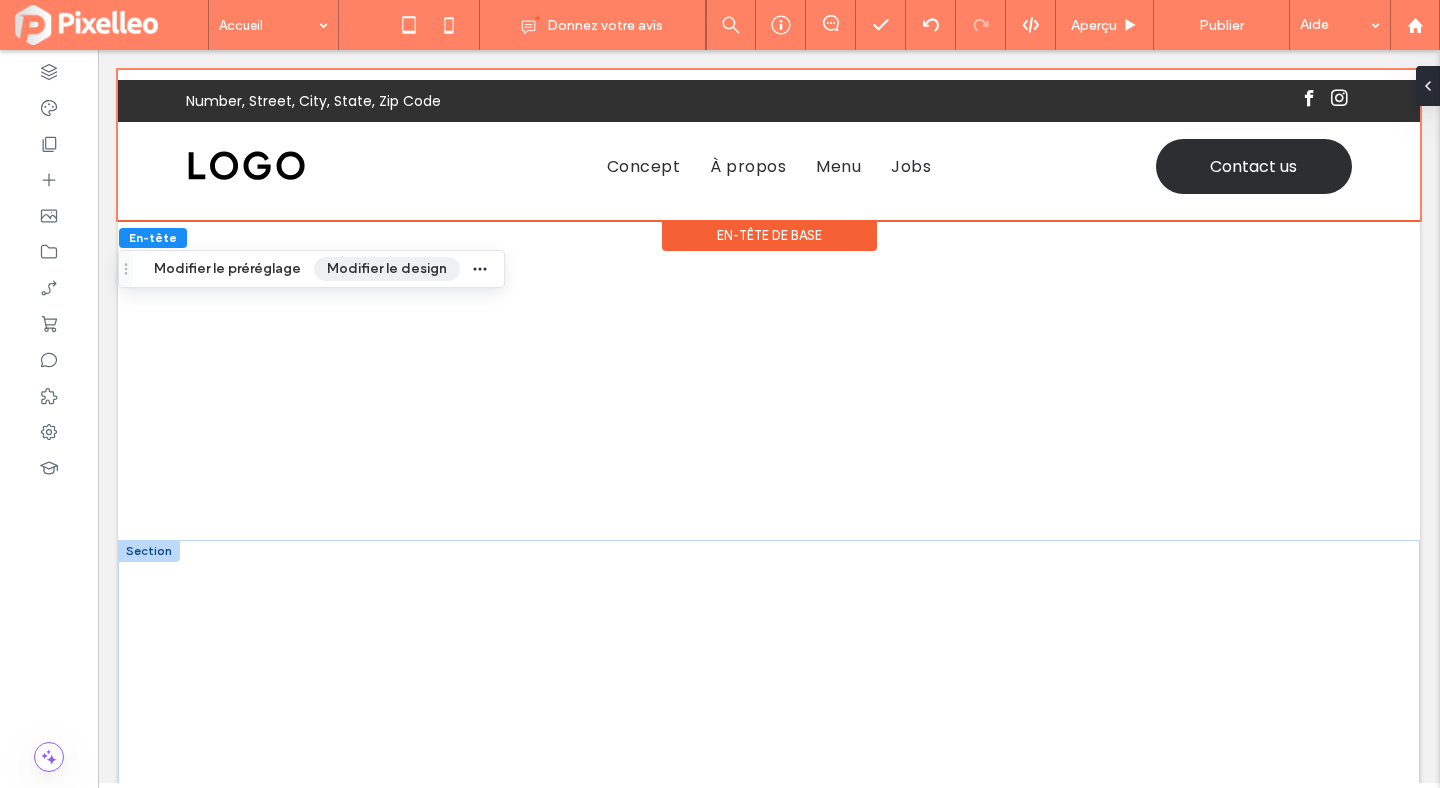 click on "Modifier le design" at bounding box center (387, 269) 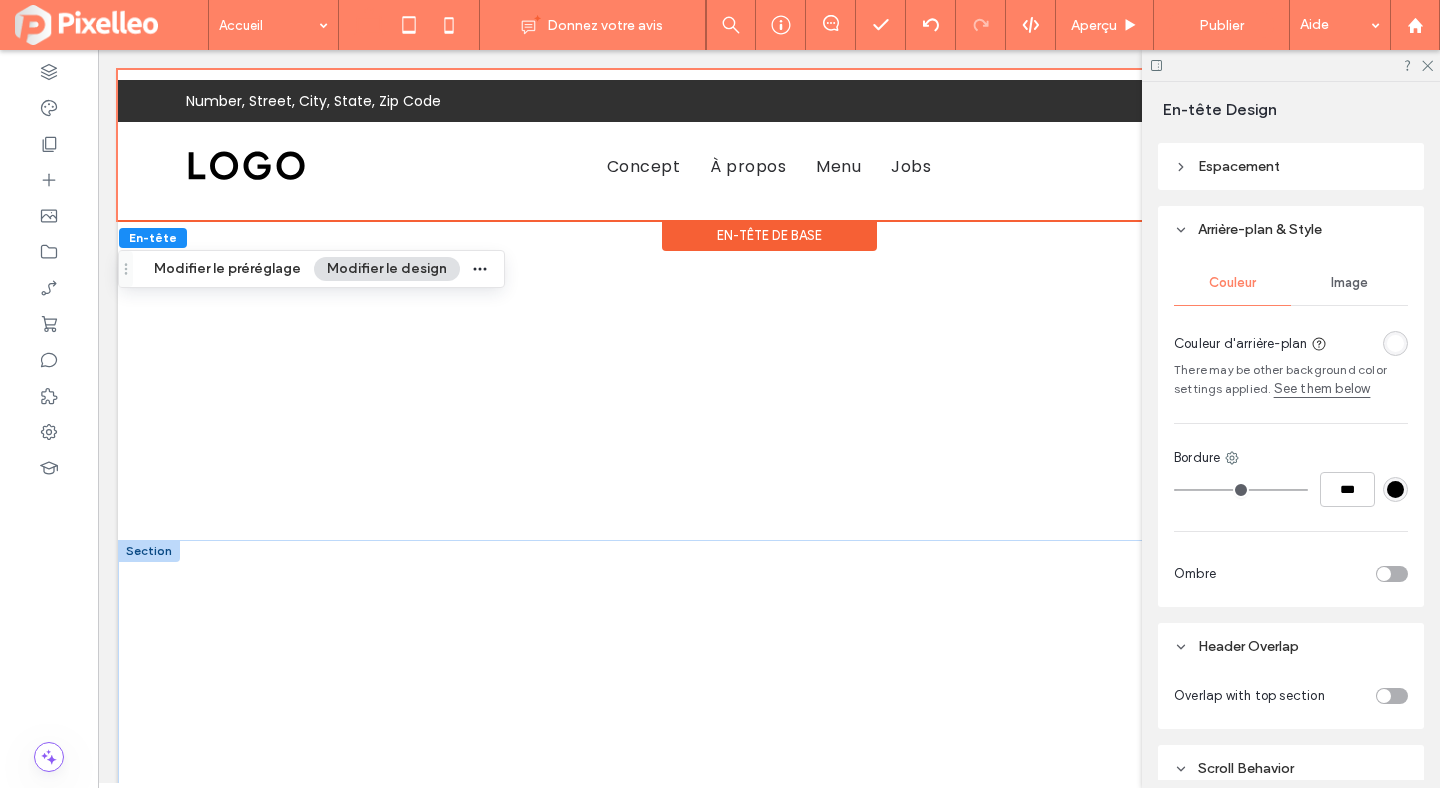 scroll, scrollTop: 397, scrollLeft: 0, axis: vertical 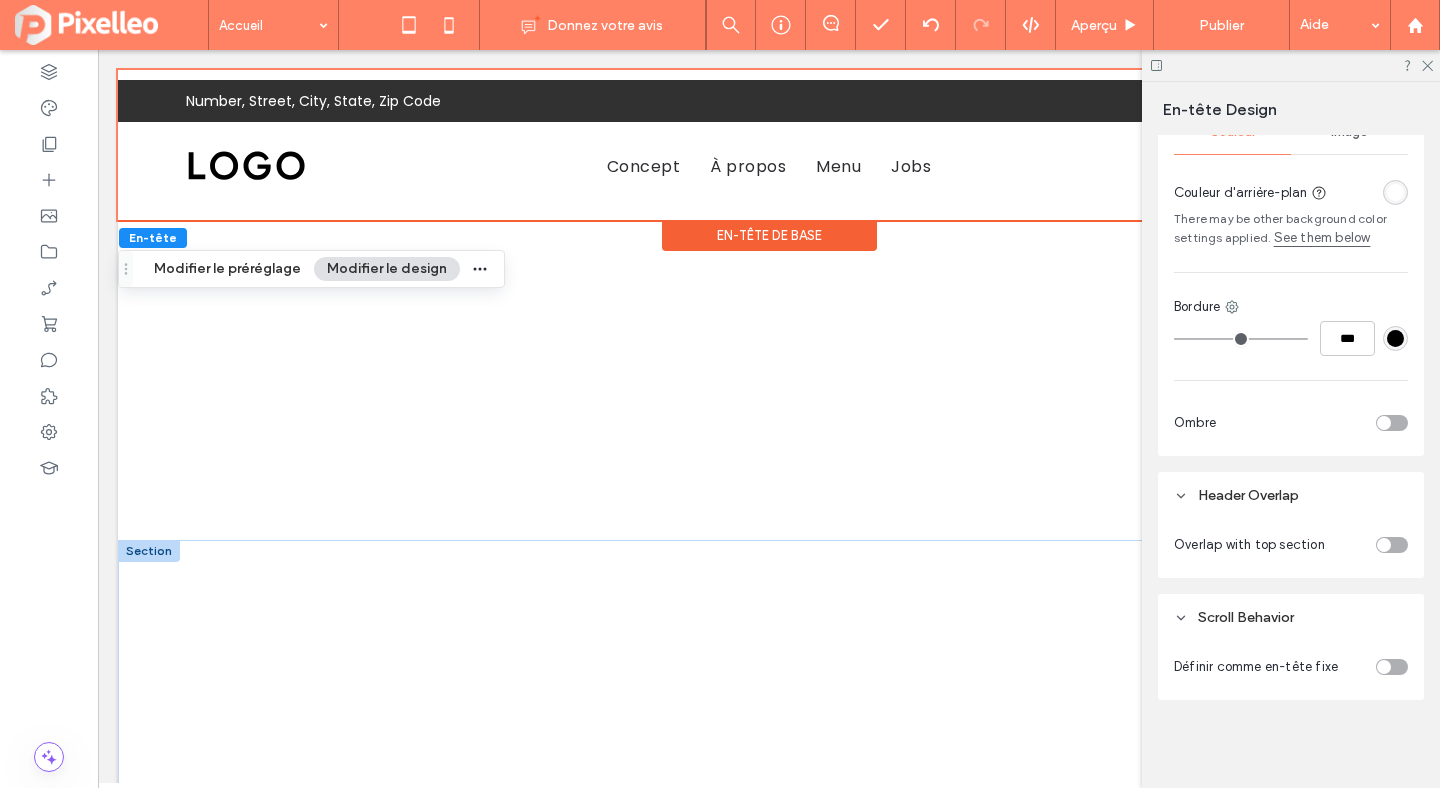 click at bounding box center (1384, 667) 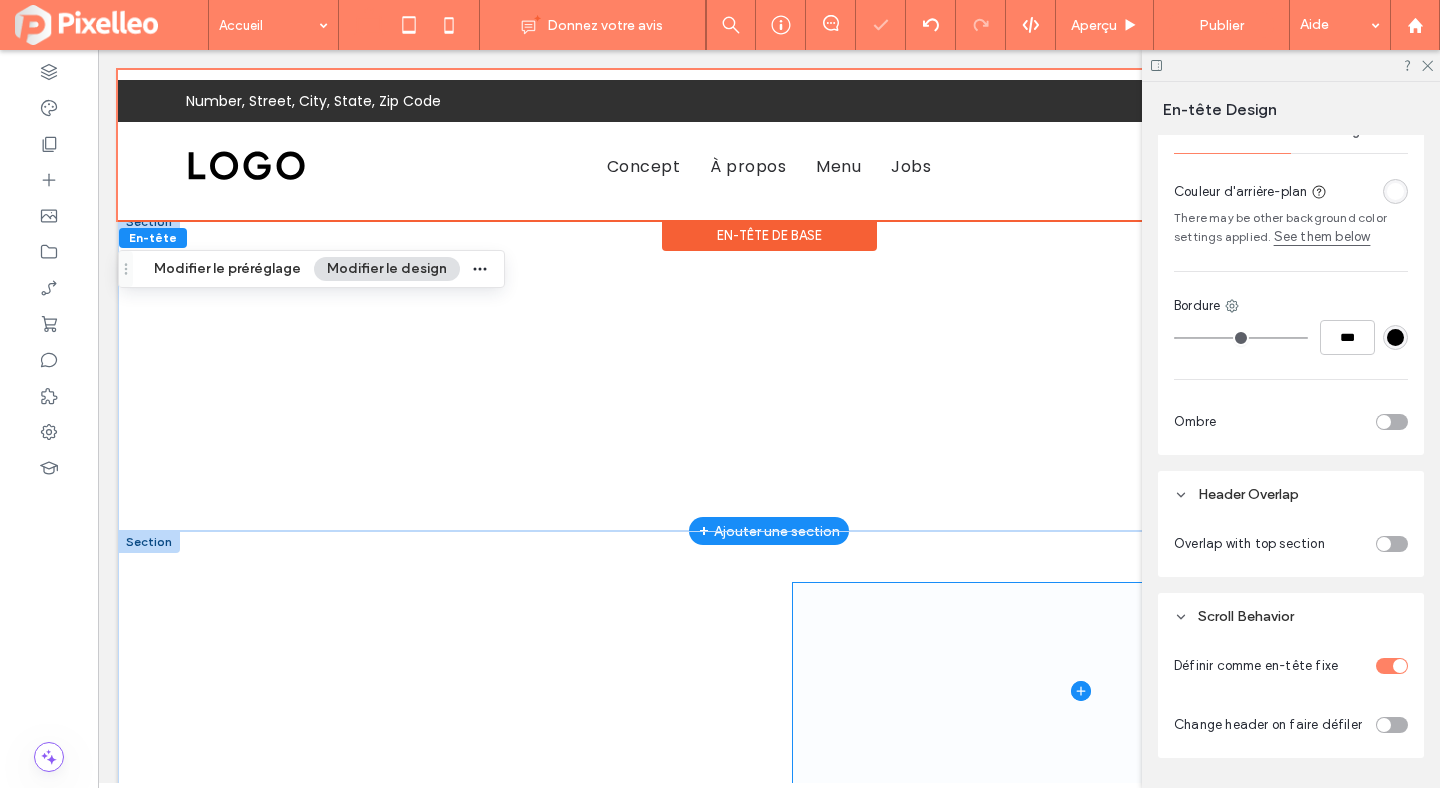 scroll, scrollTop: 0, scrollLeft: 0, axis: both 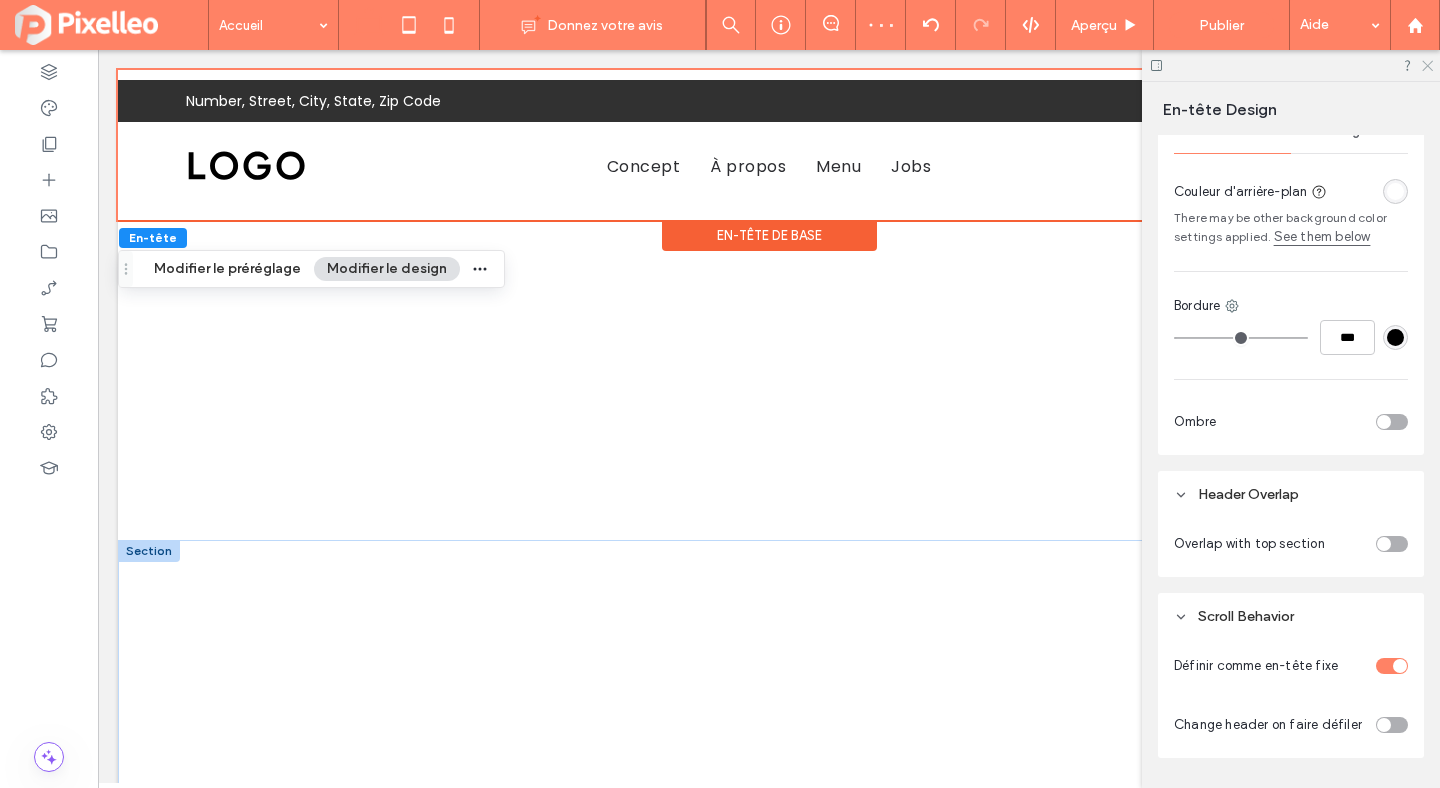 click 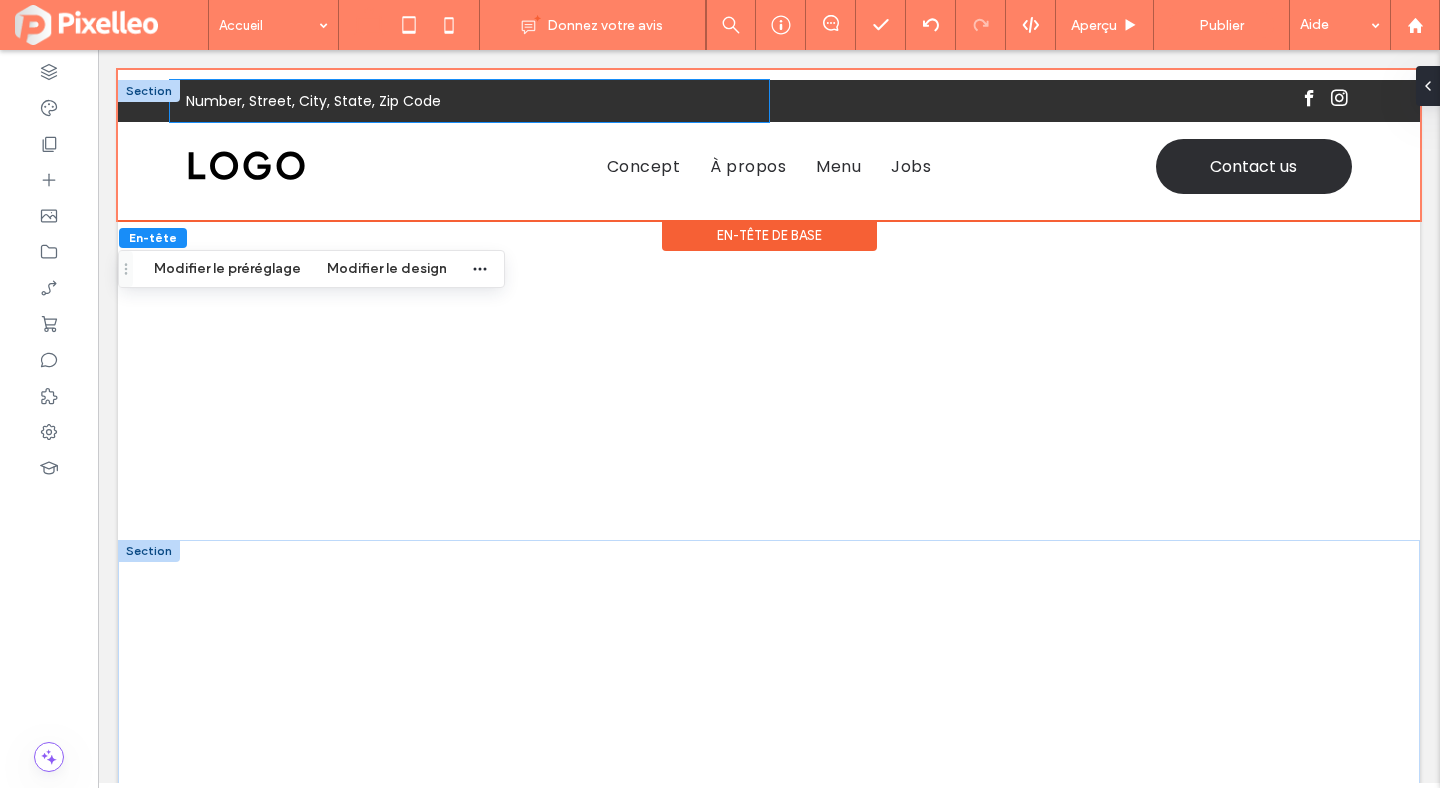 click on "Number, Street, City, State, Zip Code" at bounding box center (469, 101) 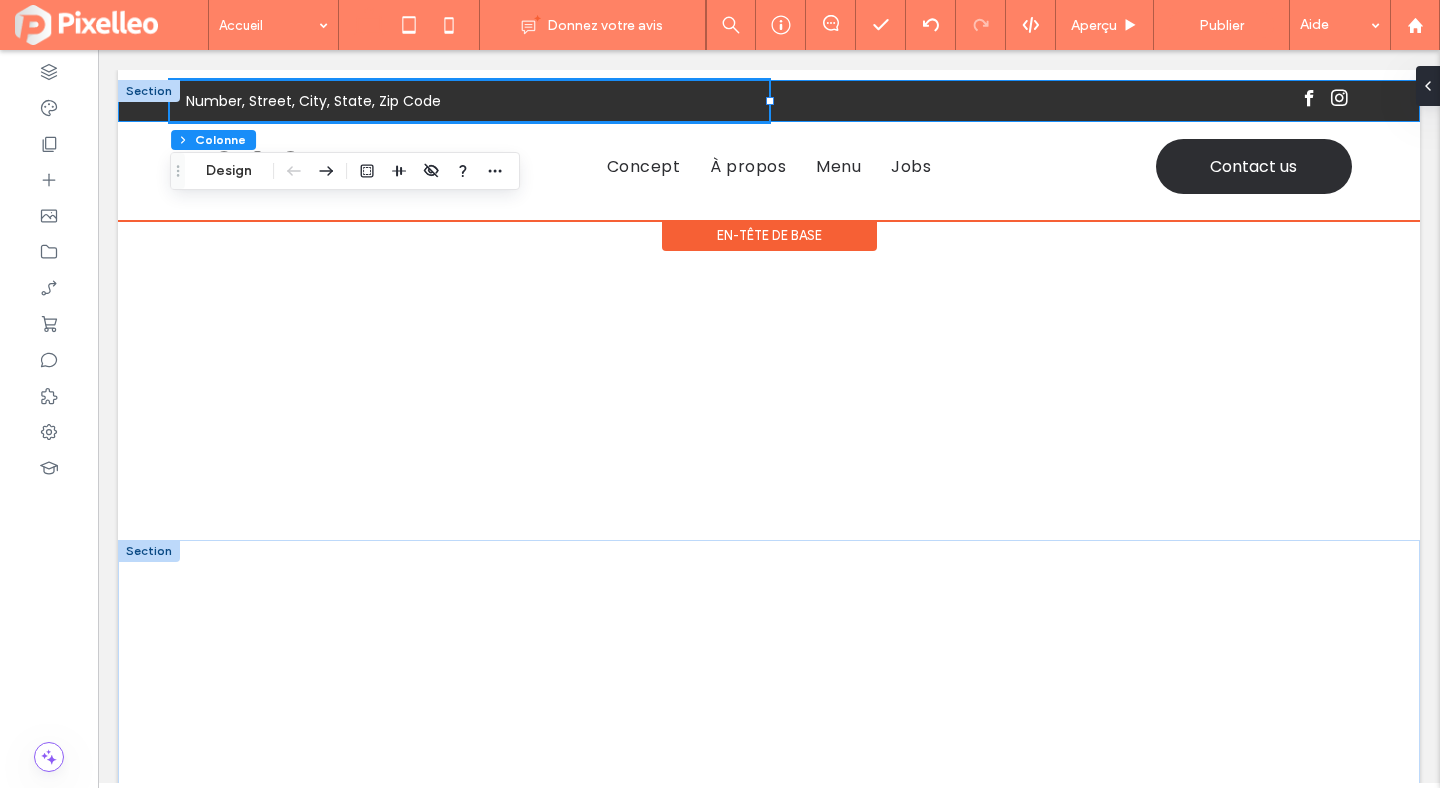 click on "Number, Street, City, State, Zip Code" at bounding box center [769, 101] 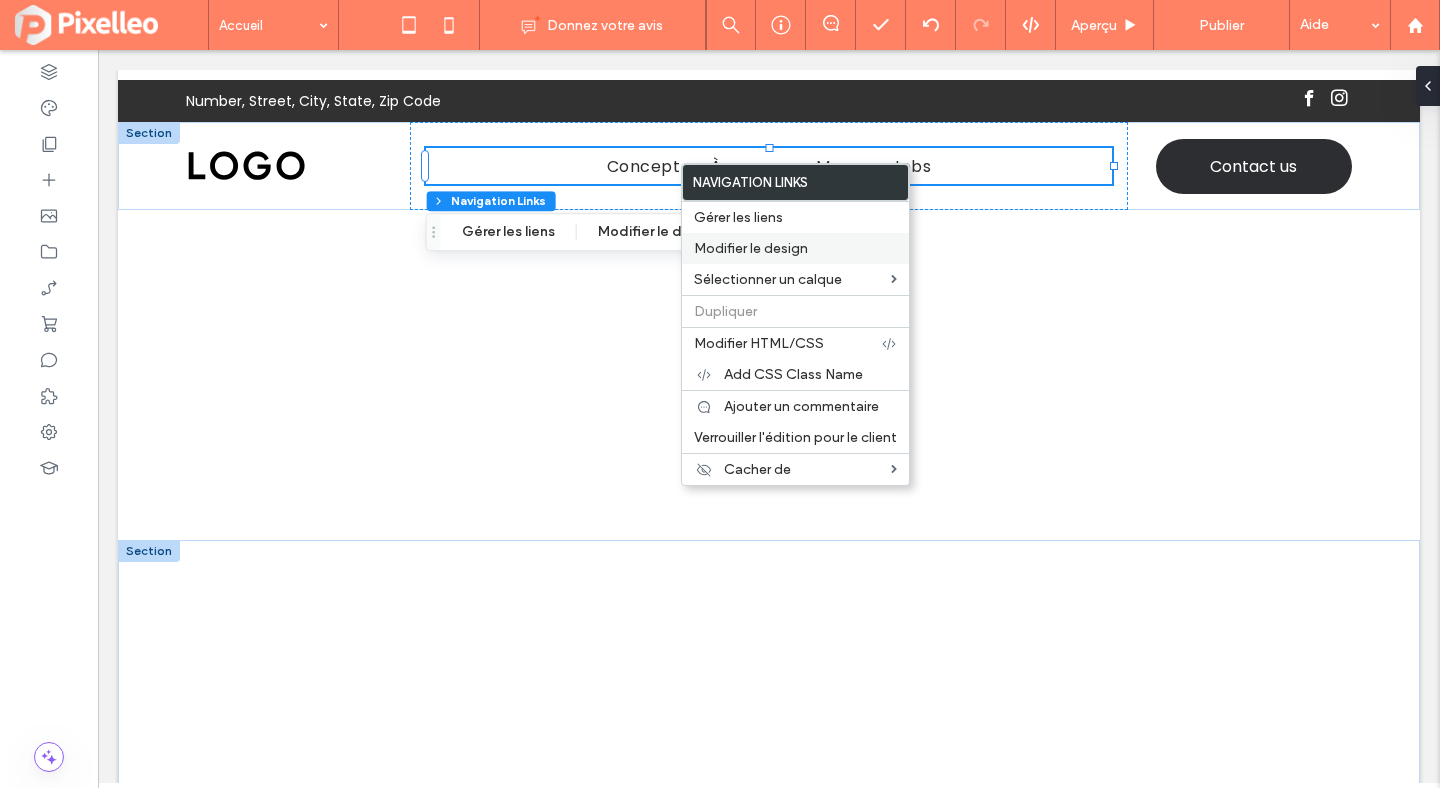 click on "Modifier le design" at bounding box center [751, 248] 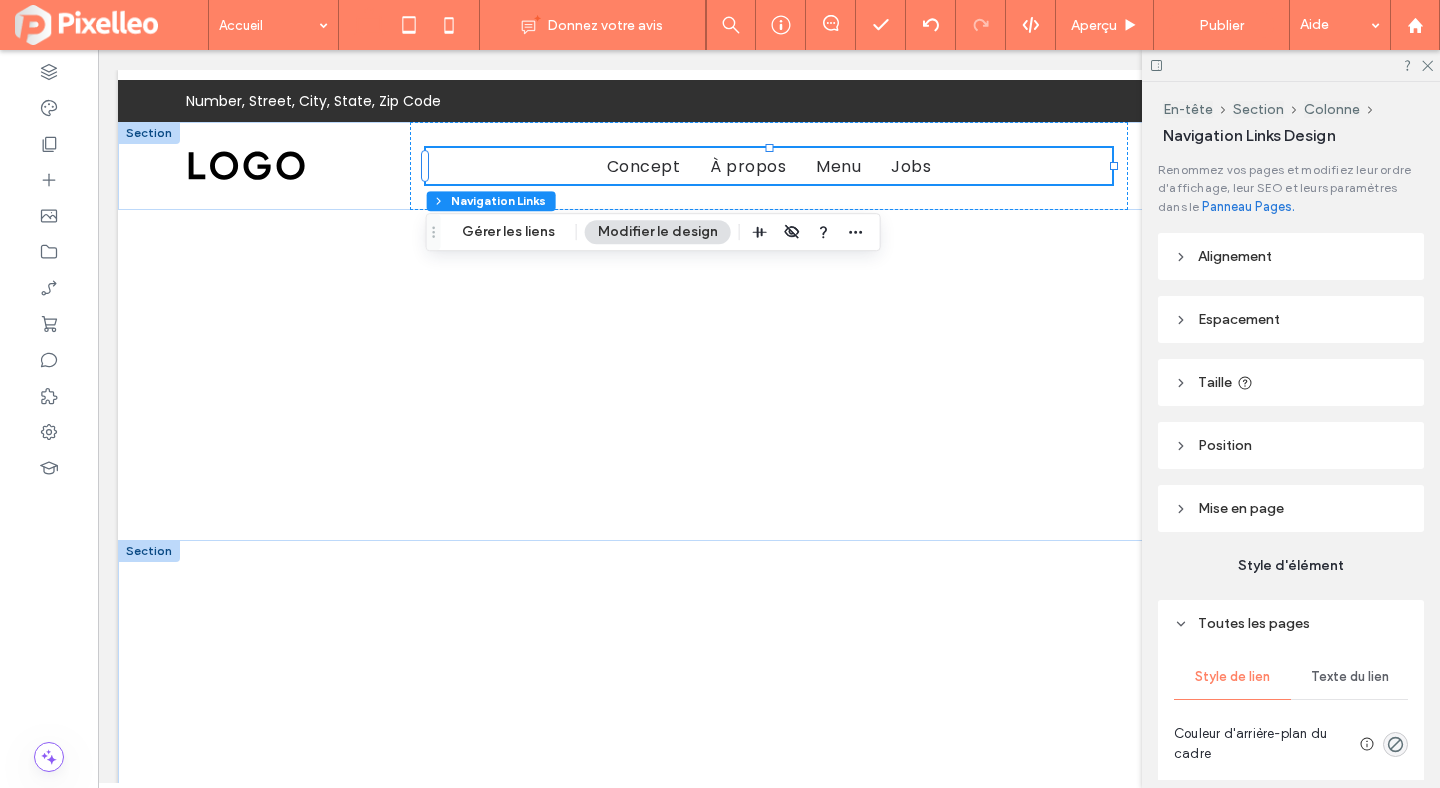 scroll, scrollTop: 239, scrollLeft: 0, axis: vertical 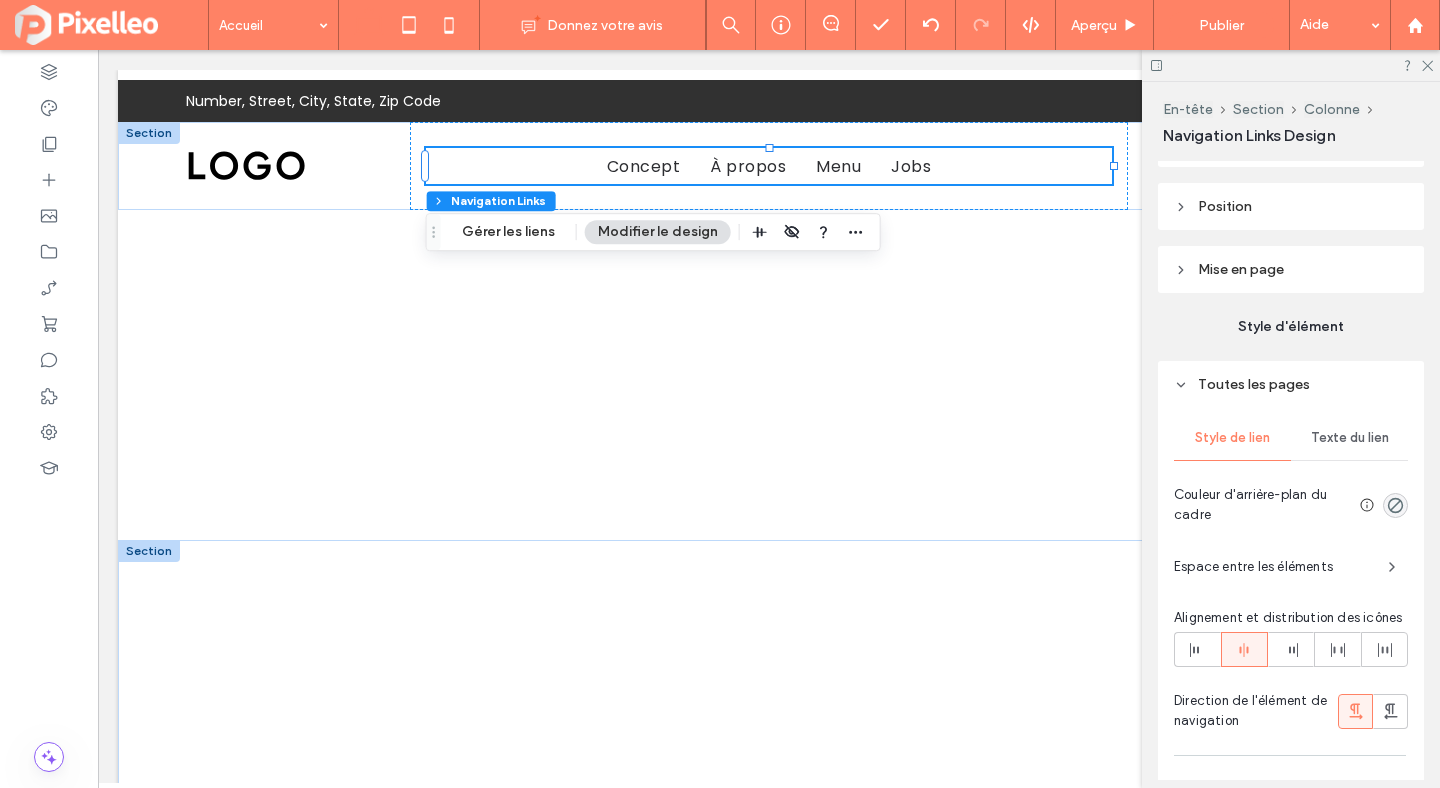 click on "Texte du lien" at bounding box center [1349, 438] 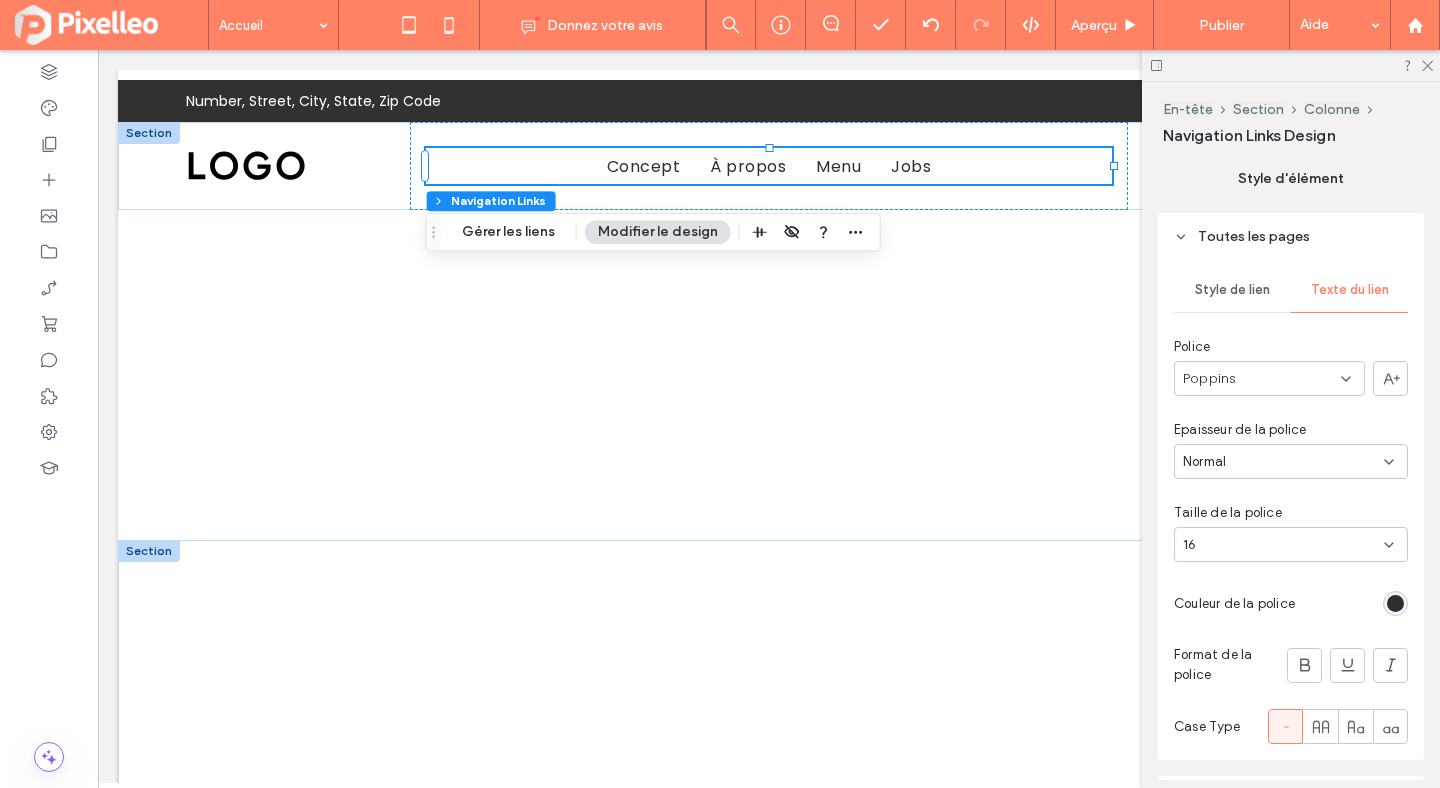 scroll, scrollTop: 418, scrollLeft: 0, axis: vertical 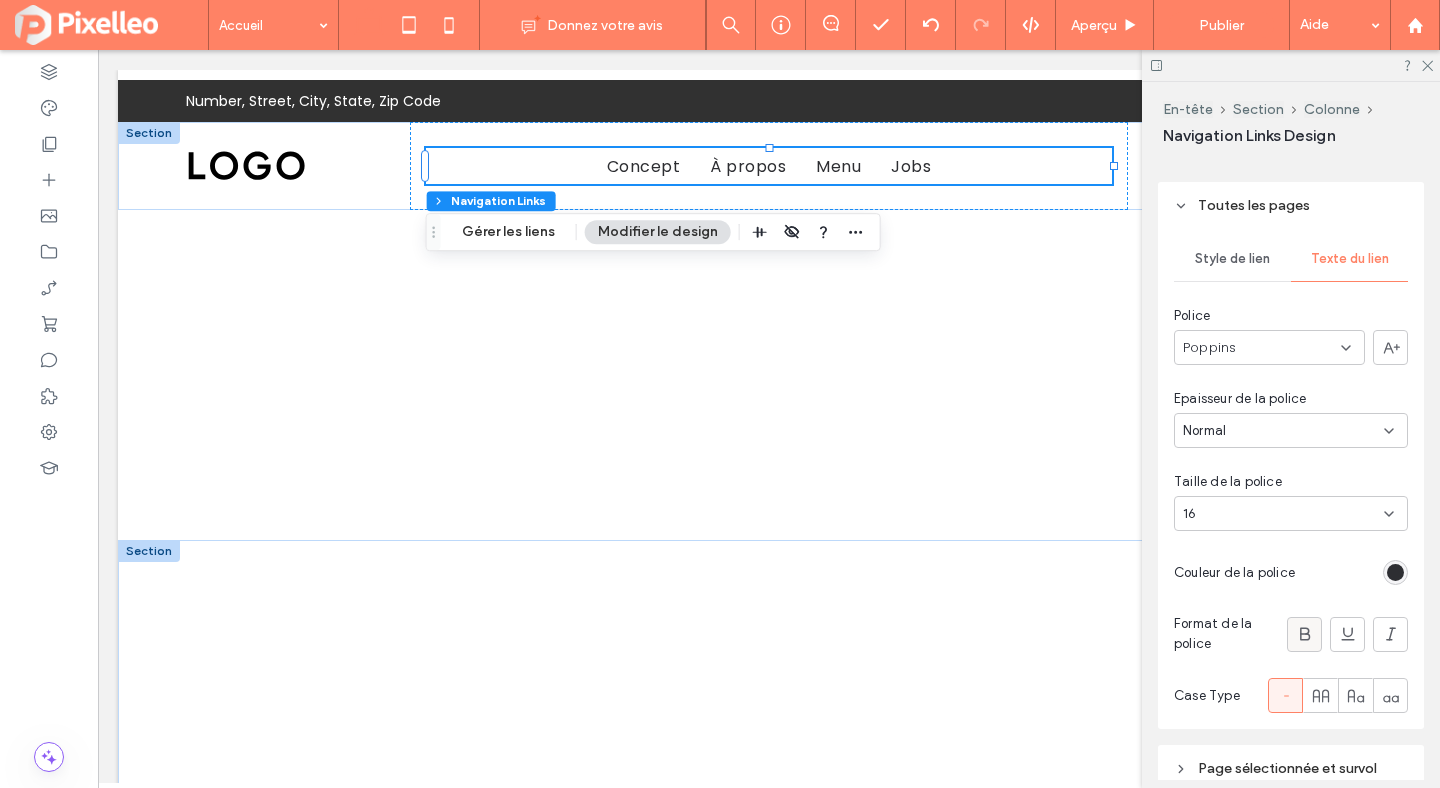 click 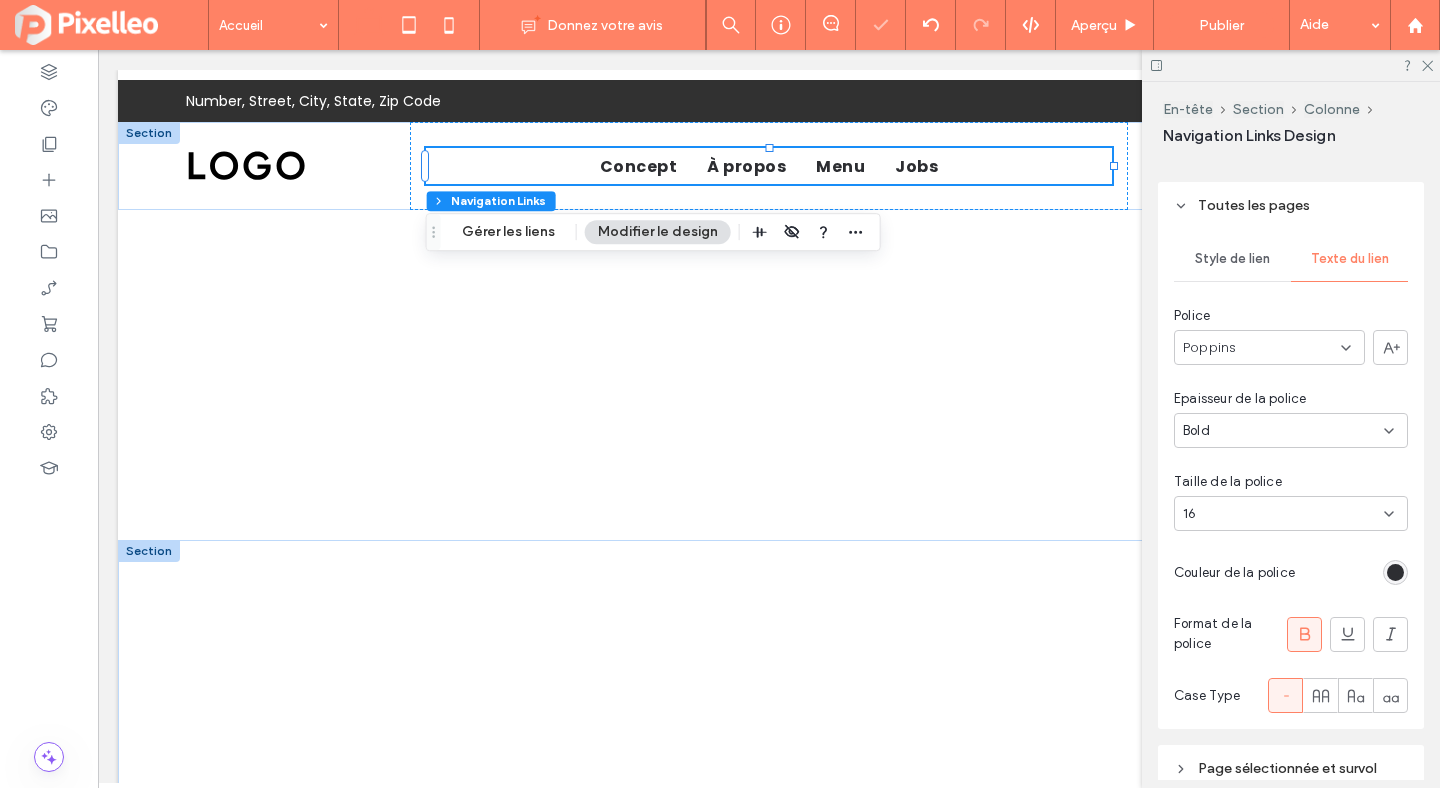 scroll, scrollTop: 511, scrollLeft: 0, axis: vertical 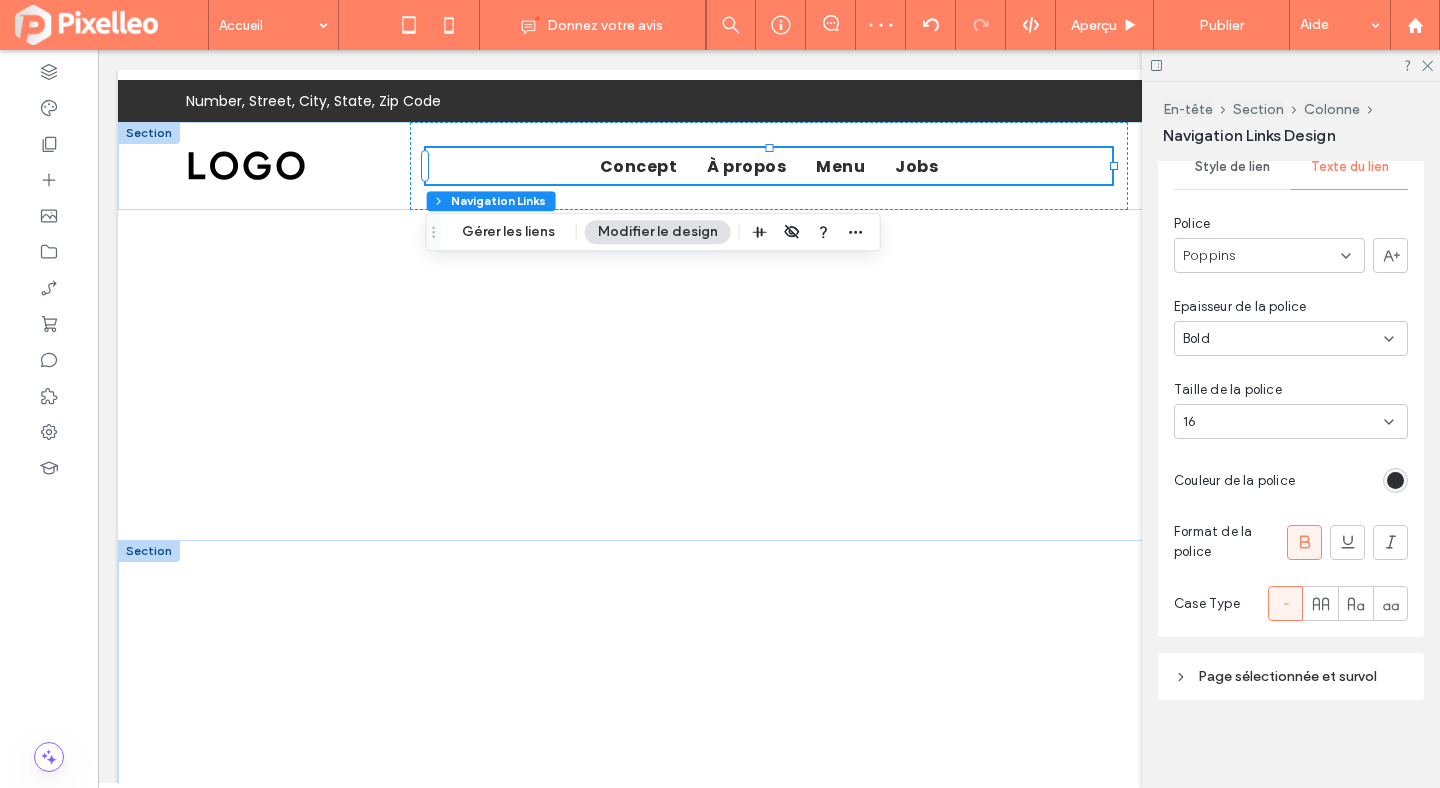 click on "Page sélectionnée et survol" at bounding box center (1287, 676) 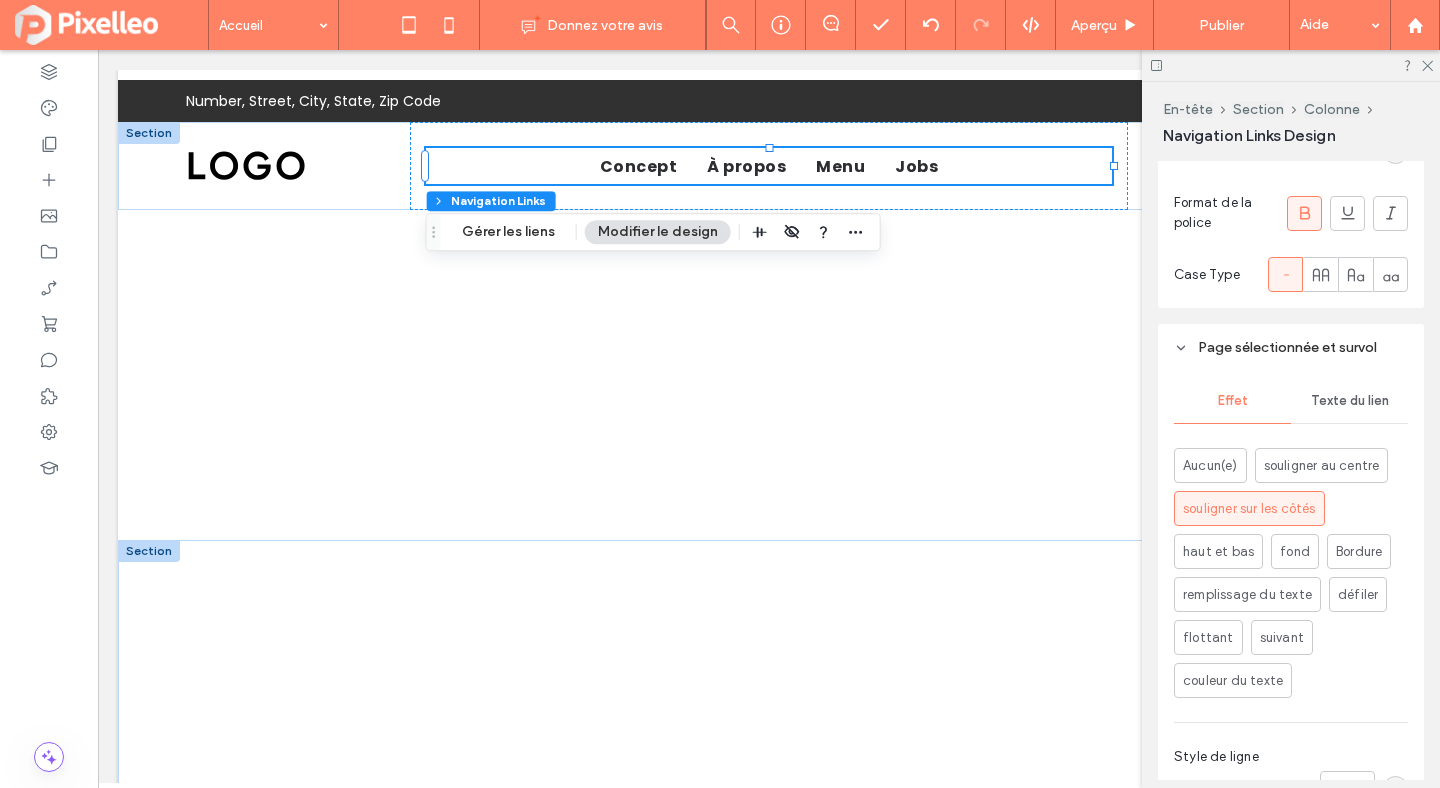 scroll, scrollTop: 851, scrollLeft: 0, axis: vertical 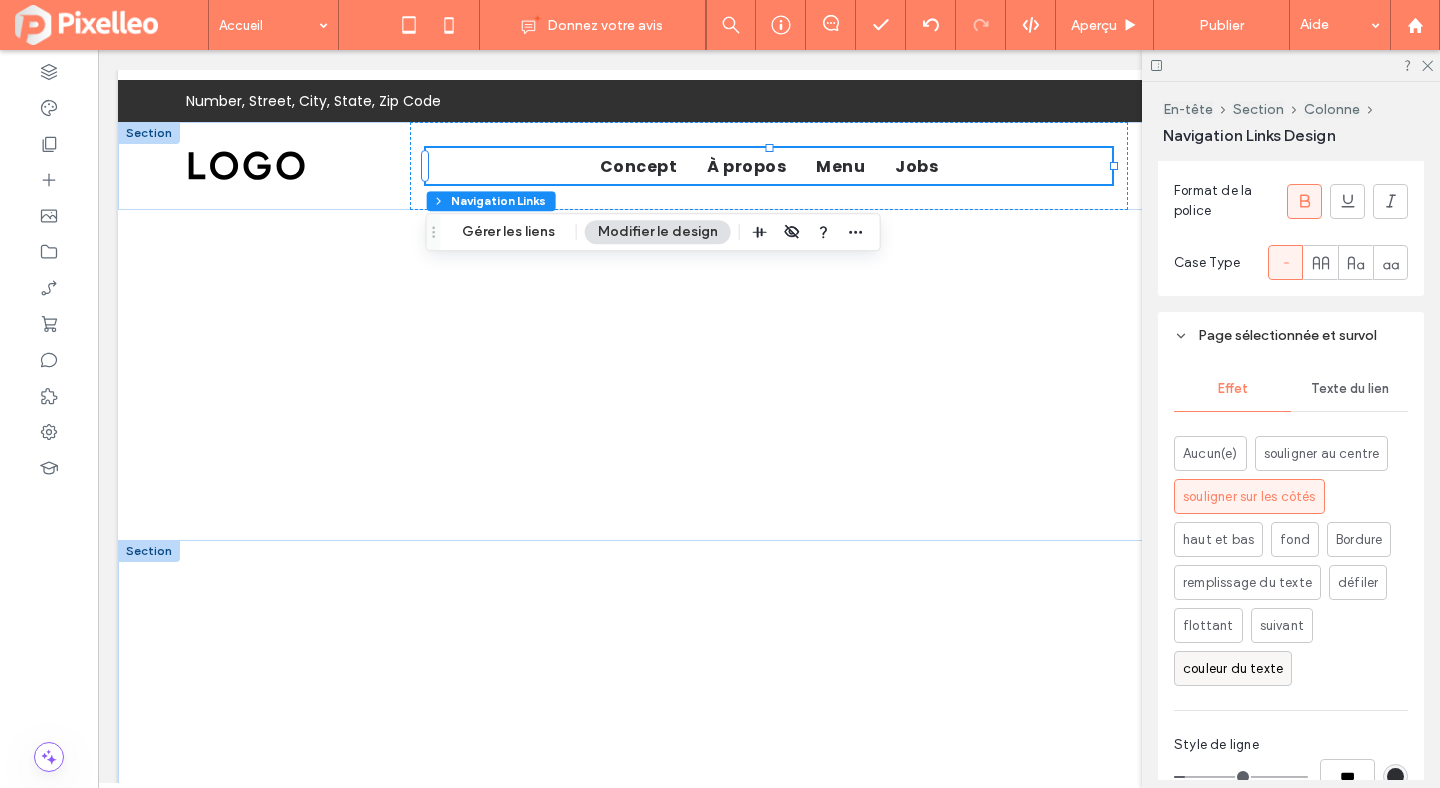 click on "couleur du texte" at bounding box center [1233, 669] 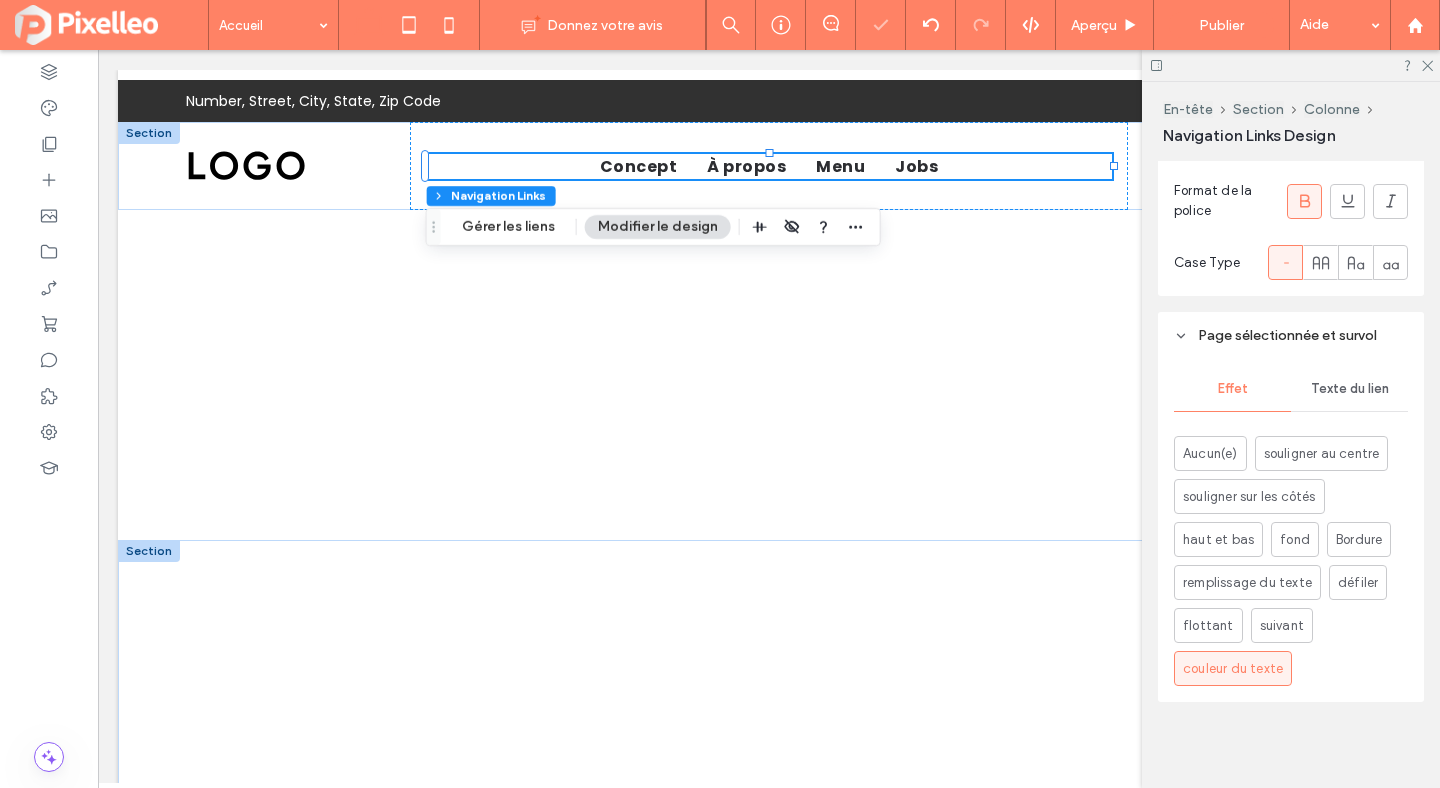 click on "Texte du lien" at bounding box center [1350, 389] 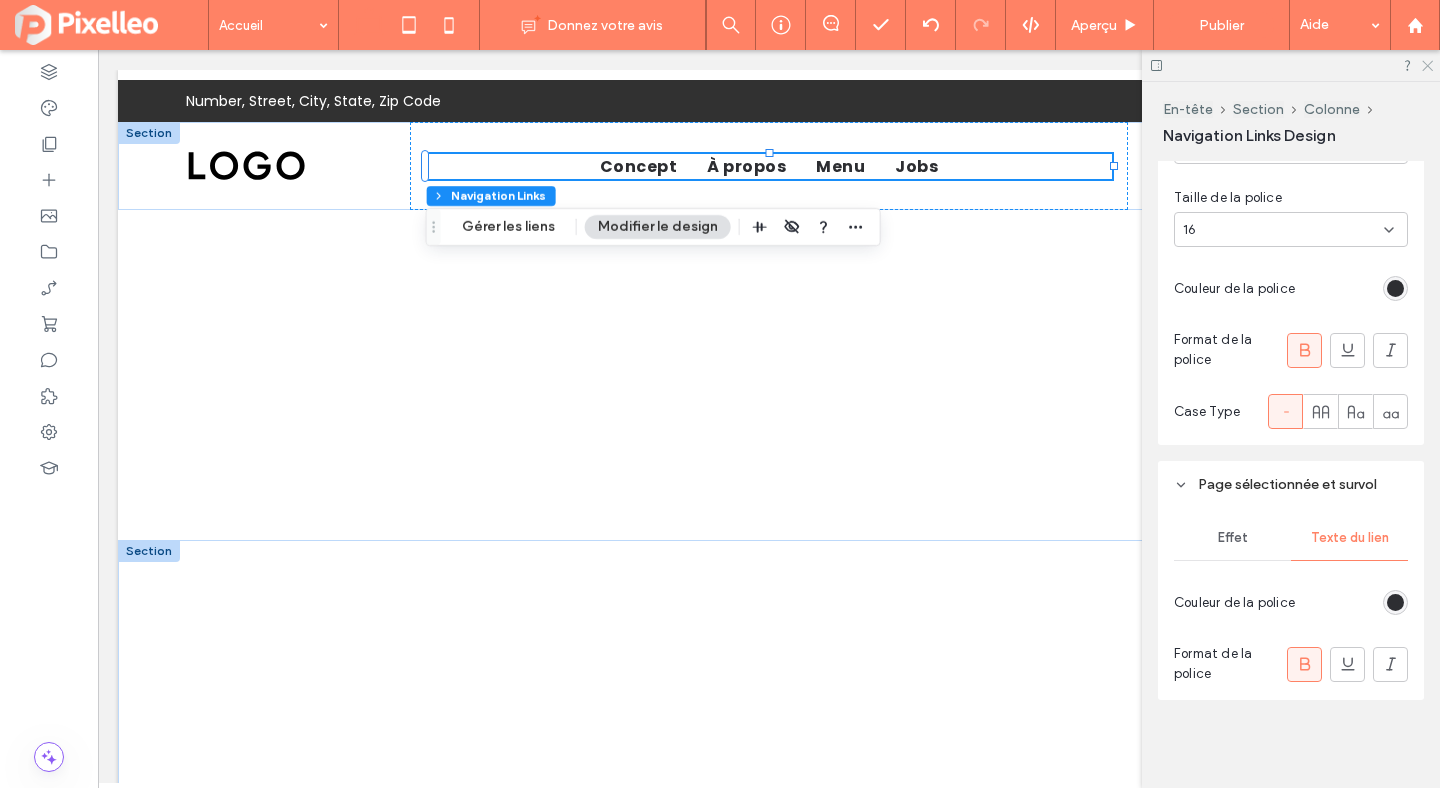 click 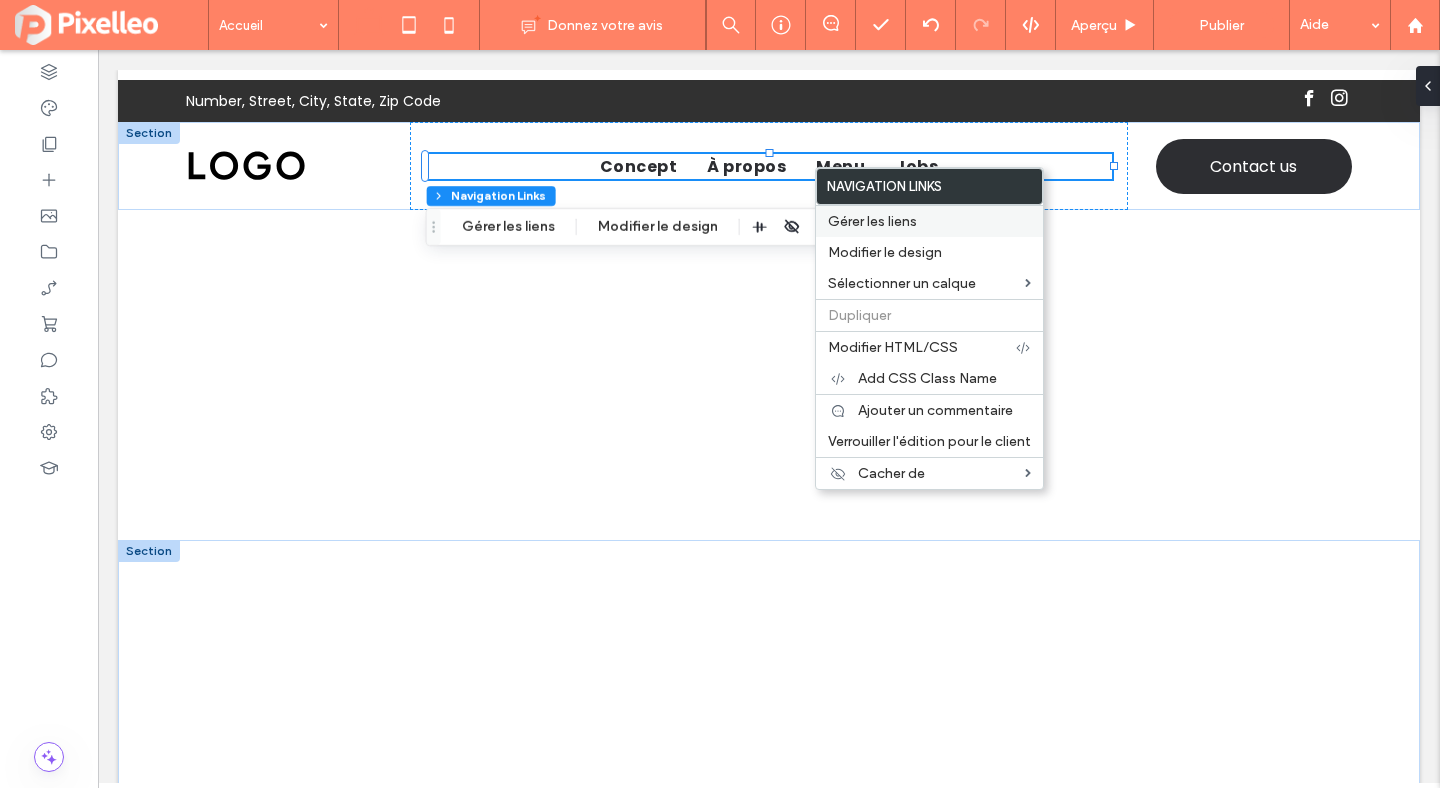 click on "Gérer les liens" at bounding box center [872, 221] 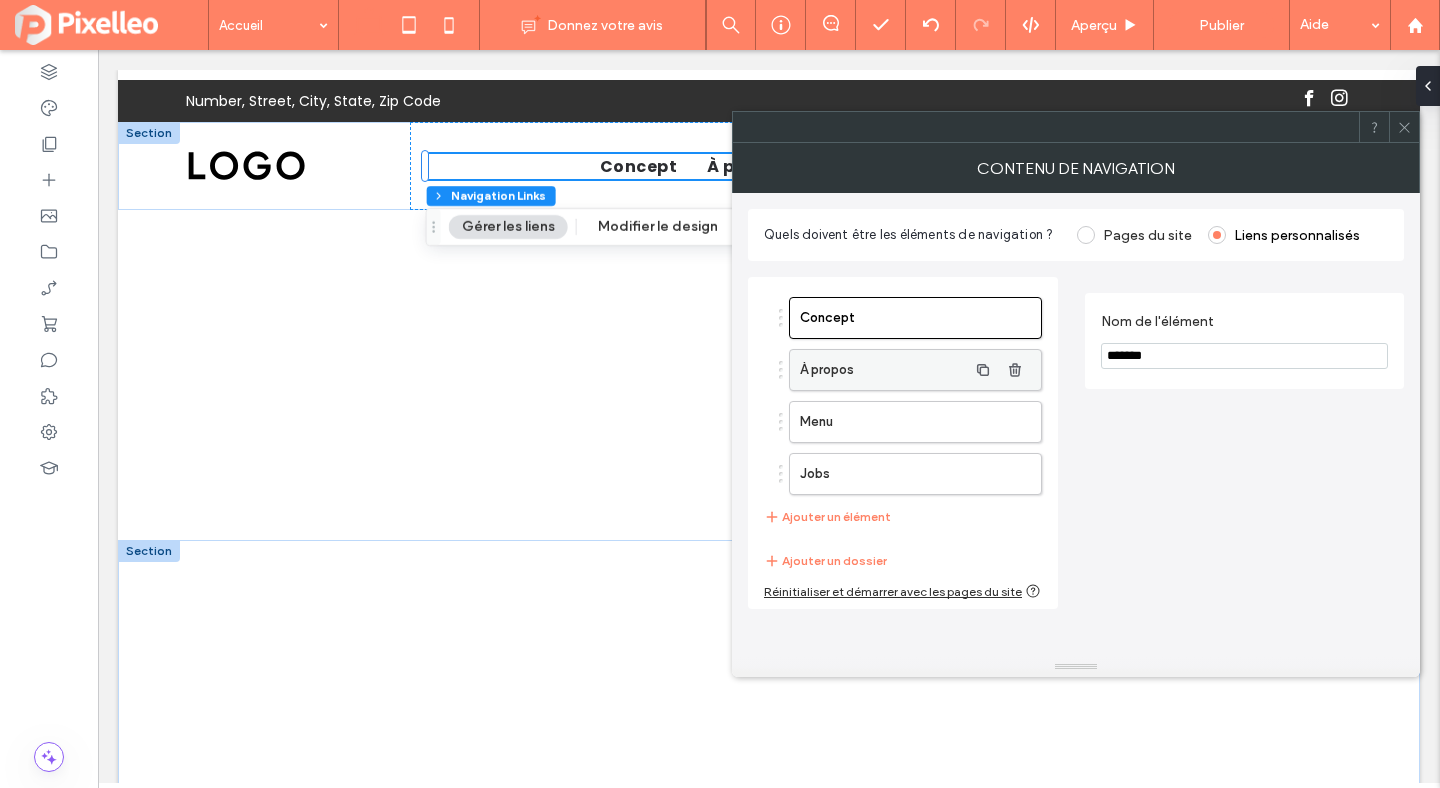 click on "À propos" at bounding box center (883, 370) 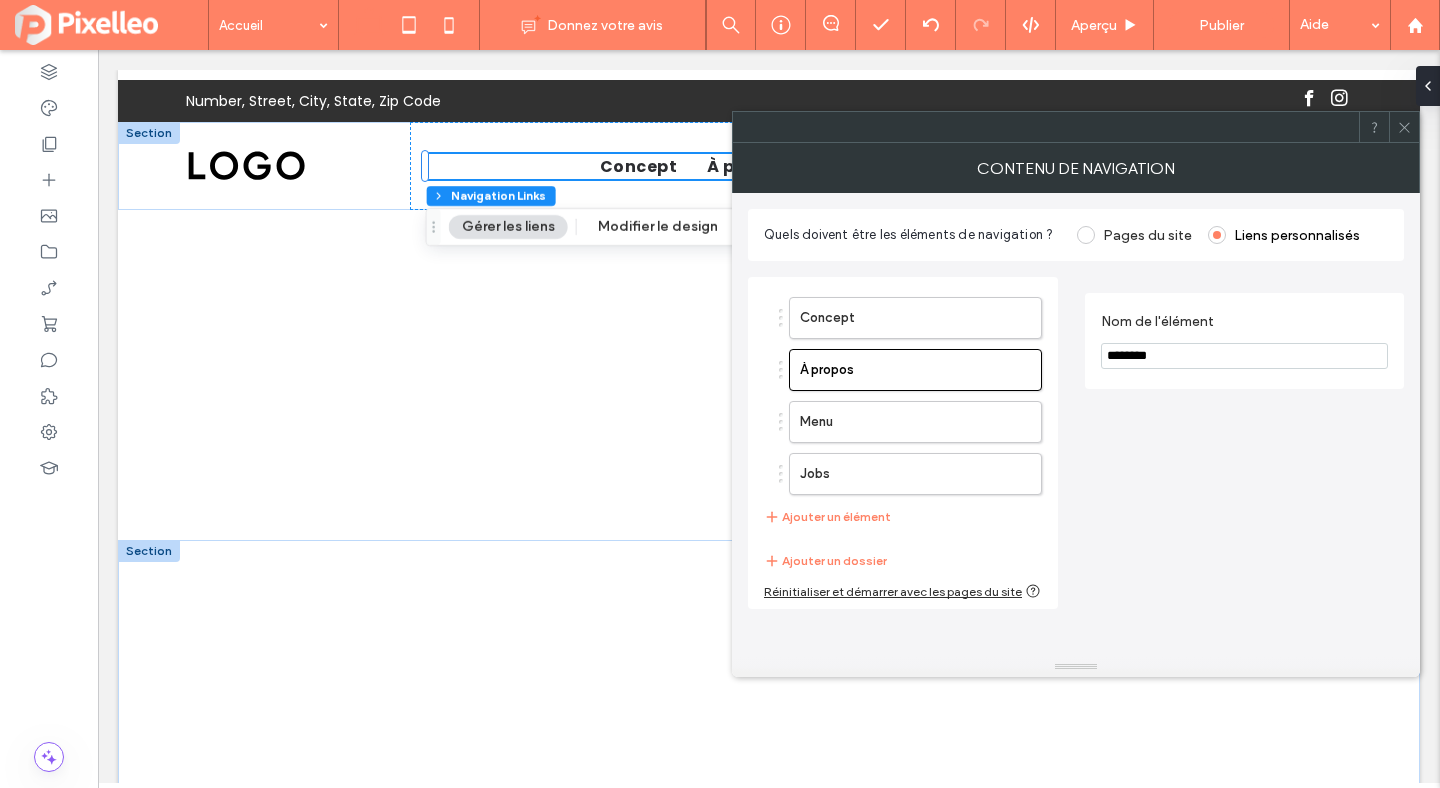 click on "********" at bounding box center [1244, 356] 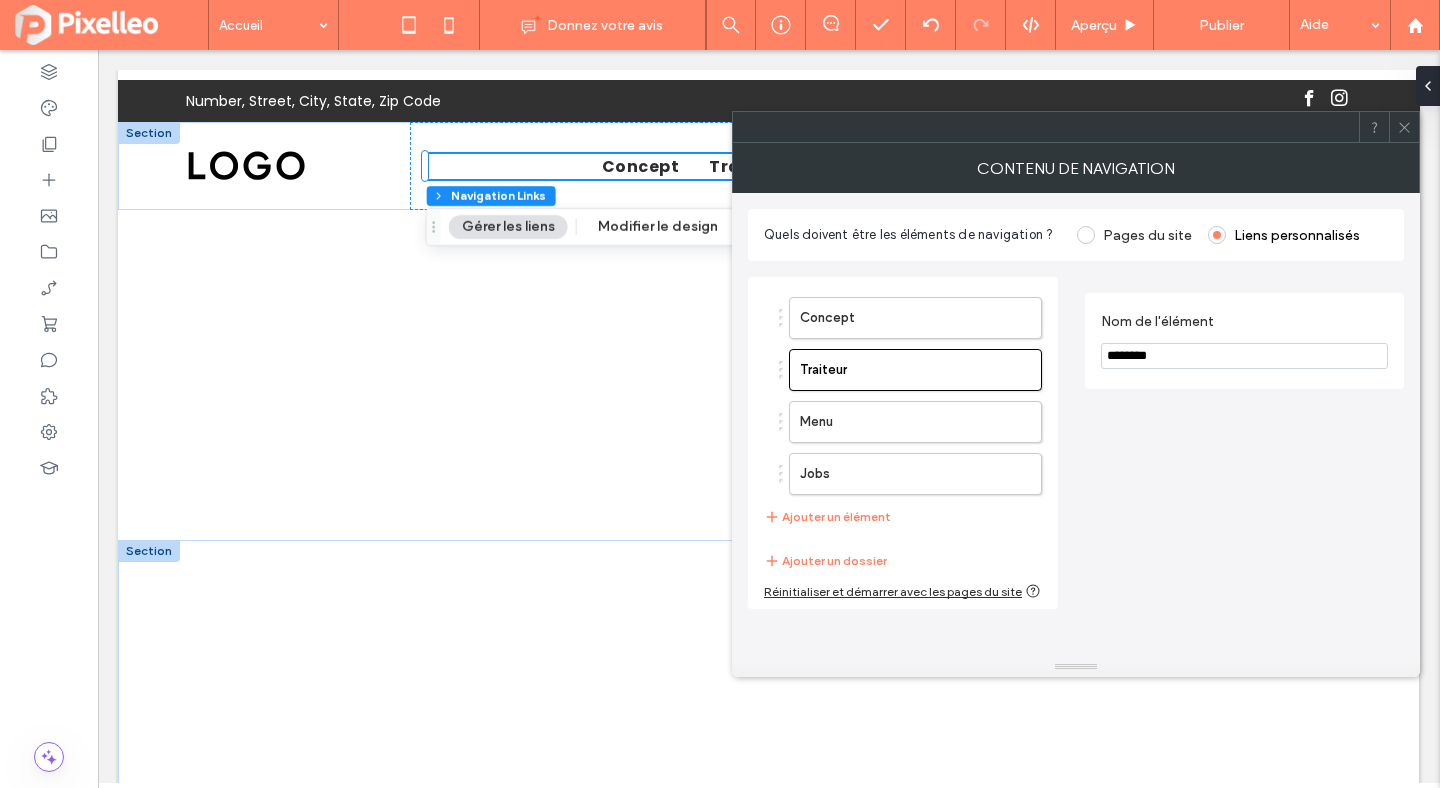click 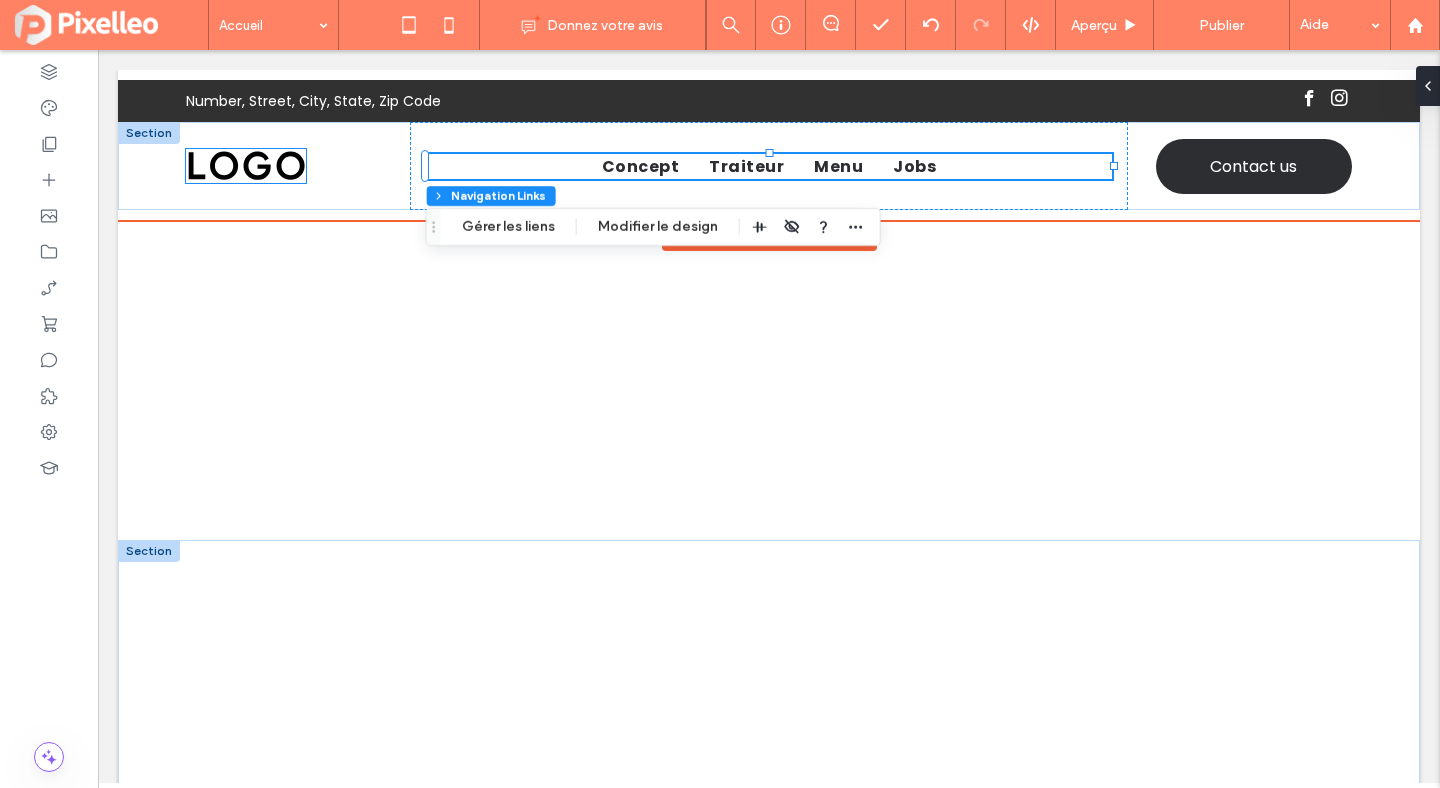 click at bounding box center (246, 166) 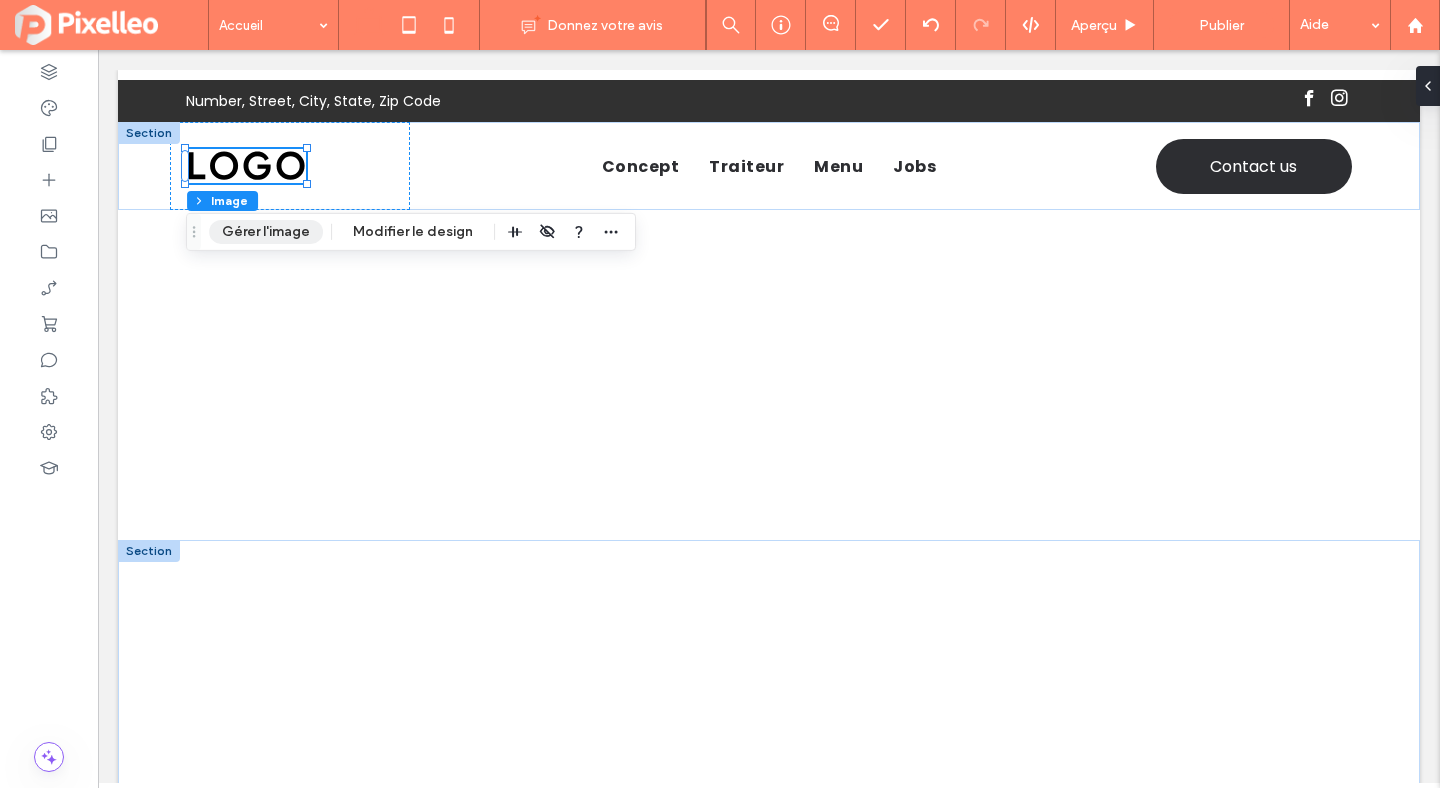 click on "Gérer l'image" at bounding box center (266, 232) 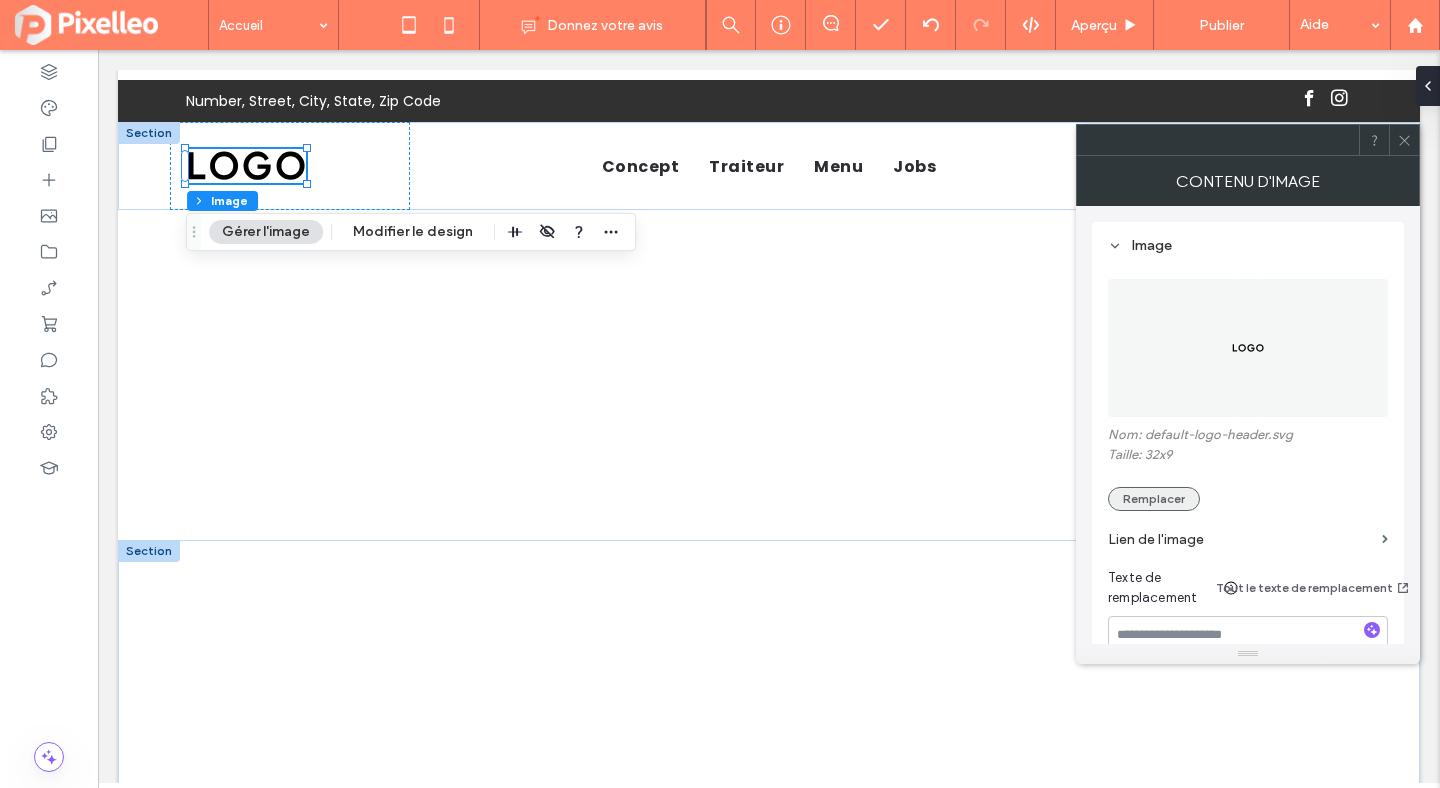 click on "Remplacer" at bounding box center (1154, 499) 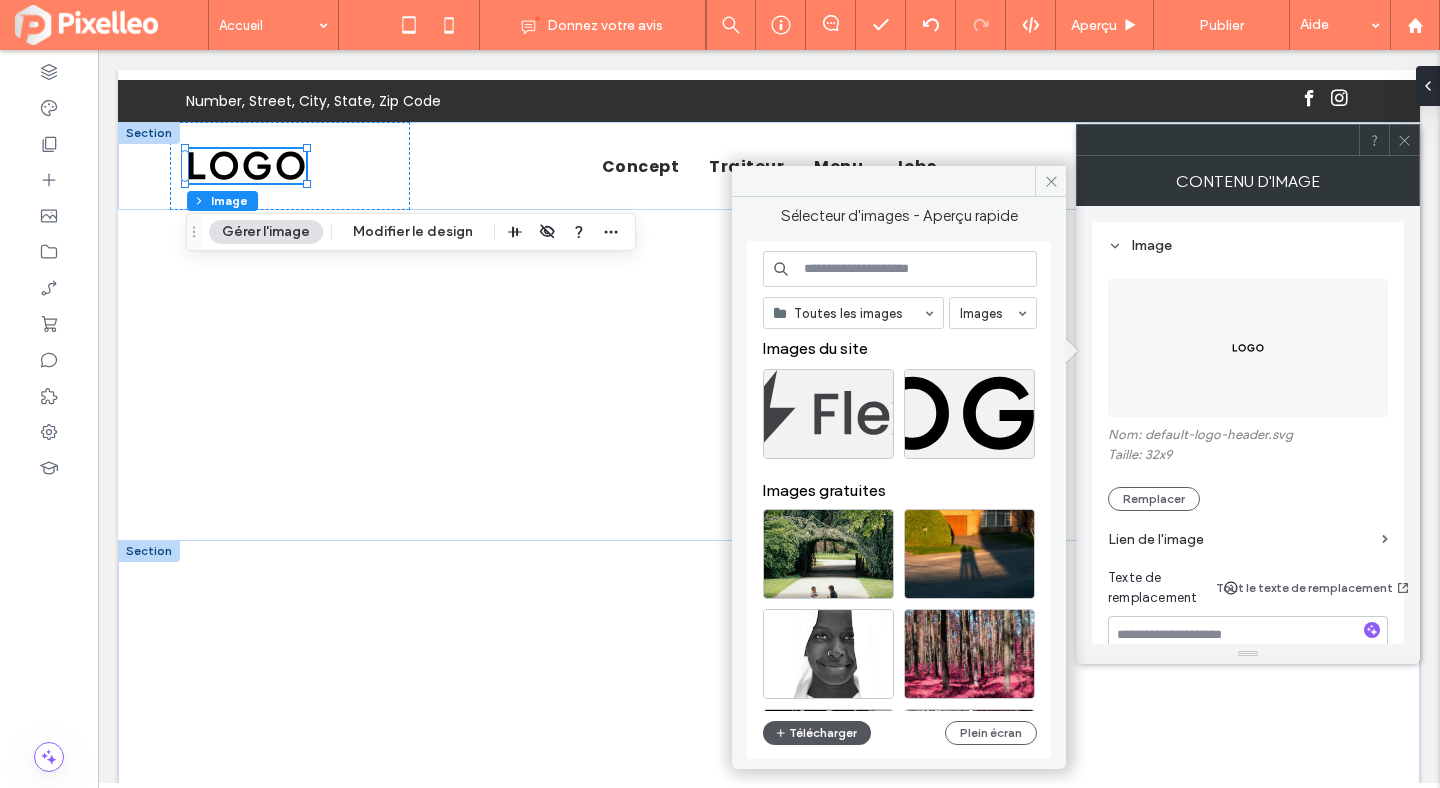 click on "Télécharger" at bounding box center (817, 733) 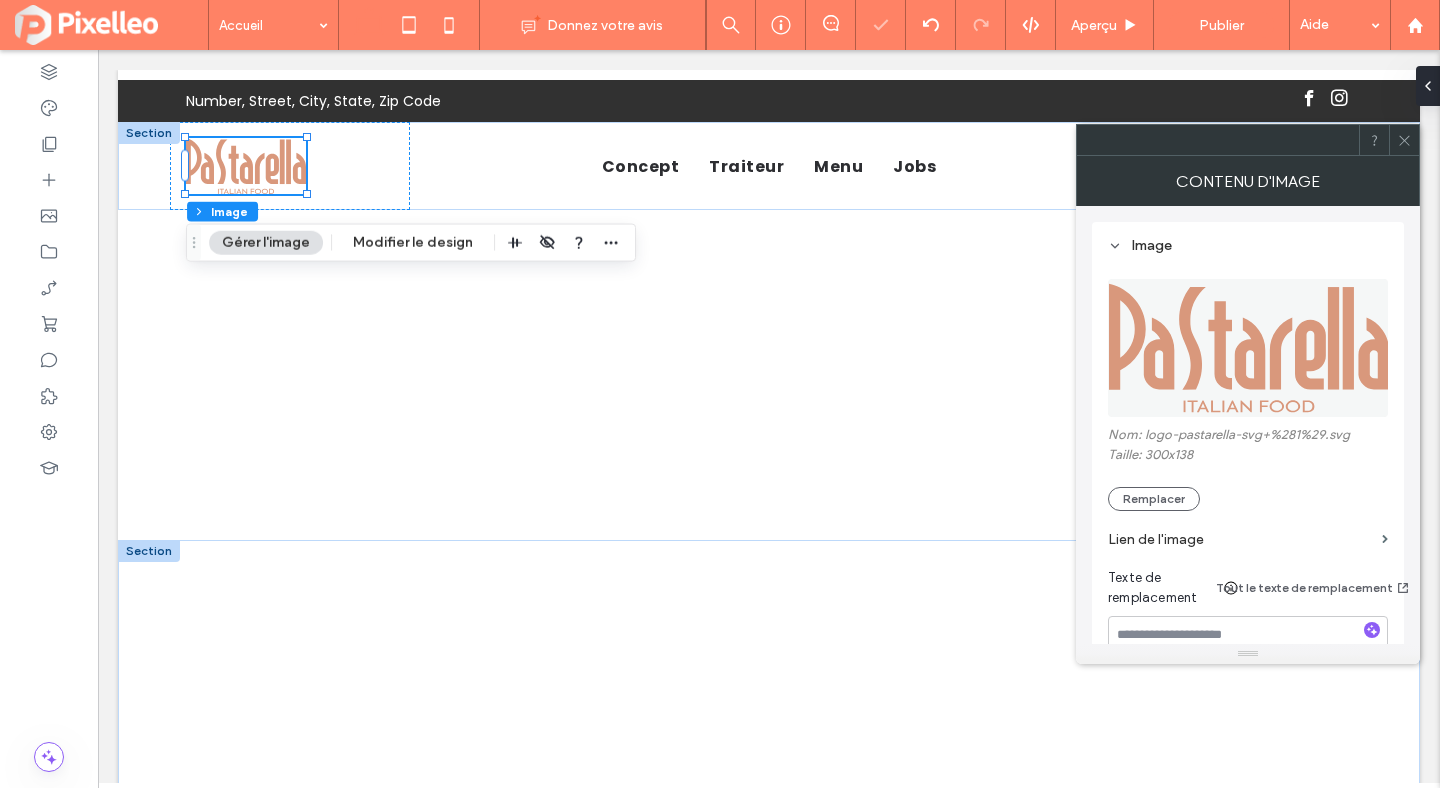 click 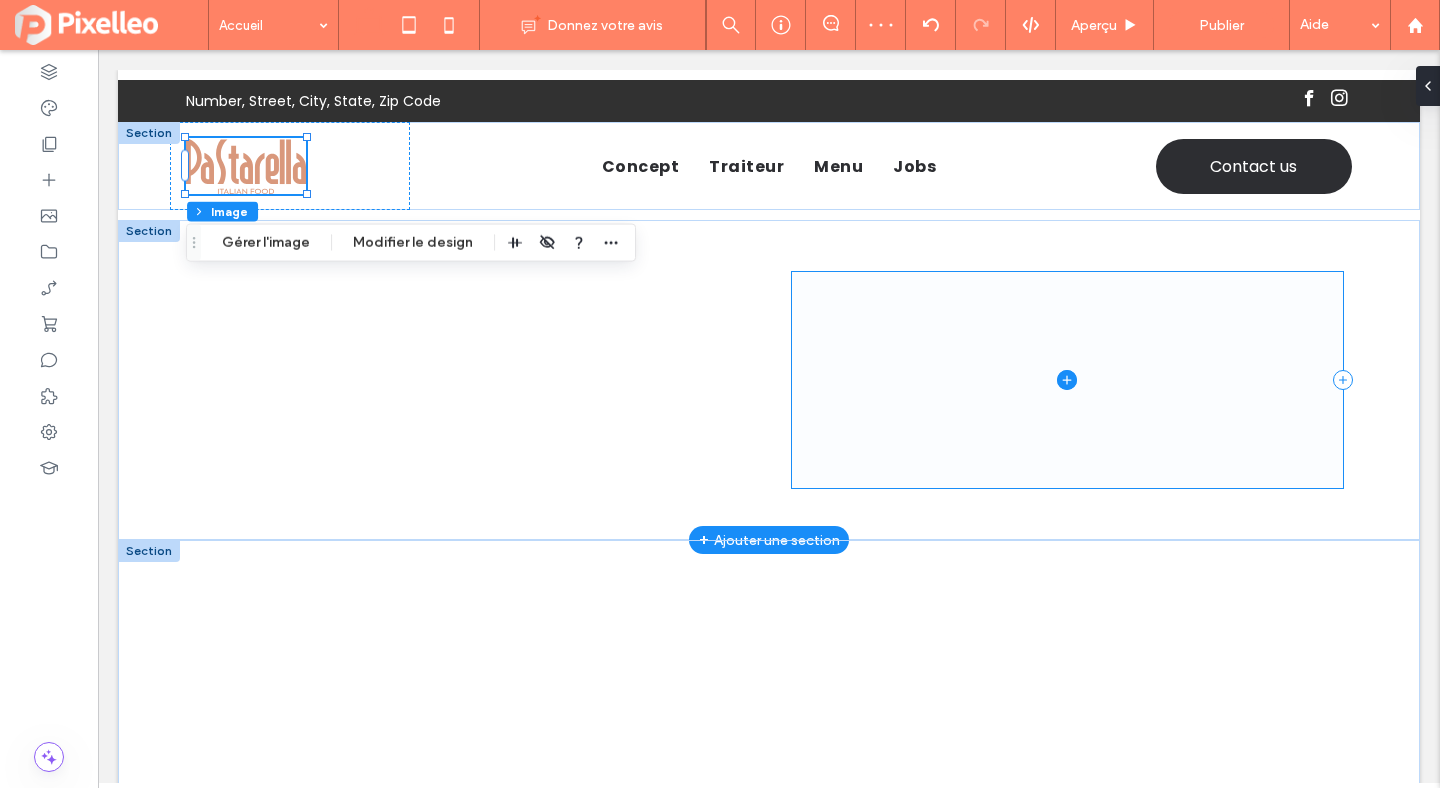 click at bounding box center [1067, 380] 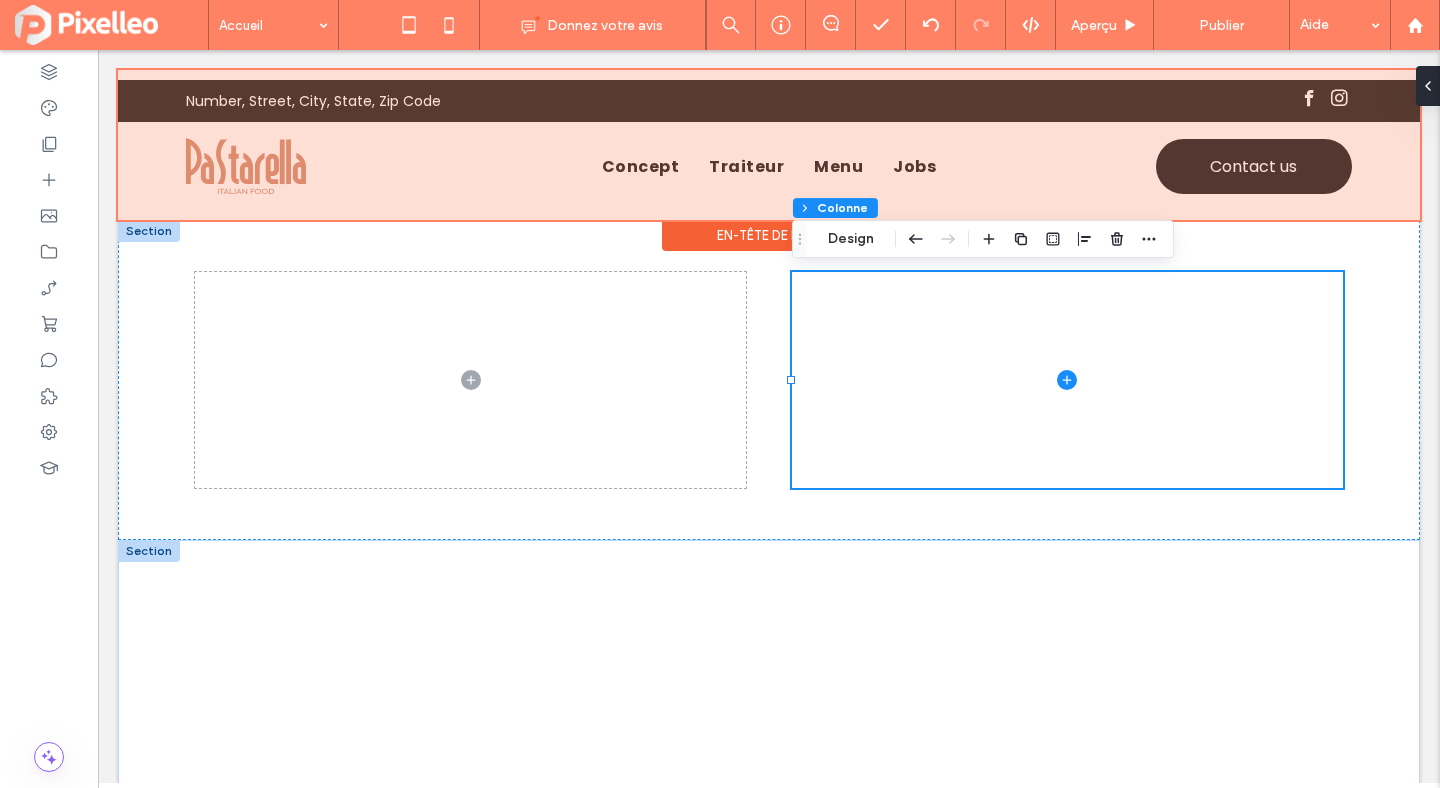 click at bounding box center [769, 145] 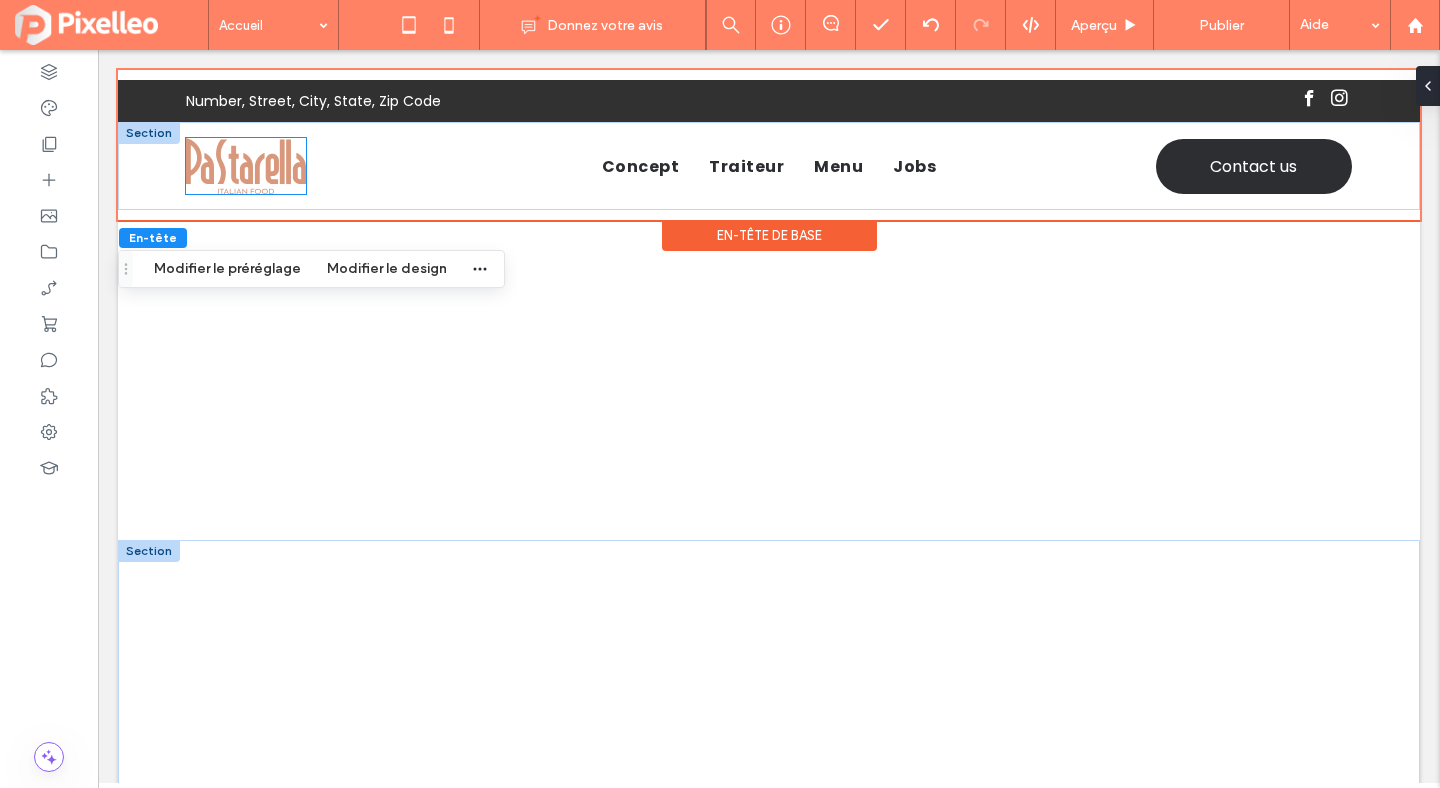 click at bounding box center [246, 165] 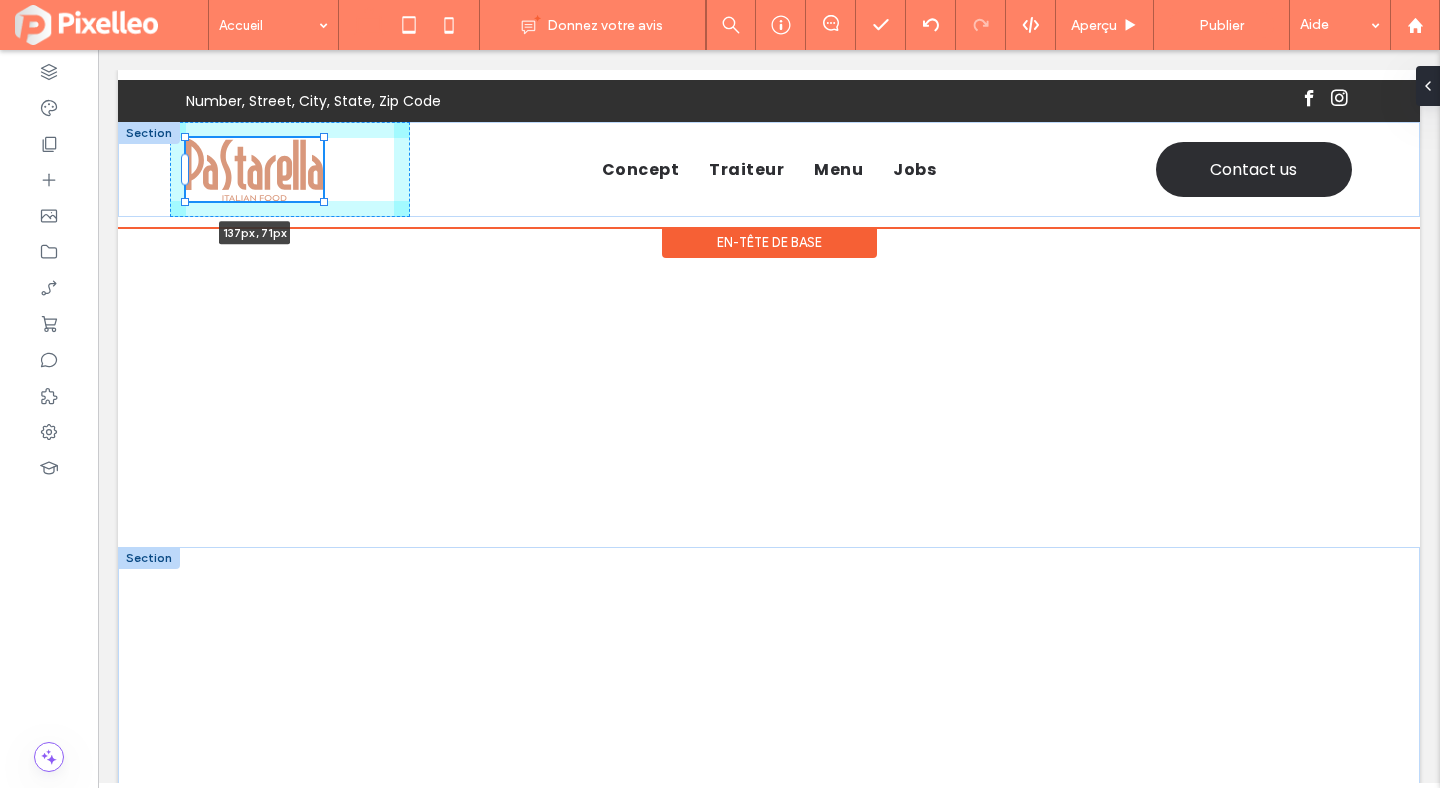 drag, startPoint x: 307, startPoint y: 193, endPoint x: 325, endPoint y: 202, distance: 20.12461 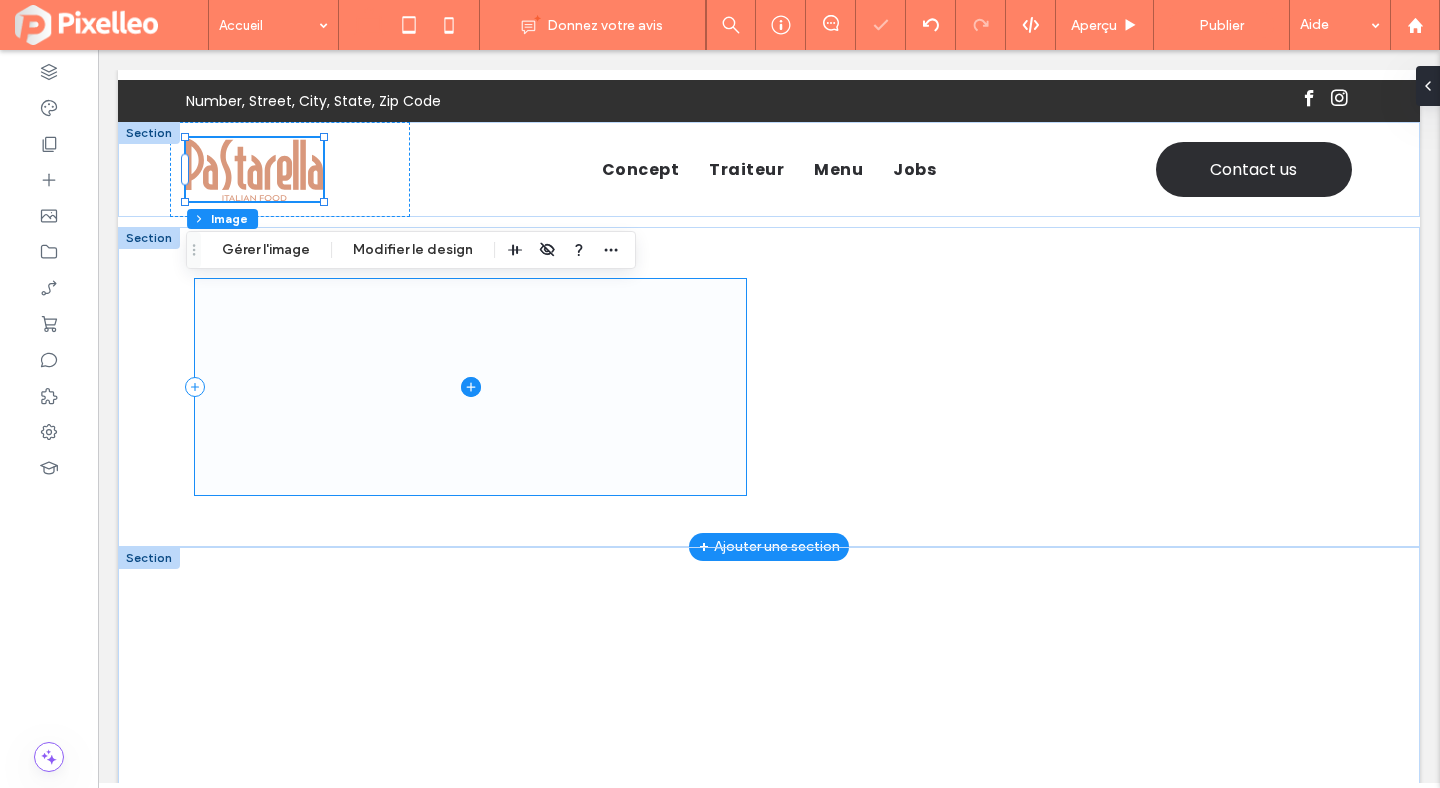 click at bounding box center [470, 387] 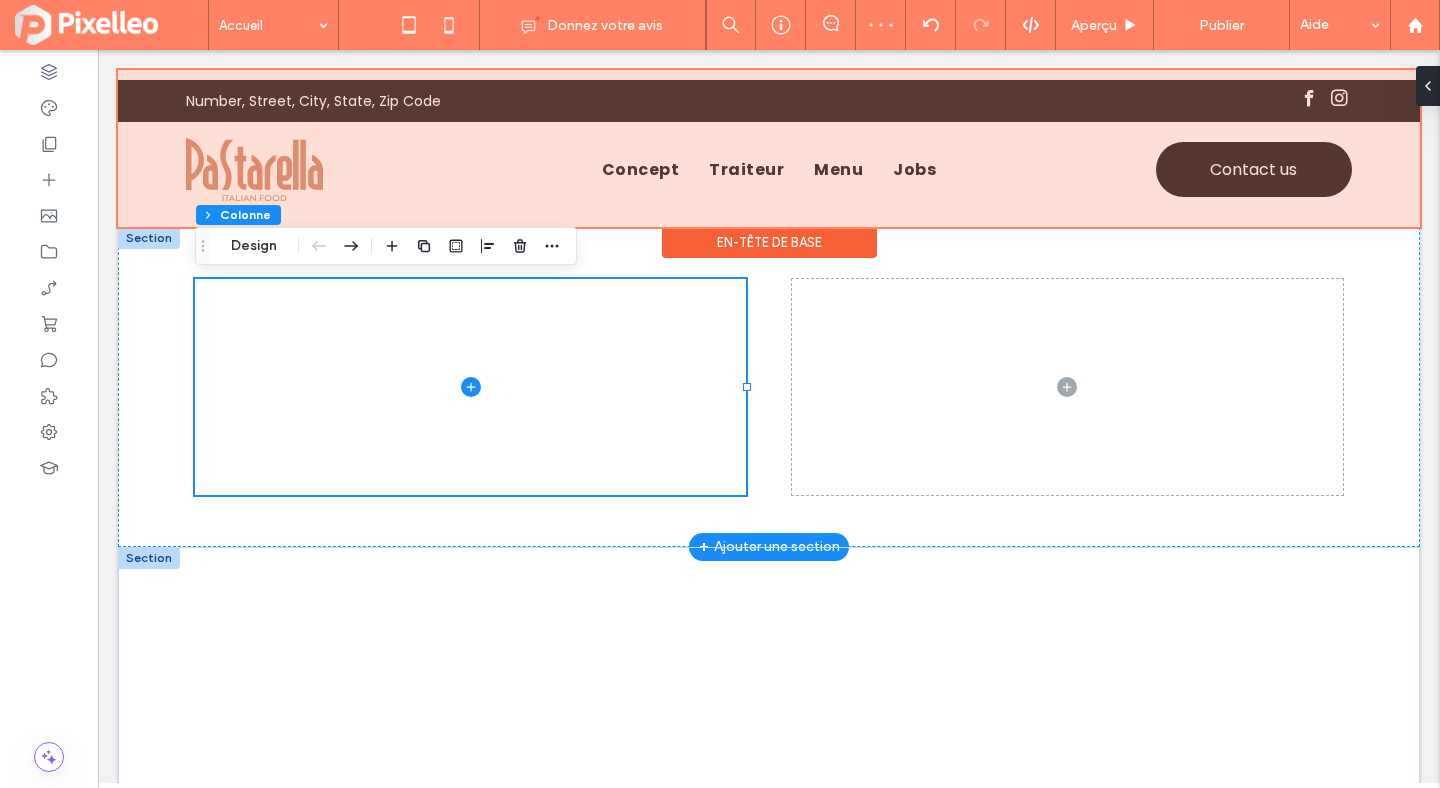 click at bounding box center [769, 148] 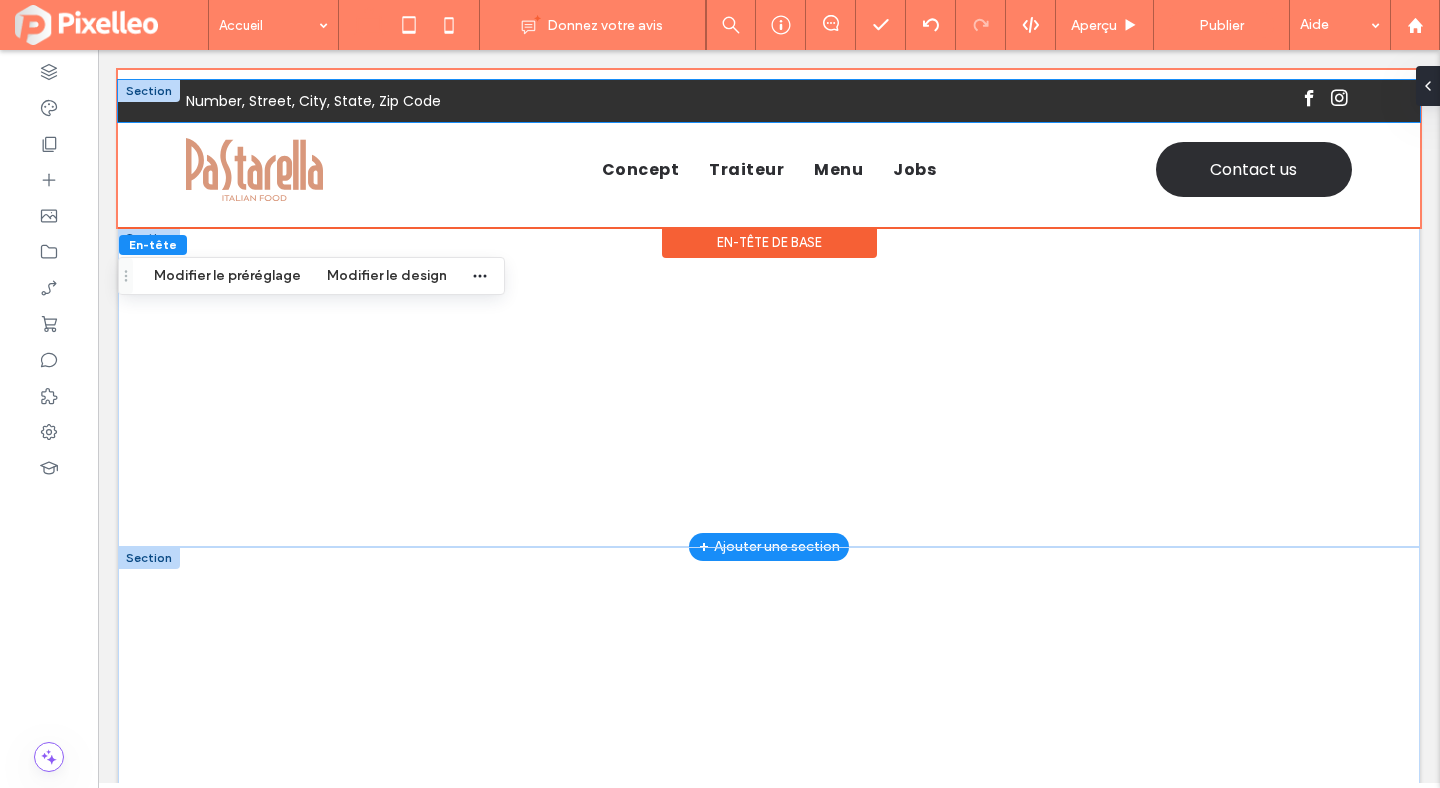 click on "Number, Street, City, State, Zip Code" at bounding box center (769, 101) 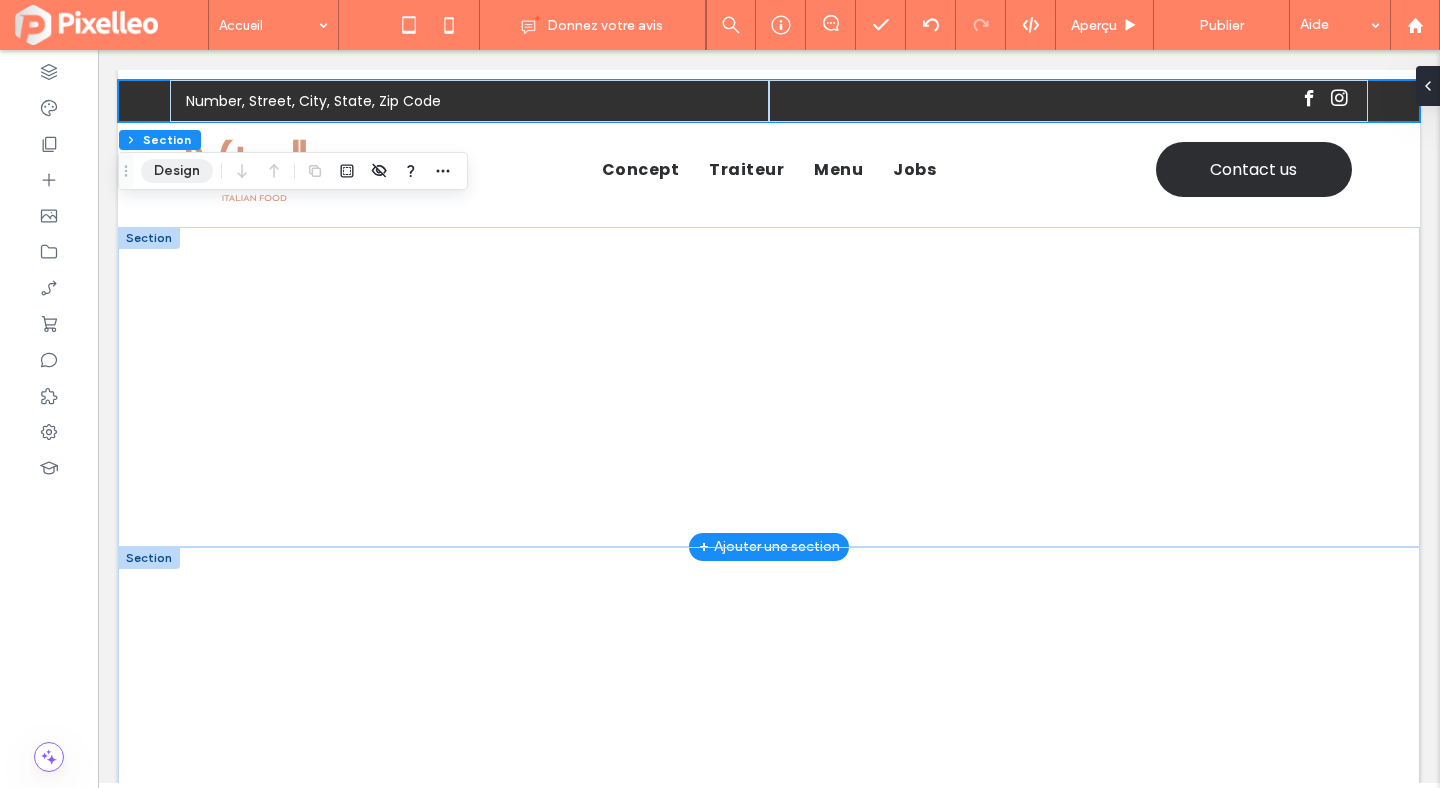 click on "Design" at bounding box center [177, 171] 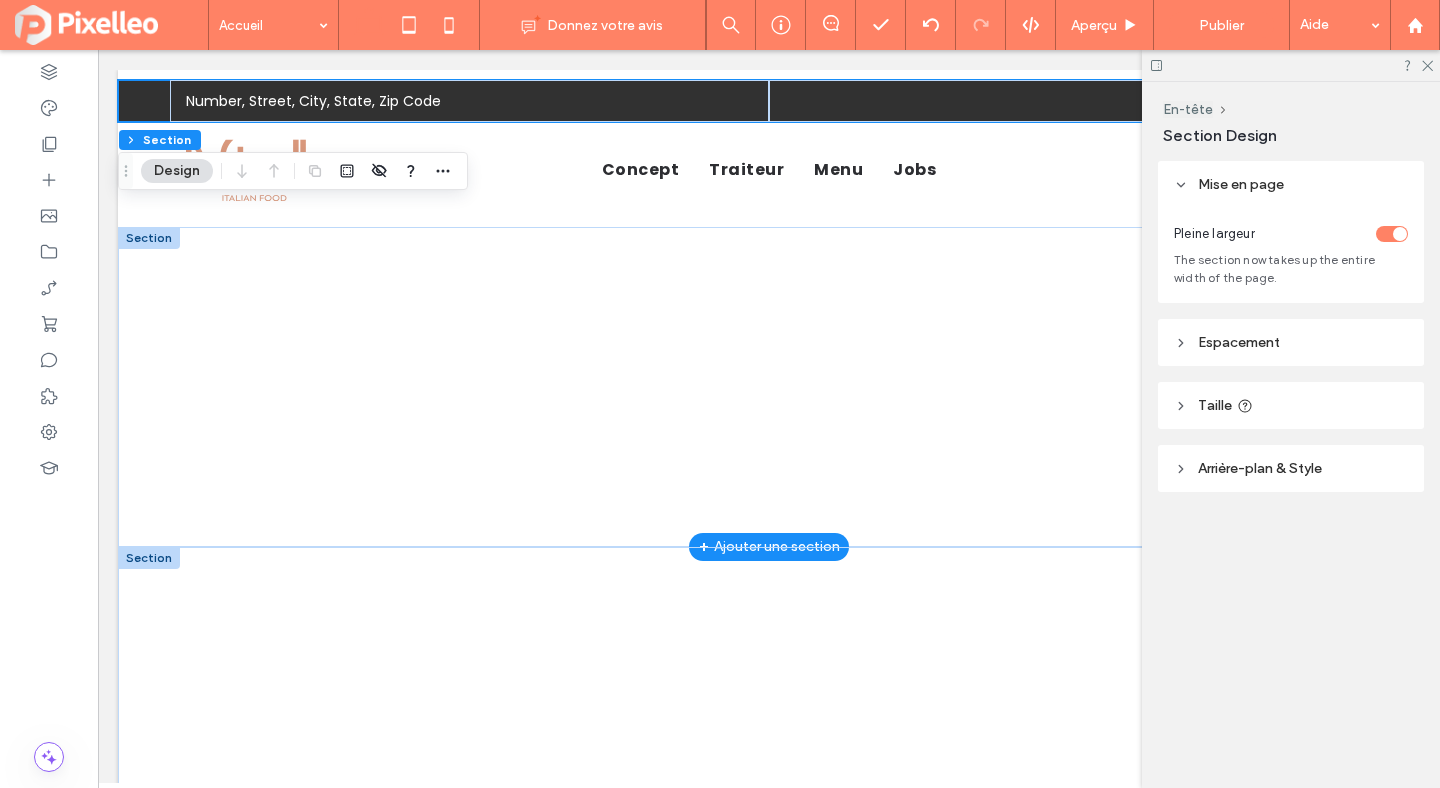 click on "Arrière-plan & Style" at bounding box center [1260, 468] 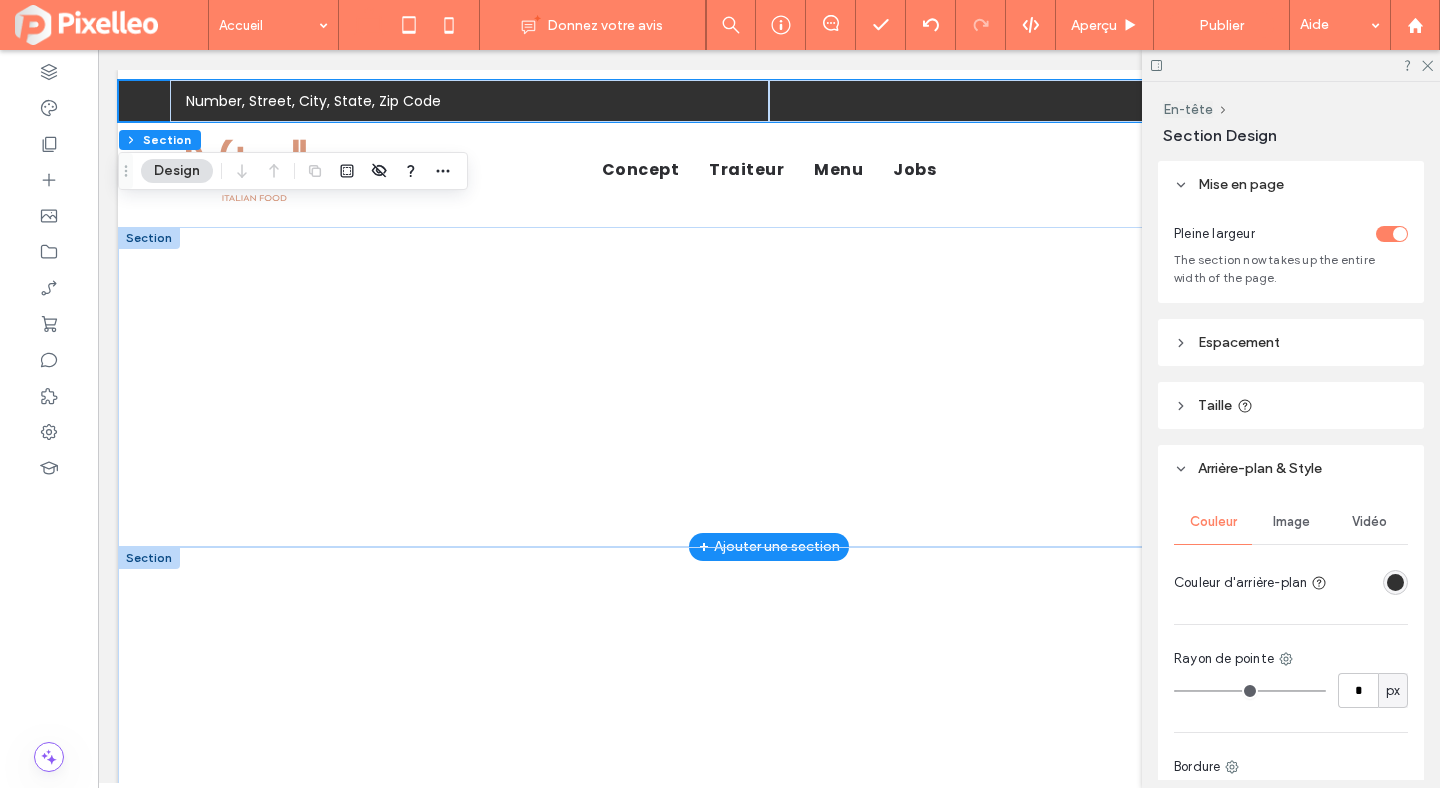 click at bounding box center [1395, 582] 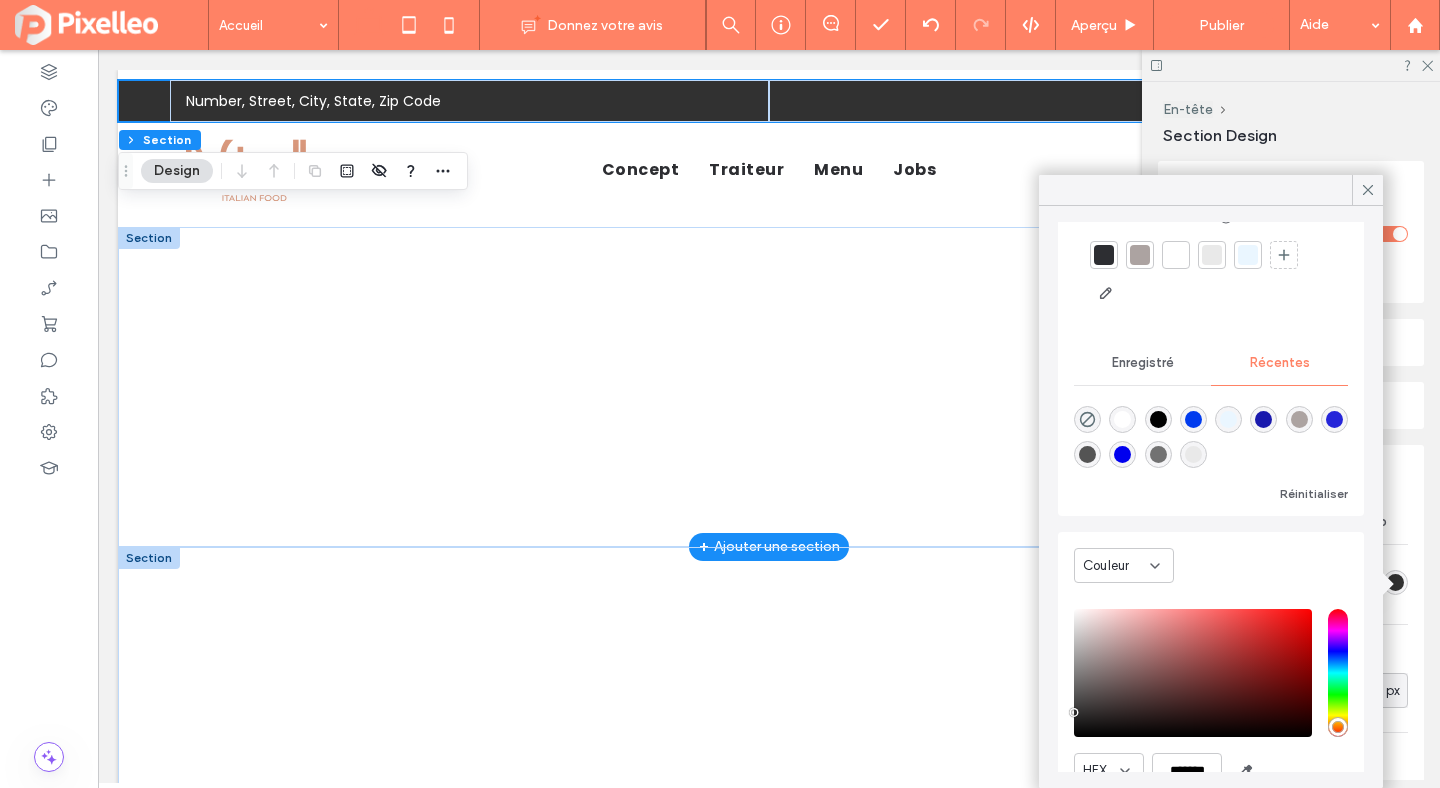 scroll, scrollTop: 153, scrollLeft: 0, axis: vertical 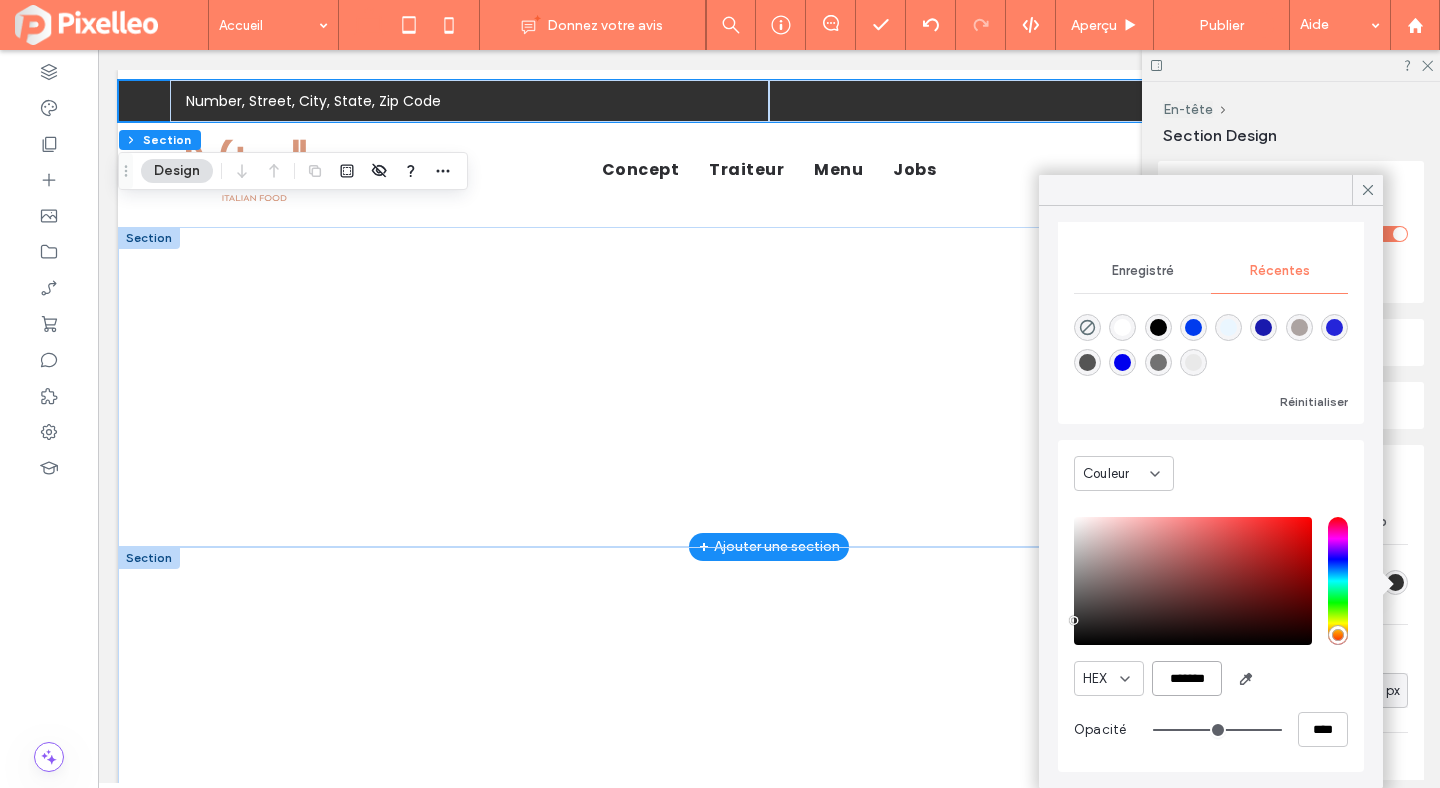 click on "*******" at bounding box center (1187, 678) 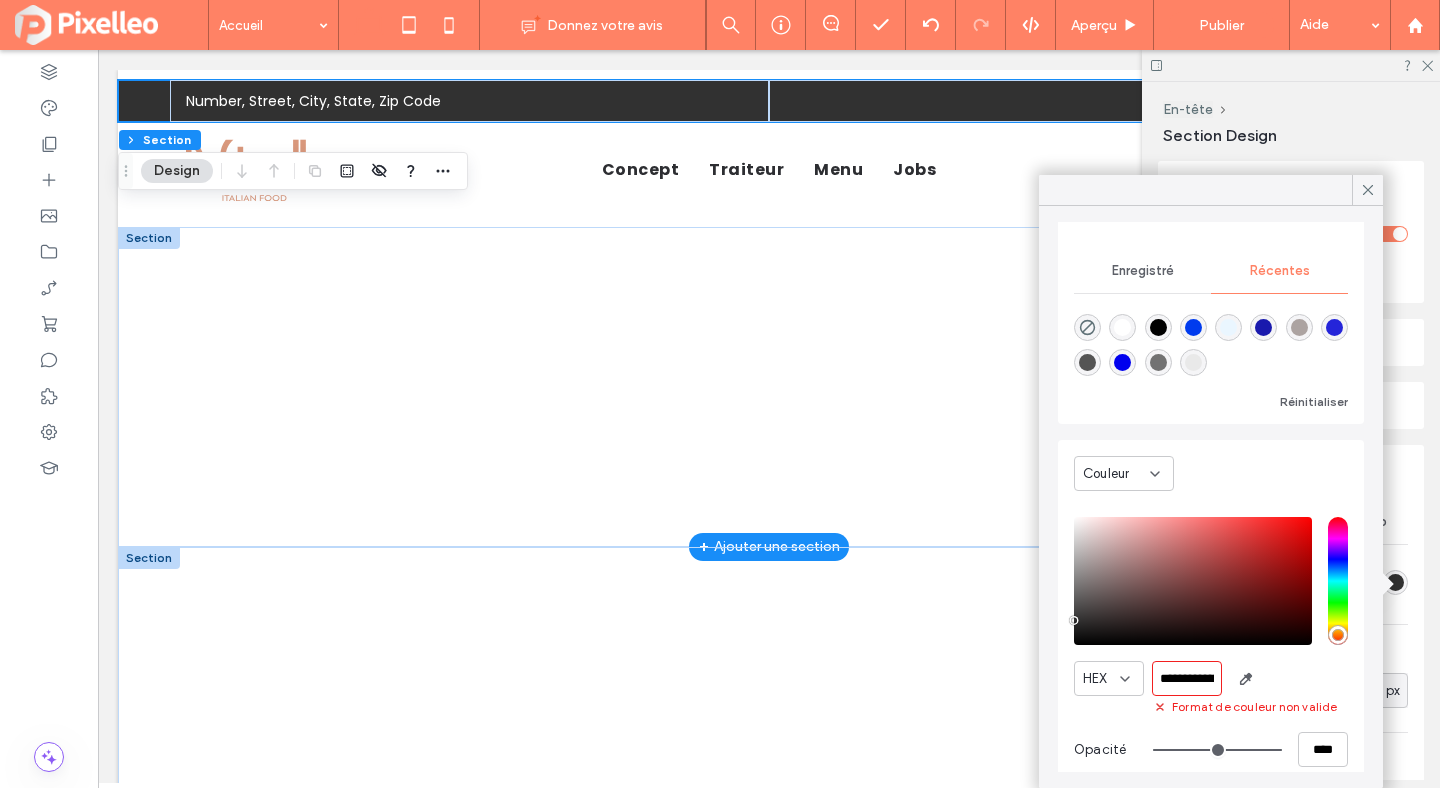 scroll, scrollTop: 0, scrollLeft: 53, axis: horizontal 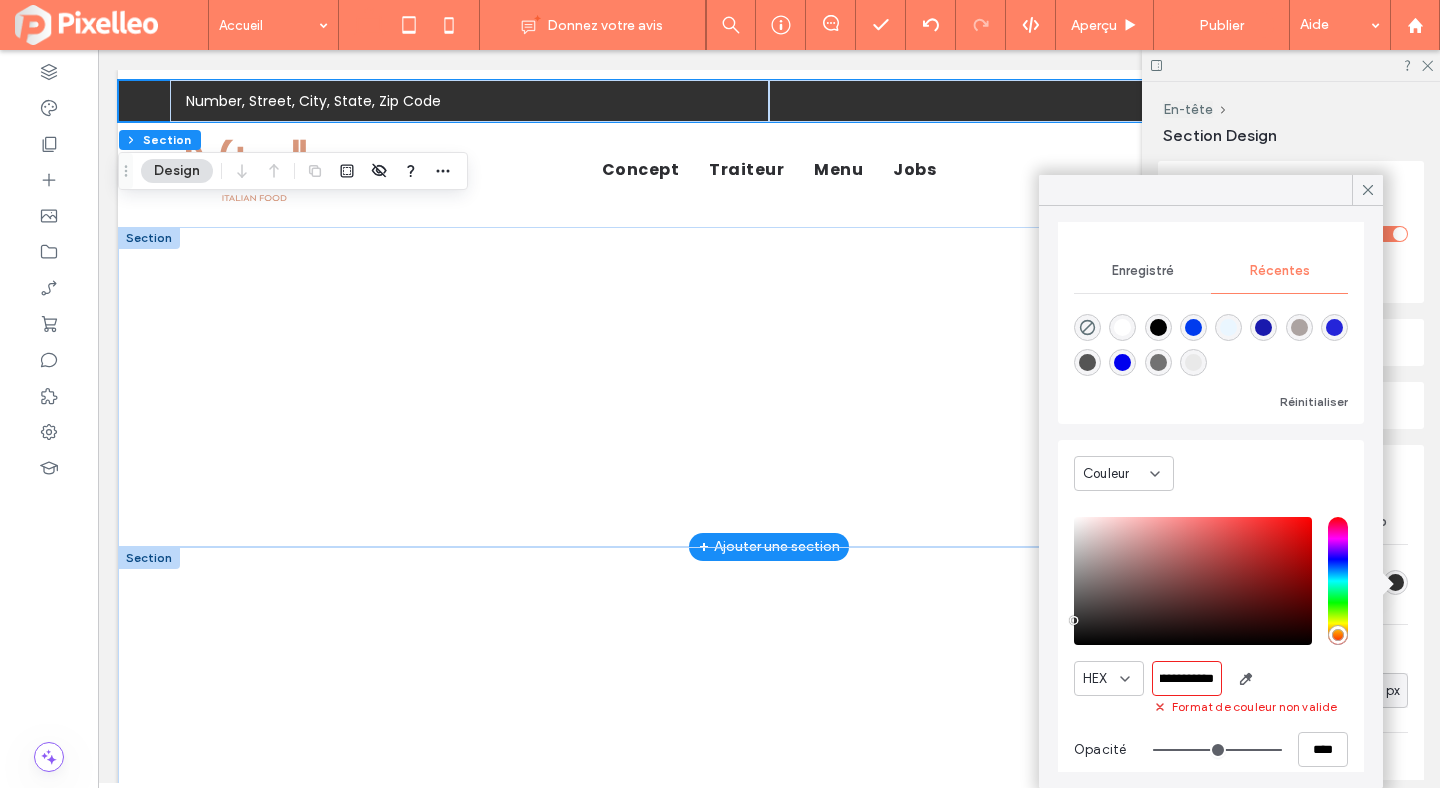 click on "**********" at bounding box center [1187, 678] 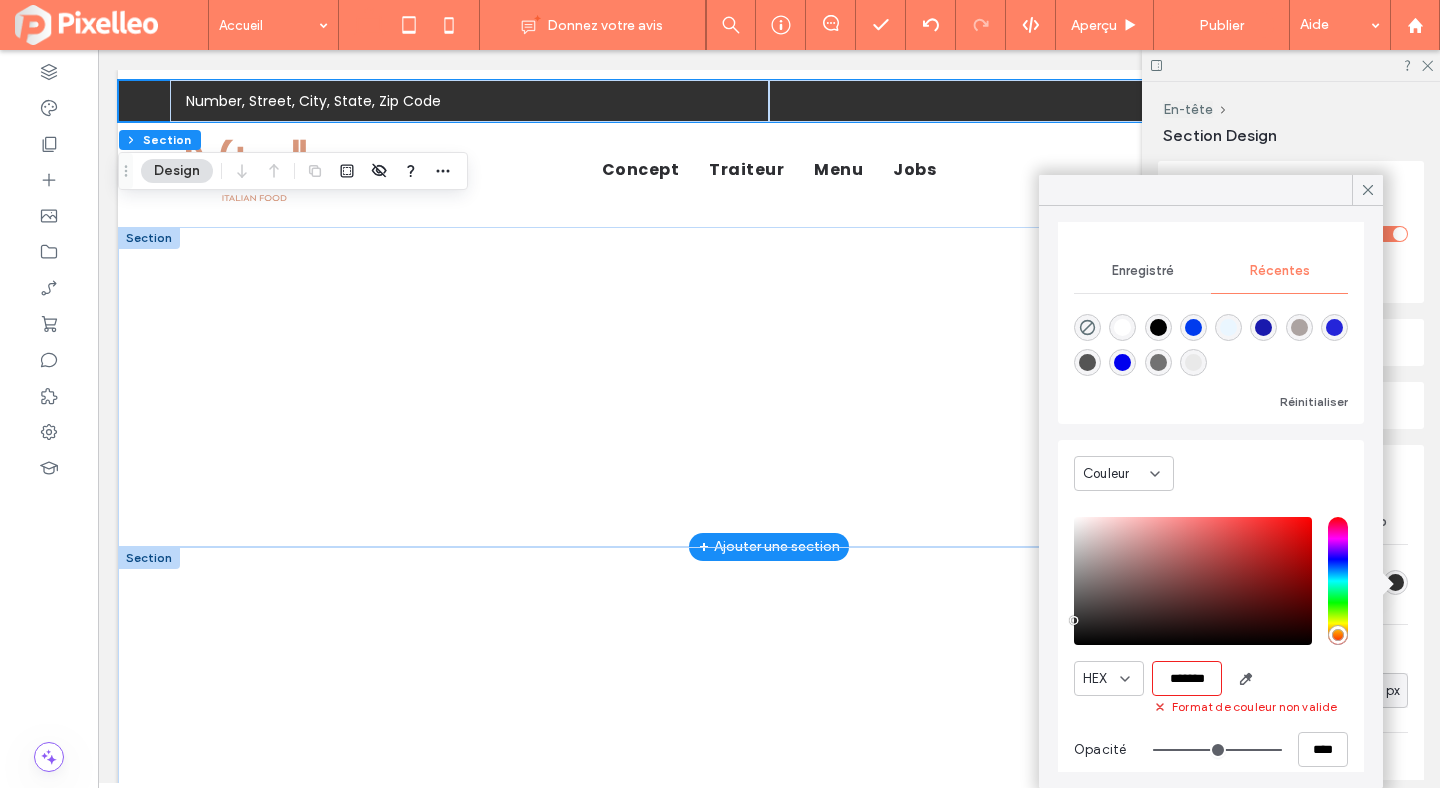 scroll, scrollTop: 0, scrollLeft: 0, axis: both 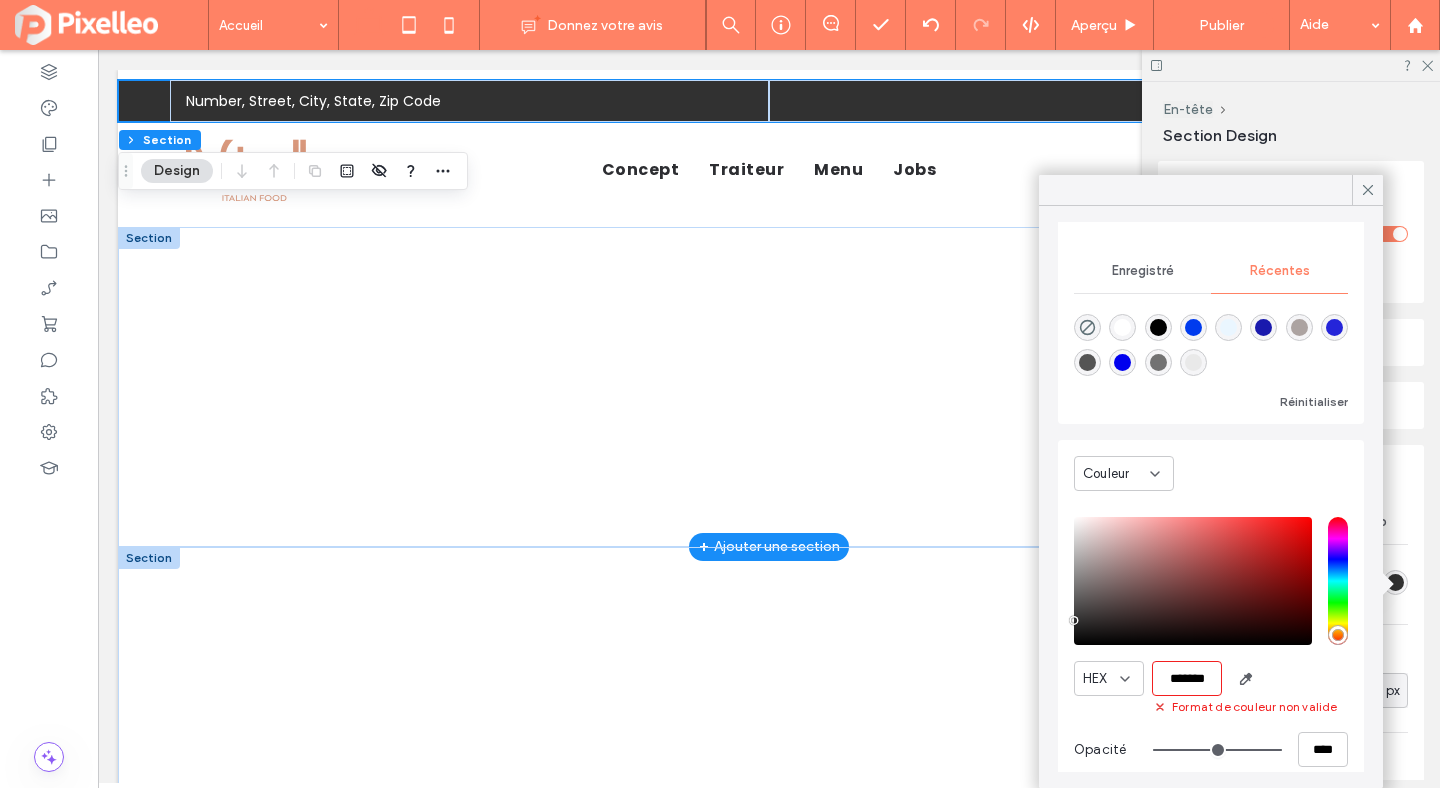 click on "*******" at bounding box center (1187, 678) 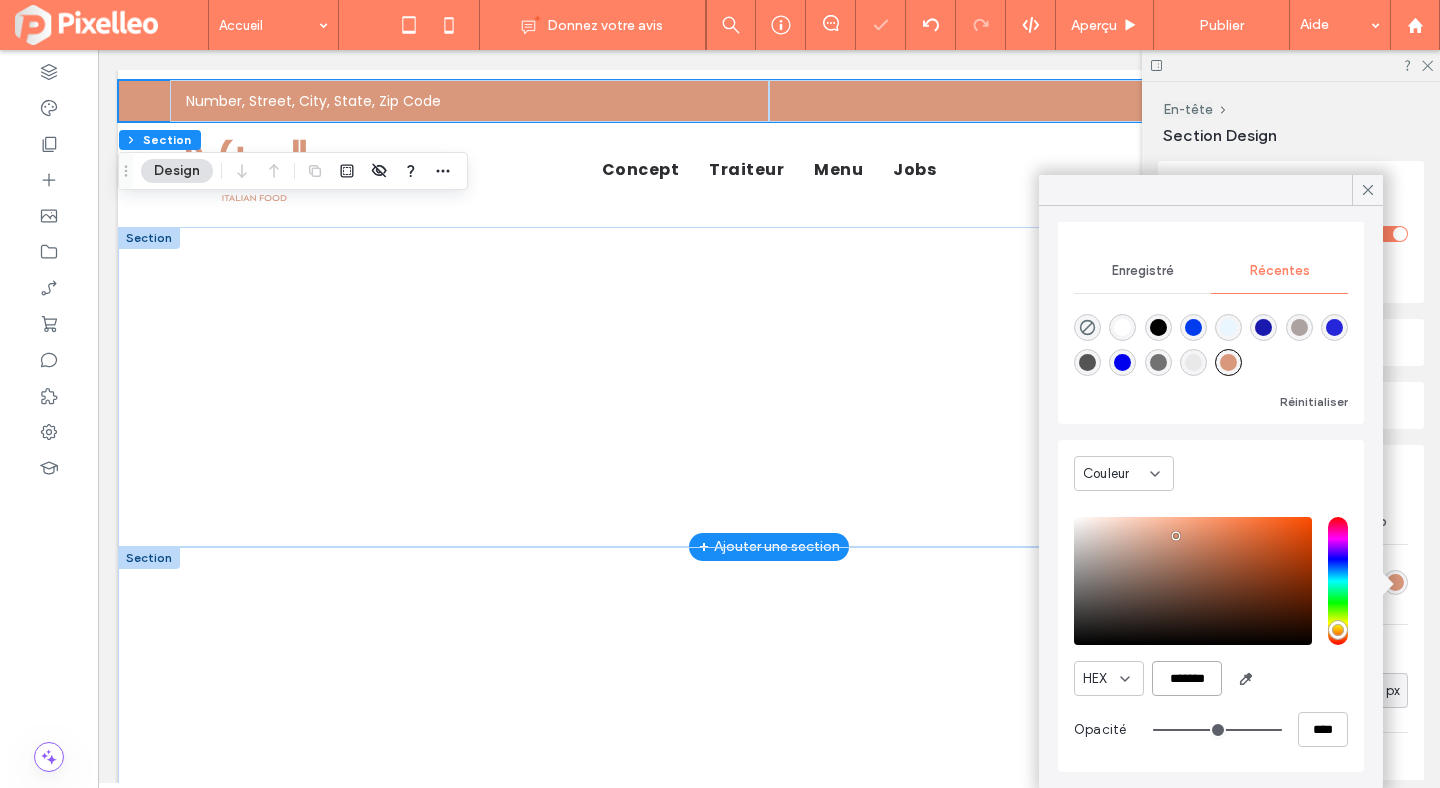 type on "*******" 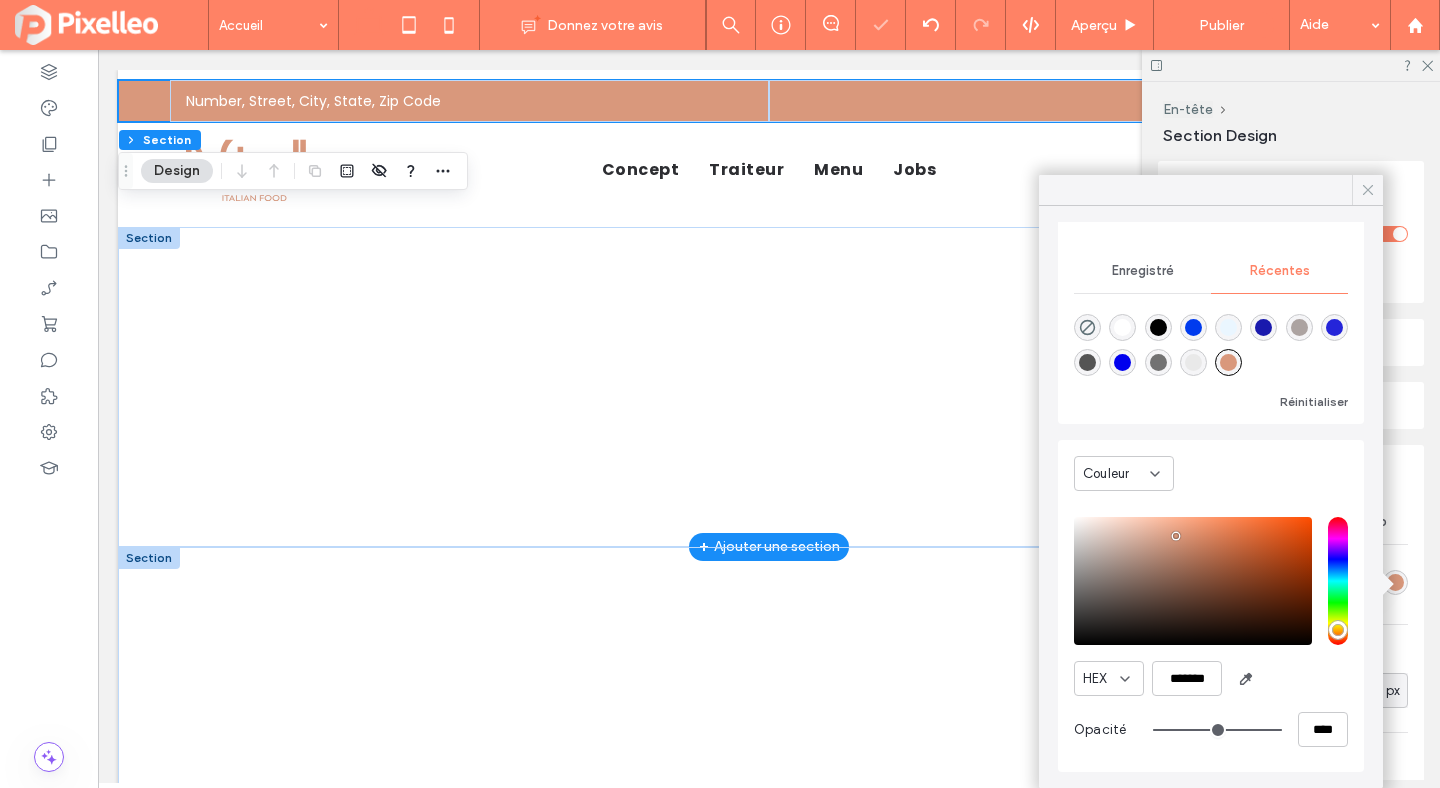 click 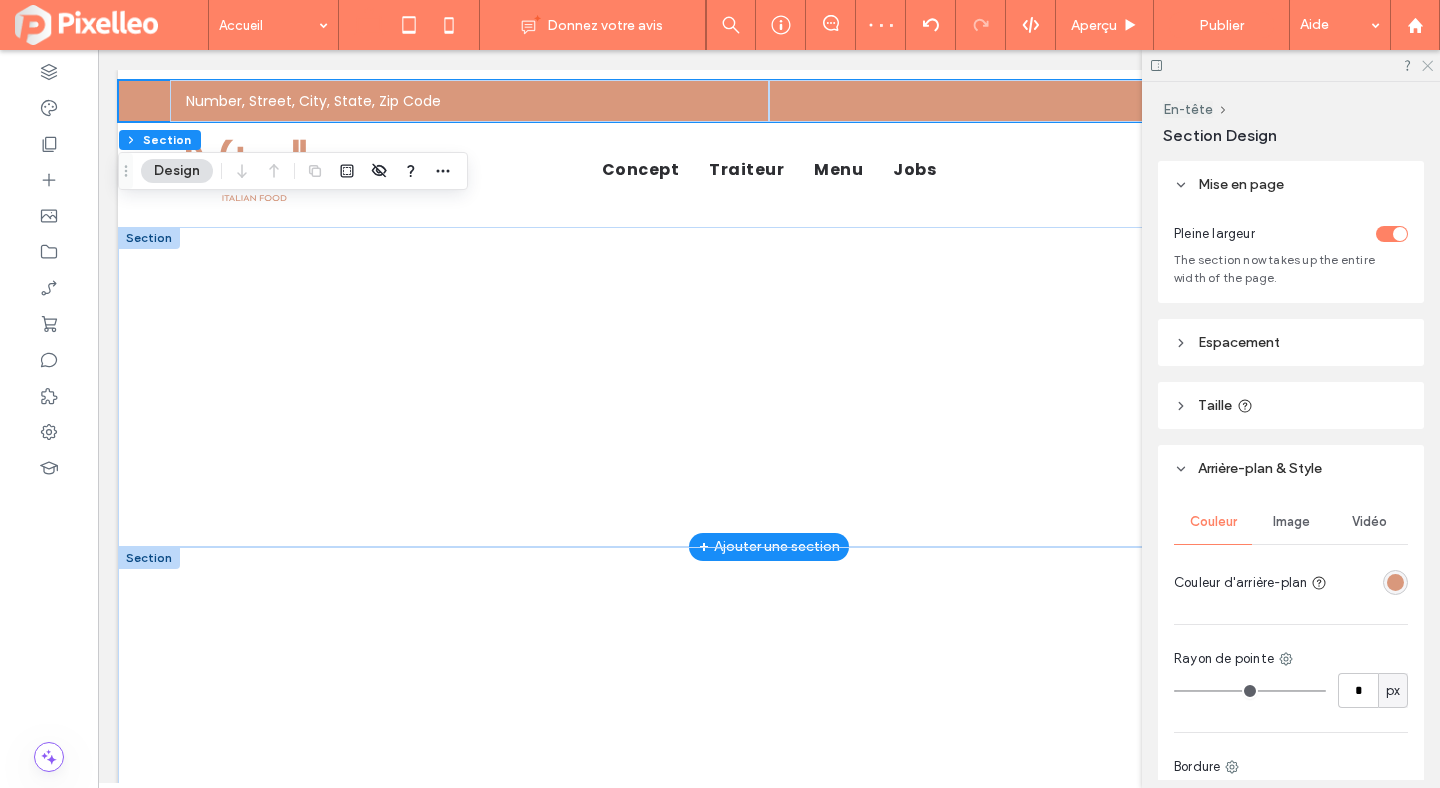 click 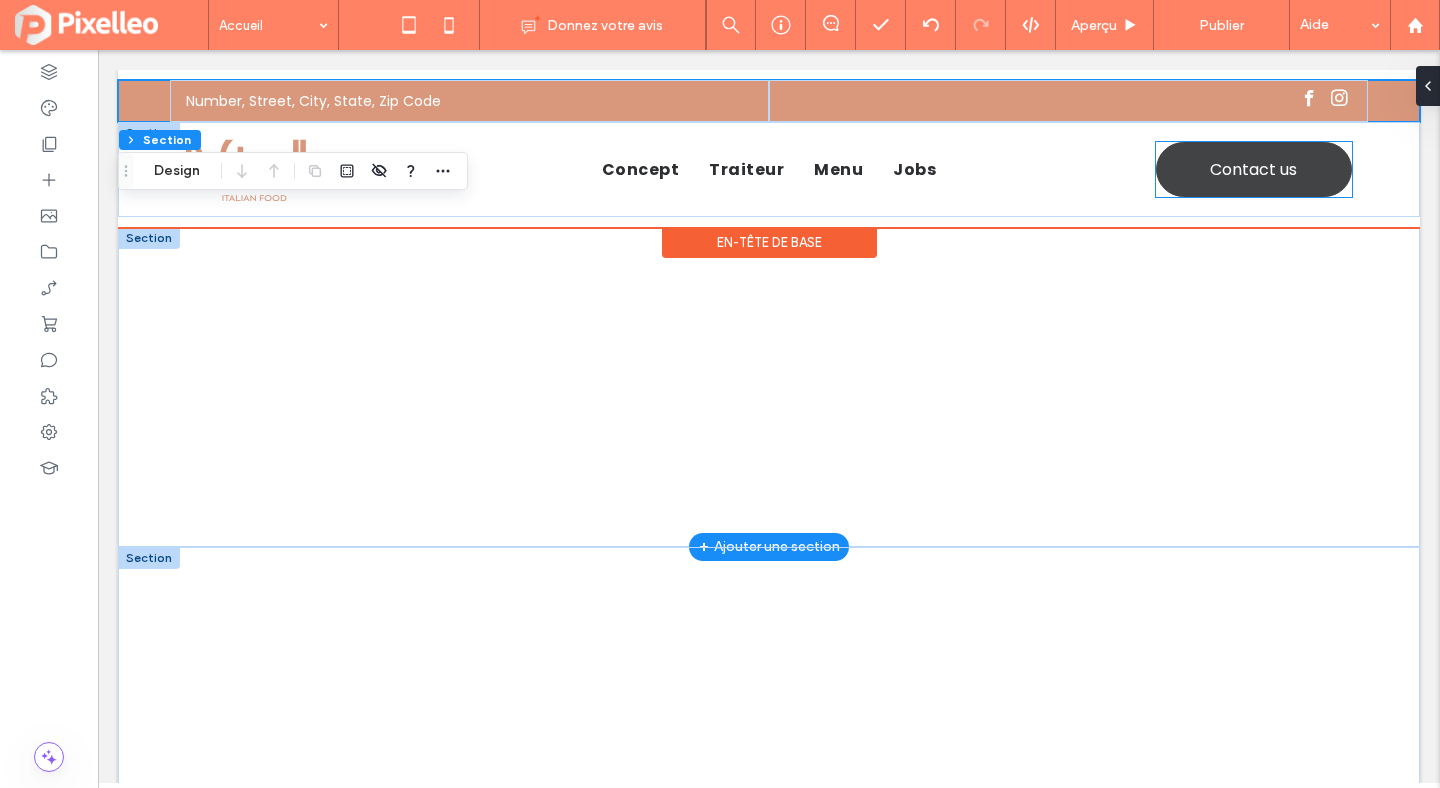 click on "Contact us" at bounding box center [1253, 169] 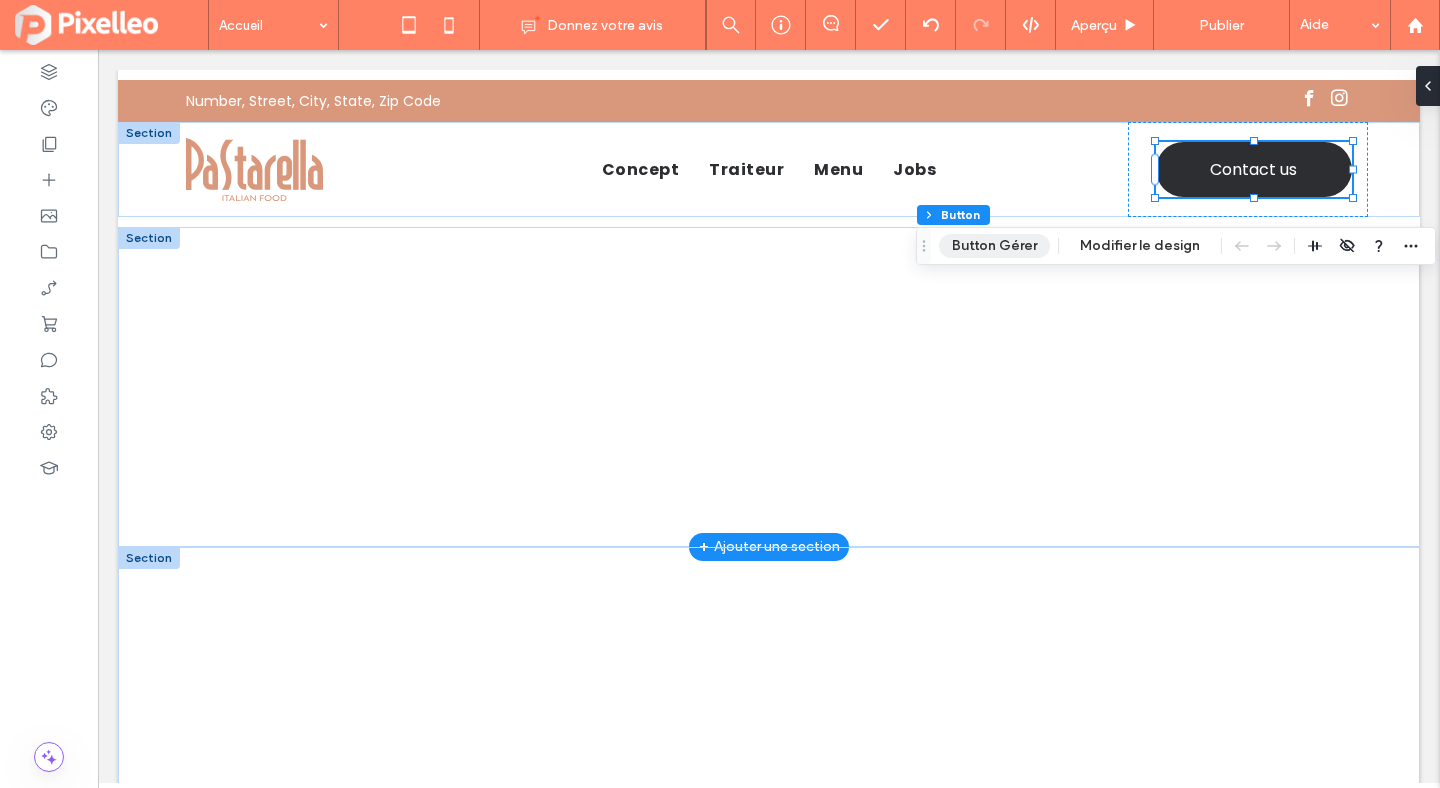 click on "Button Gérer" at bounding box center (994, 246) 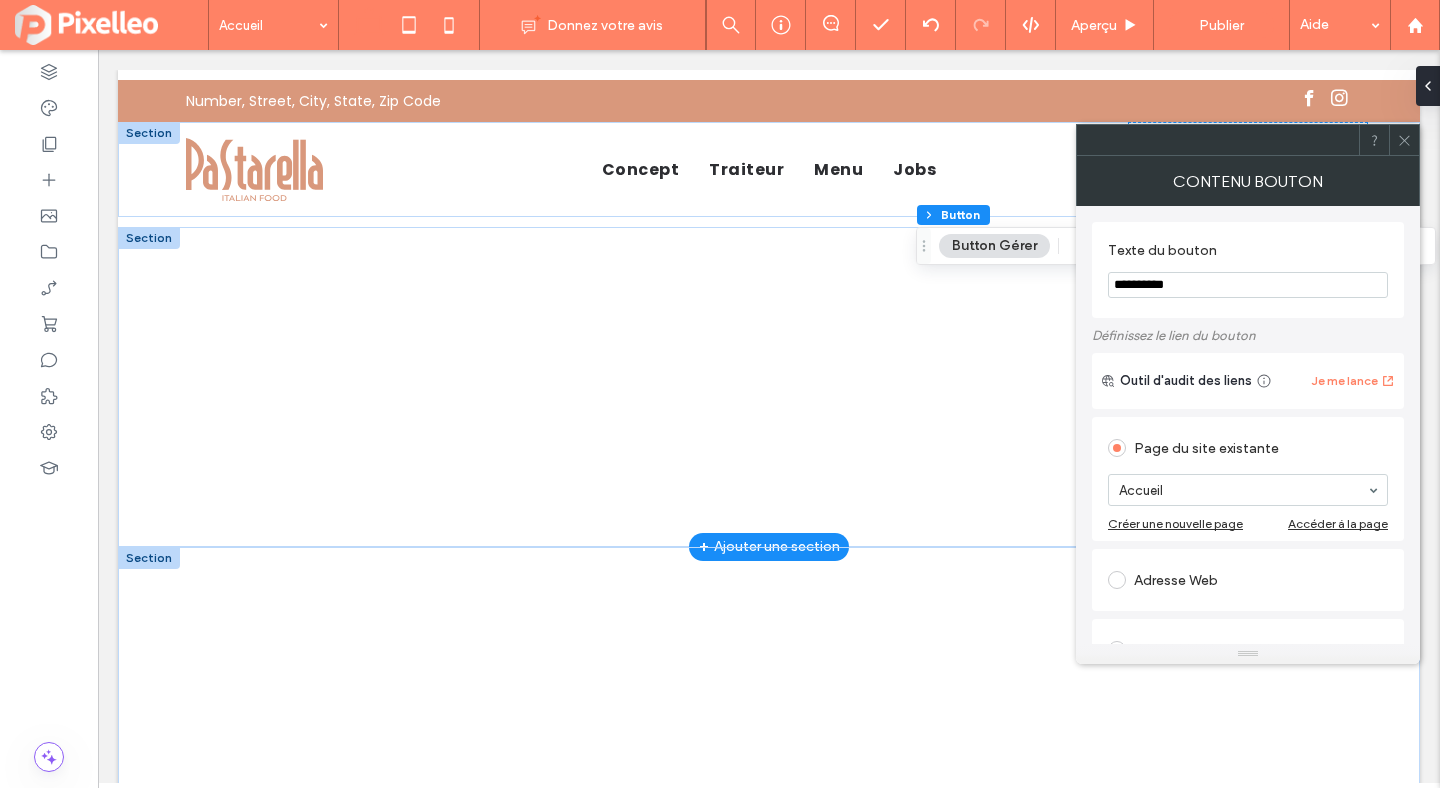 click 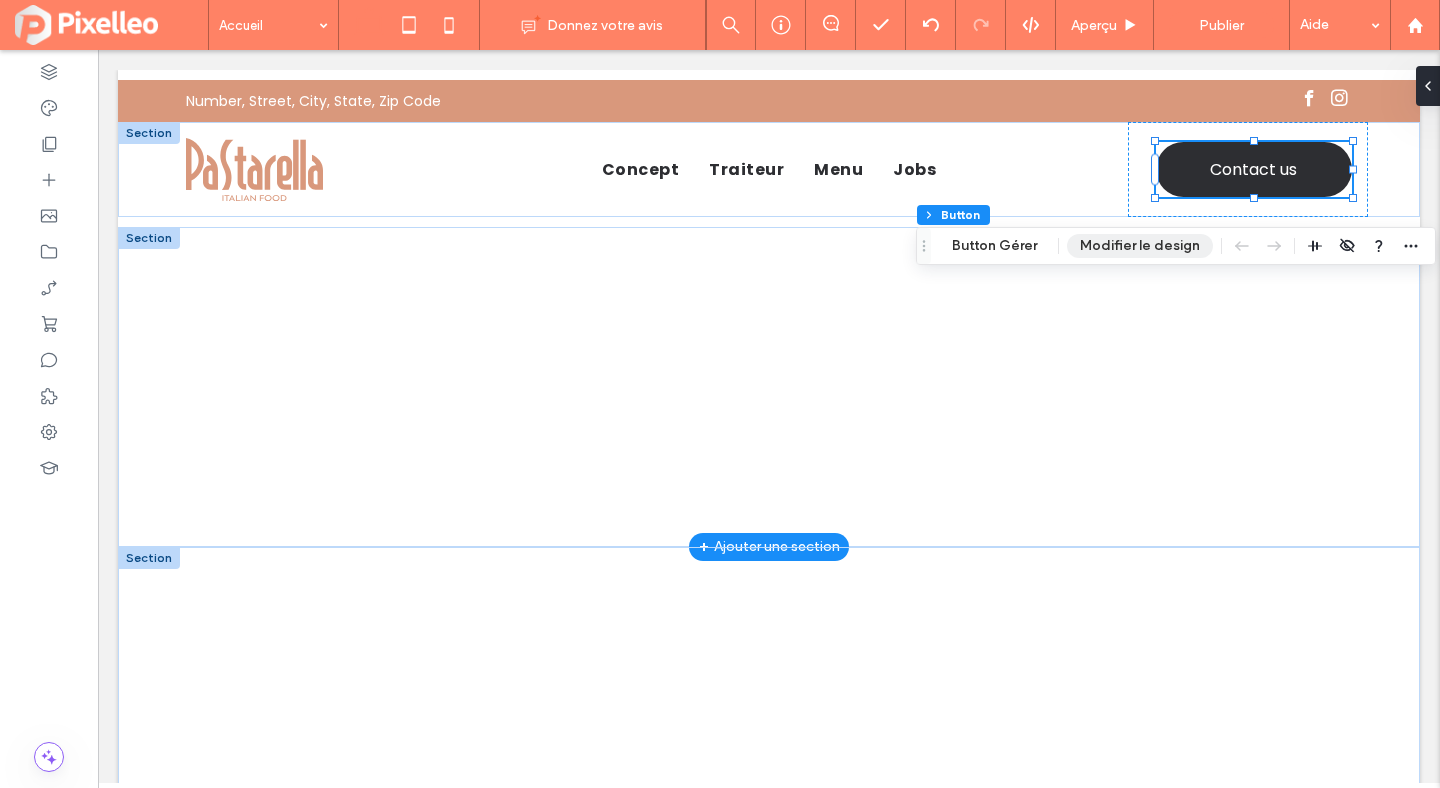 click on "Modifier le design" at bounding box center (1140, 246) 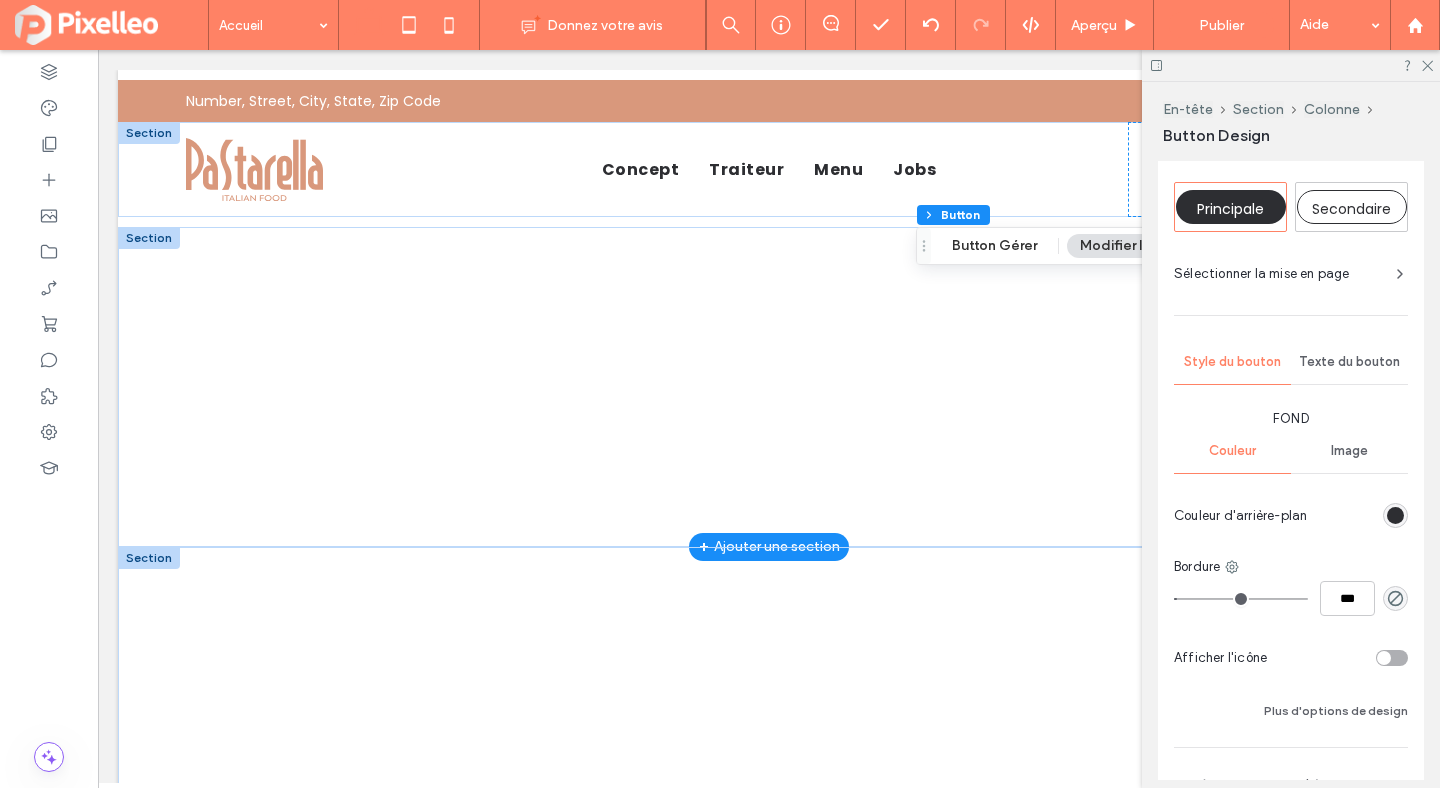 scroll, scrollTop: 357, scrollLeft: 0, axis: vertical 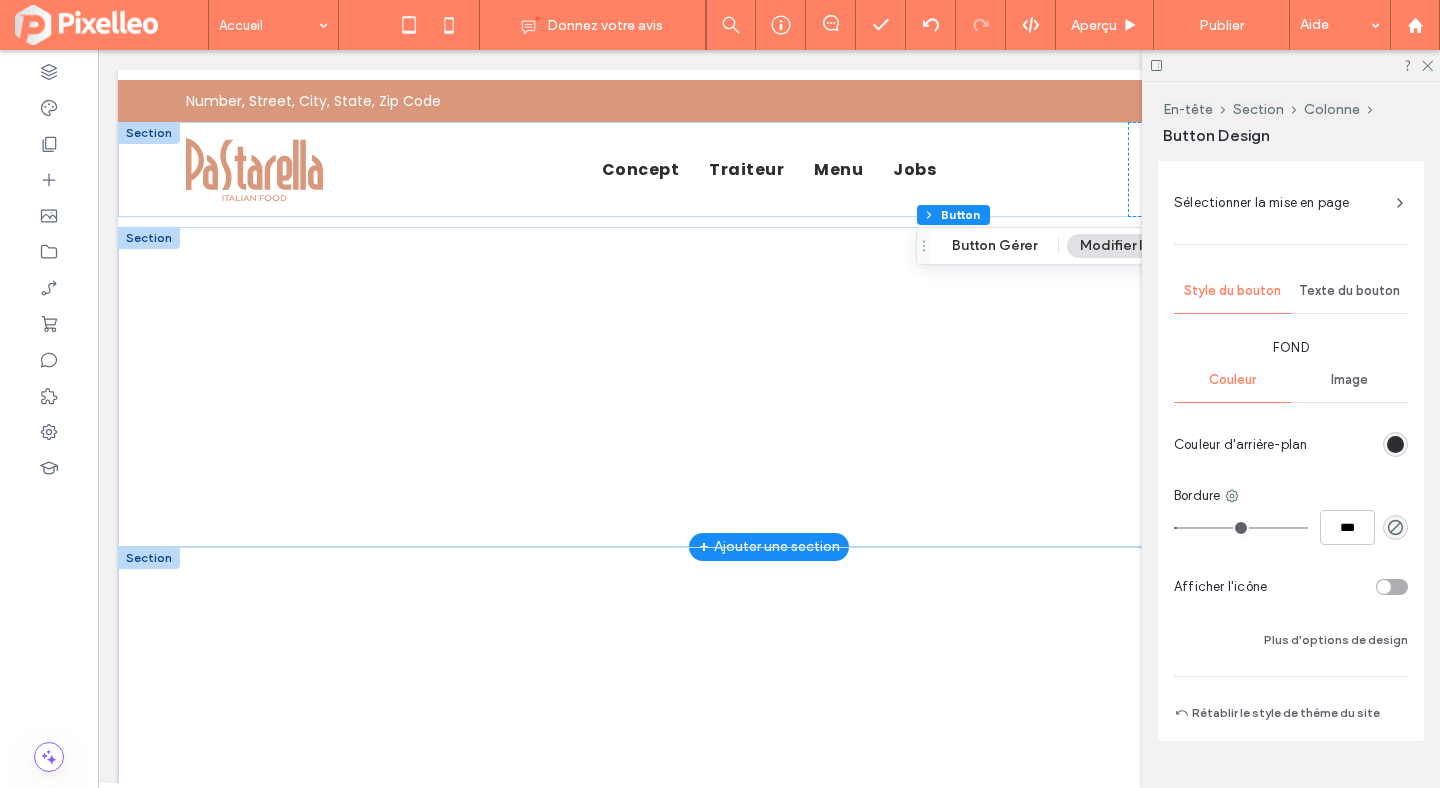 click at bounding box center (1395, 444) 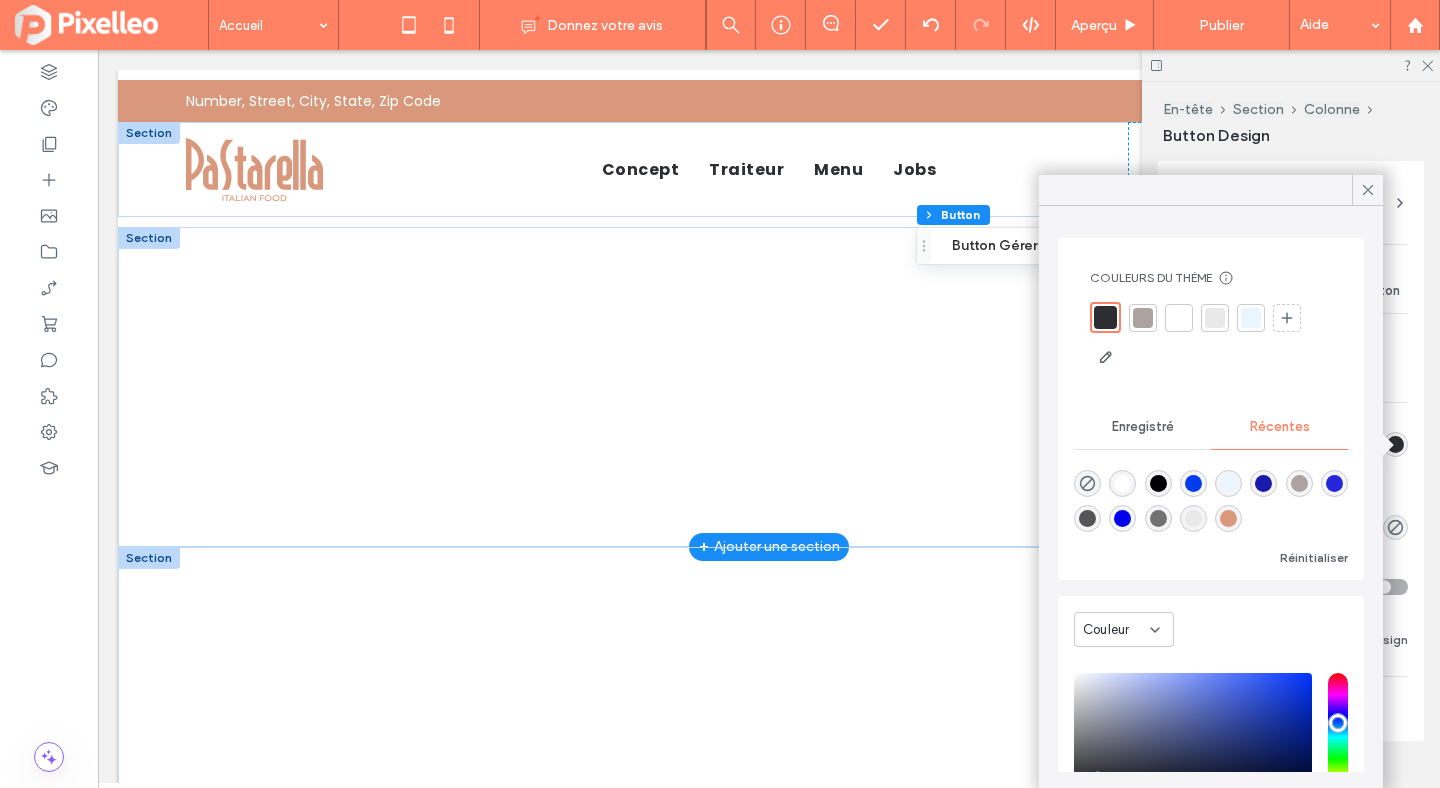 click at bounding box center (1228, 518) 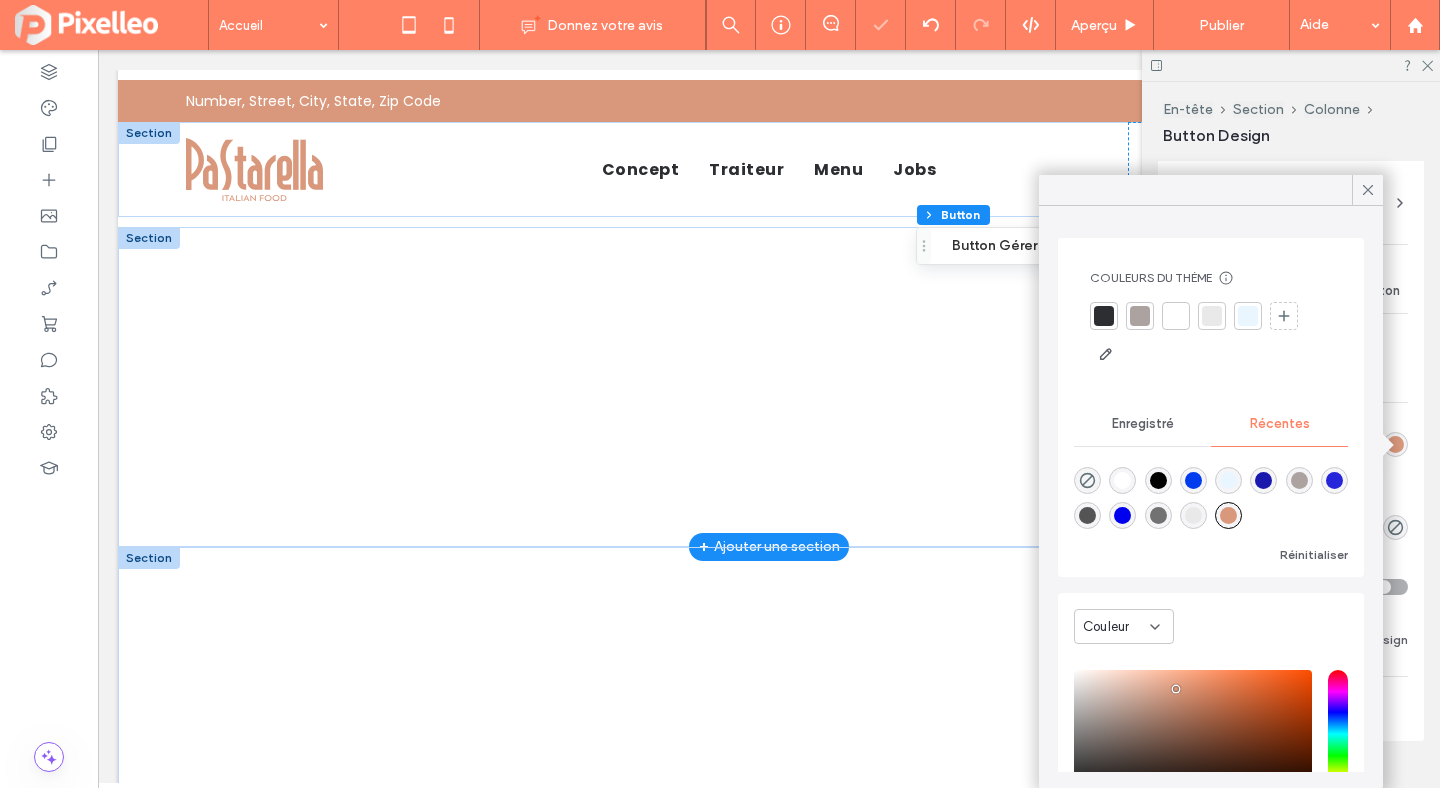 click at bounding box center (1228, 515) 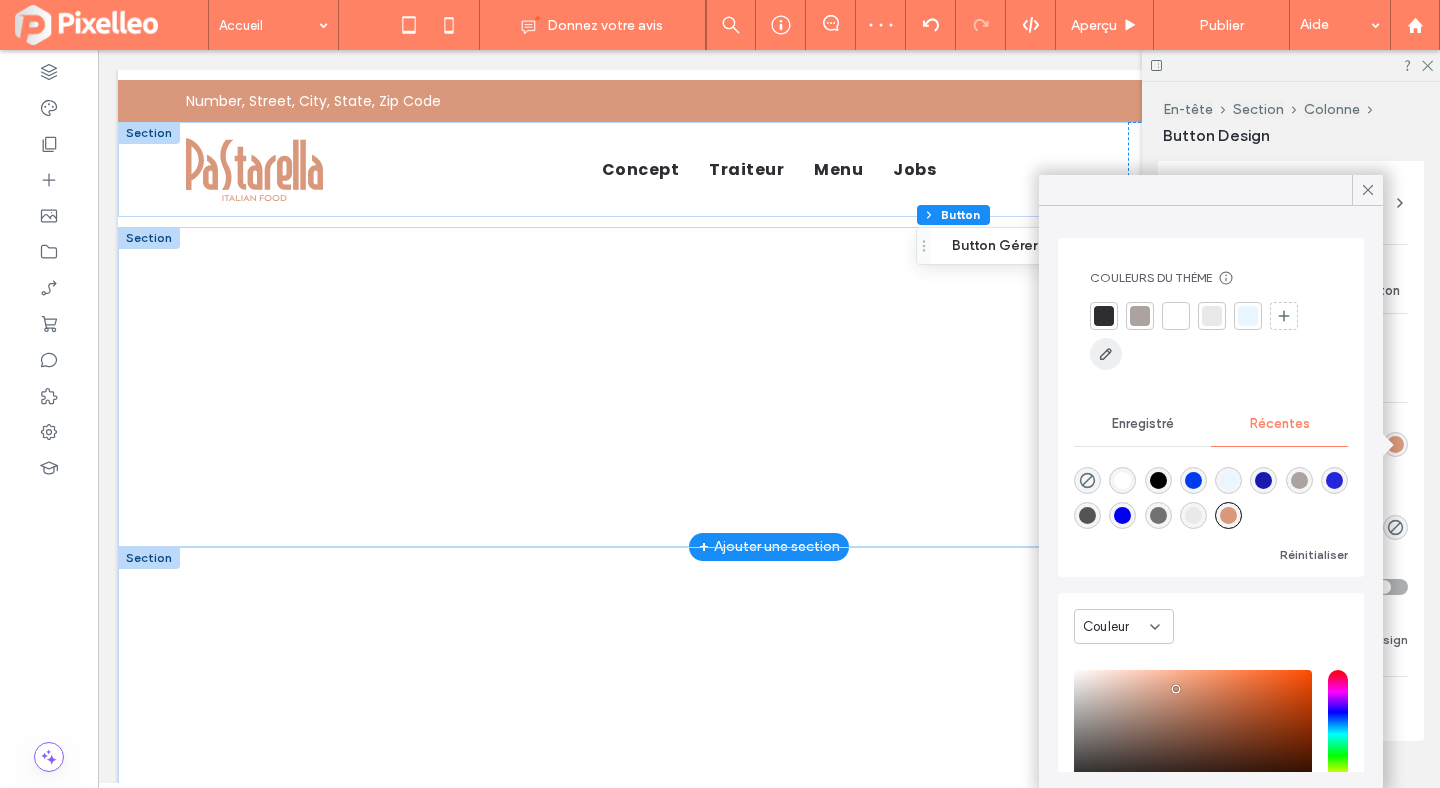 click 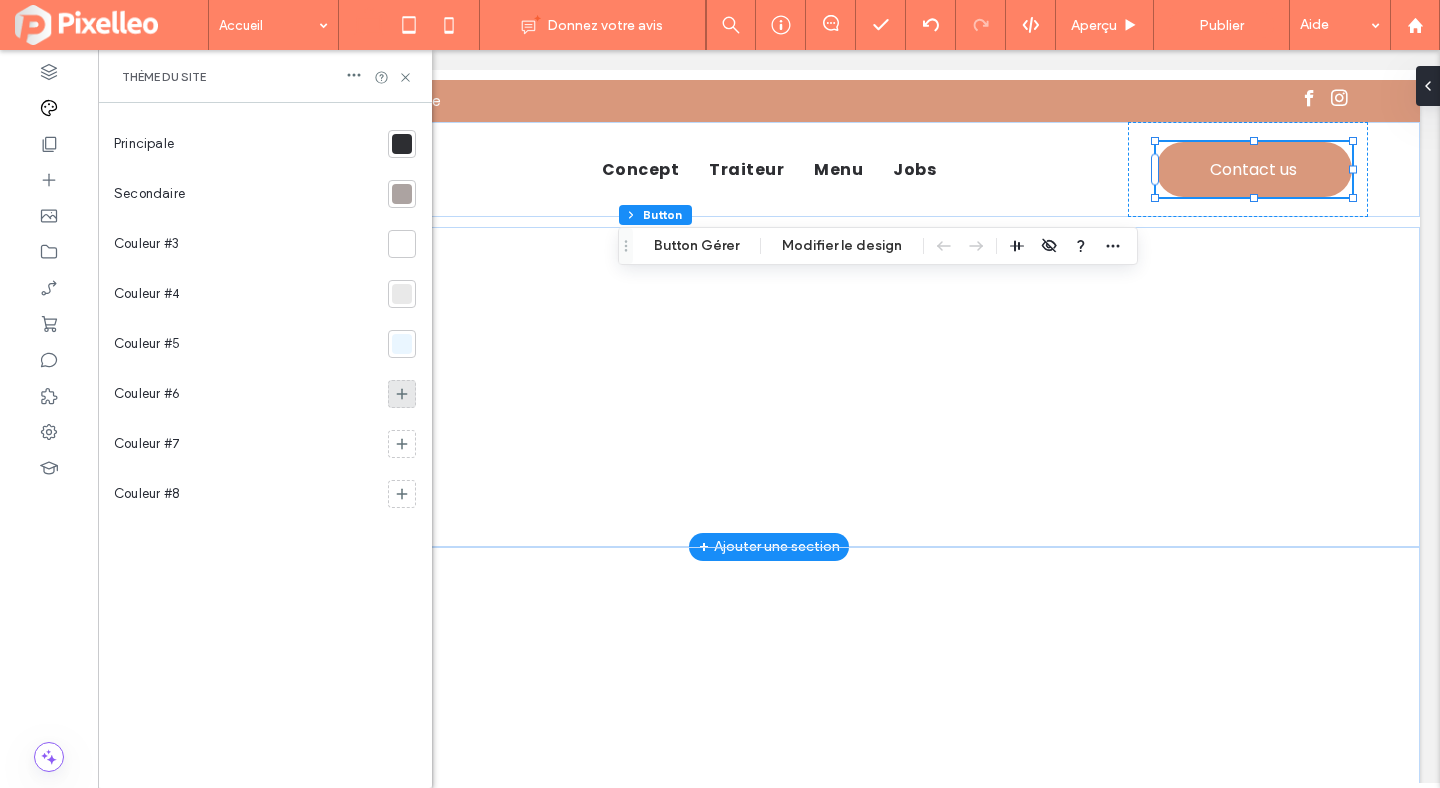 click 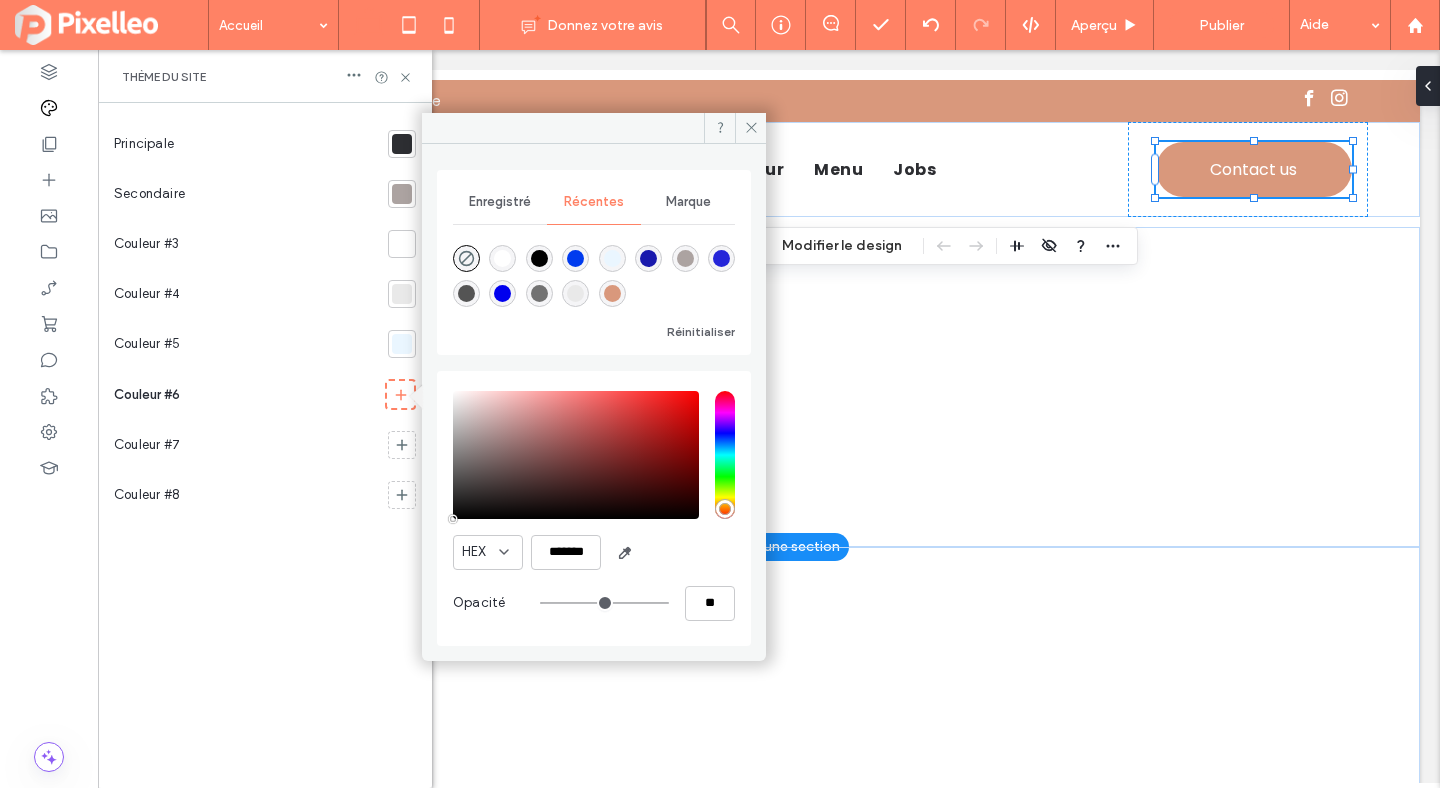 click at bounding box center [612, 293] 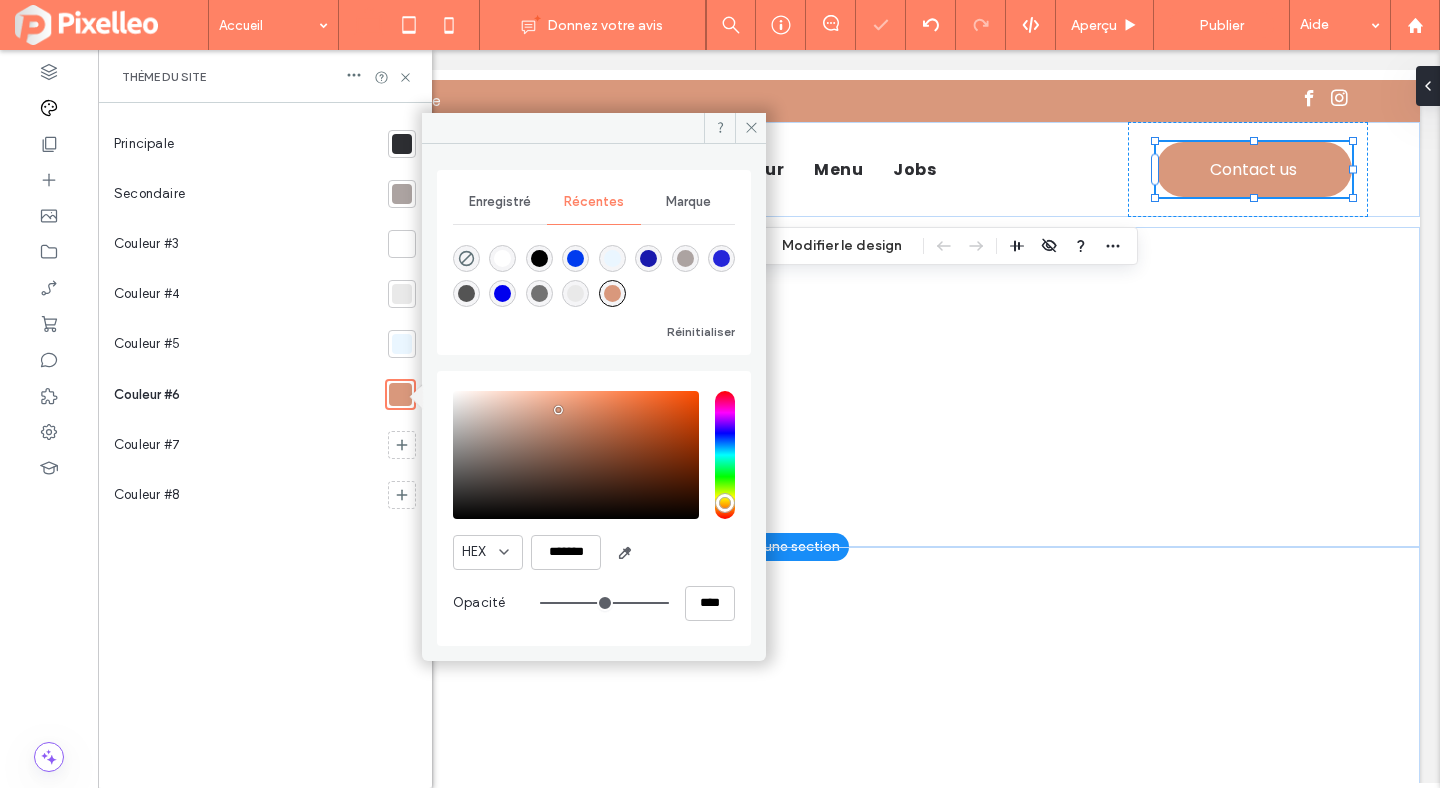 click on "Thème du site" at bounding box center [265, 76] 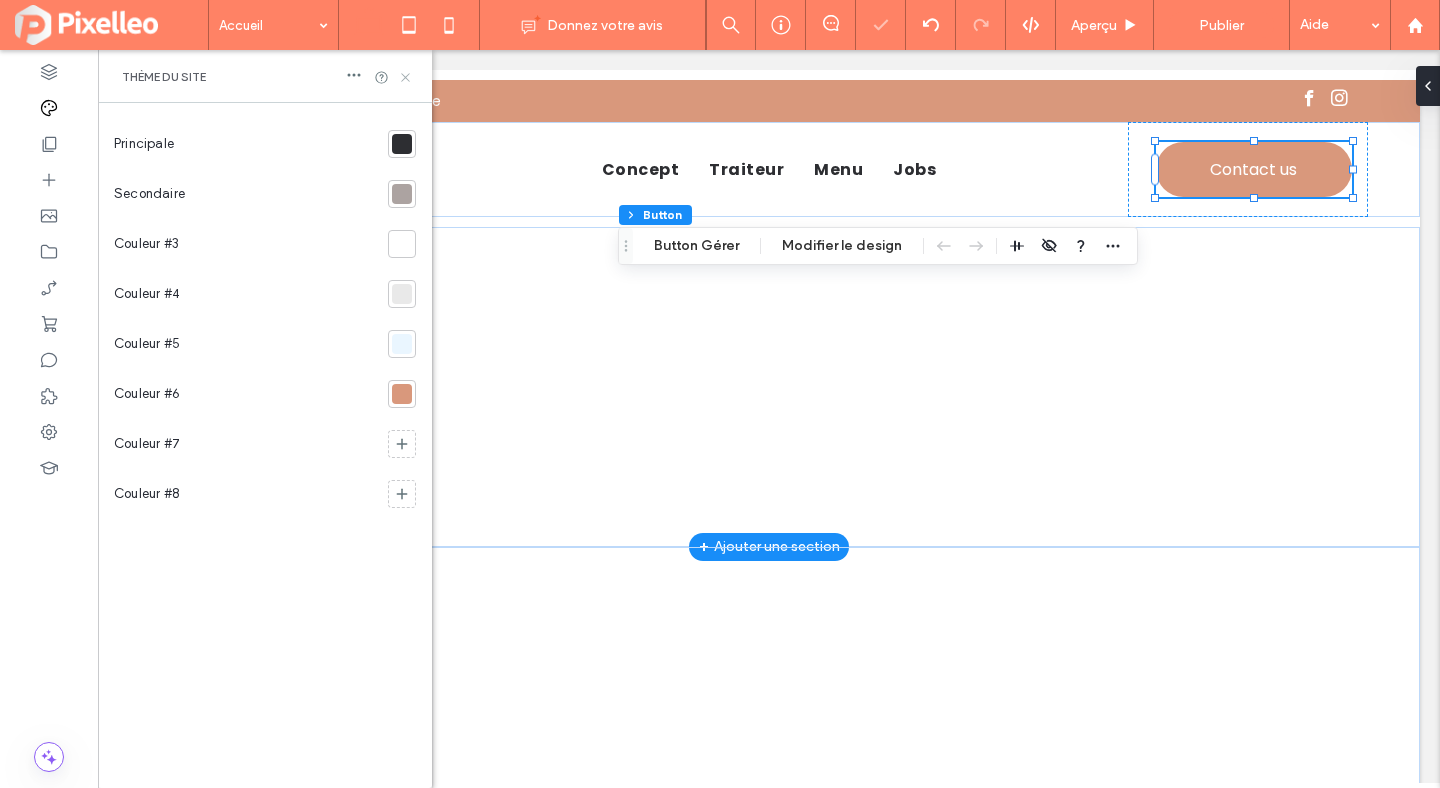 click 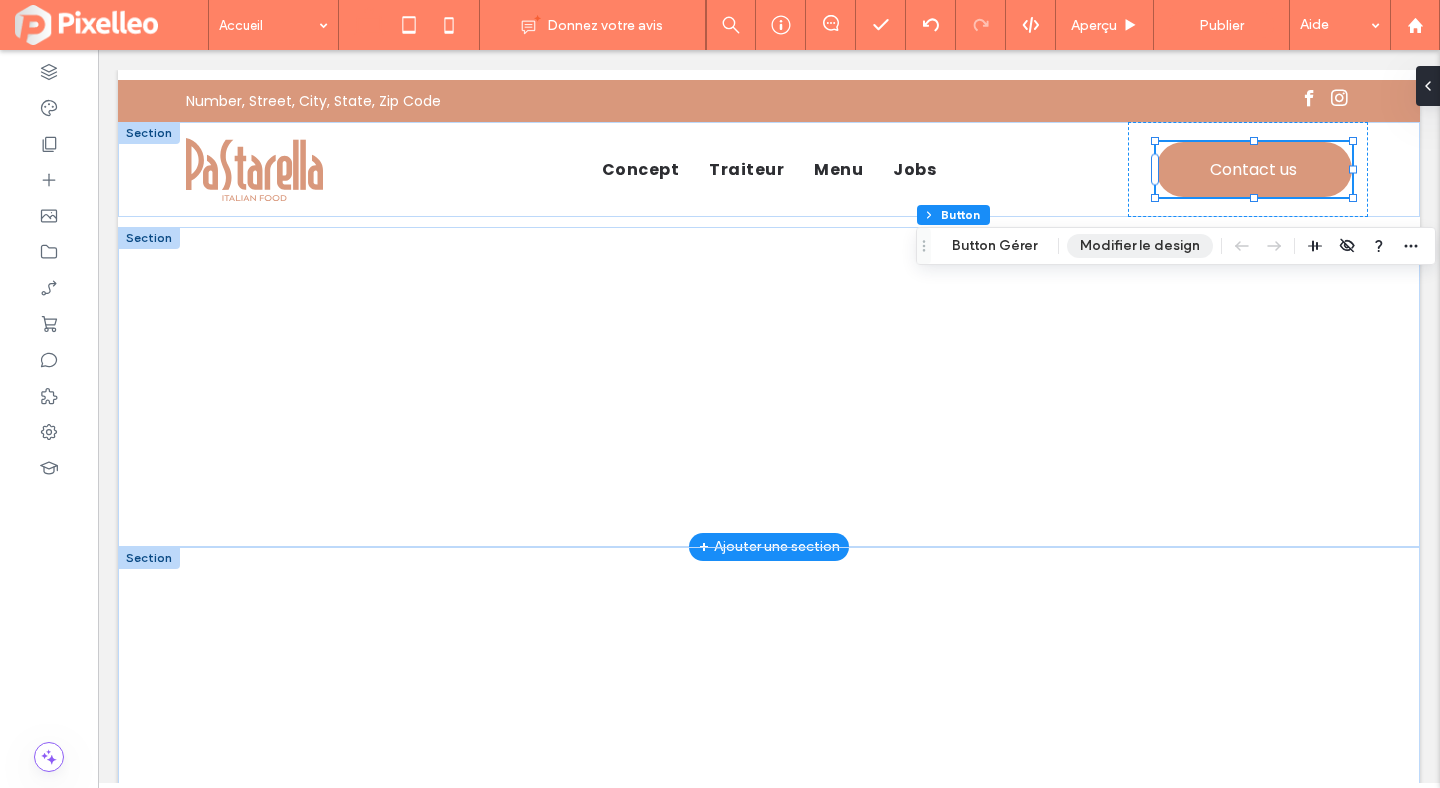 click on "Modifier le design" at bounding box center (1140, 246) 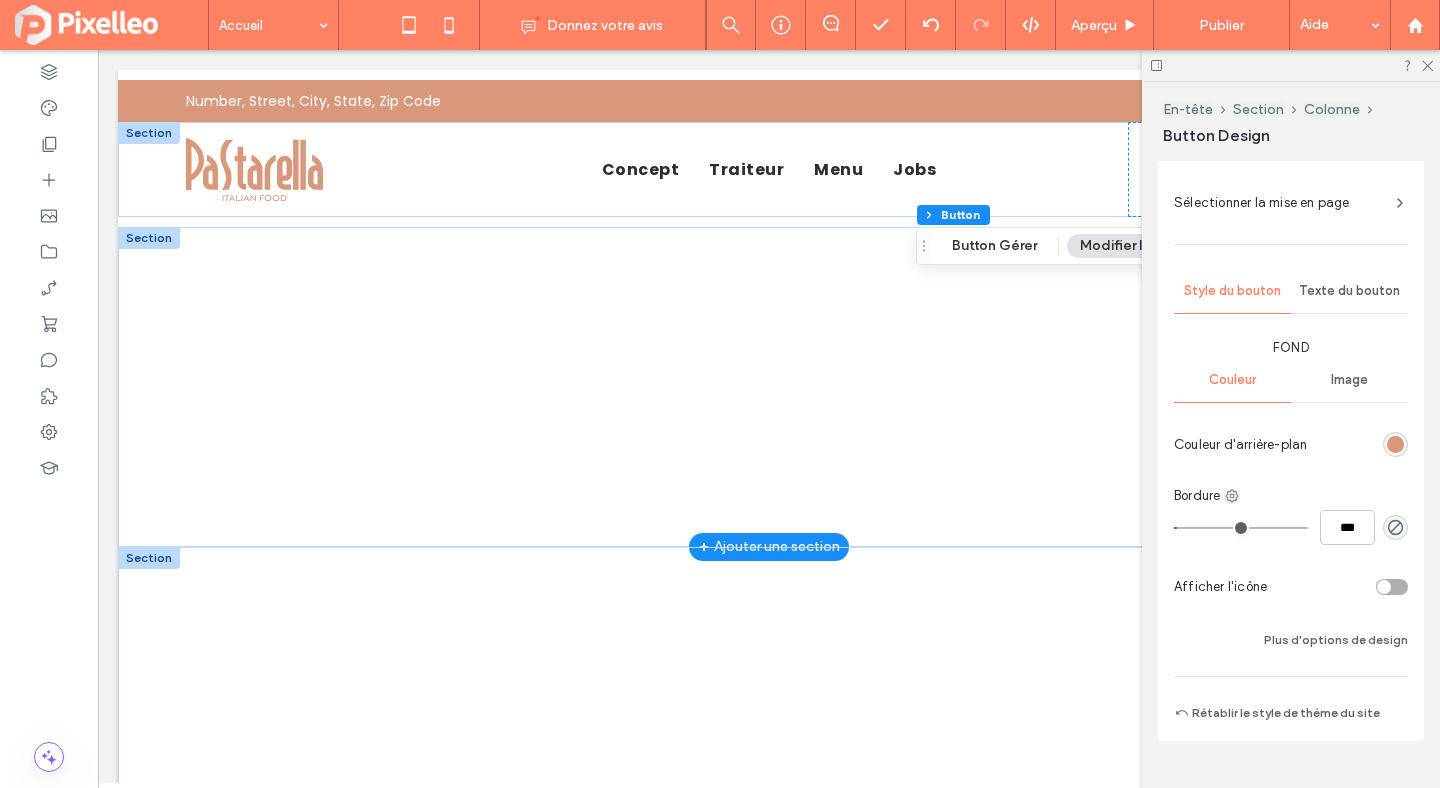 type on "*" 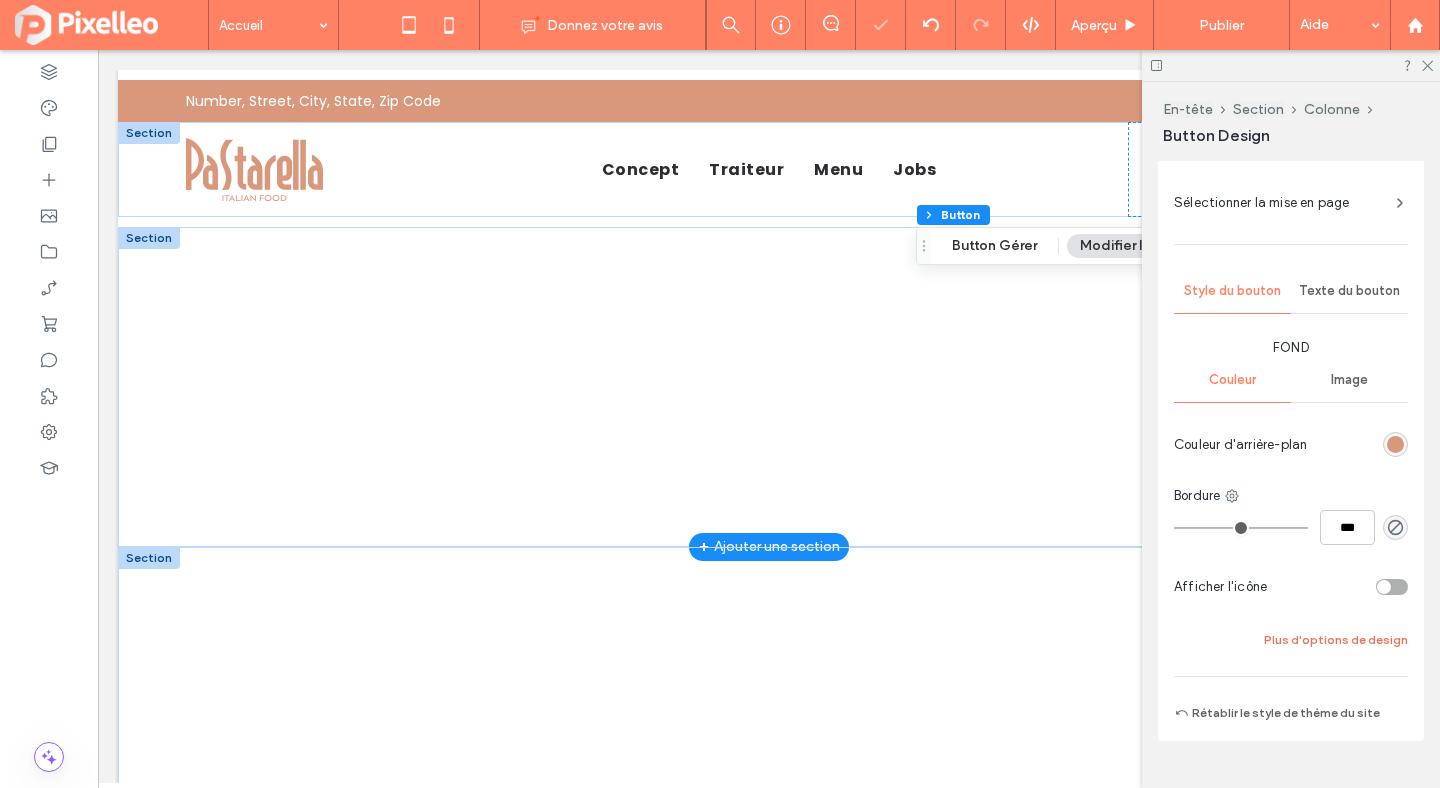 click on "Plus d'options de design" at bounding box center (1336, 640) 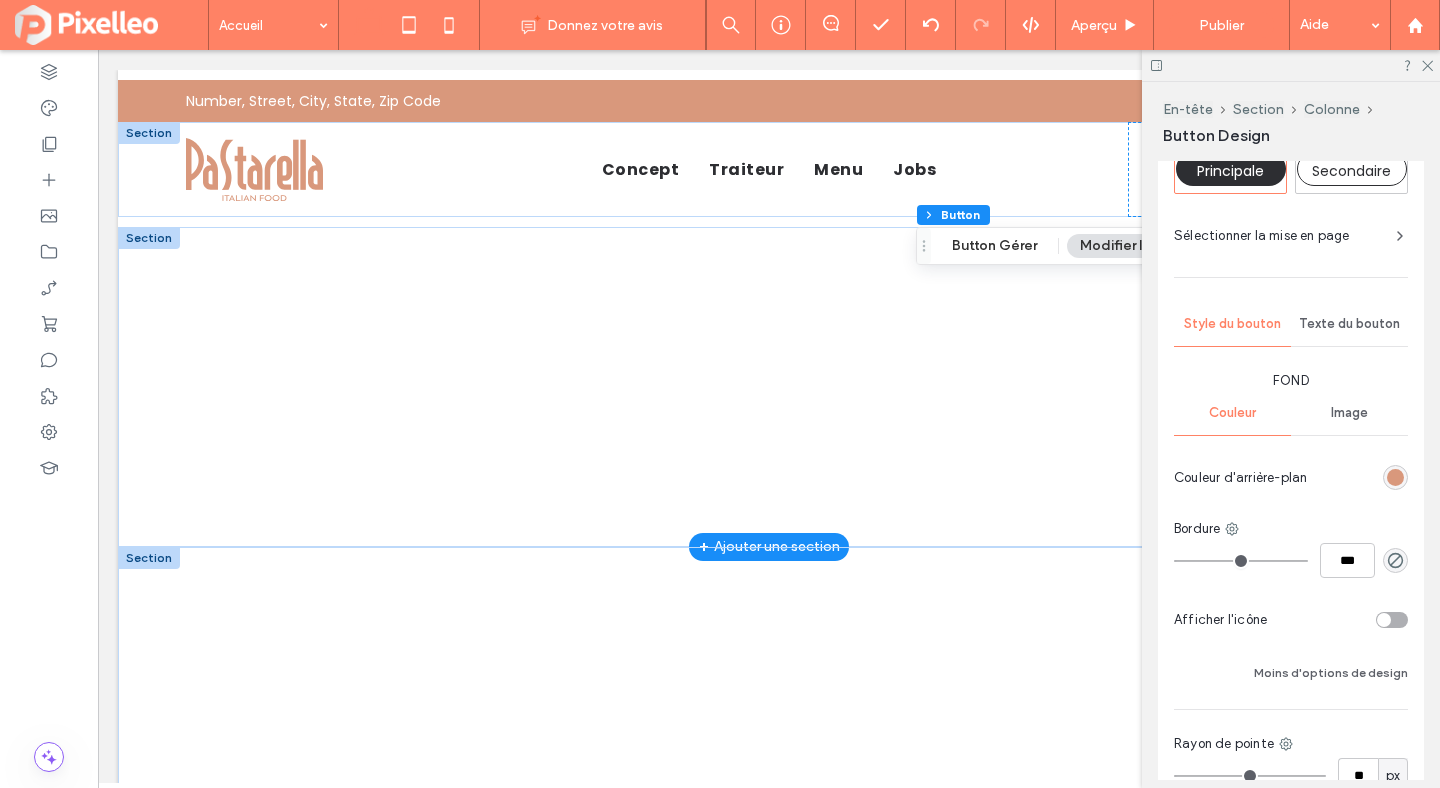 scroll, scrollTop: 21, scrollLeft: 0, axis: vertical 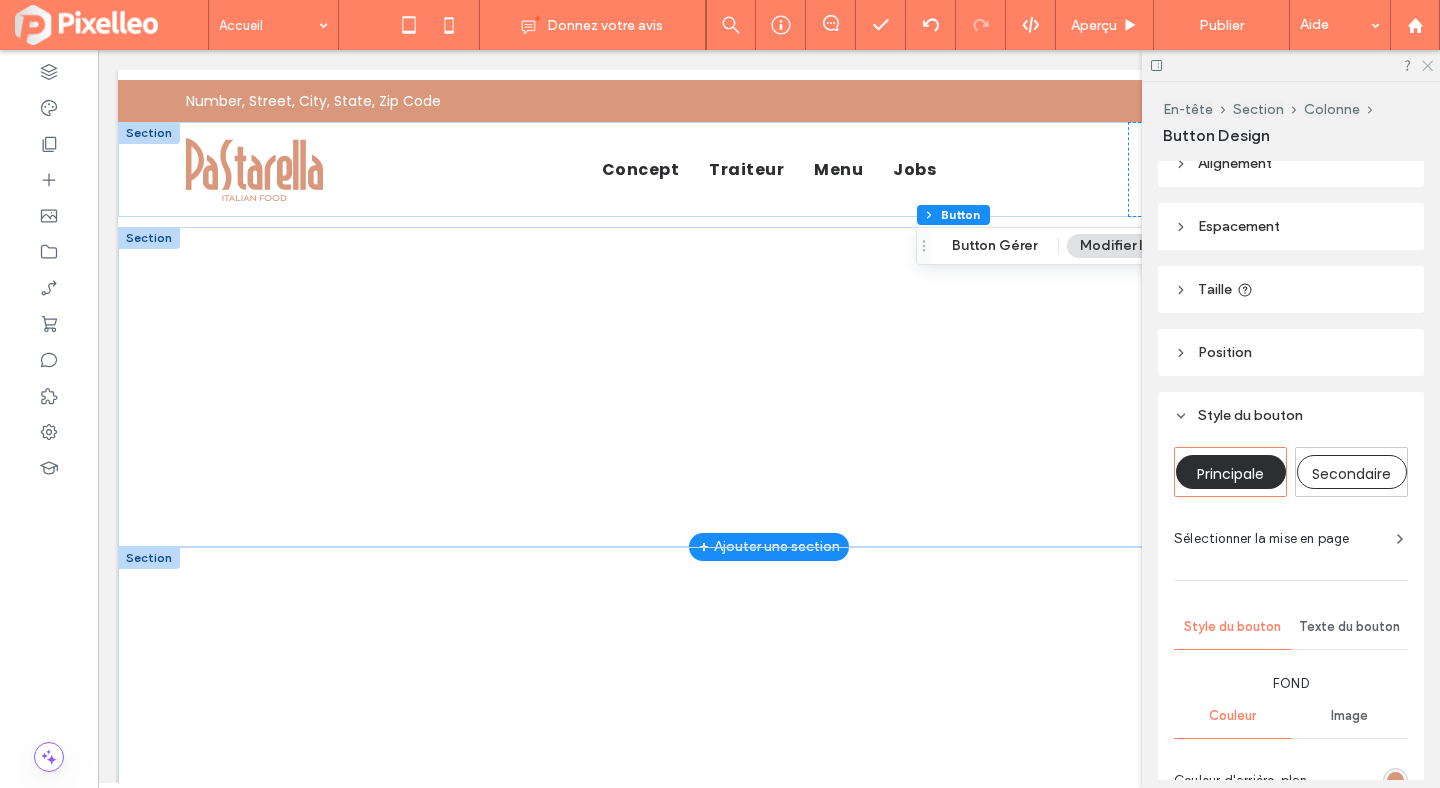 click 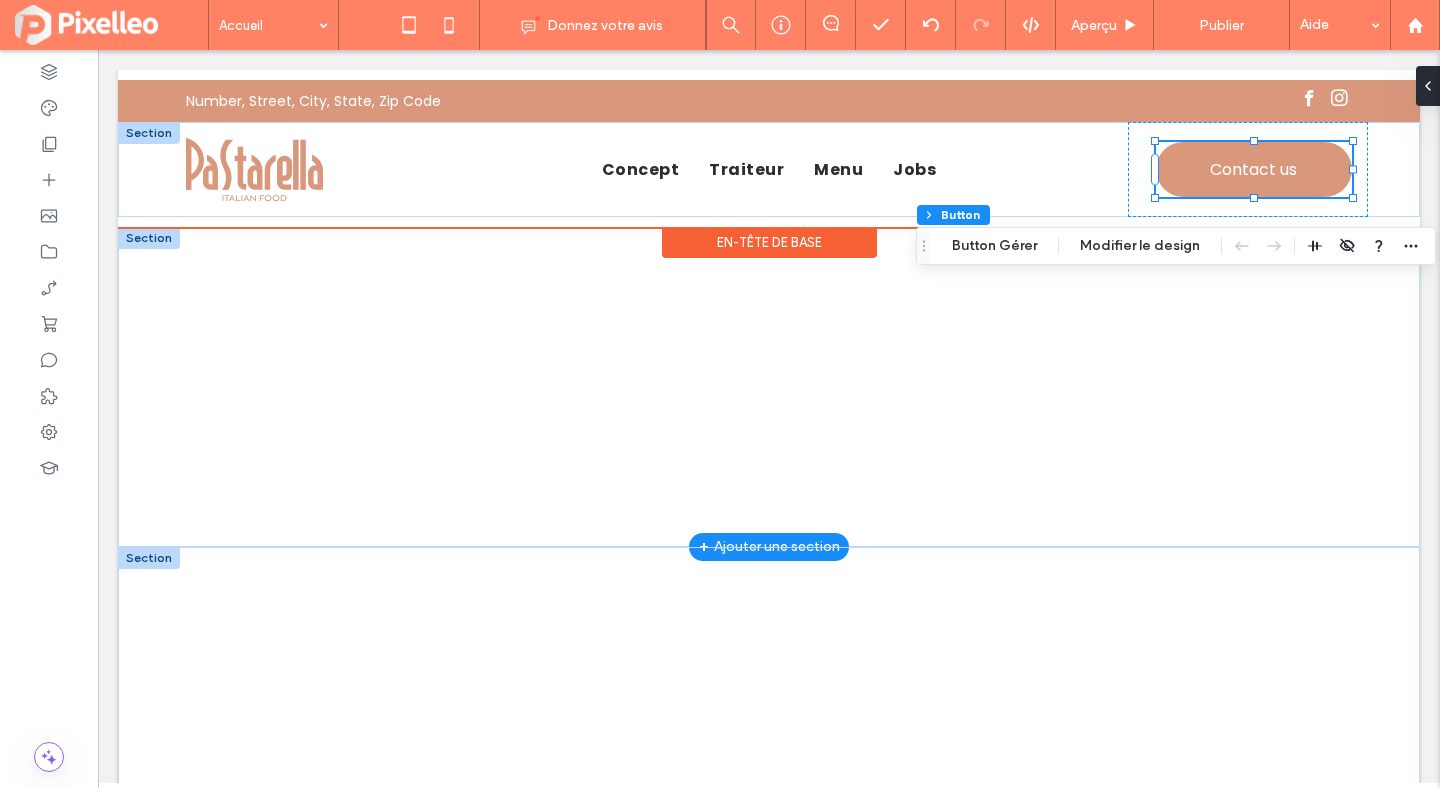 click on "Contact us" at bounding box center (1254, 169) 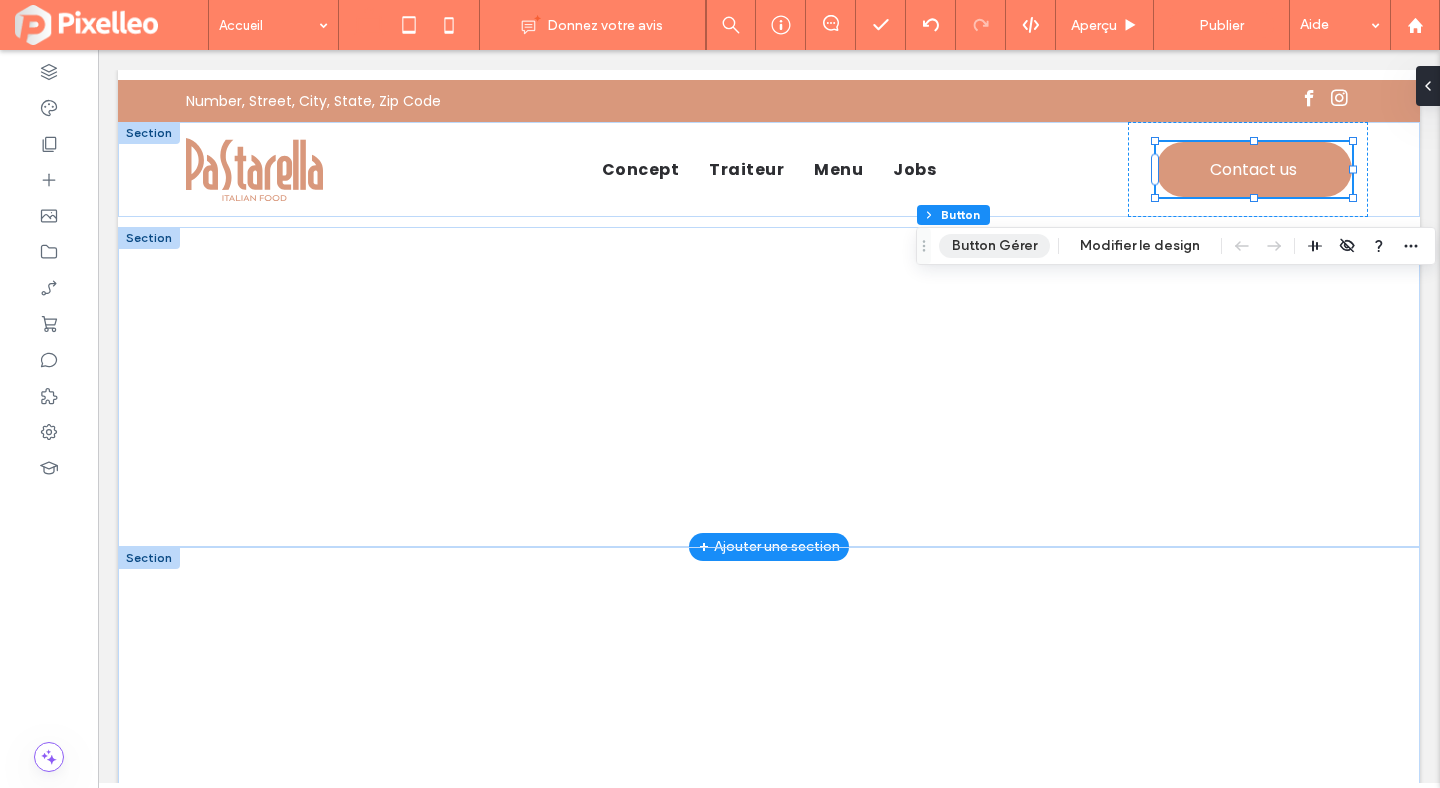 click on "Button Gérer" at bounding box center (994, 246) 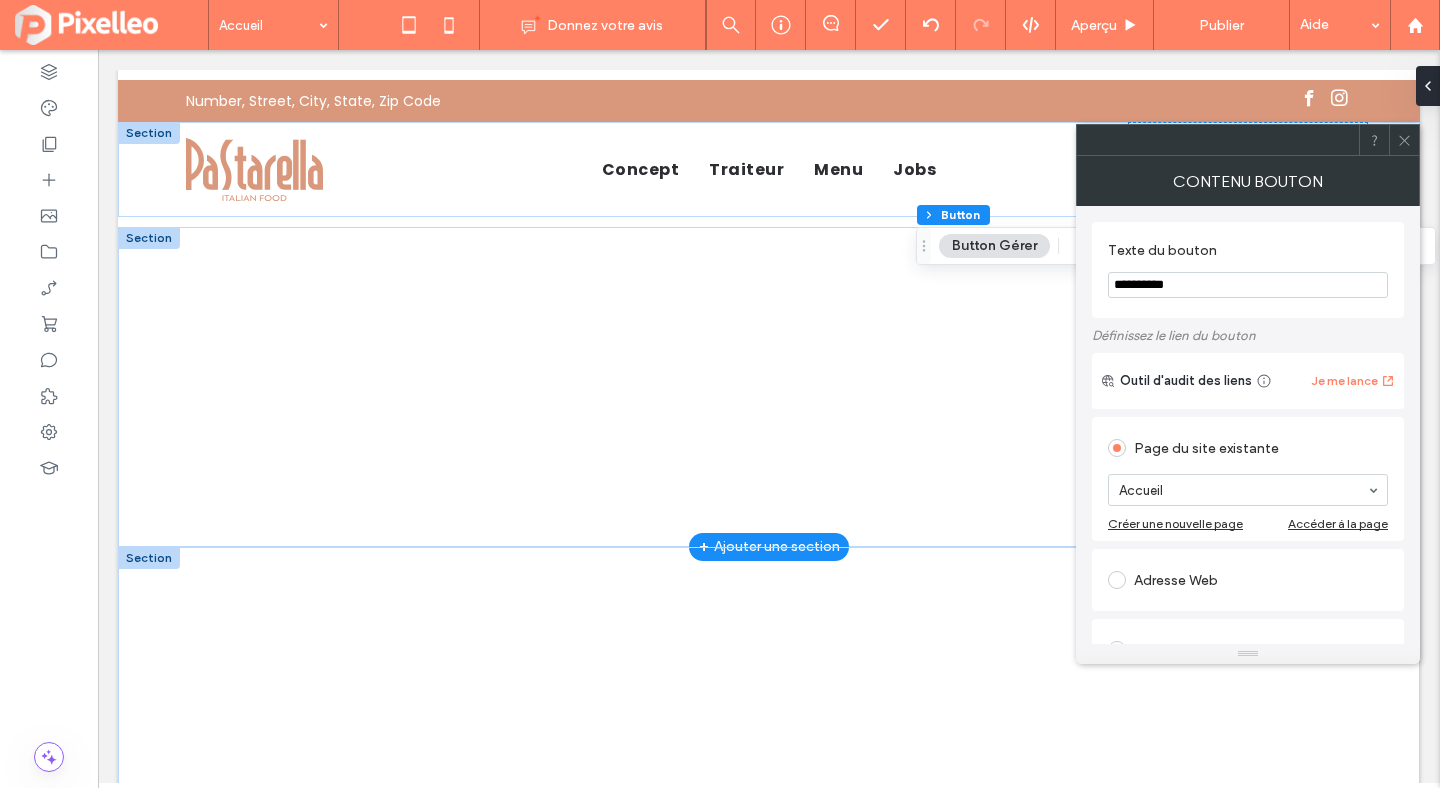 click on "**********" at bounding box center [1248, 285] 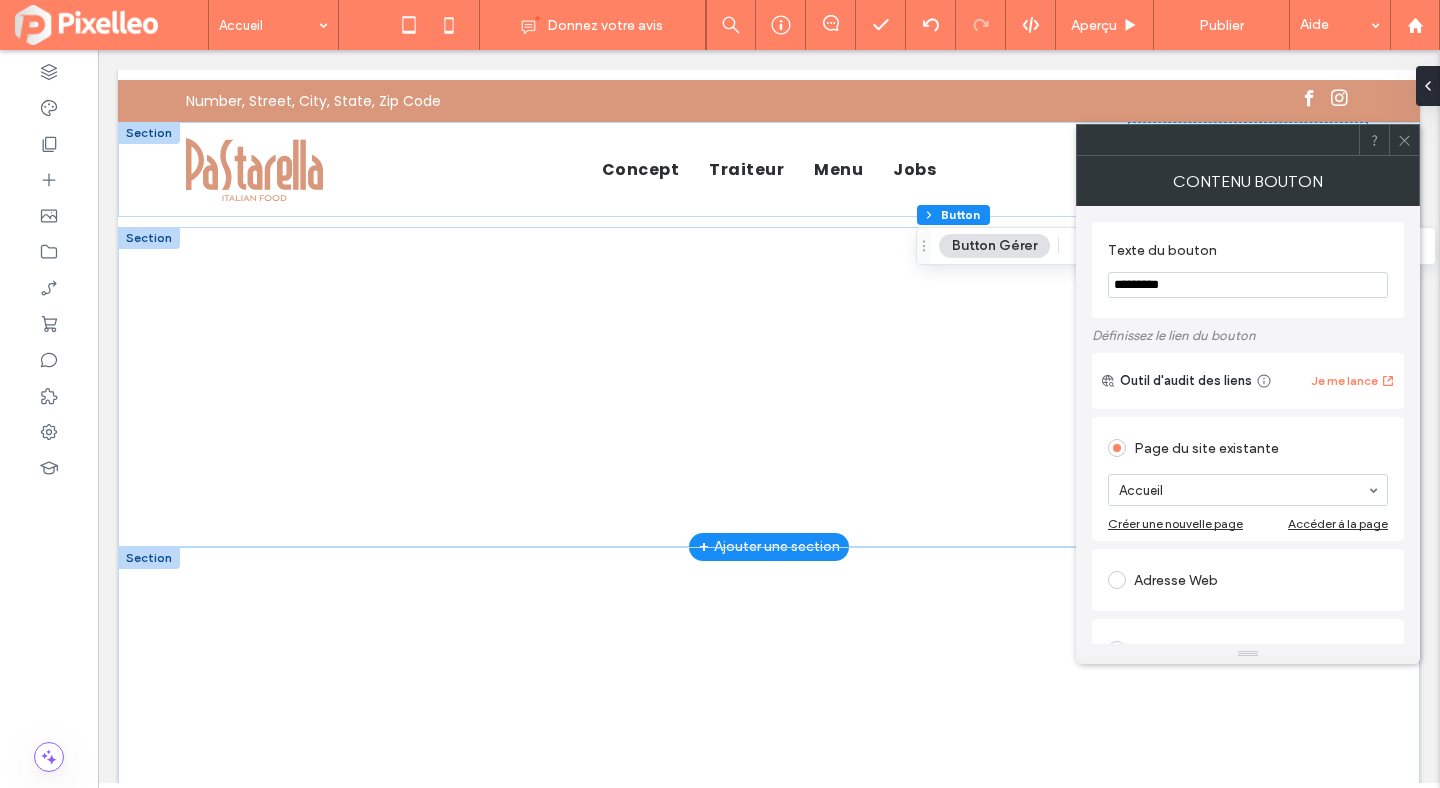 type on "*********" 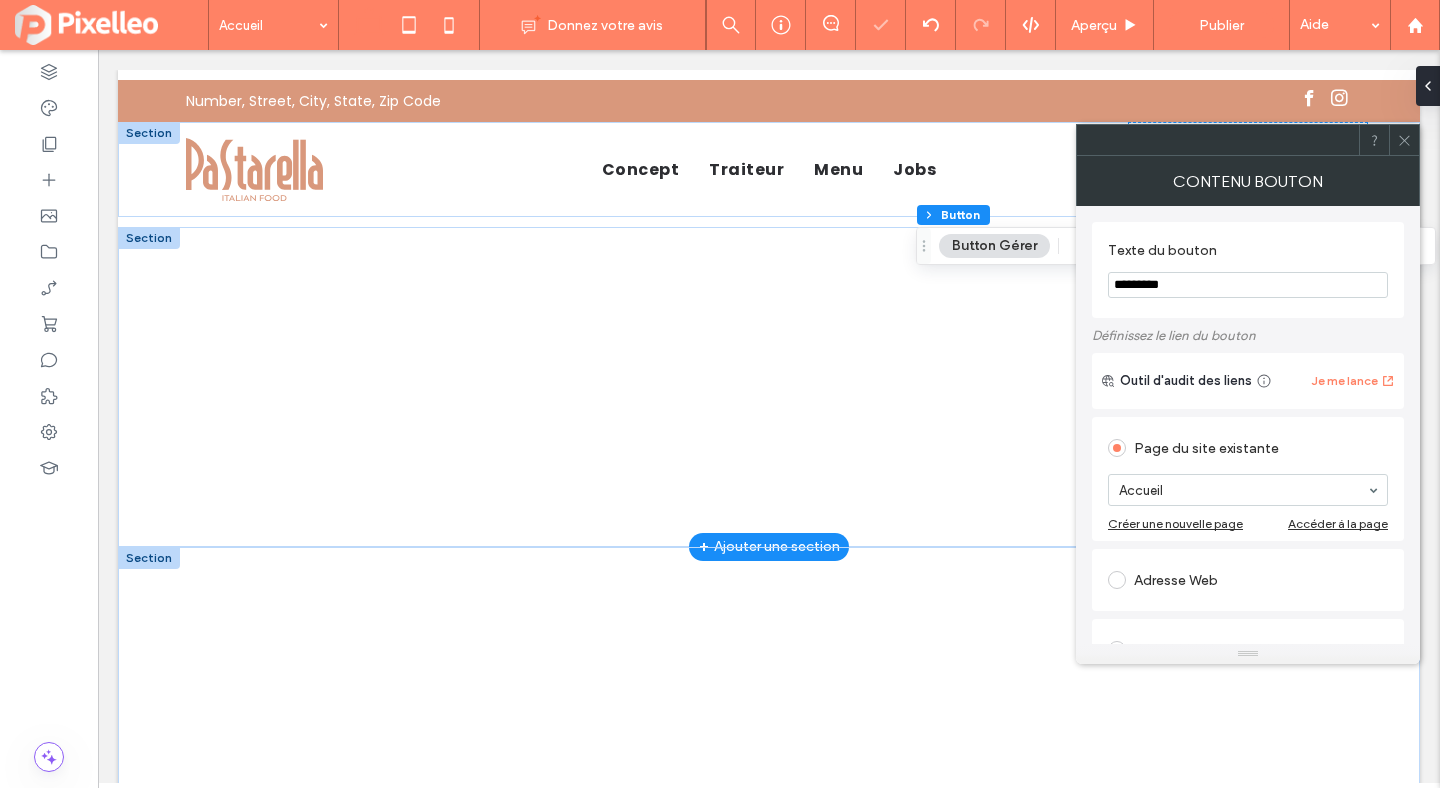 click 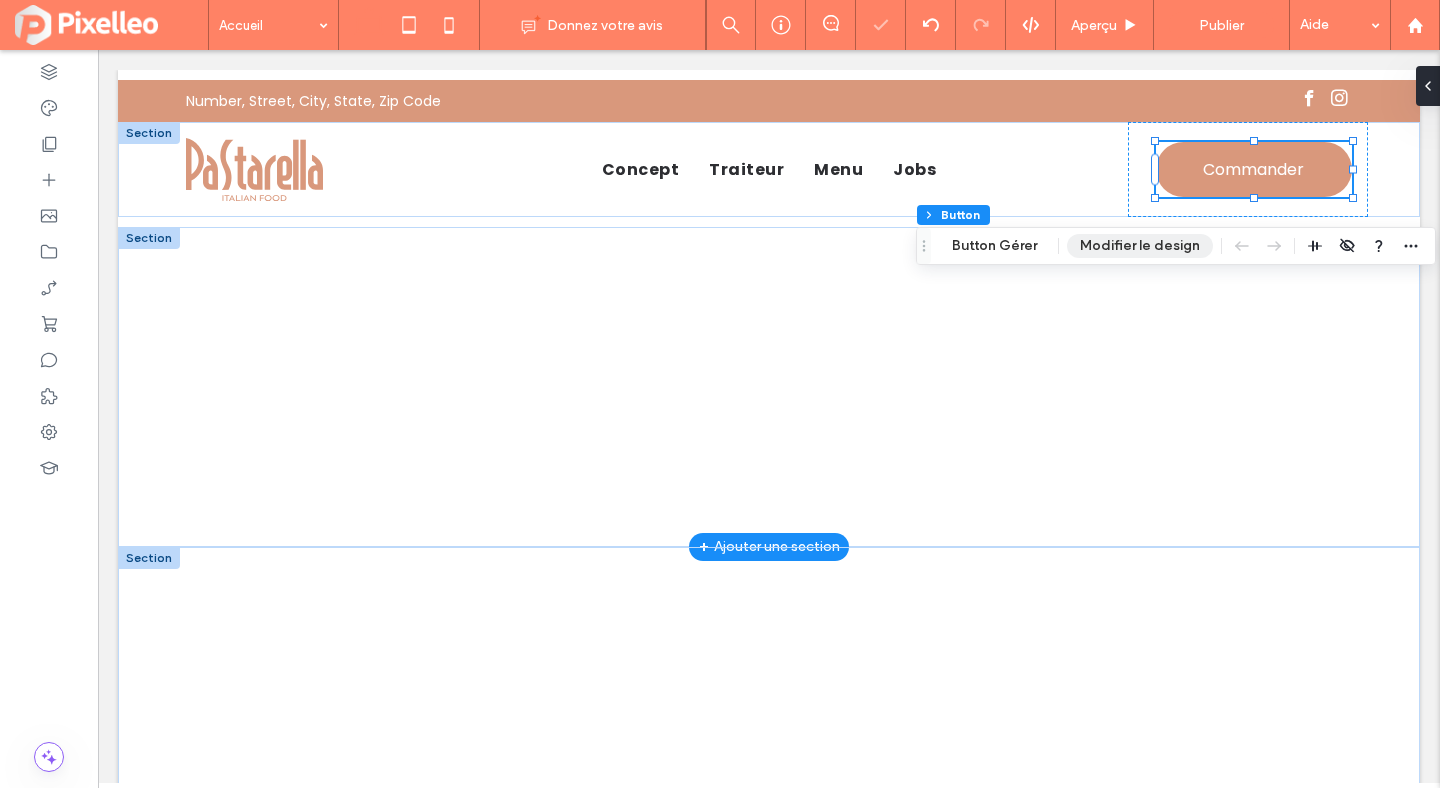 click on "Modifier le design" at bounding box center (1140, 246) 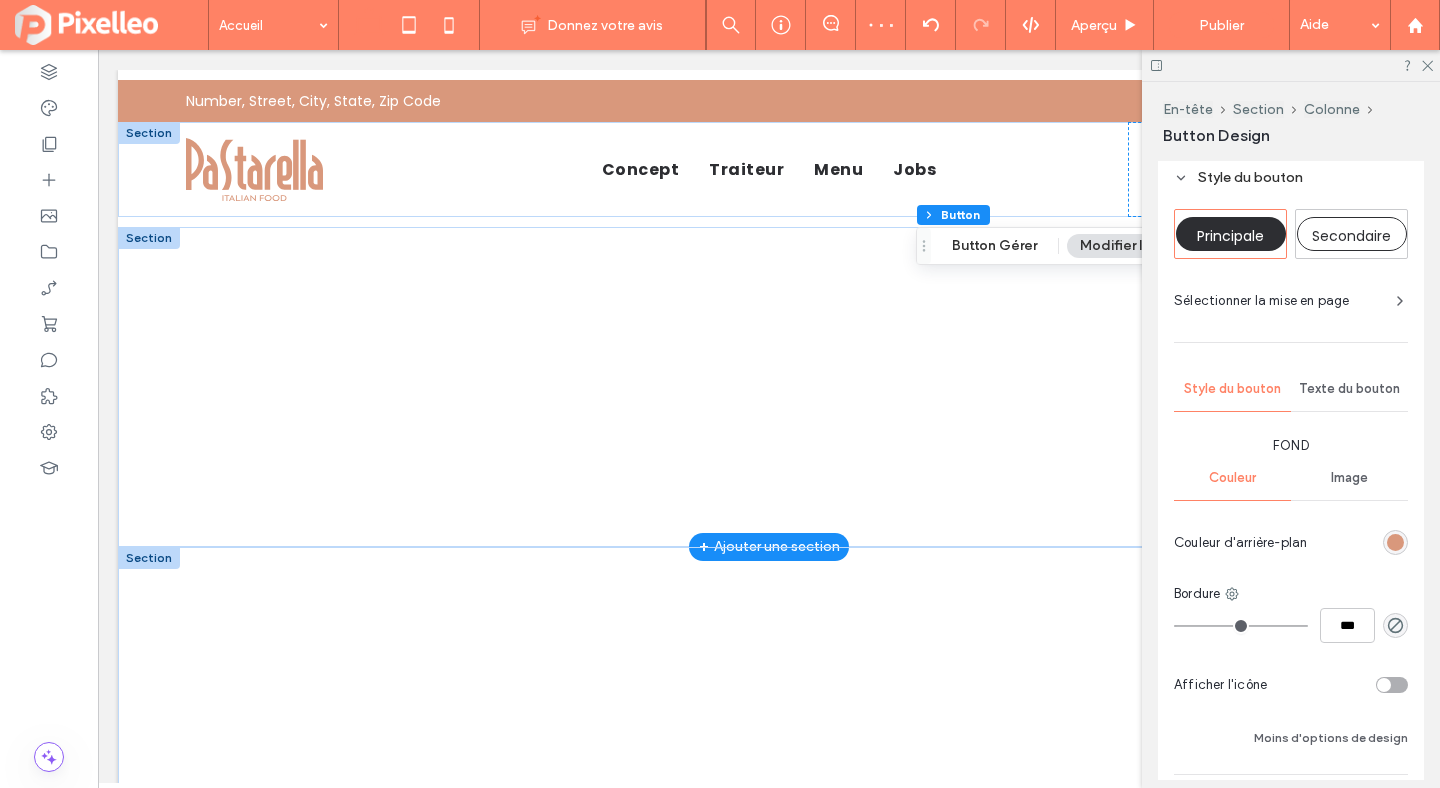 scroll, scrollTop: 287, scrollLeft: 0, axis: vertical 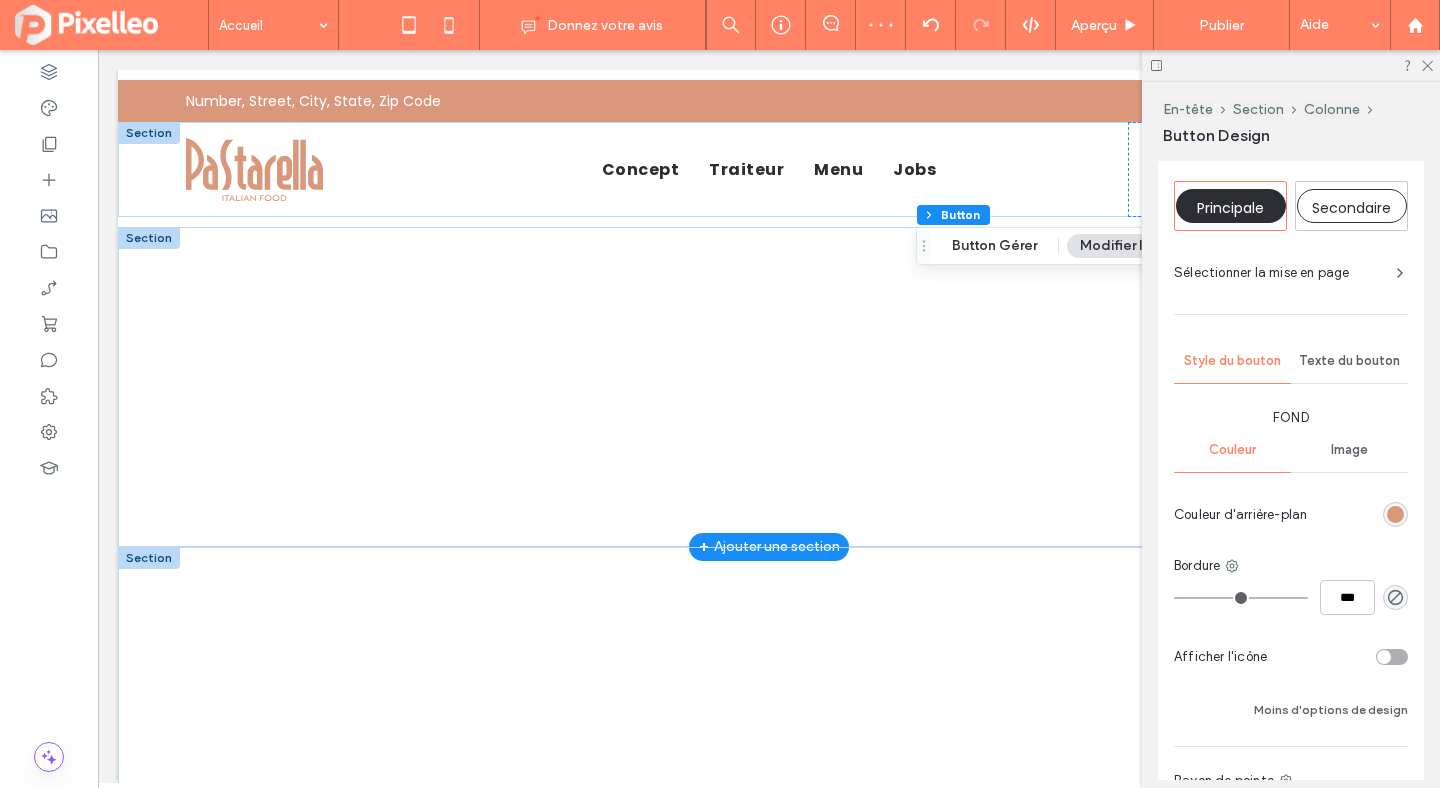 click on "Texte du bouton" at bounding box center (1349, 361) 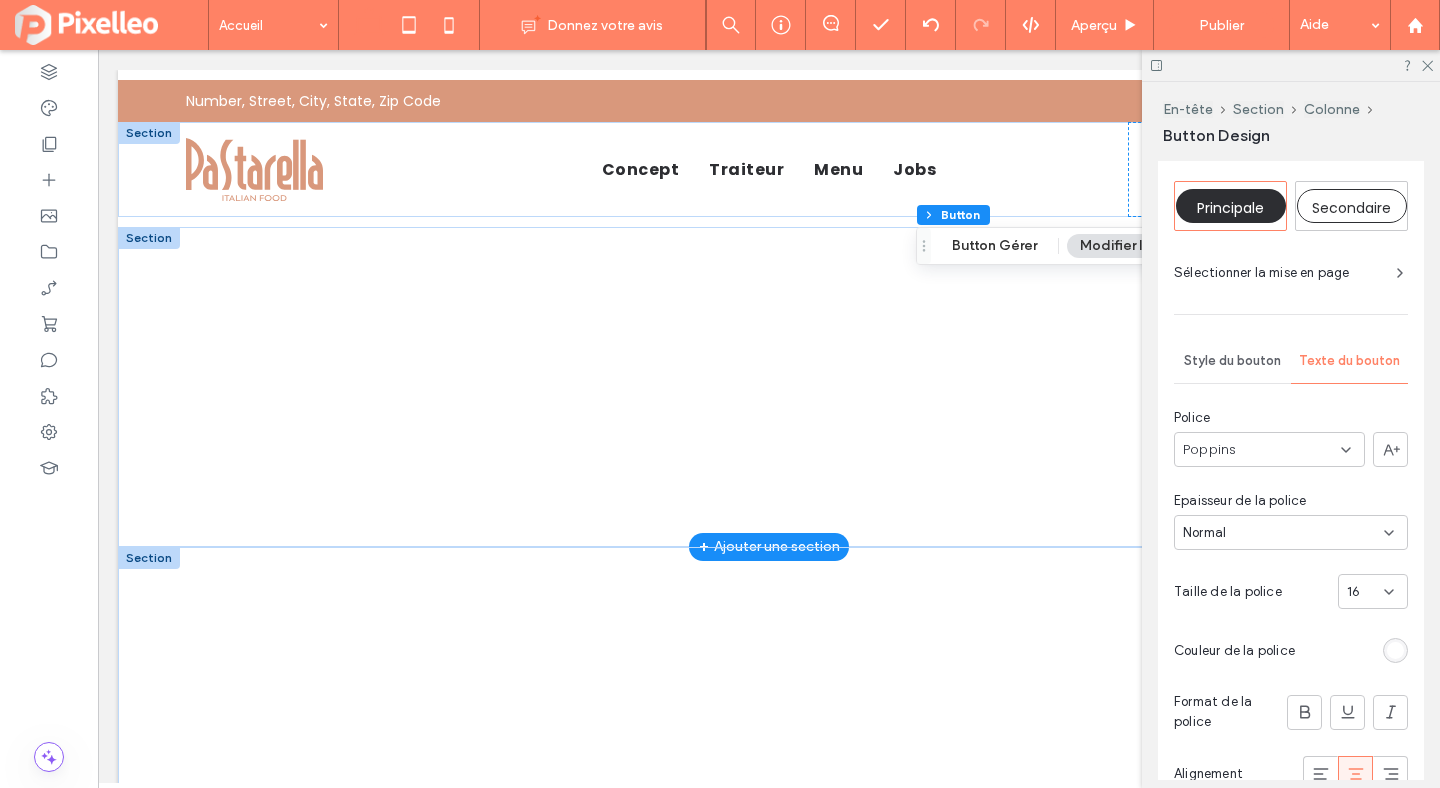 click on "Poppins" at bounding box center [1269, 449] 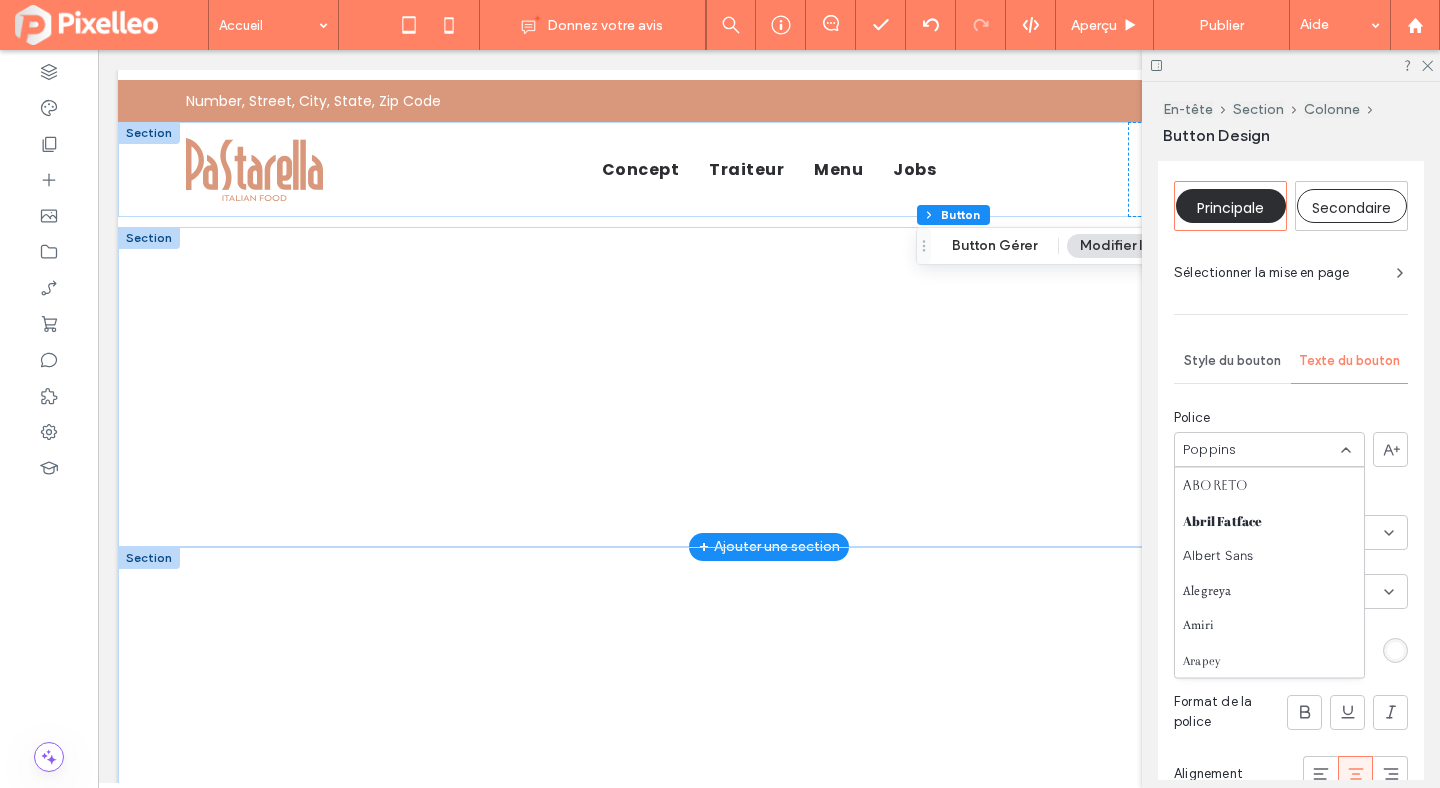 click on "Poppins" at bounding box center (1269, 449) 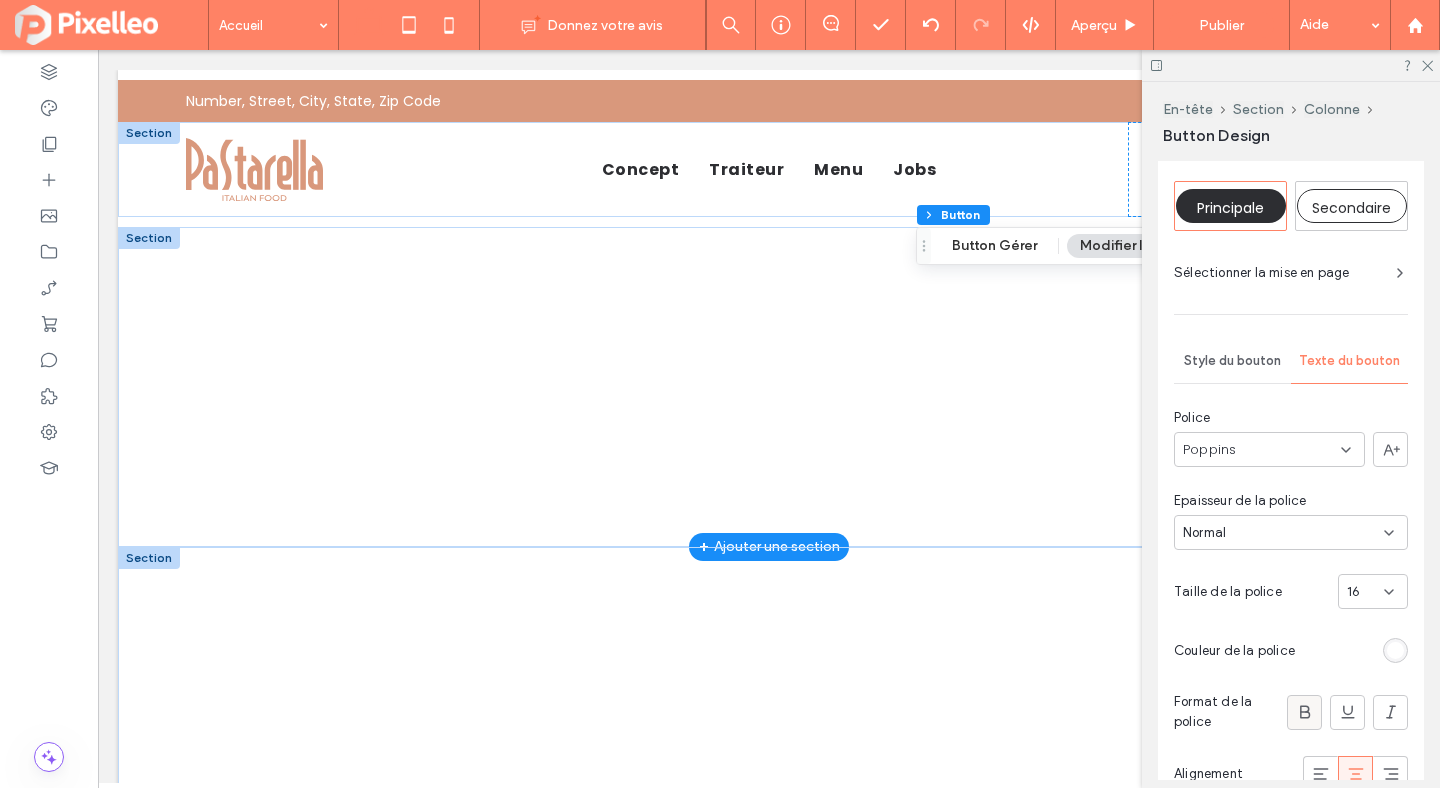 click 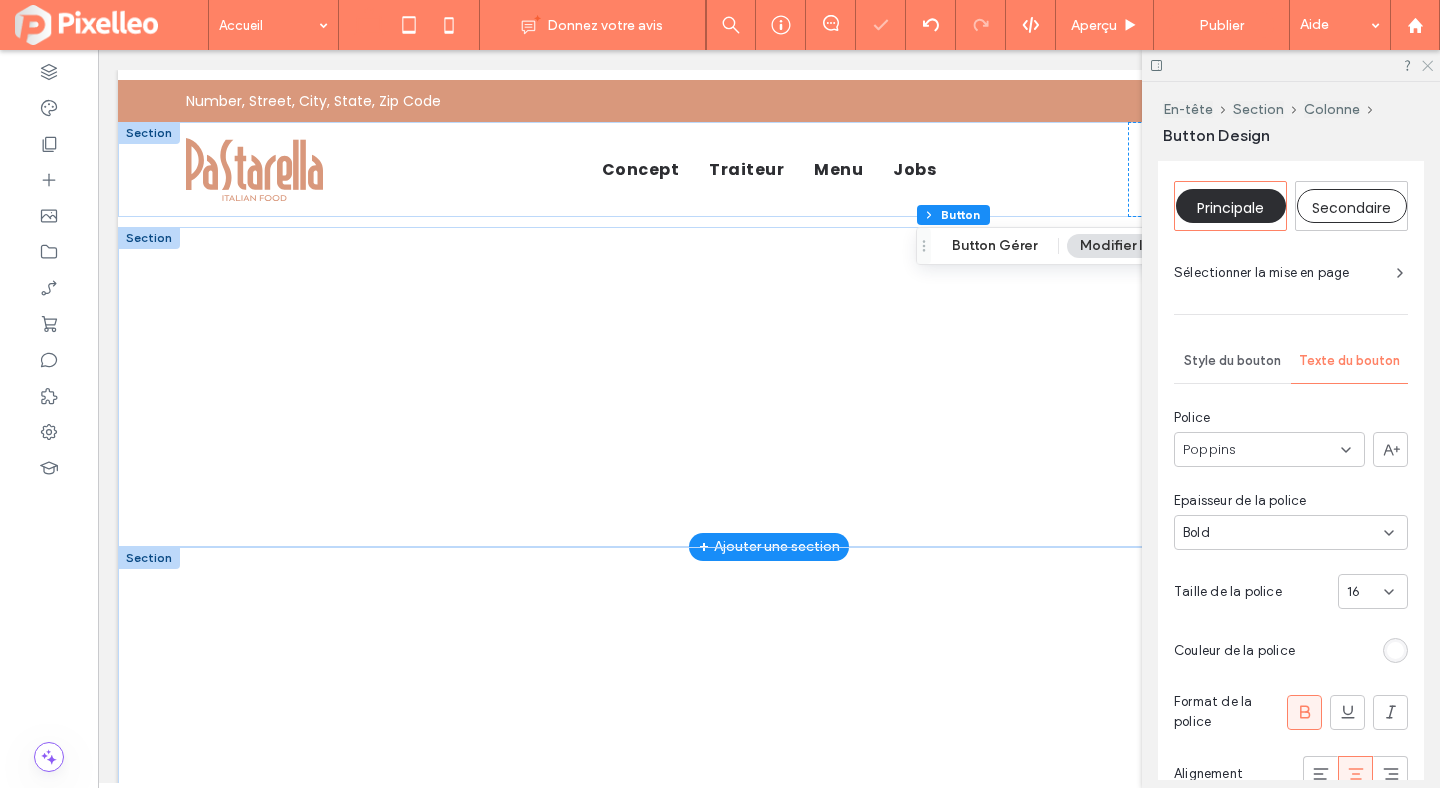 click 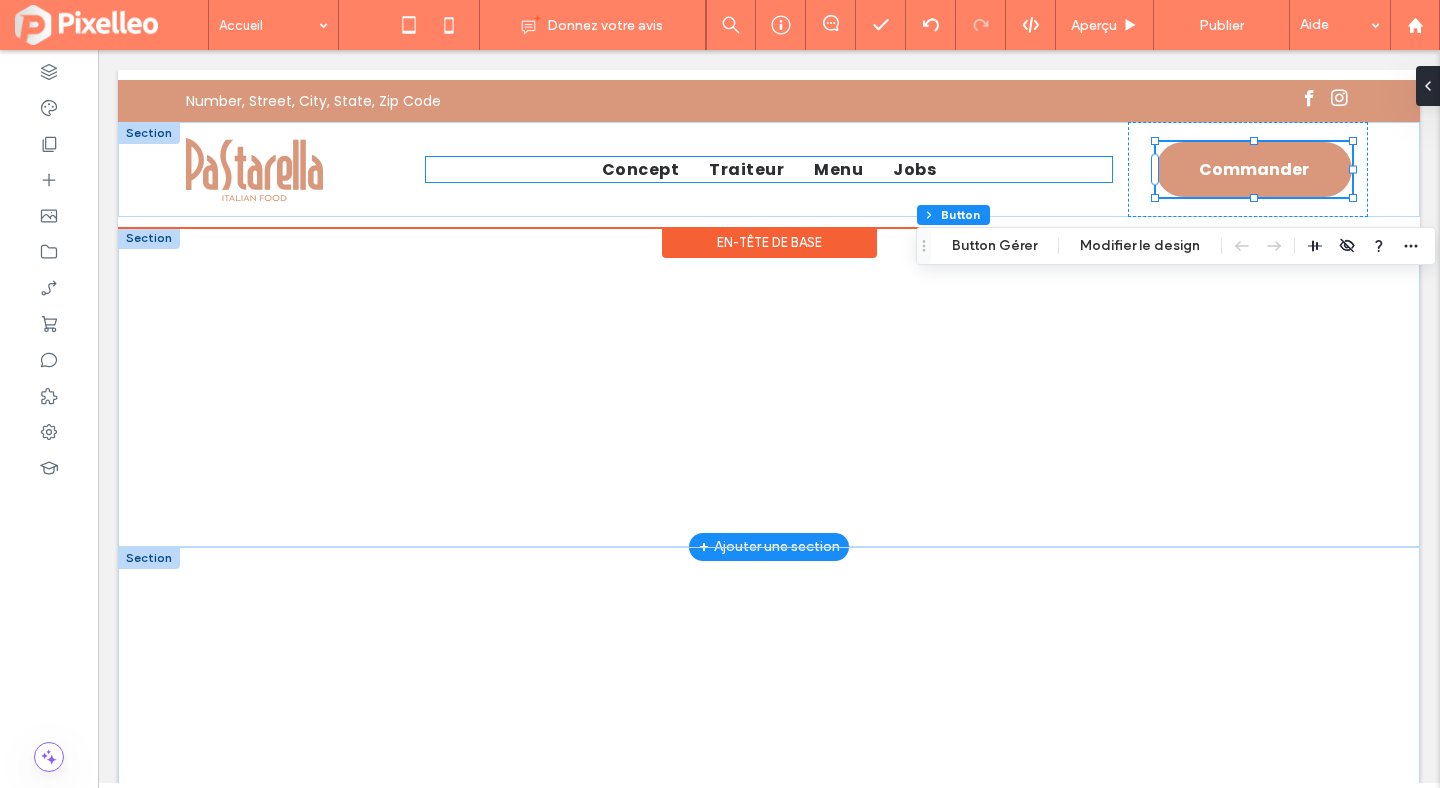click on "Traiteur" at bounding box center [746, 169] 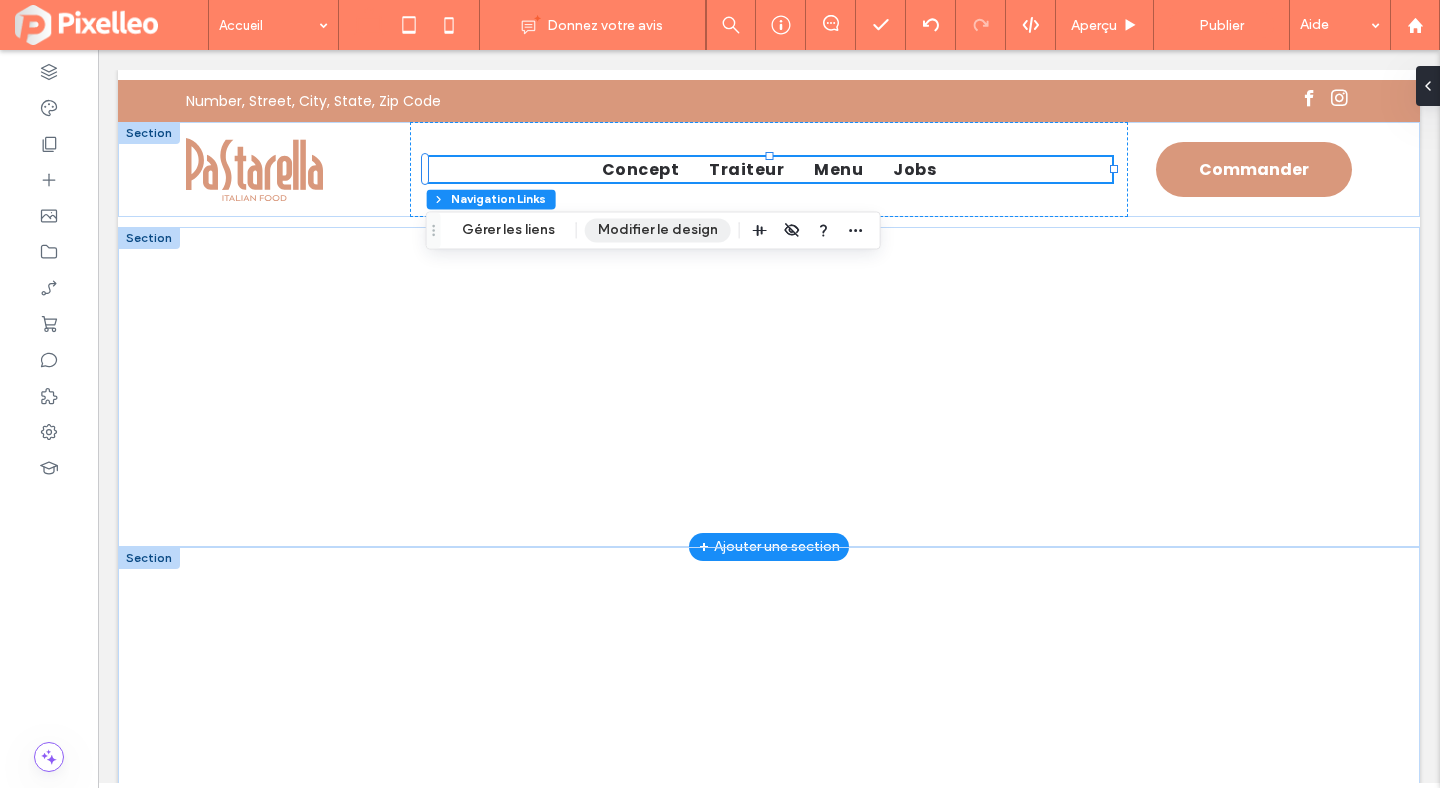click on "Modifier le design" at bounding box center [658, 230] 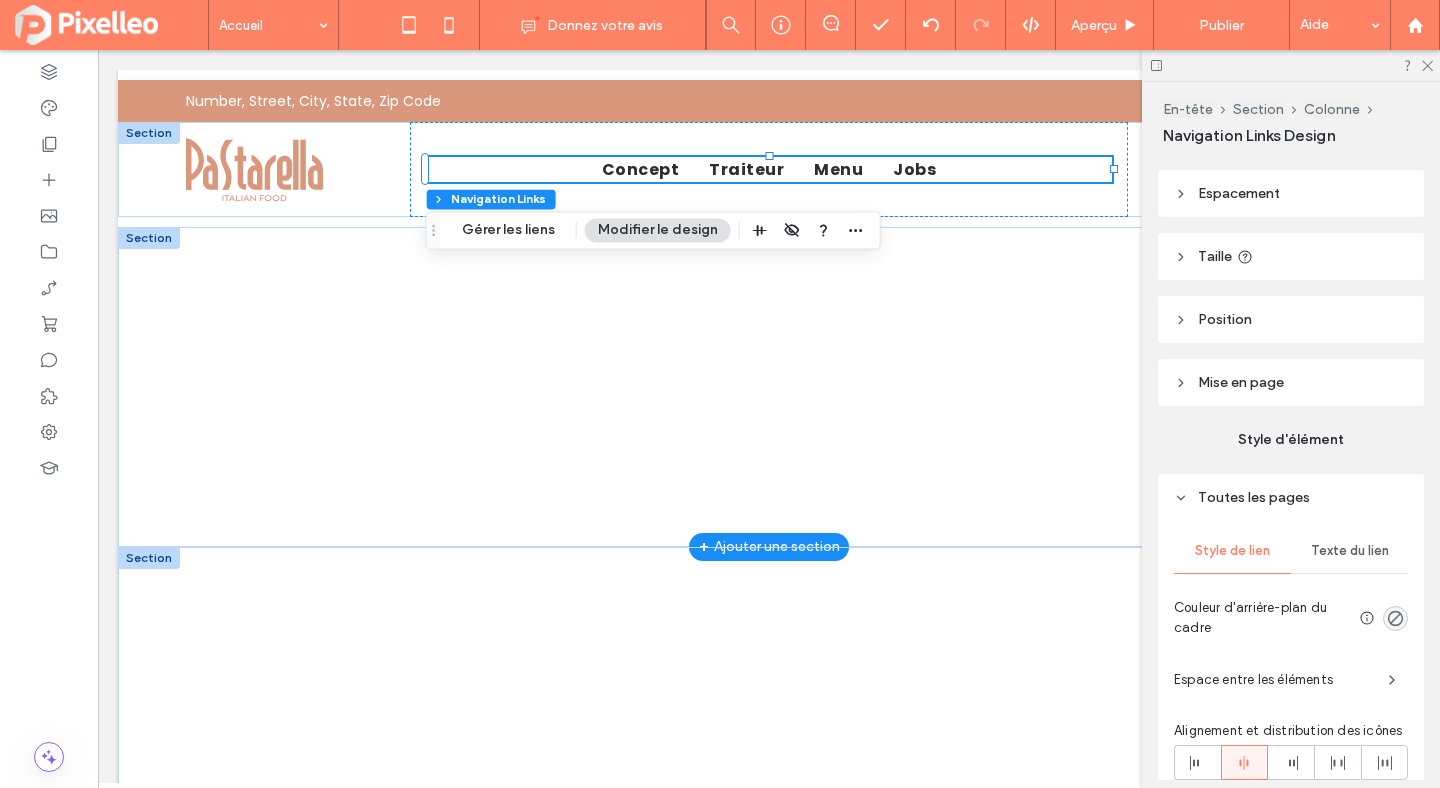 scroll, scrollTop: 284, scrollLeft: 0, axis: vertical 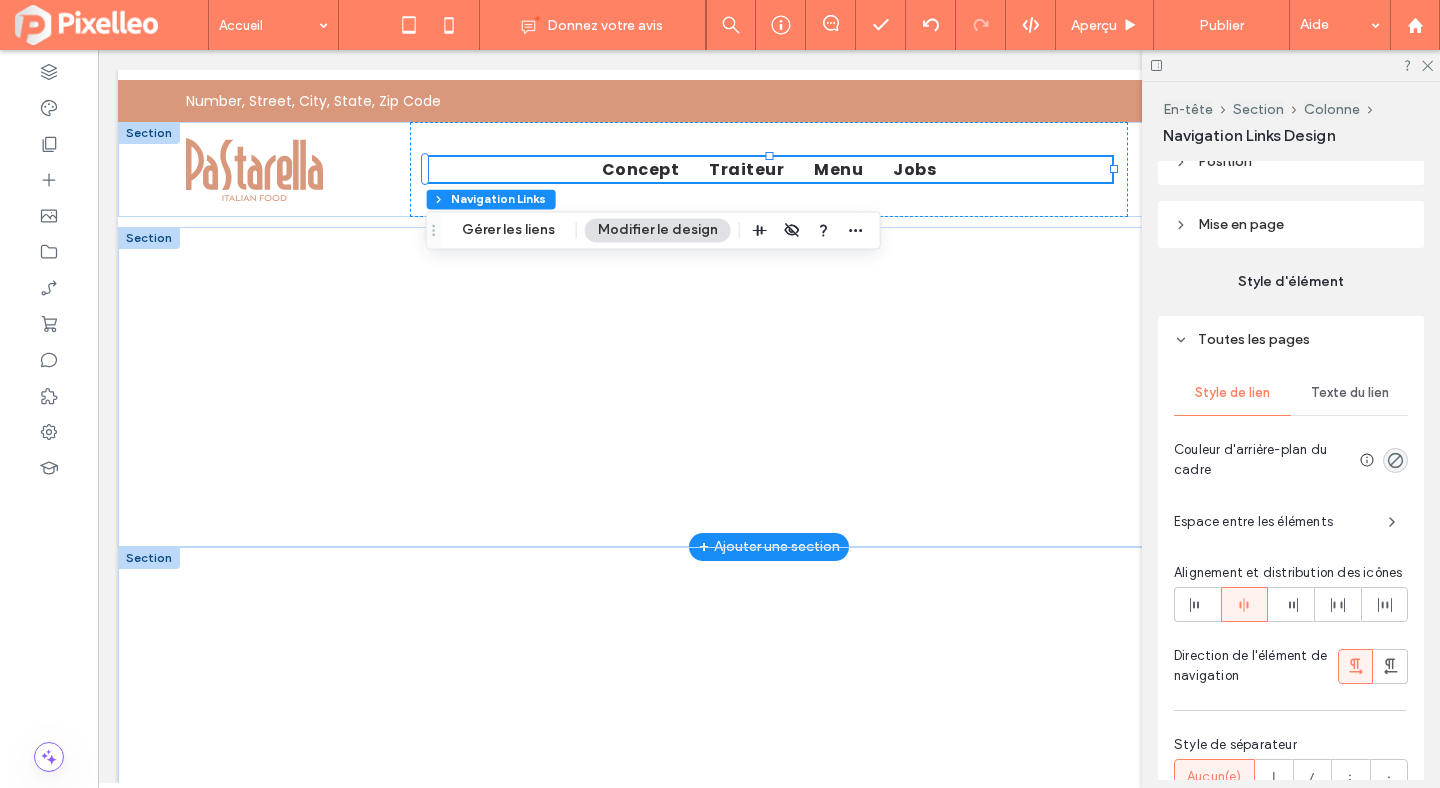 click on "Texte du lien" at bounding box center [1349, 393] 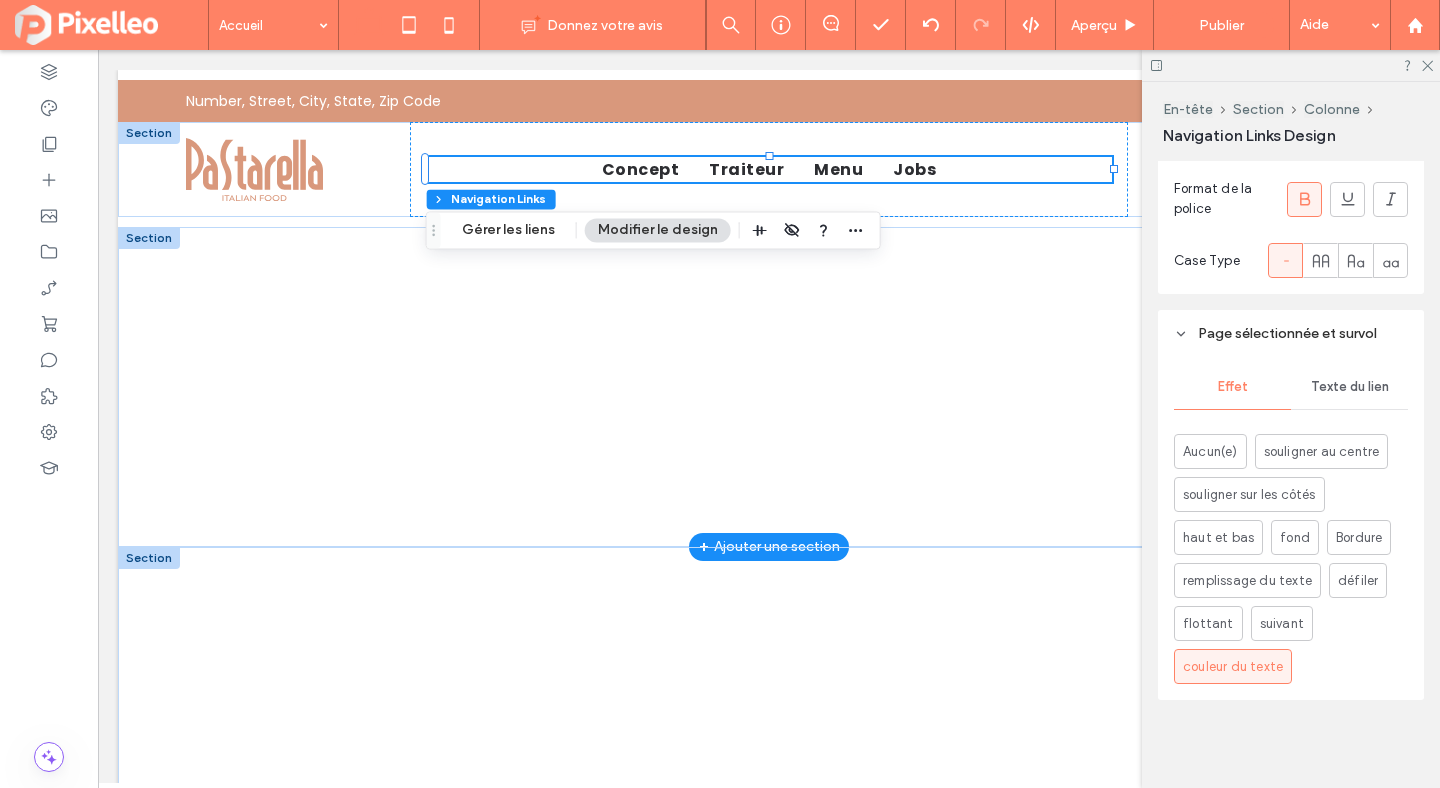 click on "Texte du lien" at bounding box center (1350, 387) 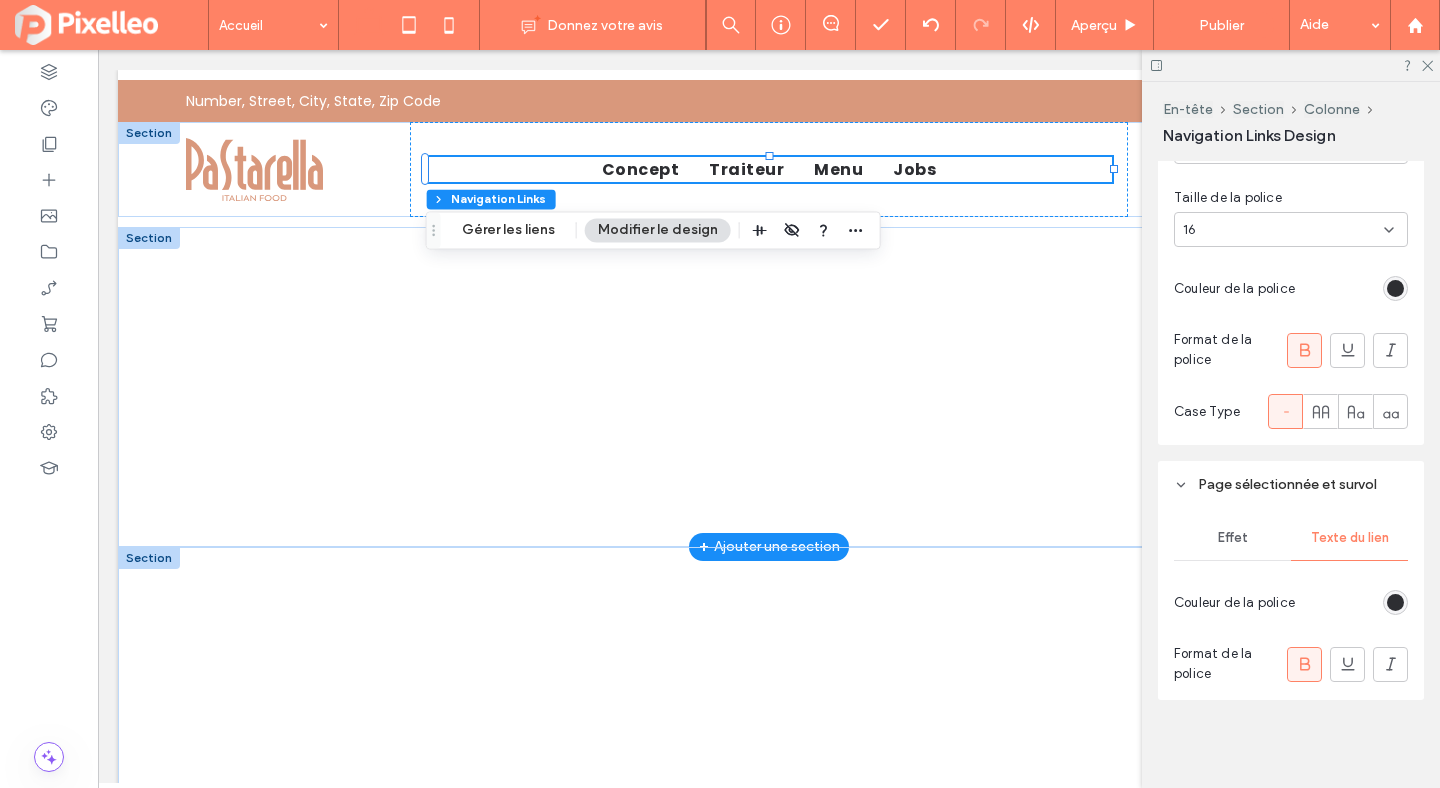 scroll, scrollTop: 703, scrollLeft: 0, axis: vertical 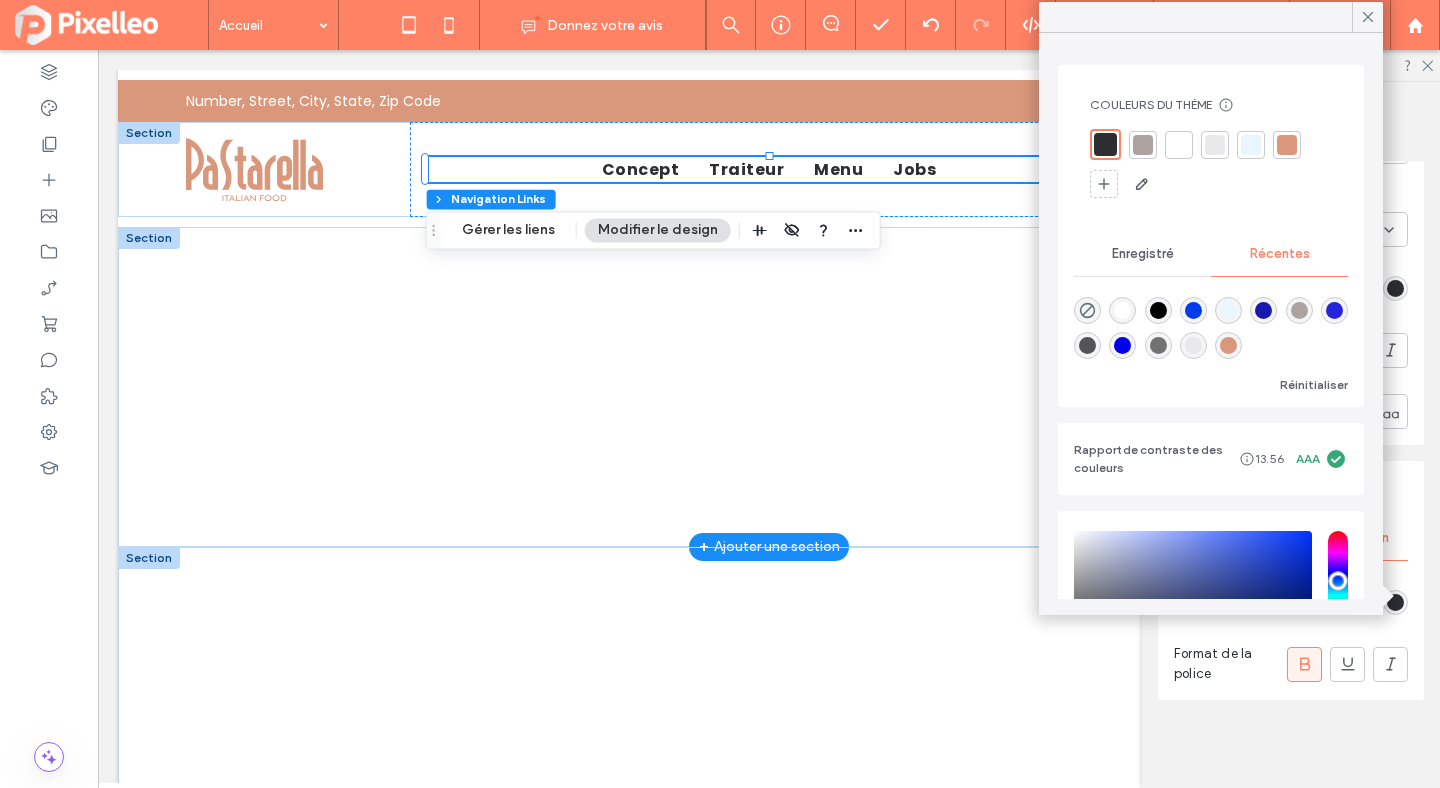 click at bounding box center [1228, 345] 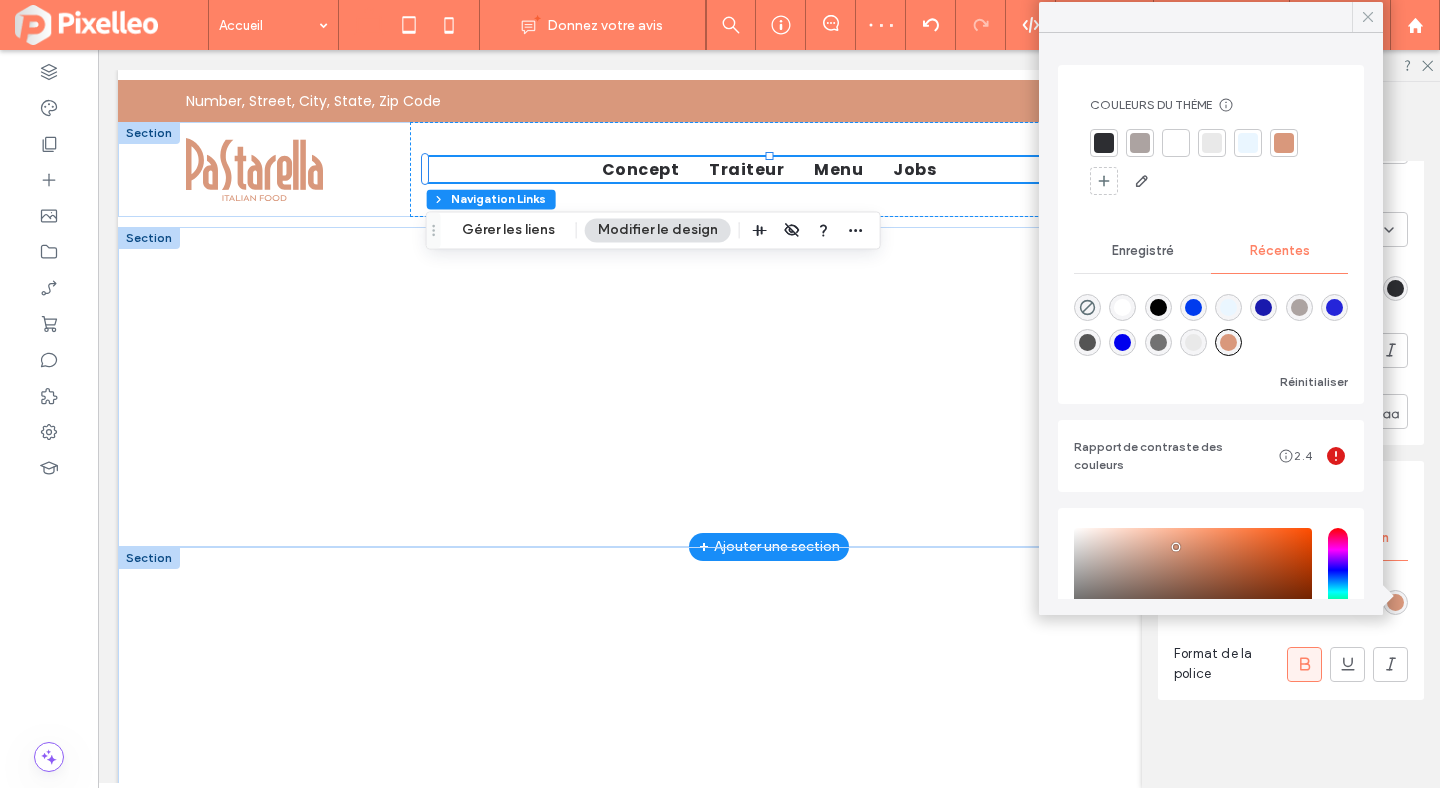 click 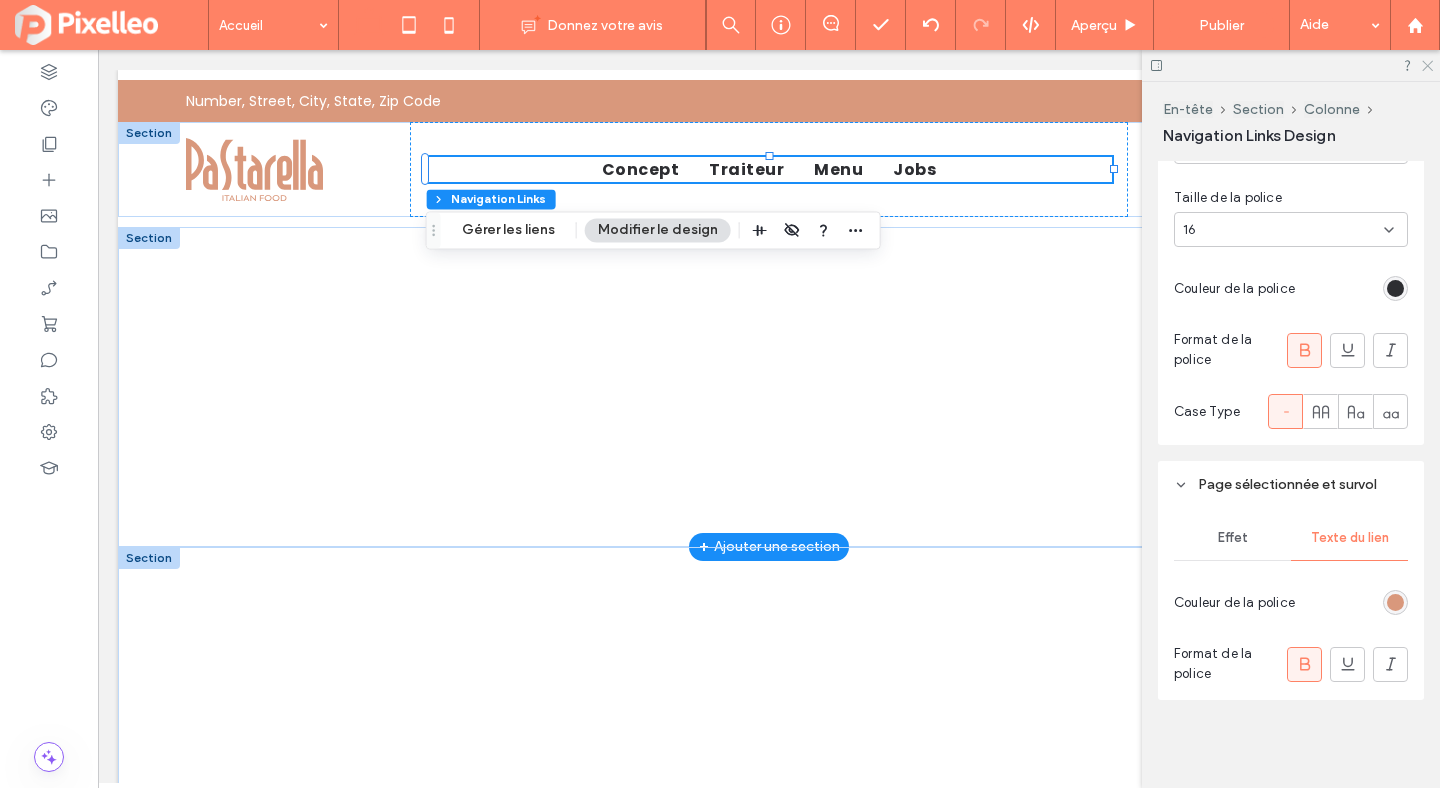 click 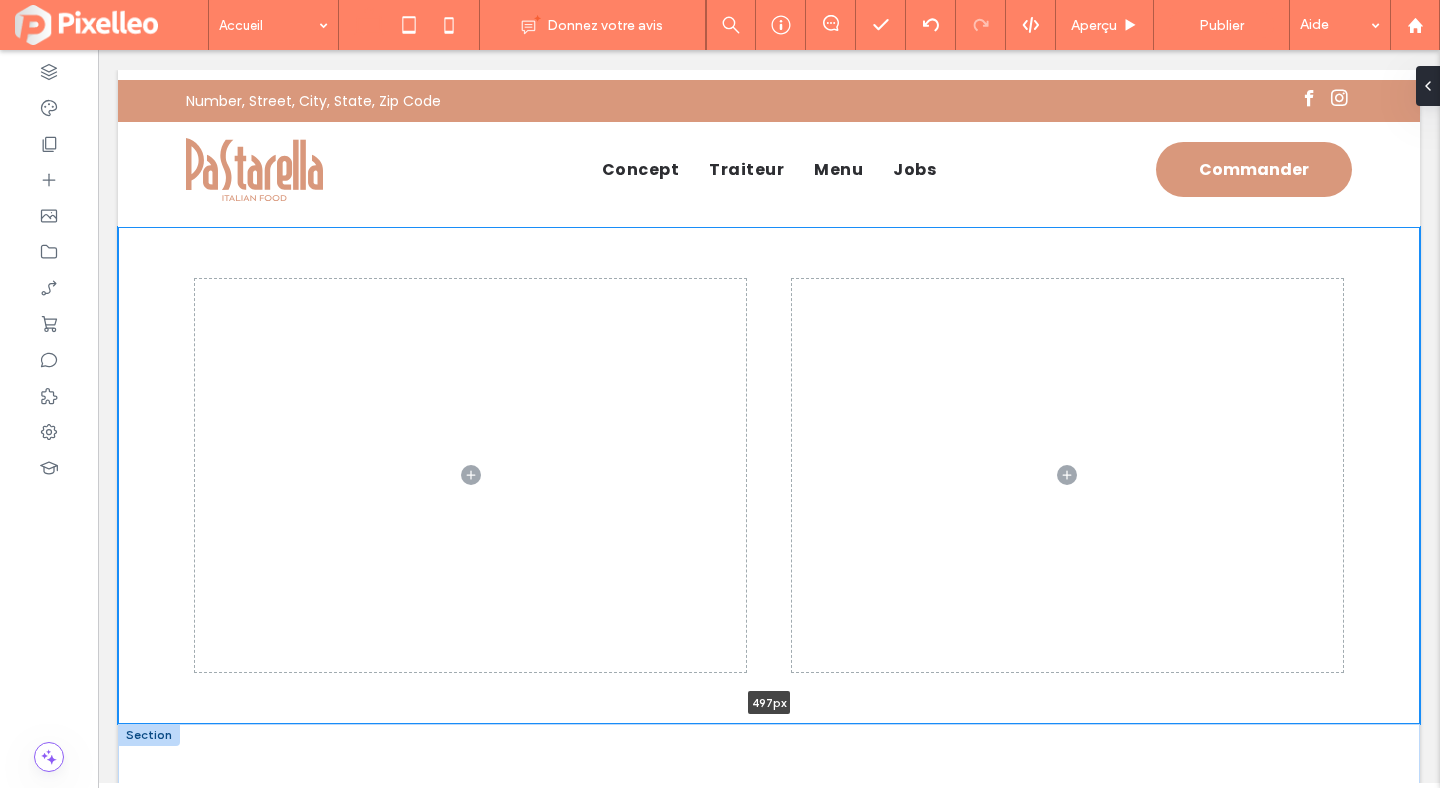 drag, startPoint x: 474, startPoint y: 549, endPoint x: 486, endPoint y: 726, distance: 177.40631 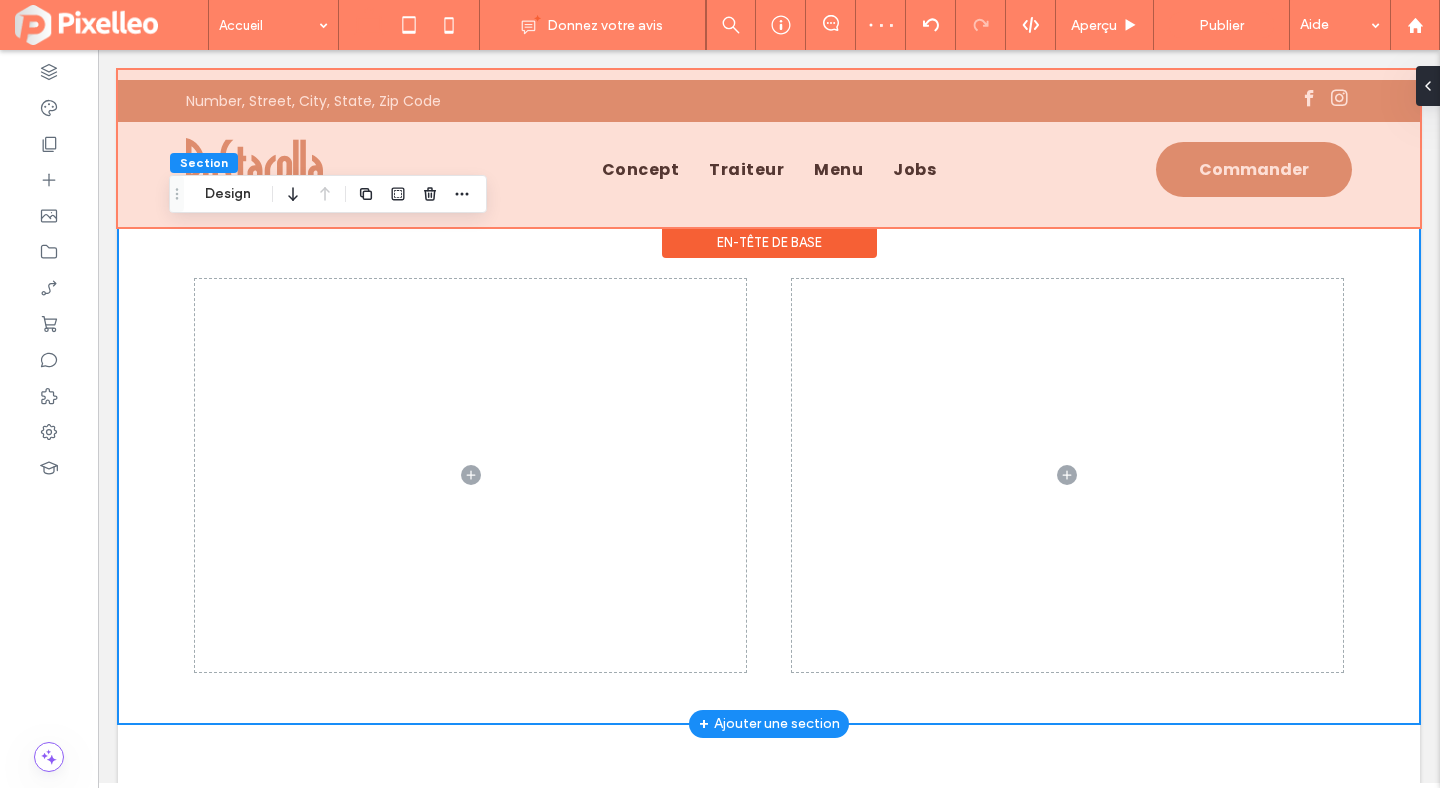 click at bounding box center (769, 148) 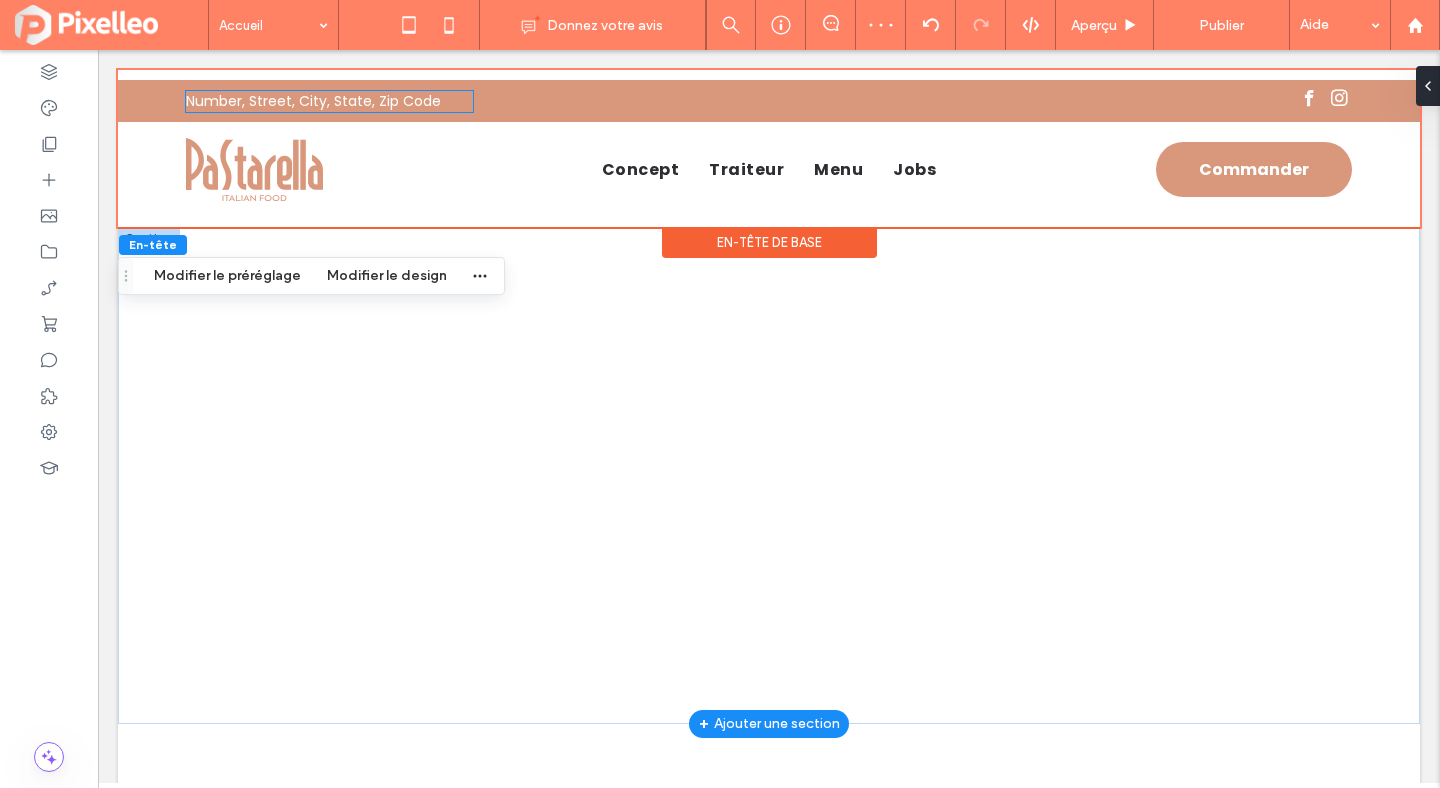 click on "Number, Street, City, State, Zip Code" at bounding box center (313, 101) 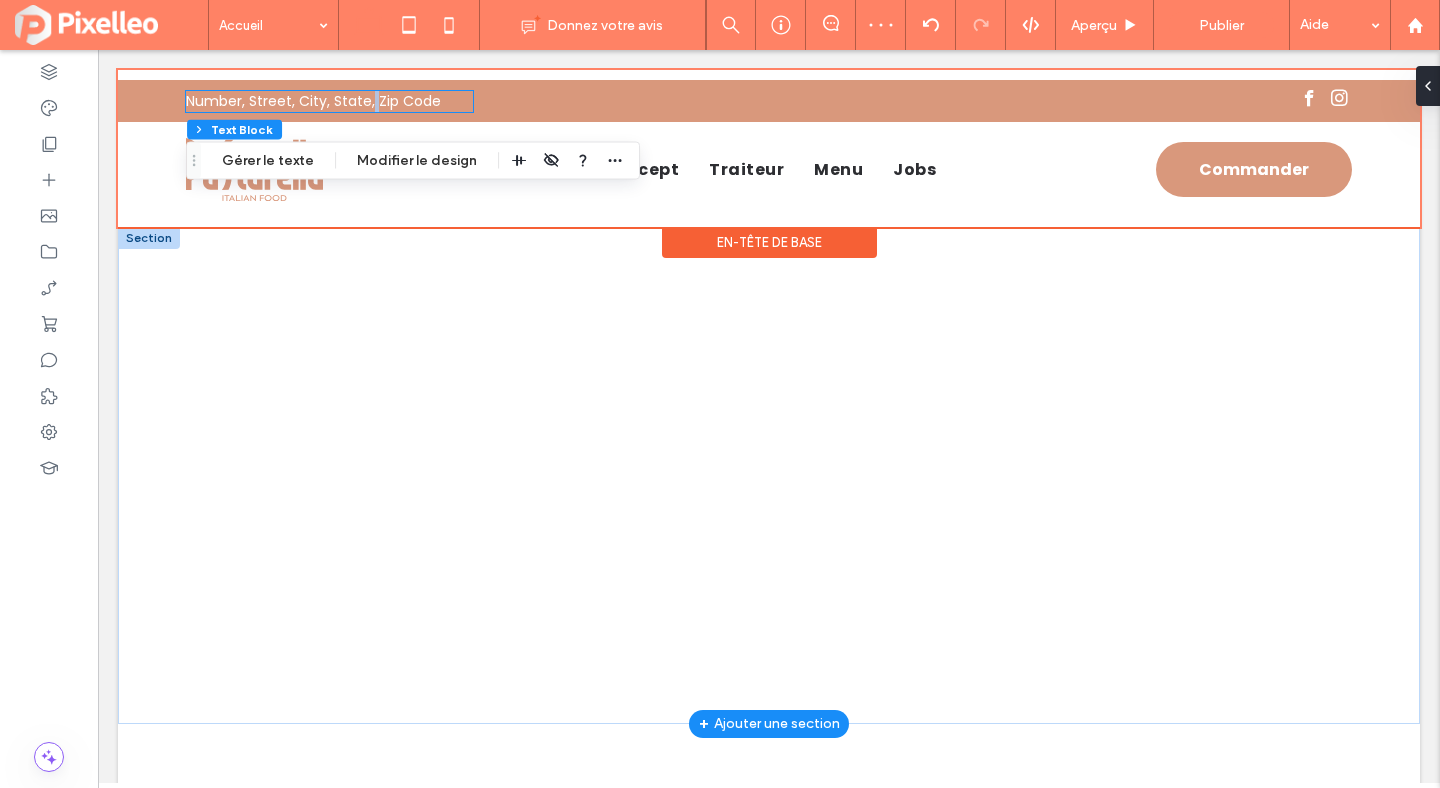 click on "Number, Street, City, State, Zip Code" at bounding box center [329, 101] 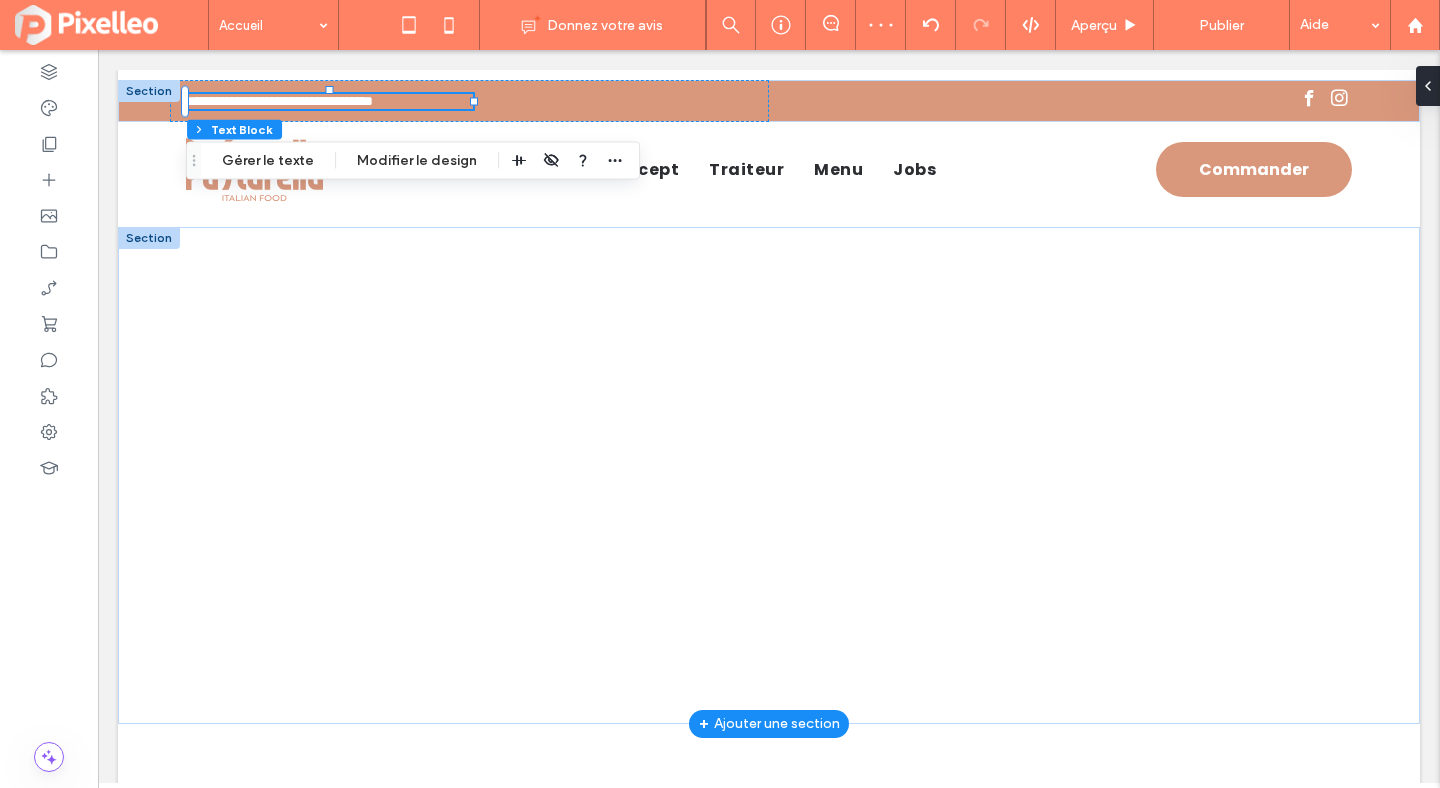 click on "**********" at bounding box center (279, 101) 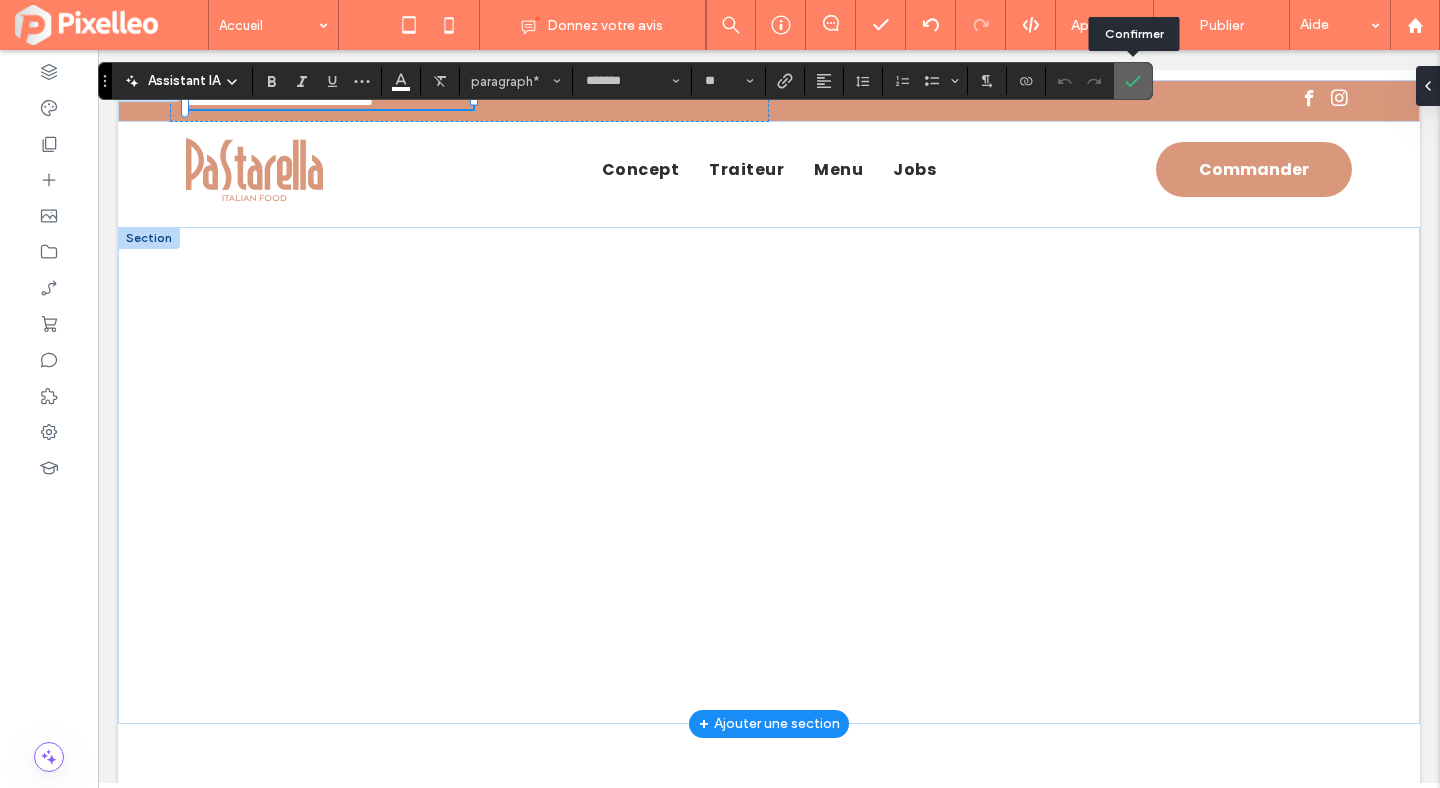 click 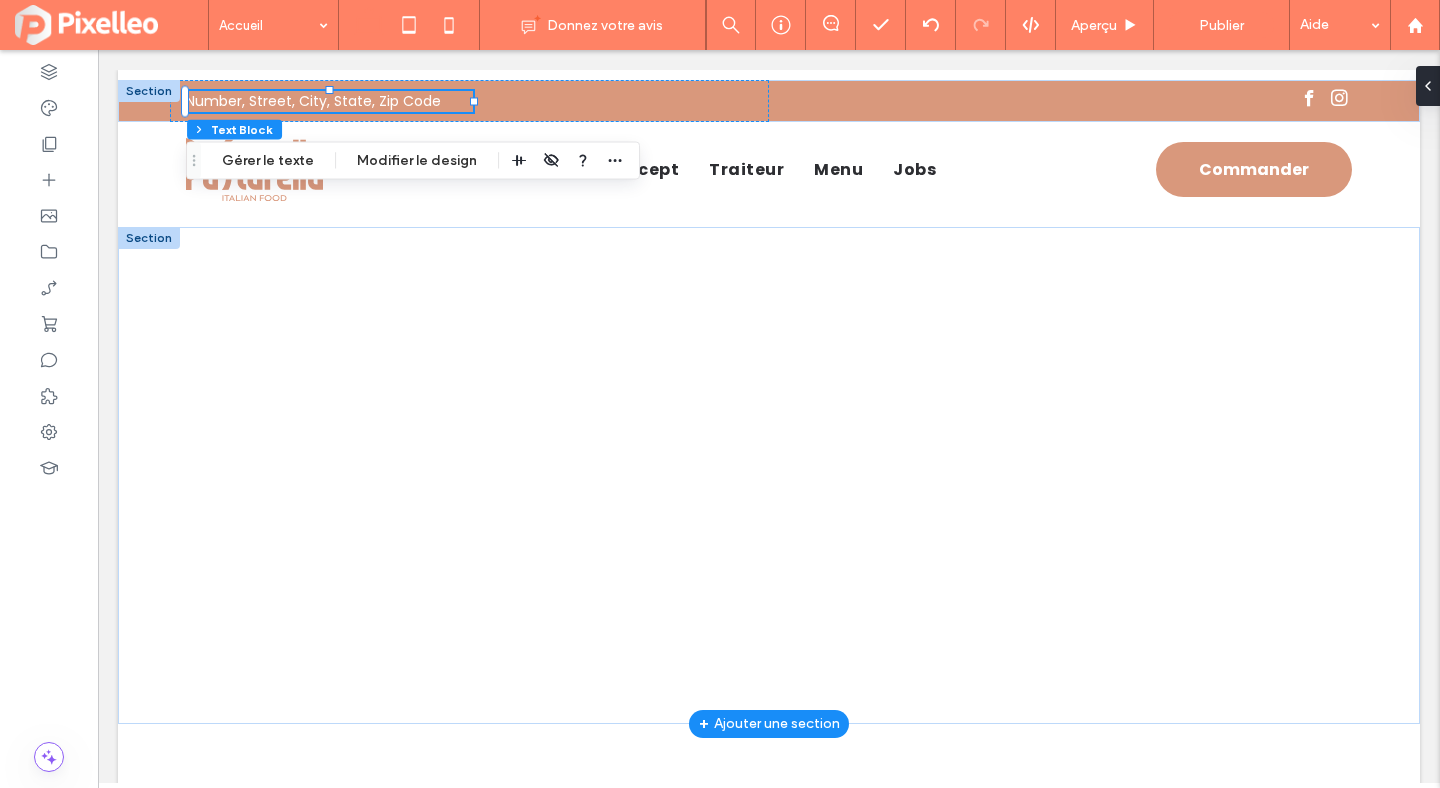 click on "Number, Street, City, State, Zip Code" at bounding box center (313, 101) 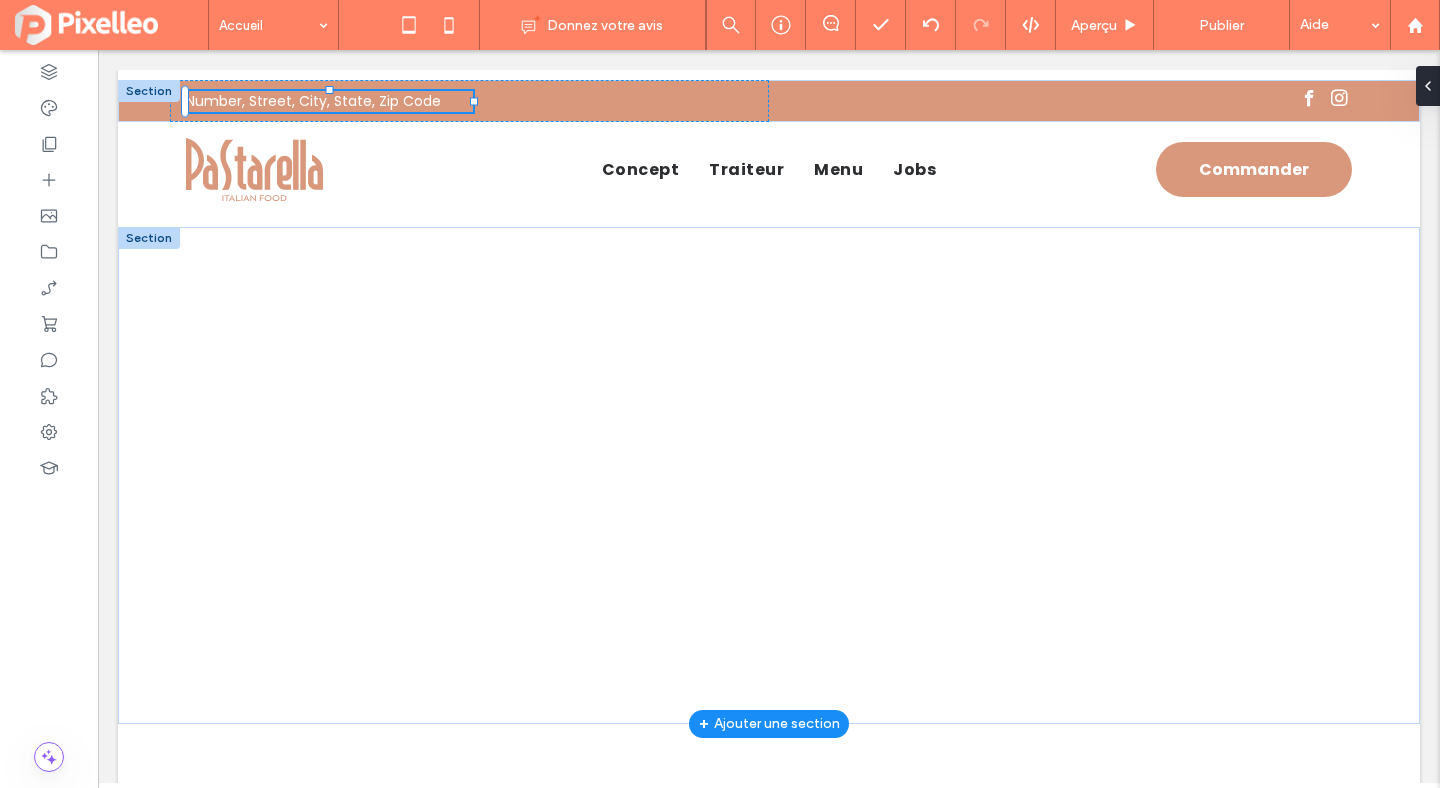 type on "*******" 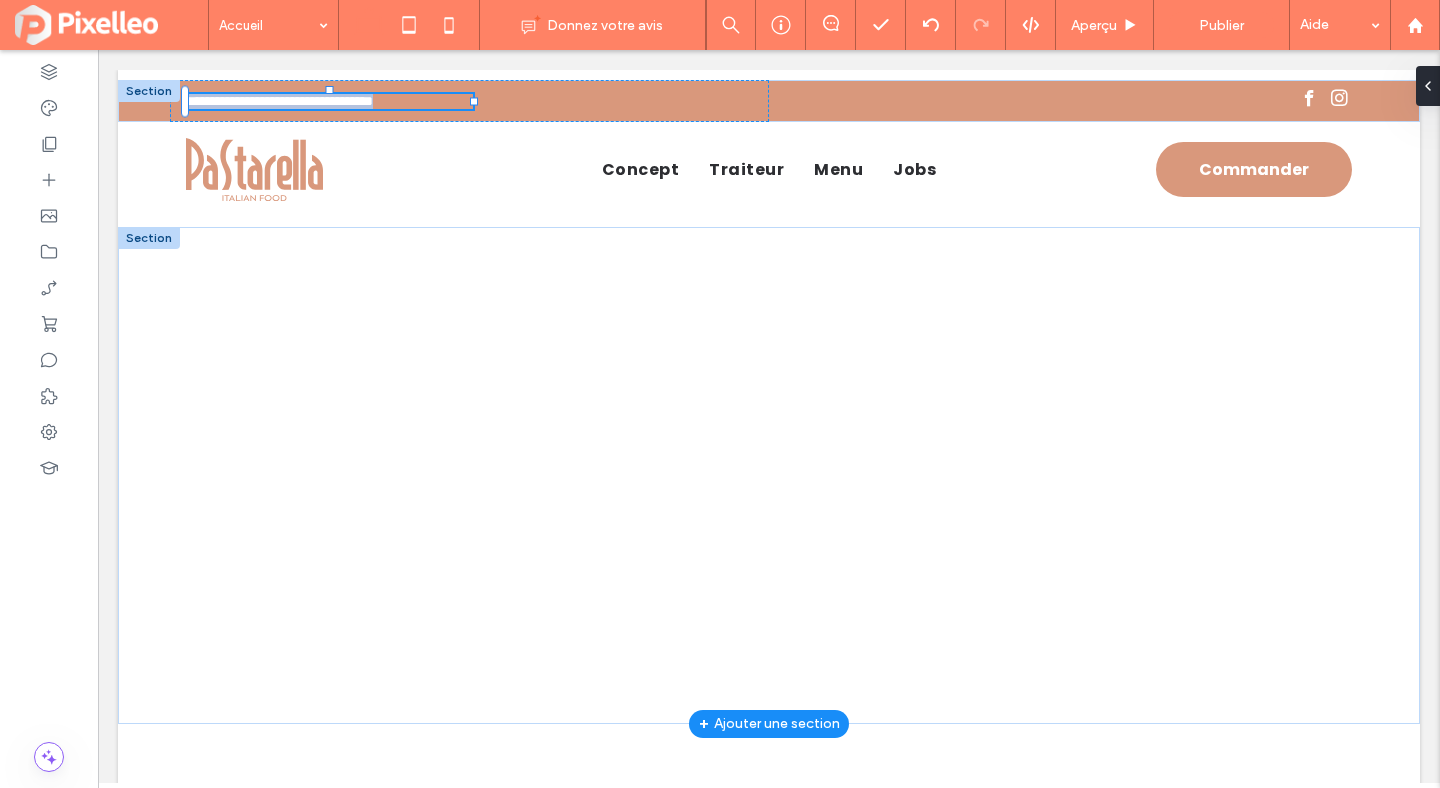 click on "**********" at bounding box center (279, 101) 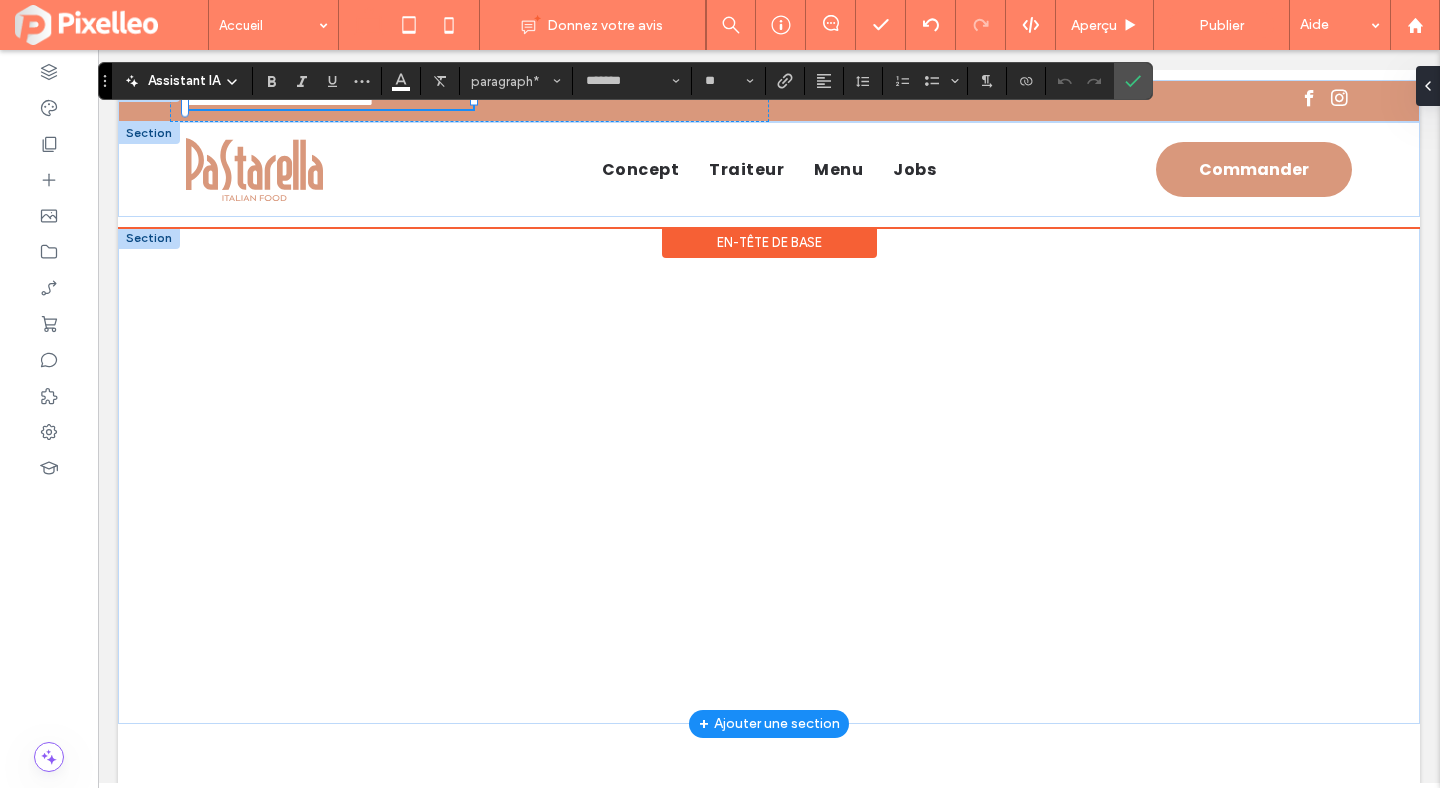 type on "**" 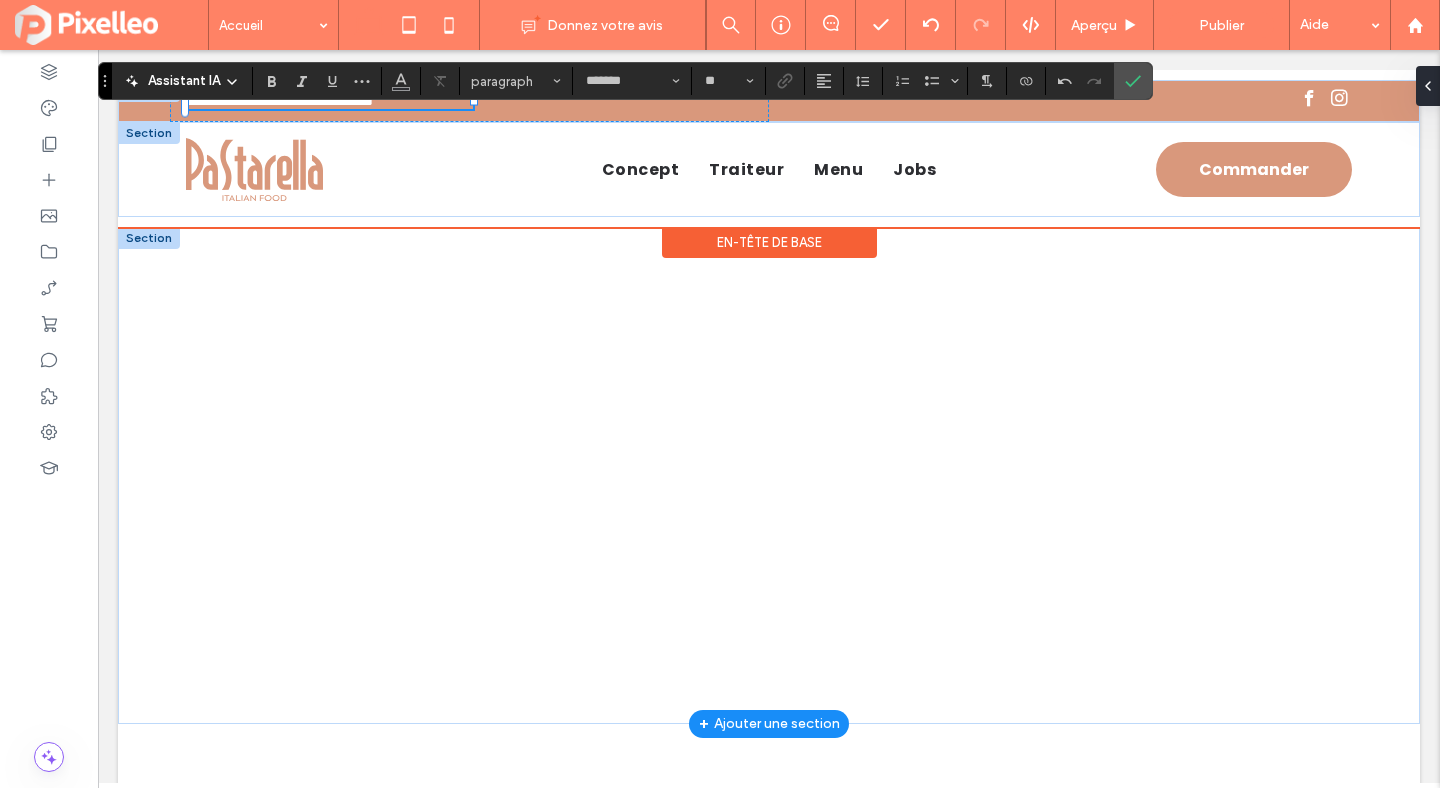 scroll, scrollTop: 0, scrollLeft: 0, axis: both 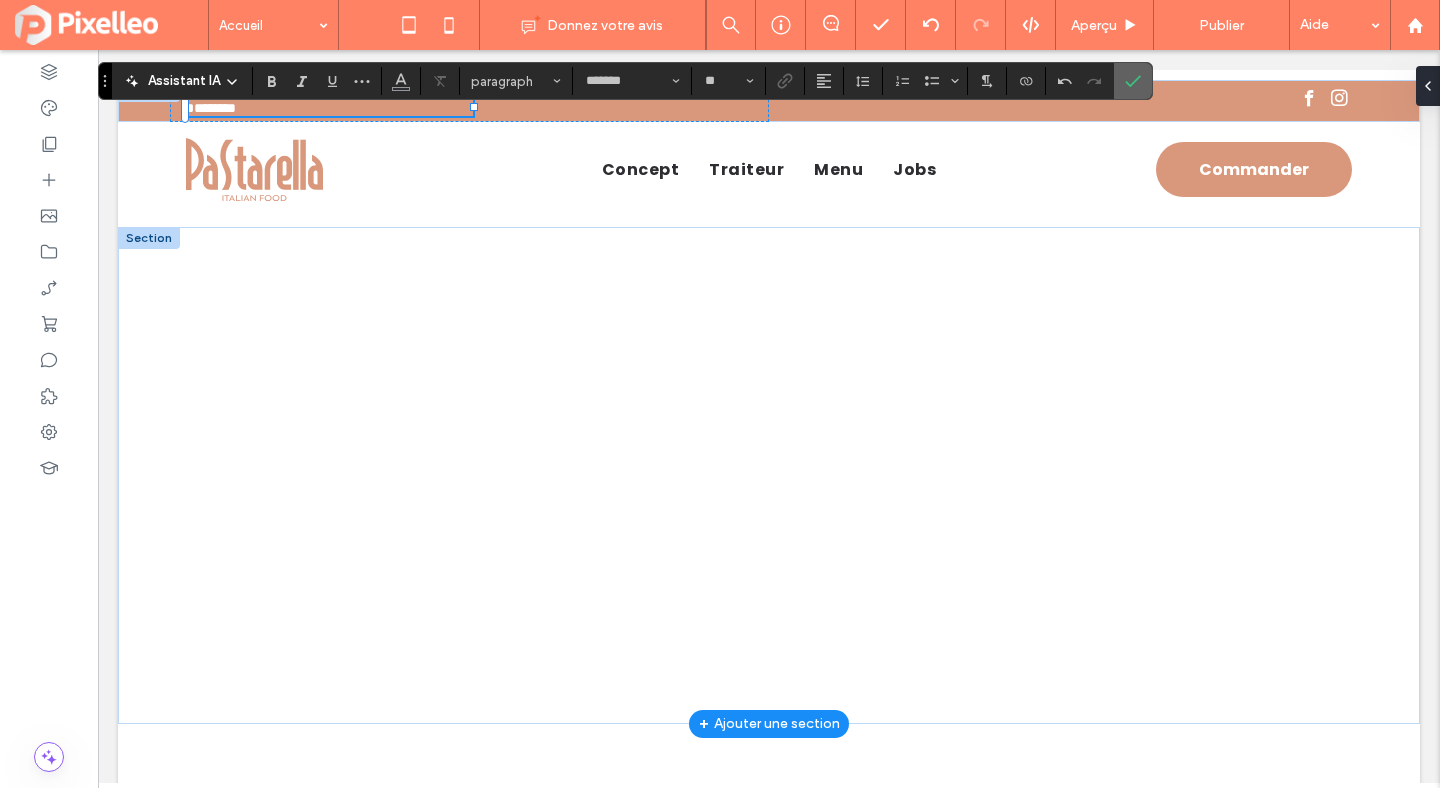 click 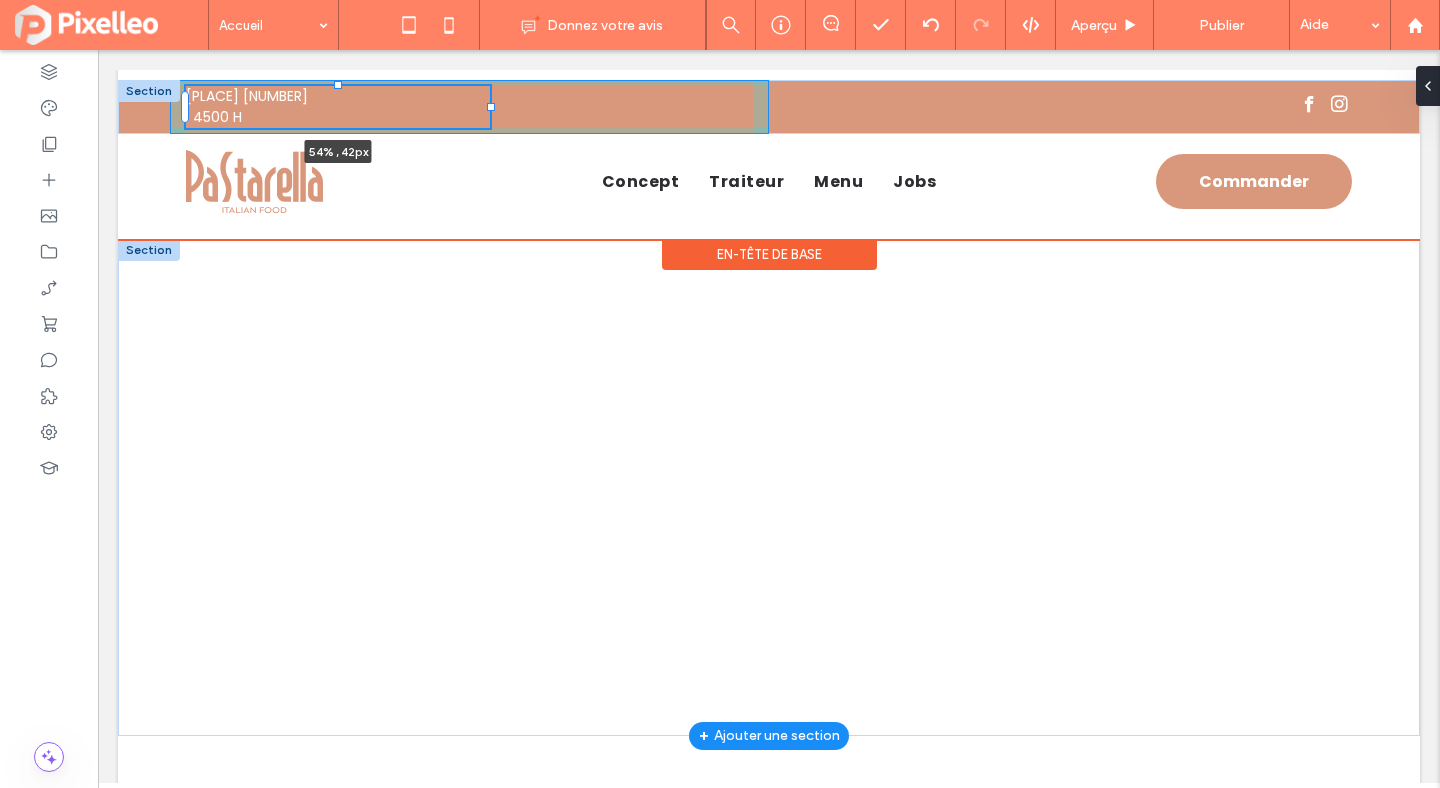 drag, startPoint x: 473, startPoint y: 106, endPoint x: 490, endPoint y: 113, distance: 18.384777 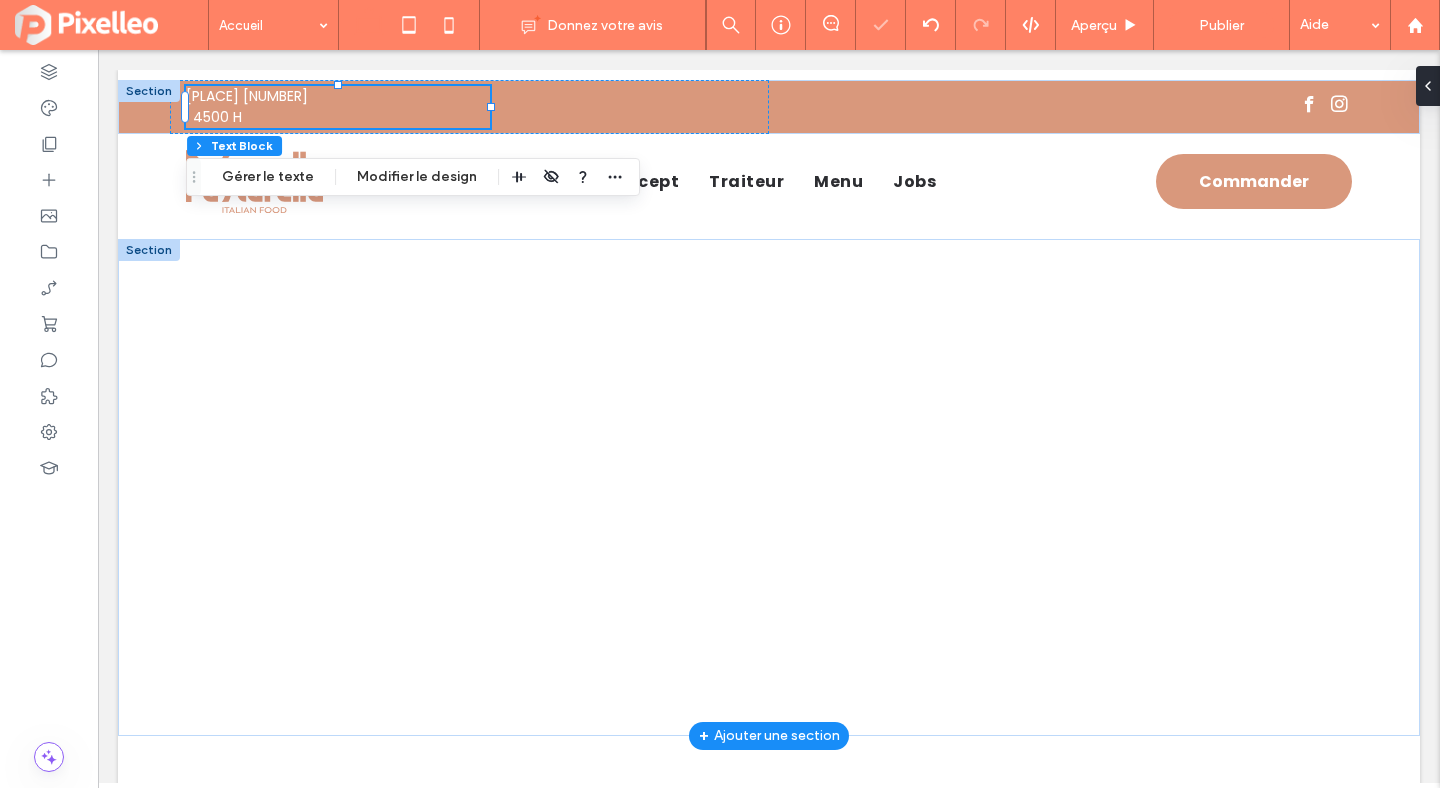 click on ": 4500 H" at bounding box center [338, 117] 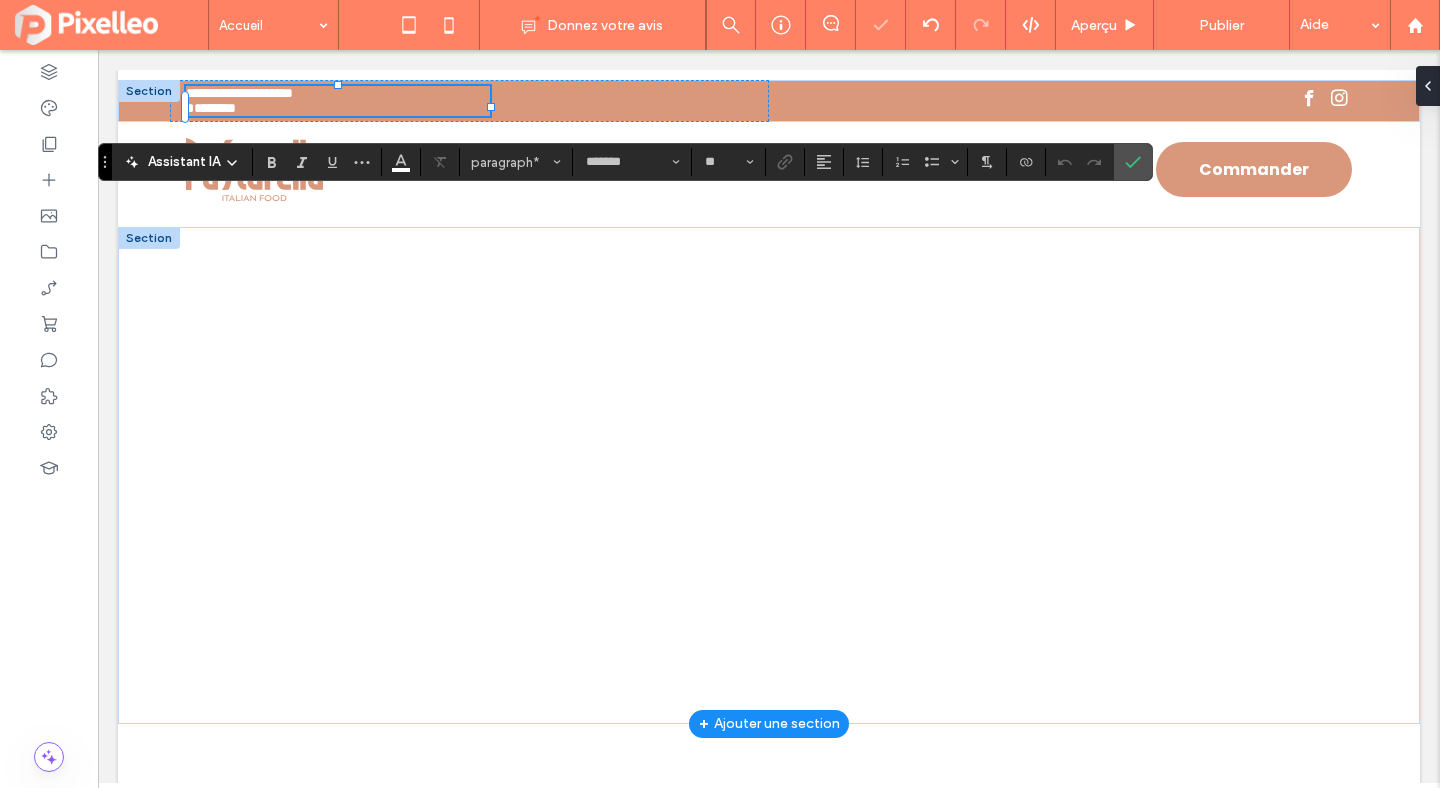type 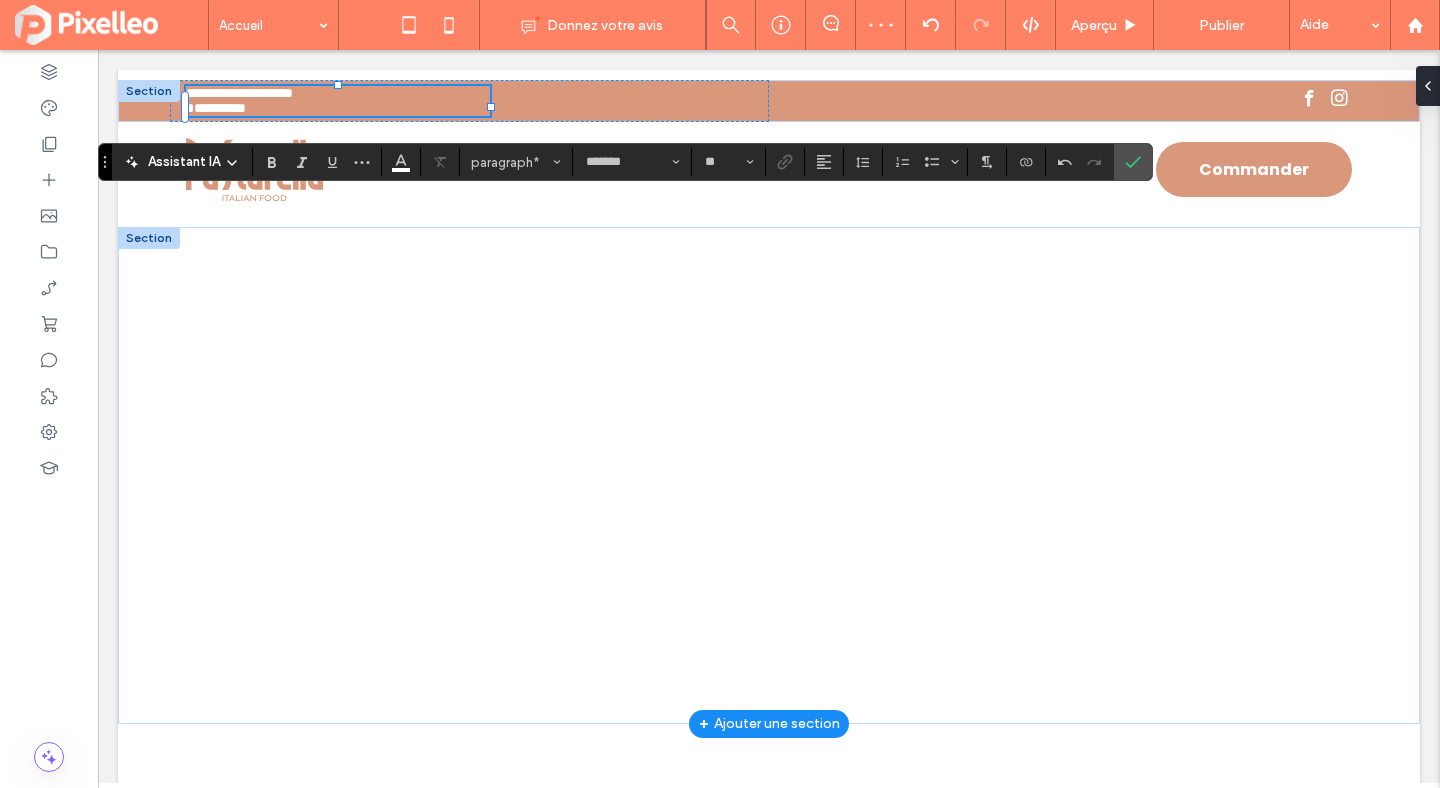 click on "**********" at bounding box center [216, 108] 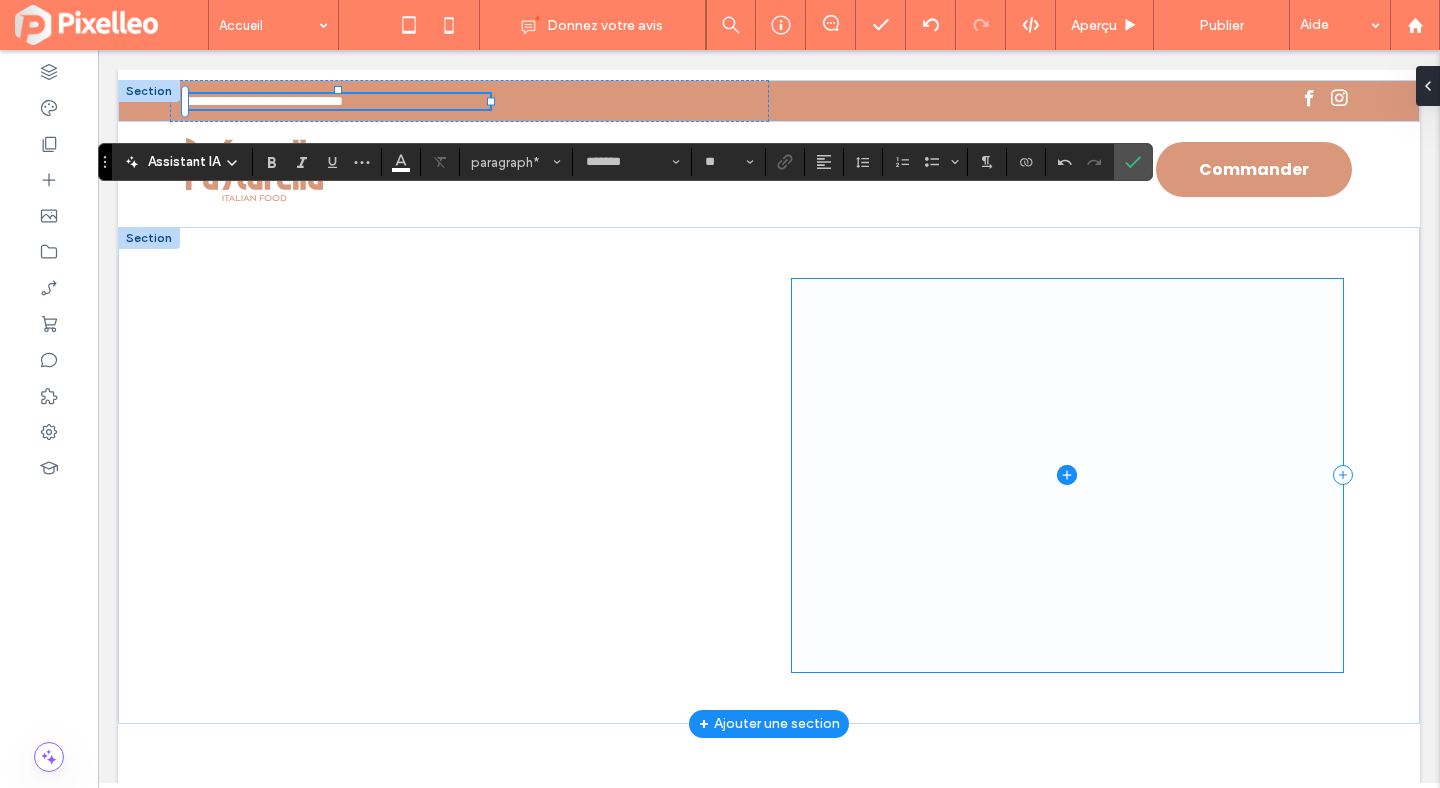 click at bounding box center [1067, 475] 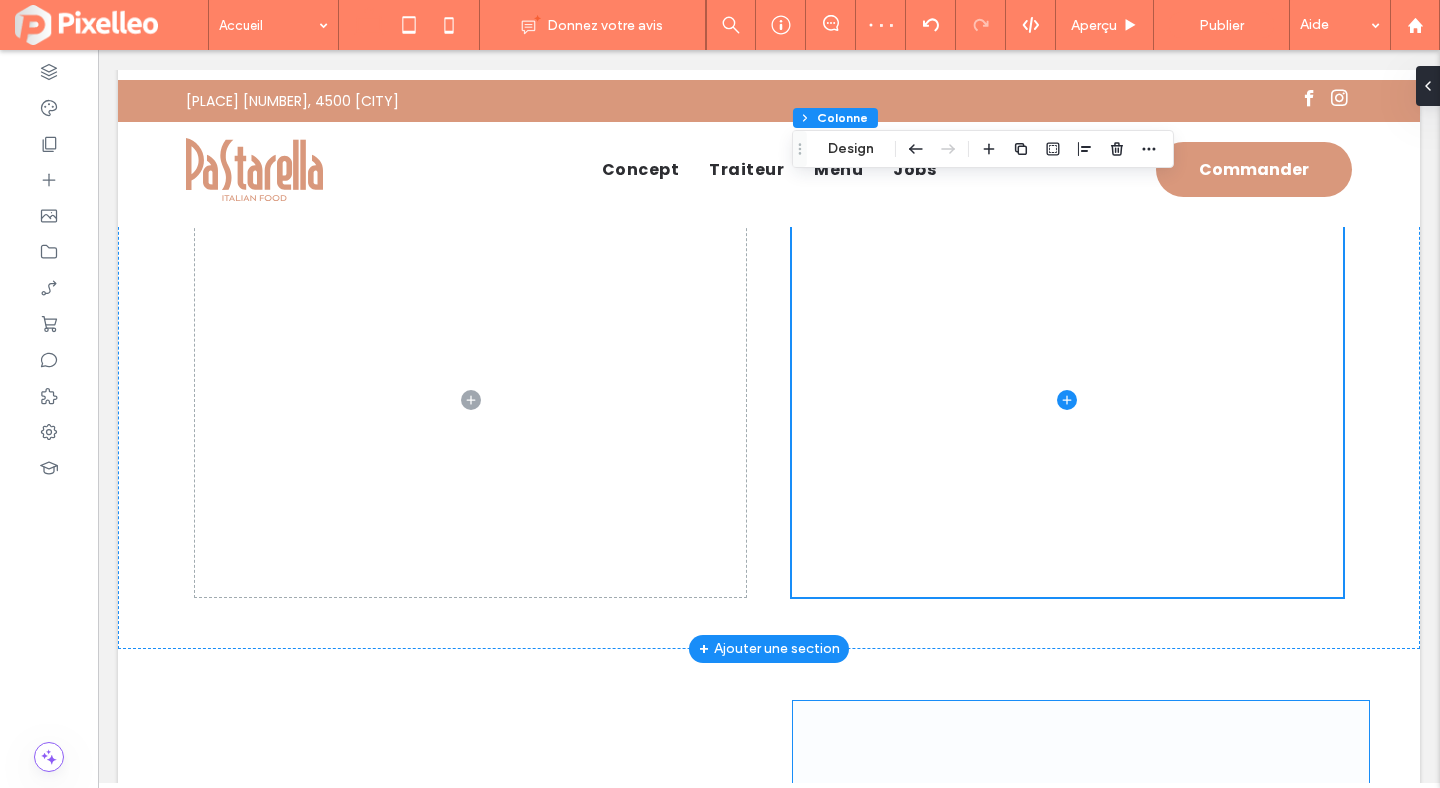 scroll, scrollTop: 0, scrollLeft: 0, axis: both 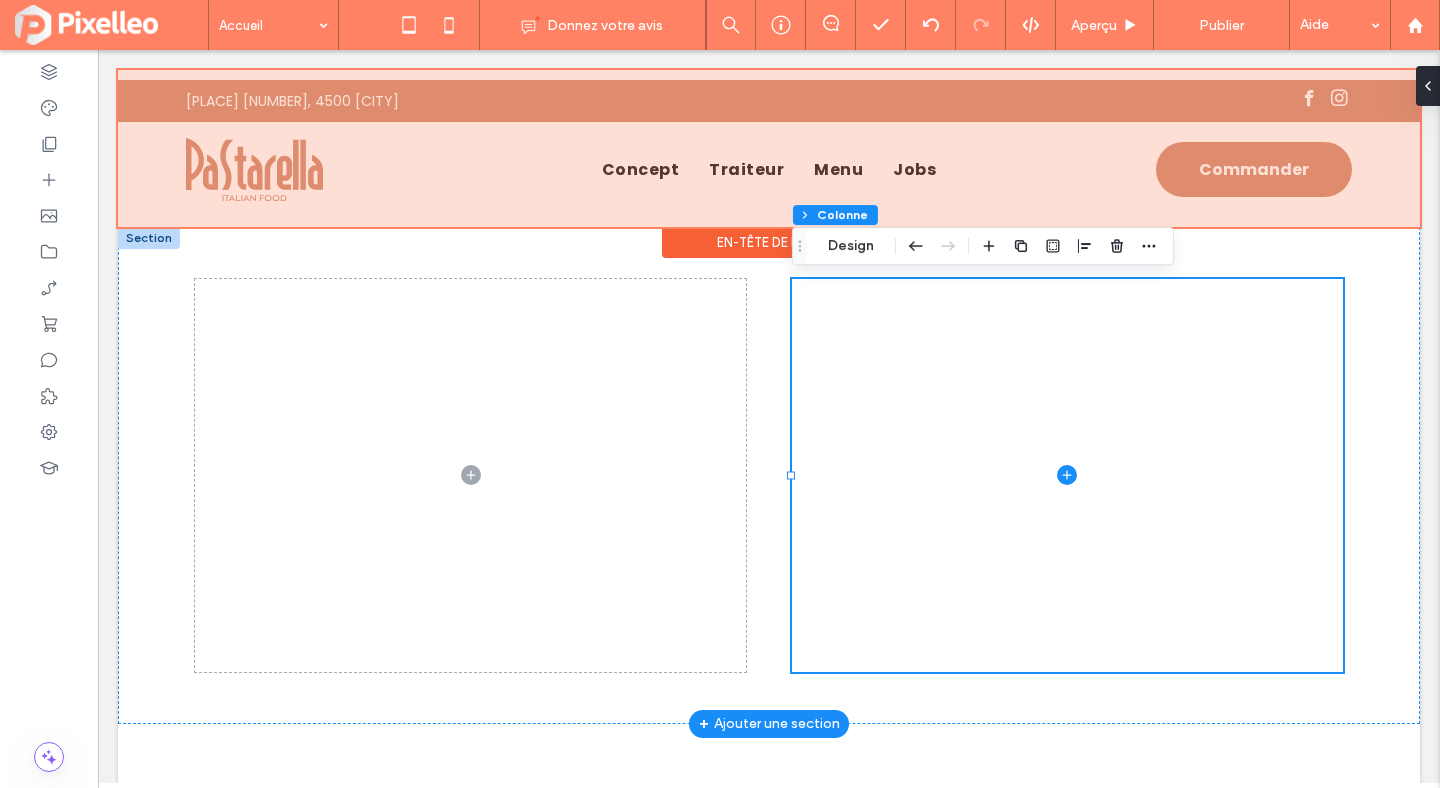 click at bounding box center (769, 148) 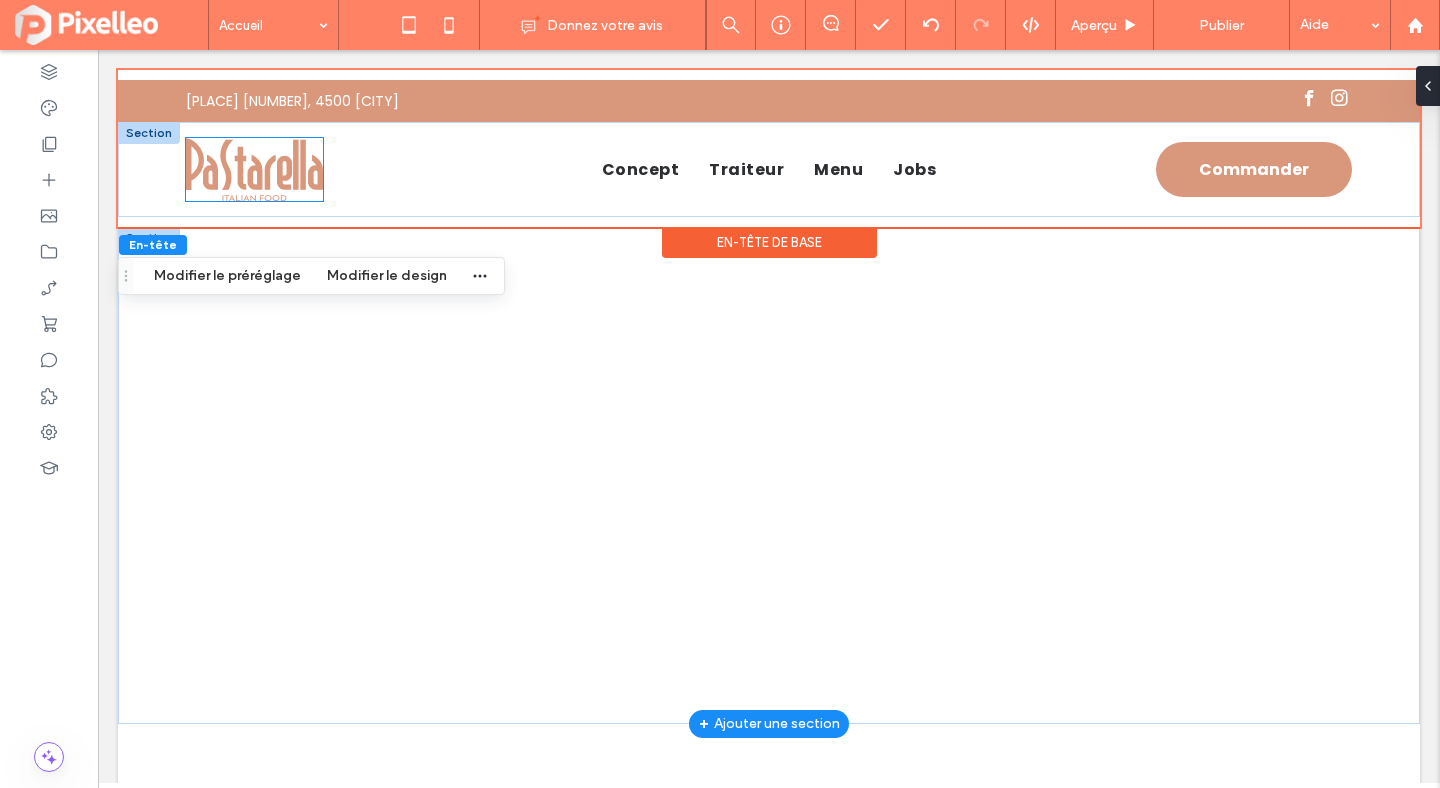 click at bounding box center [254, 169] 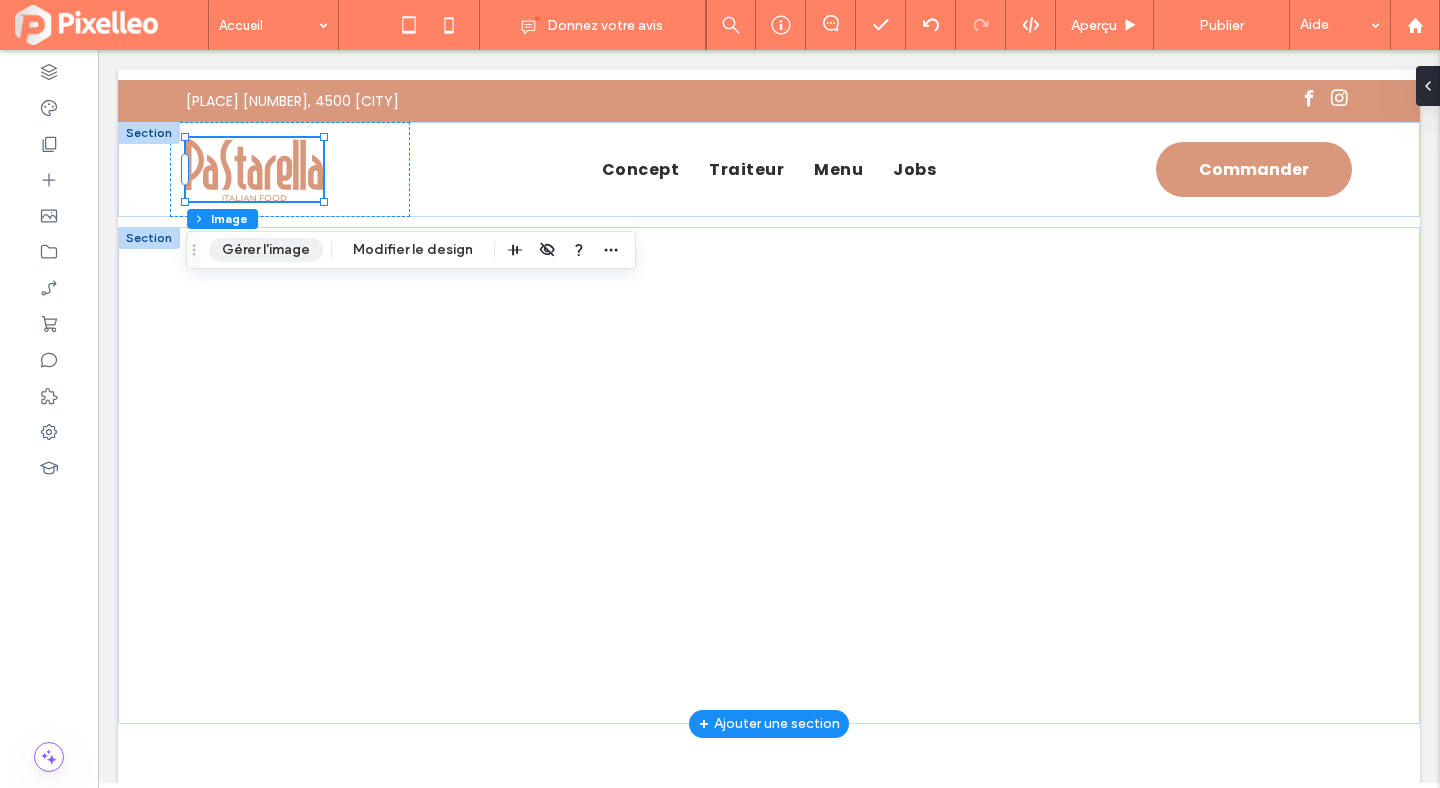 click on "Gérer l'image" at bounding box center [266, 250] 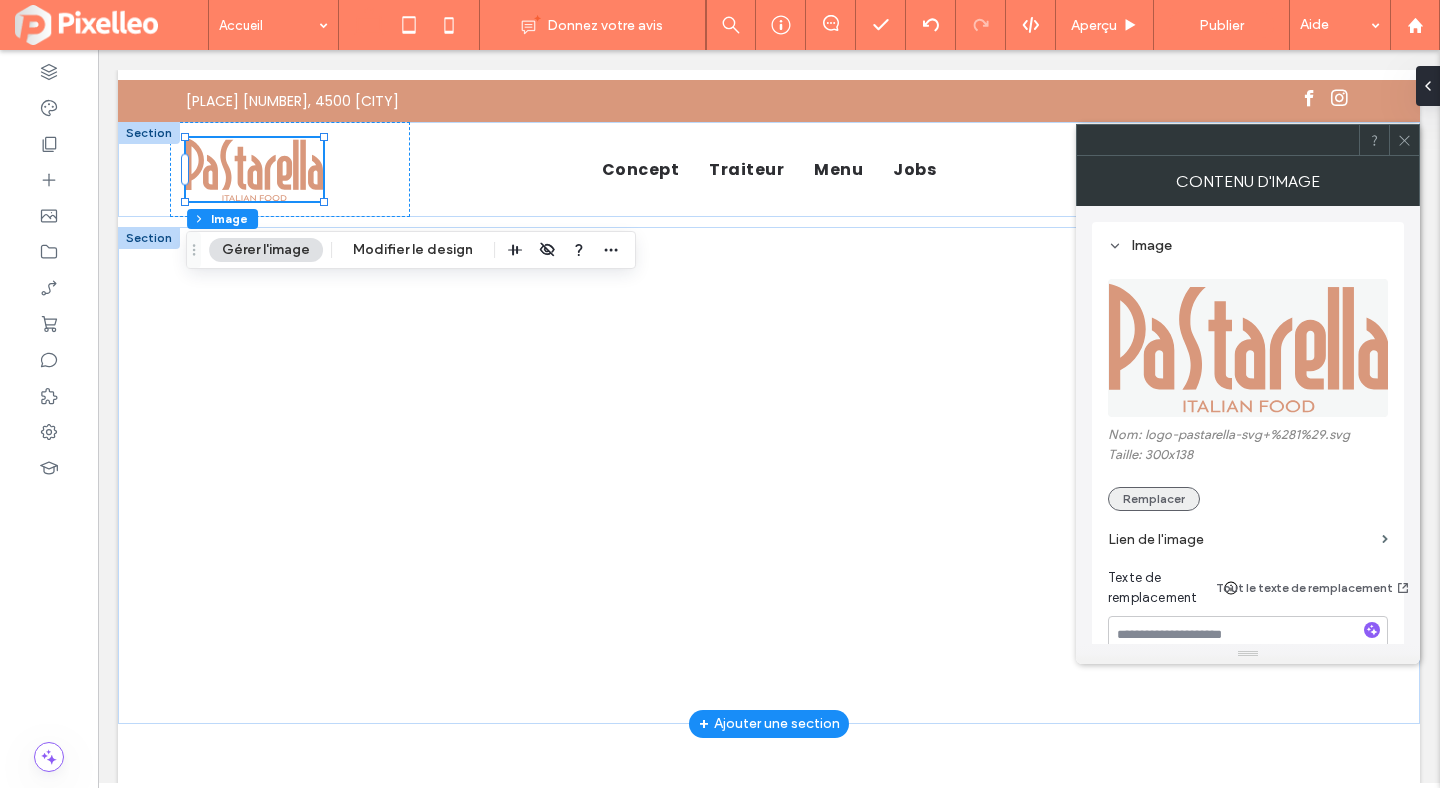 click on "Remplacer" at bounding box center [1154, 499] 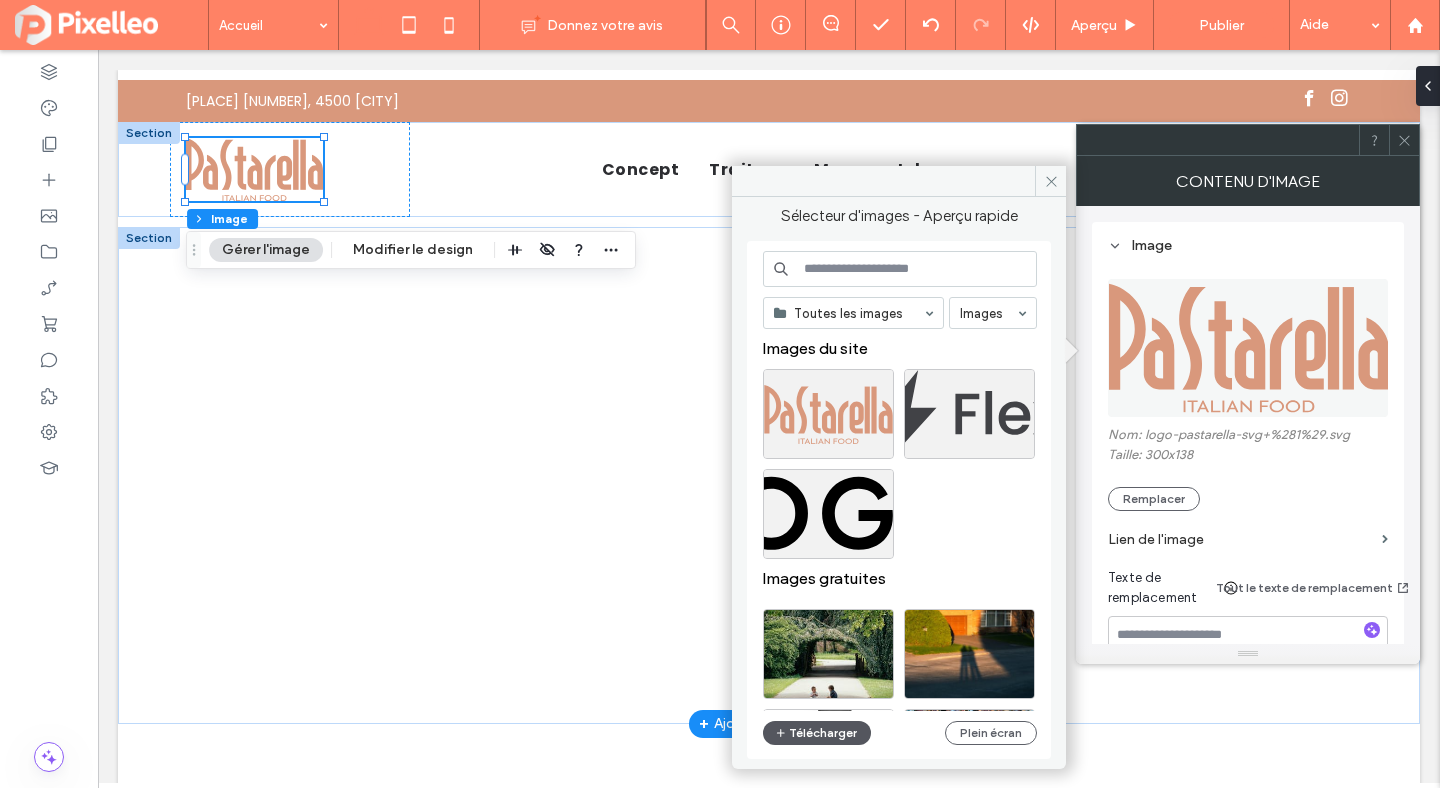 click on "Télécharger" at bounding box center (817, 733) 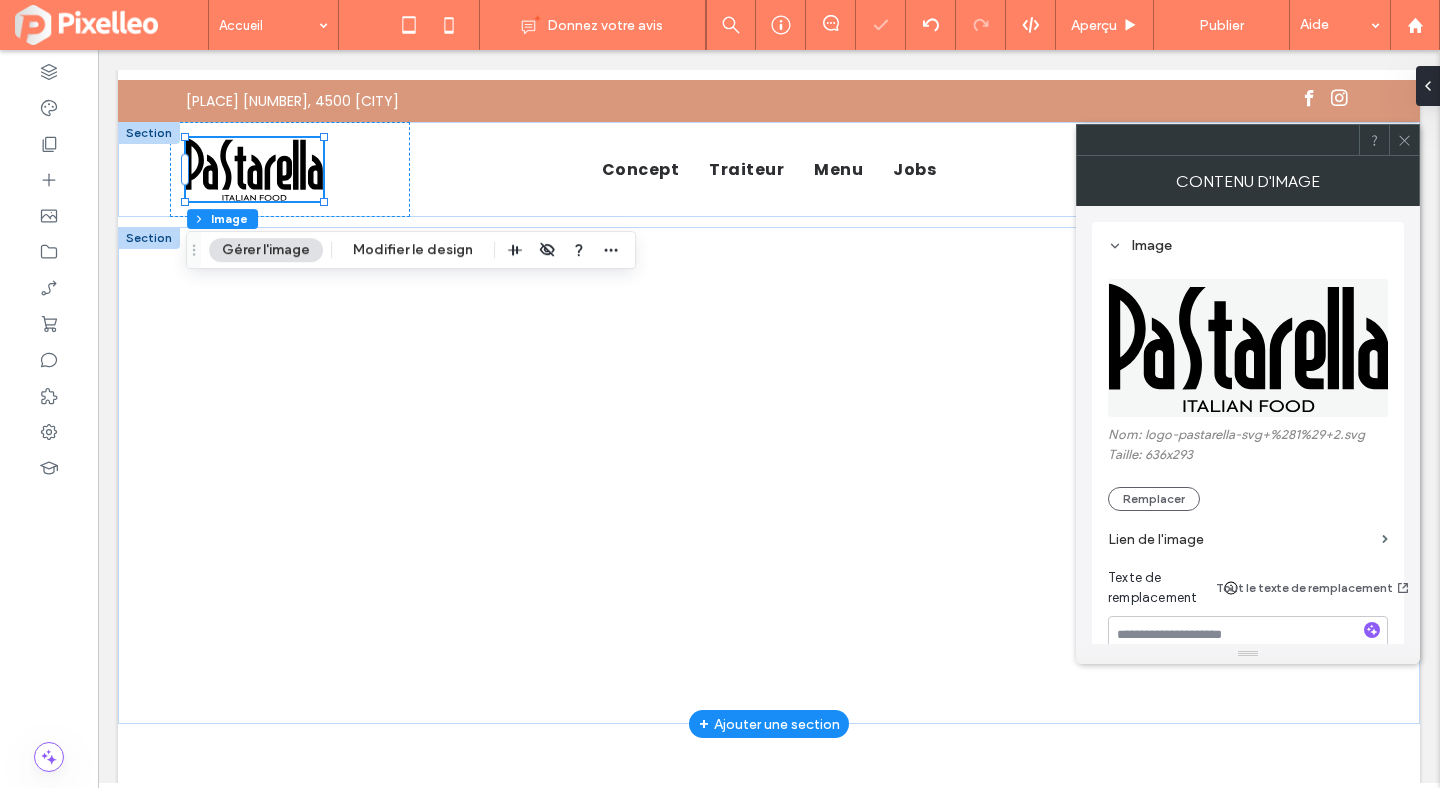 click 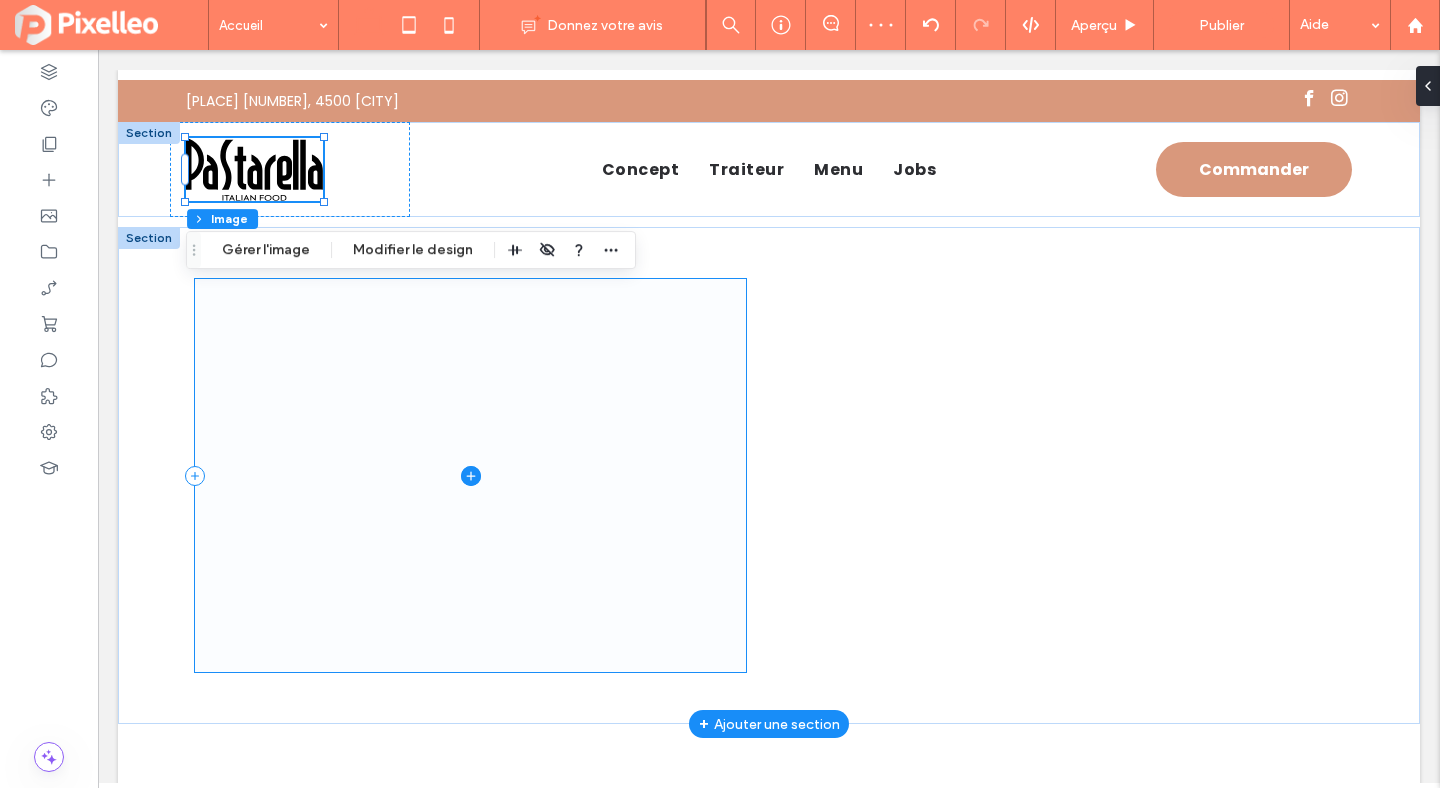 click at bounding box center (470, 475) 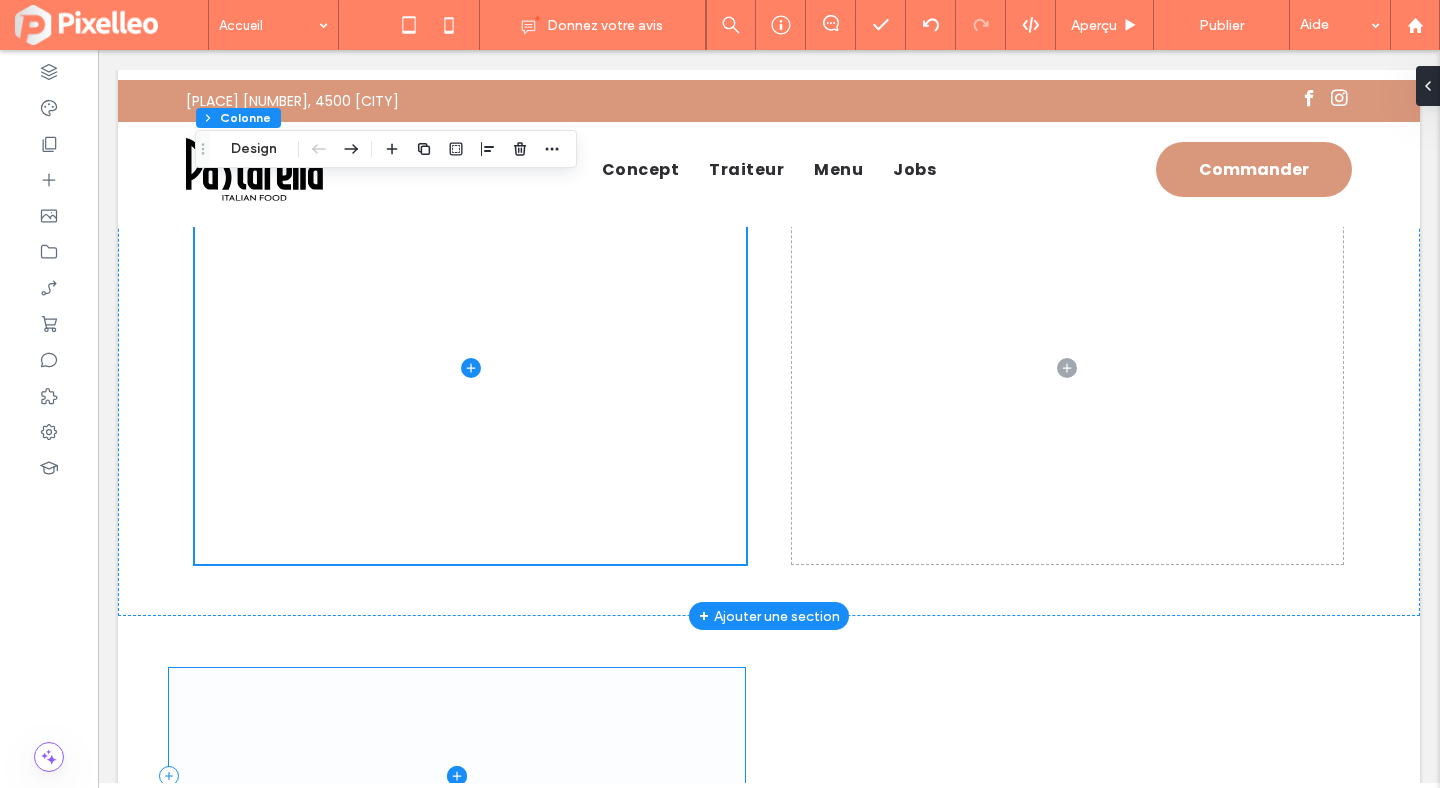 scroll, scrollTop: 0, scrollLeft: 0, axis: both 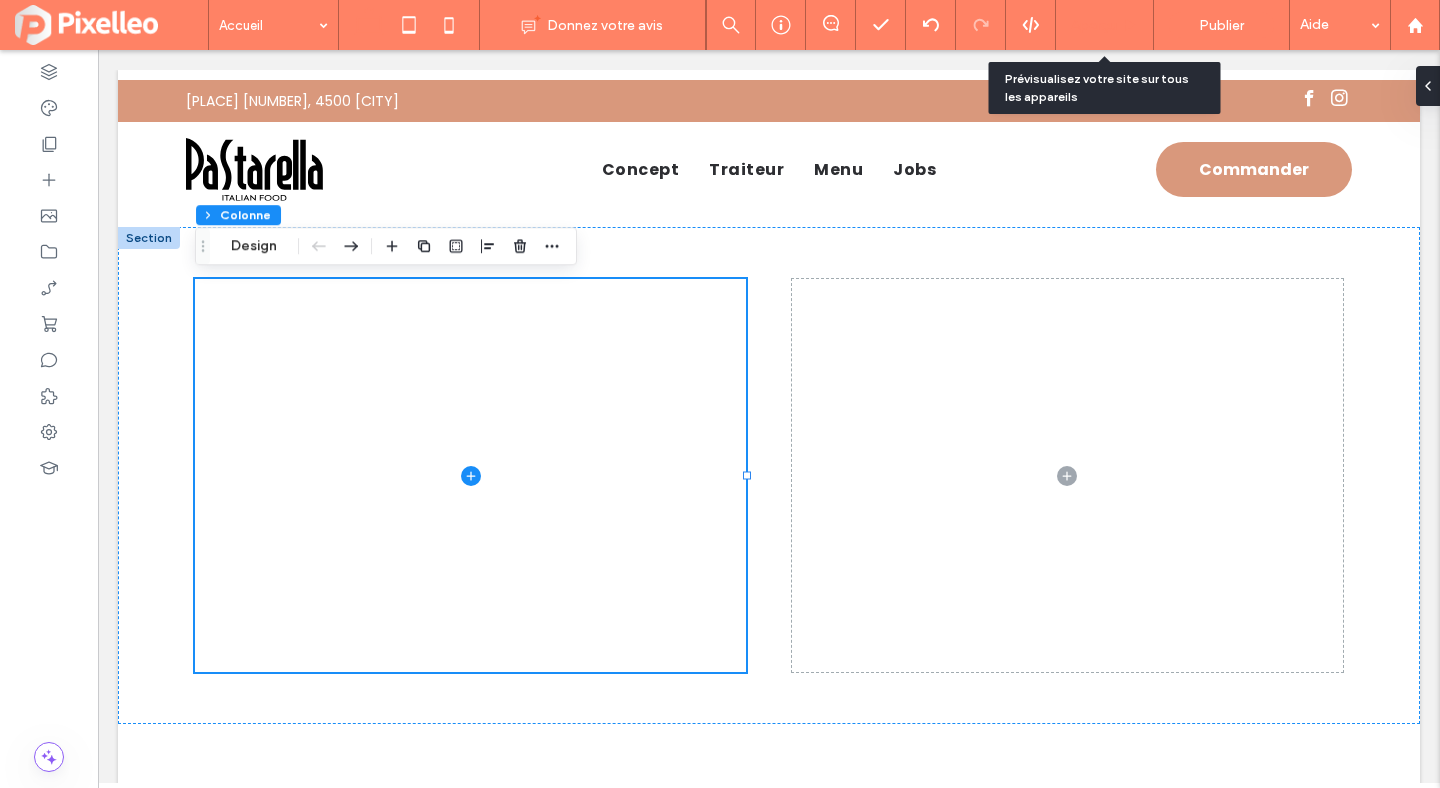 click on "Aperçu" at bounding box center [1104, 25] 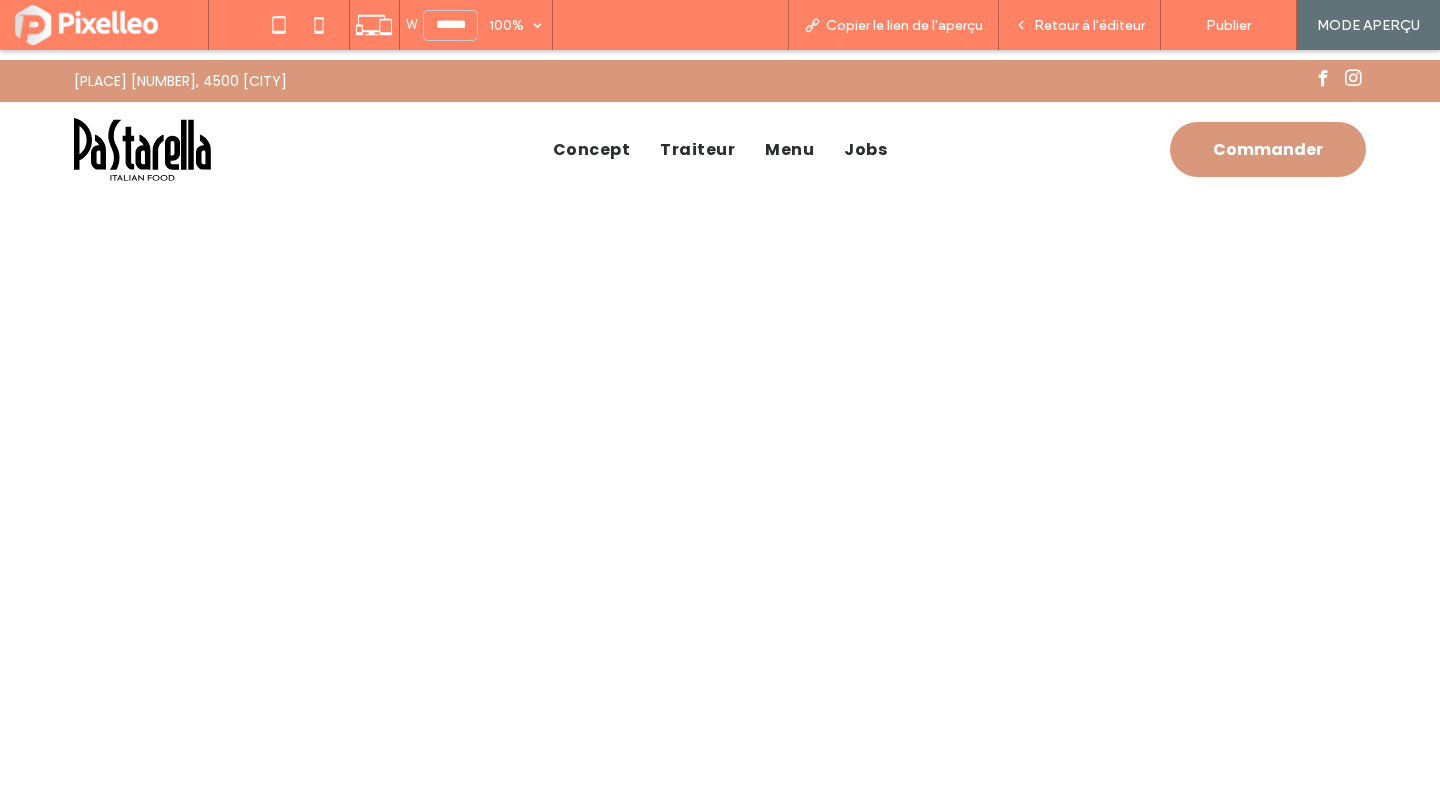 click on "Retour à l'éditeur" at bounding box center (1089, 25) 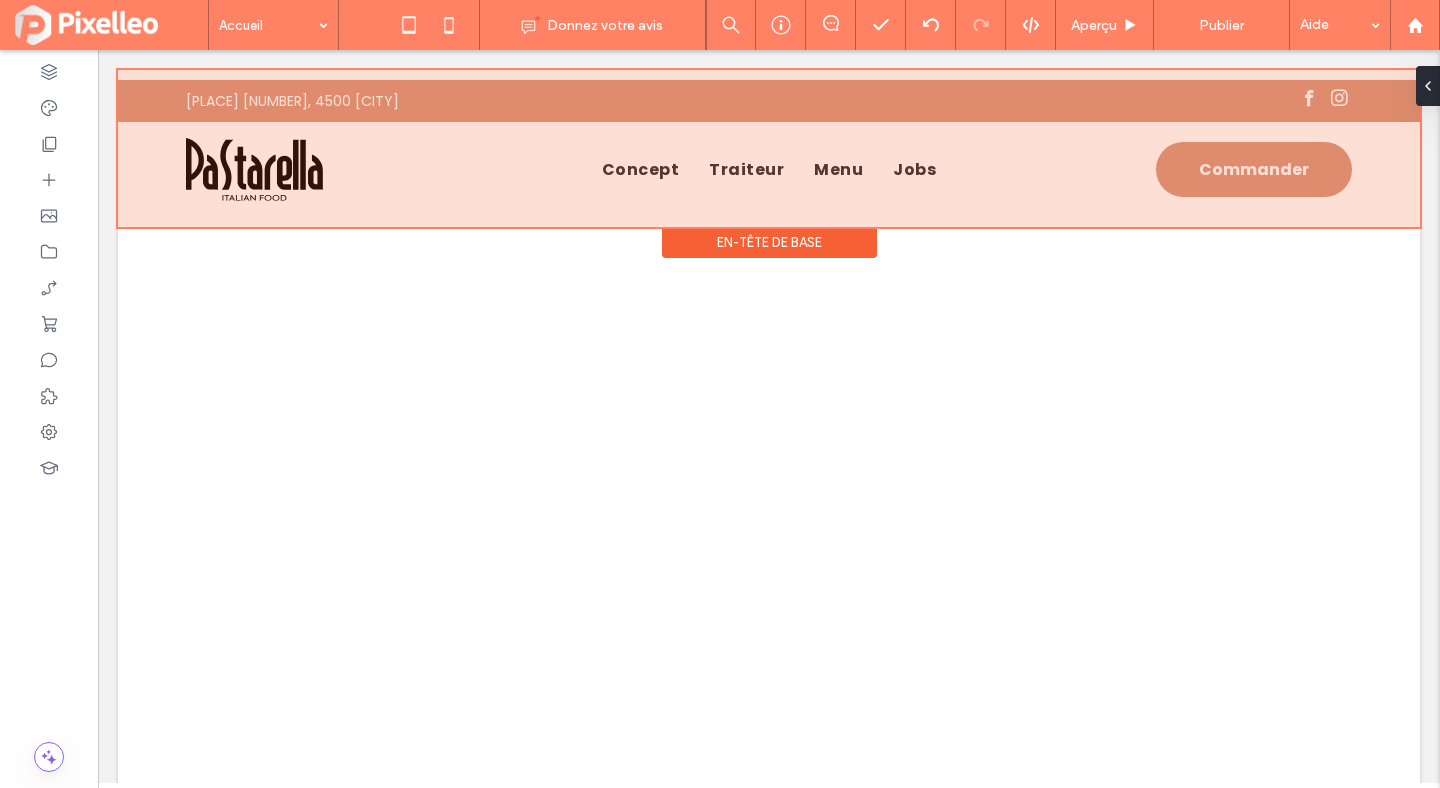 click at bounding box center [769, 148] 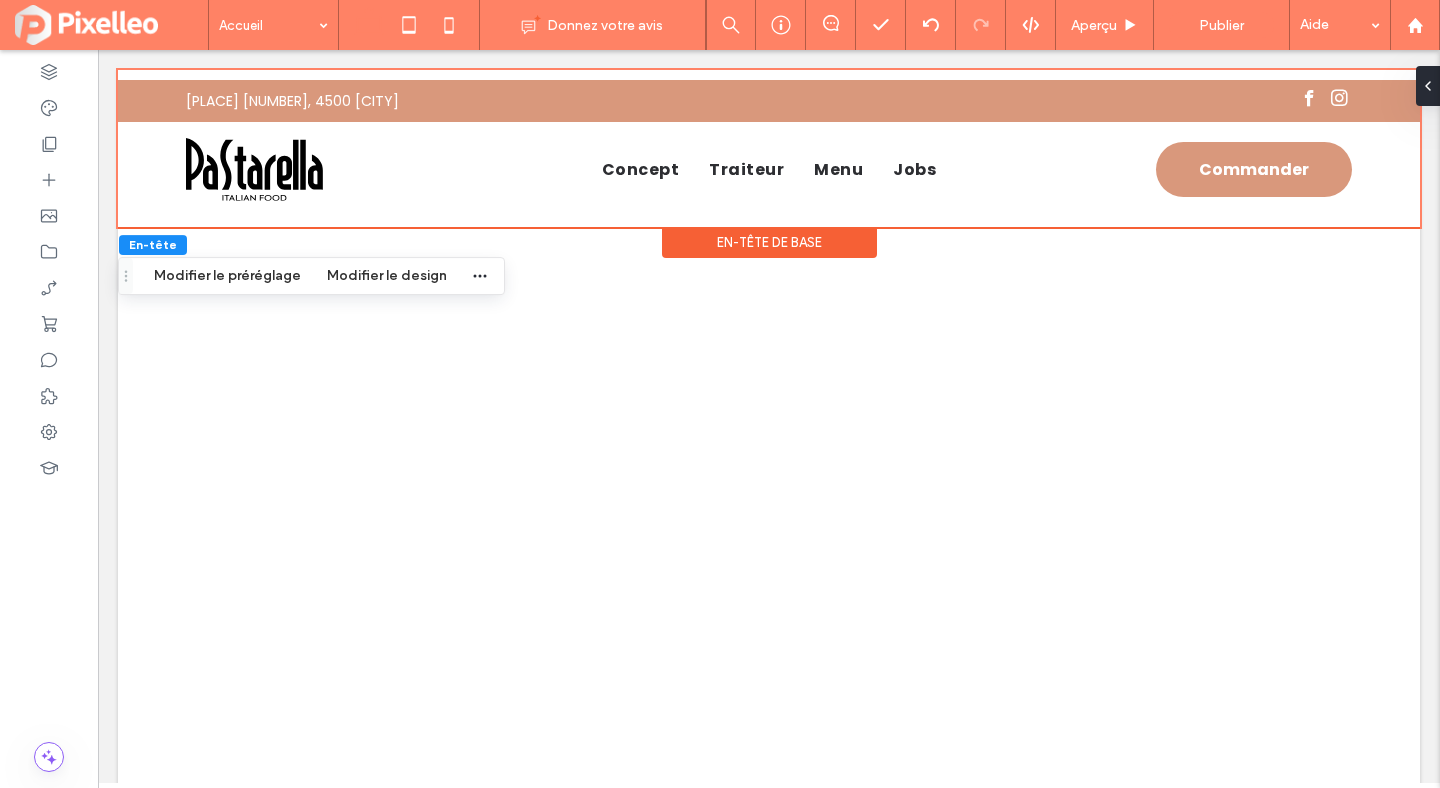 click on "En-tête de base" at bounding box center (769, 242) 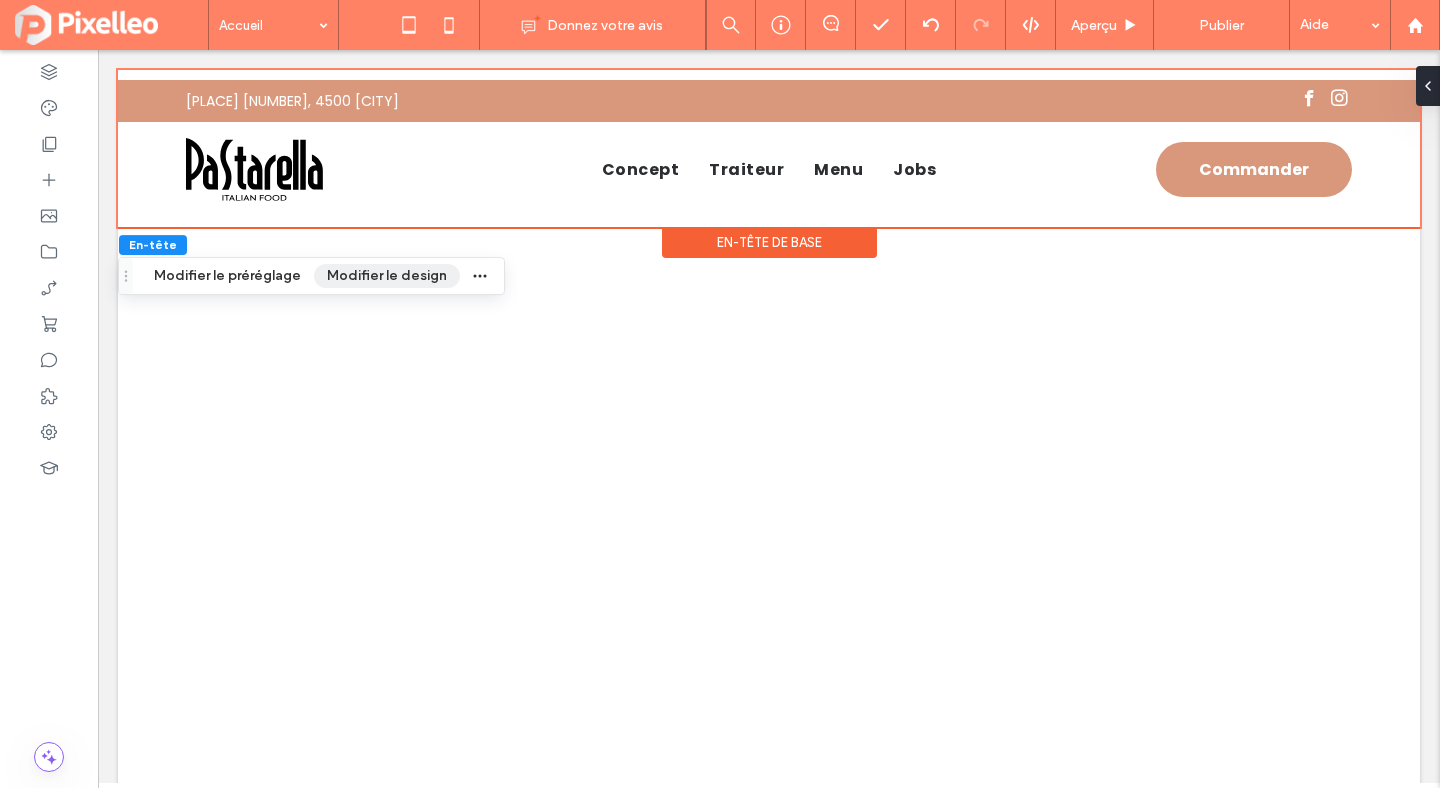 click on "Modifier le design" at bounding box center [387, 276] 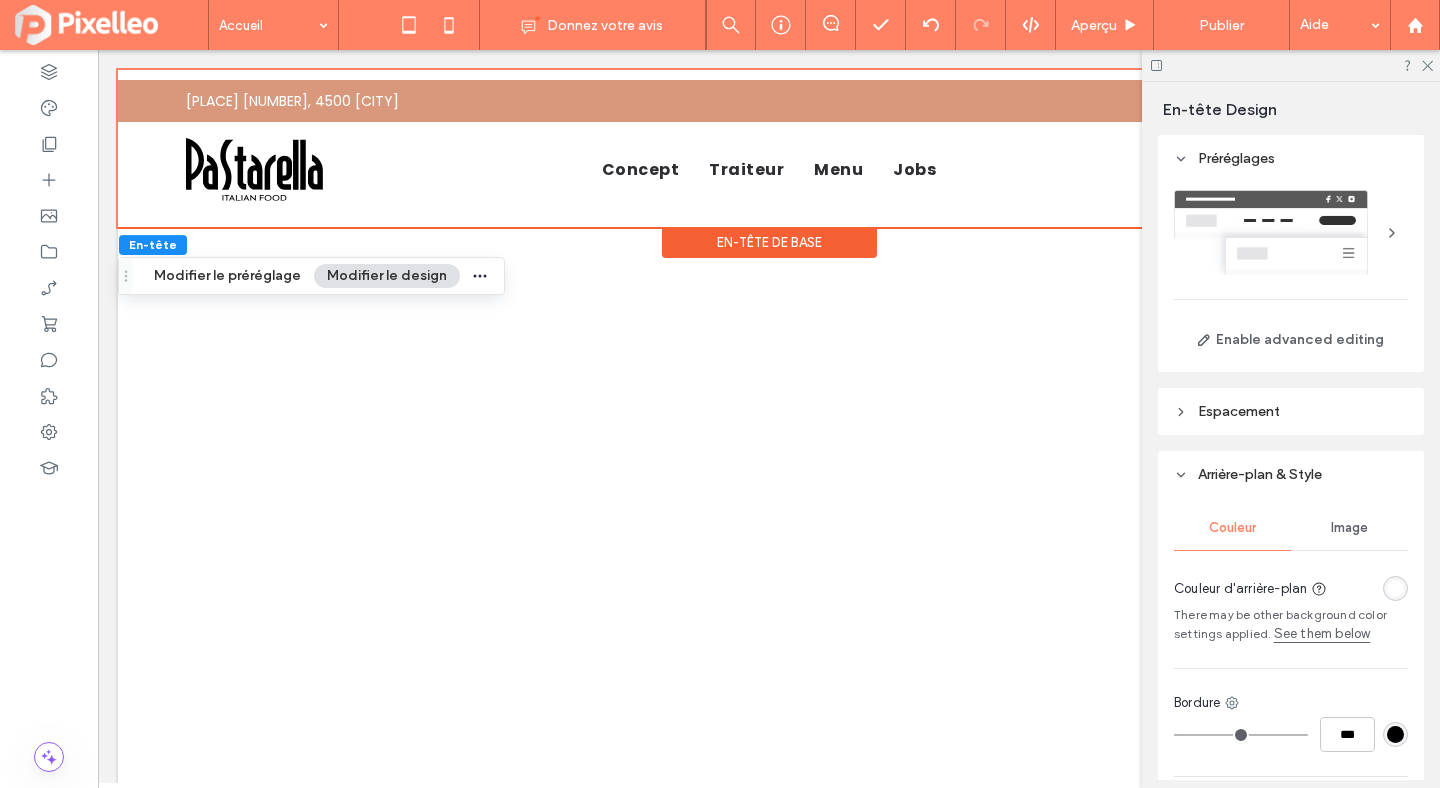 click on "Espacement" at bounding box center (1239, 411) 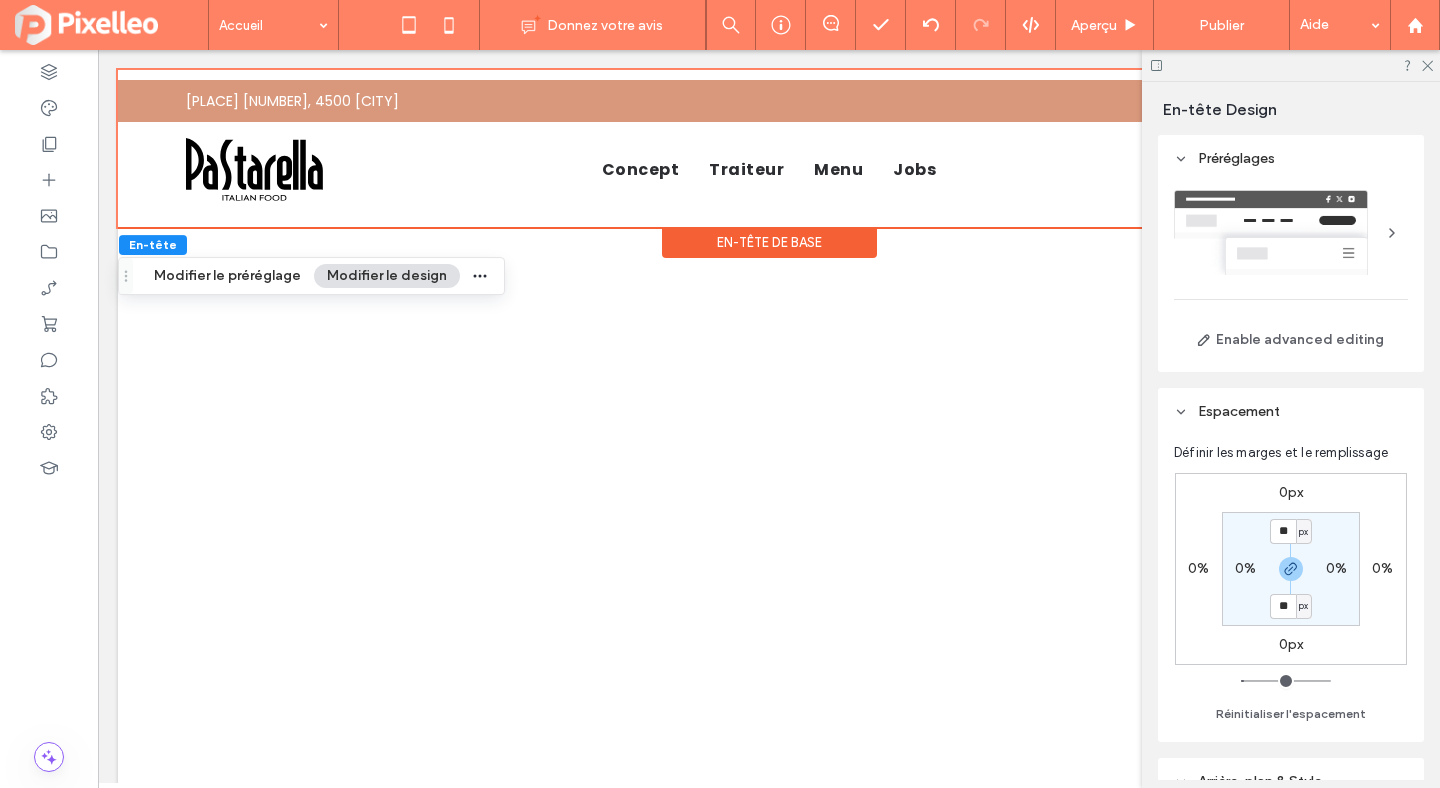 scroll, scrollTop: 583, scrollLeft: 0, axis: vertical 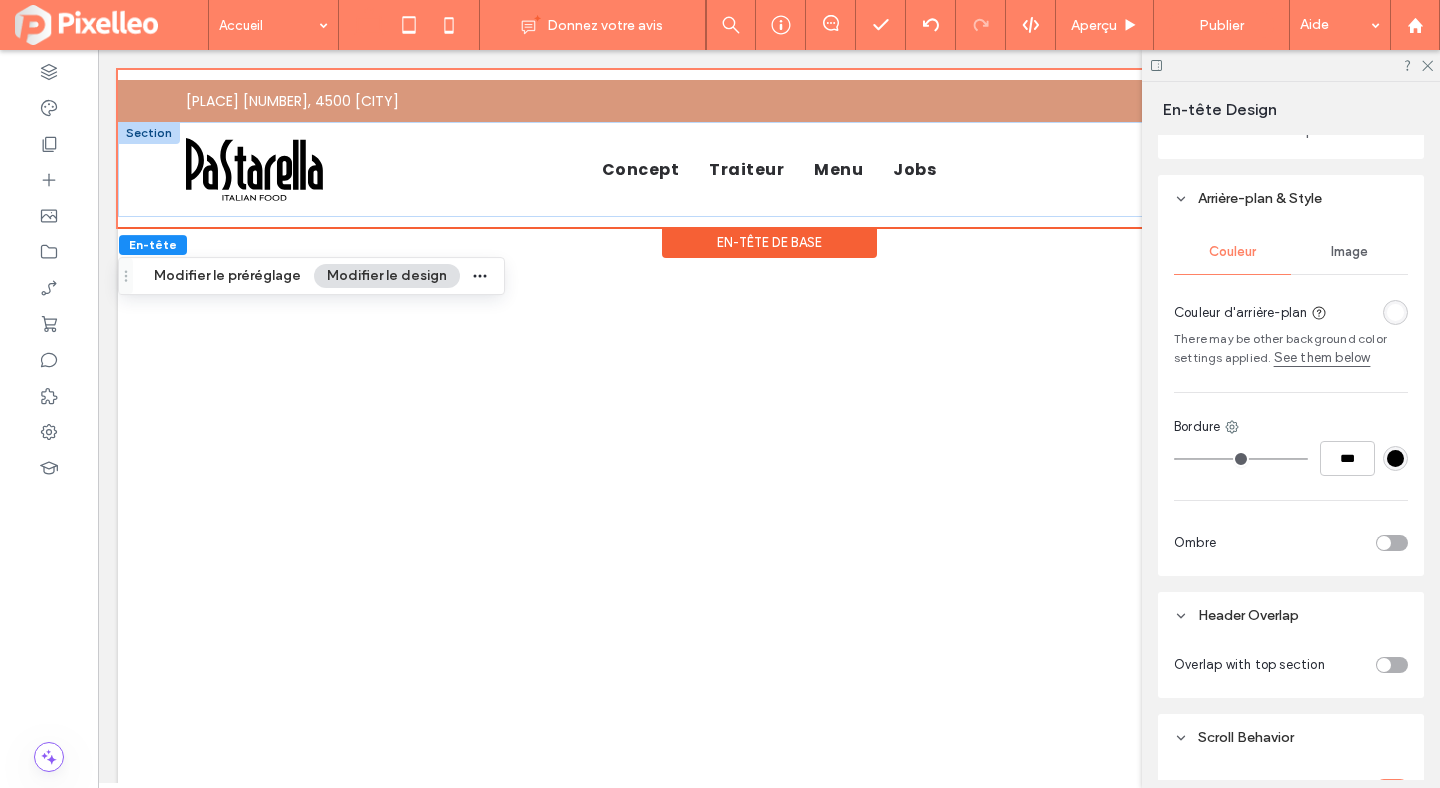 click at bounding box center [149, 133] 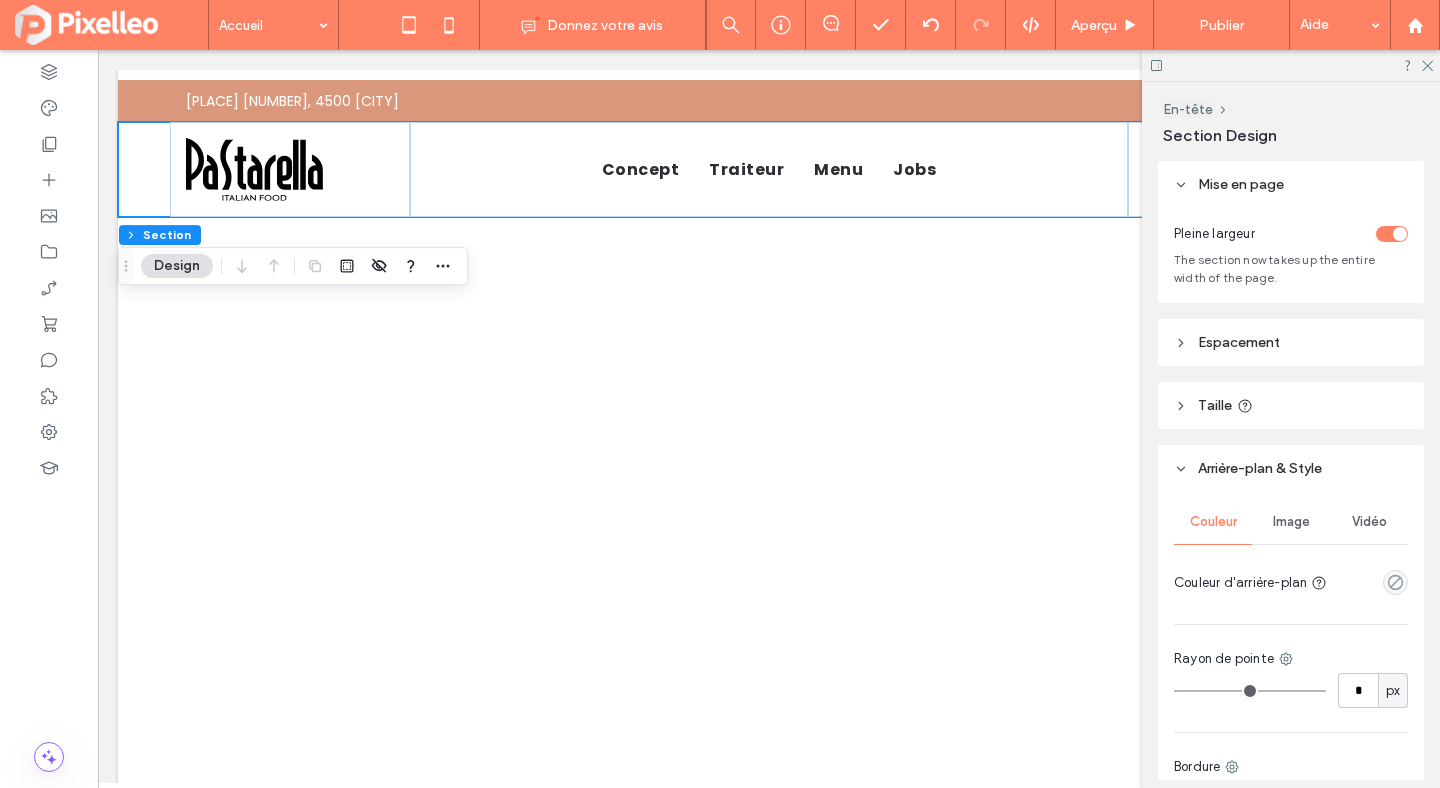 click at bounding box center [1392, 234] 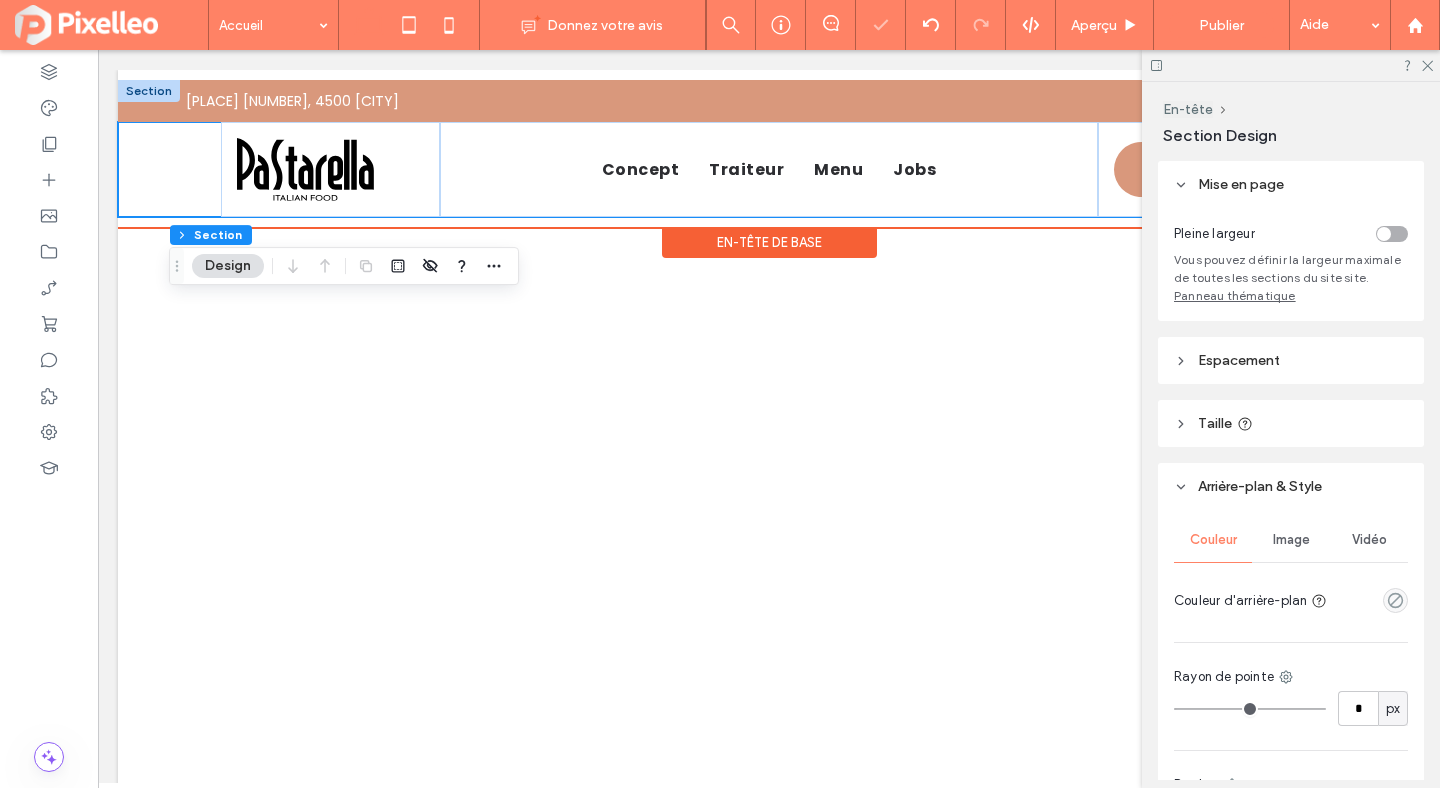 click at bounding box center [149, 91] 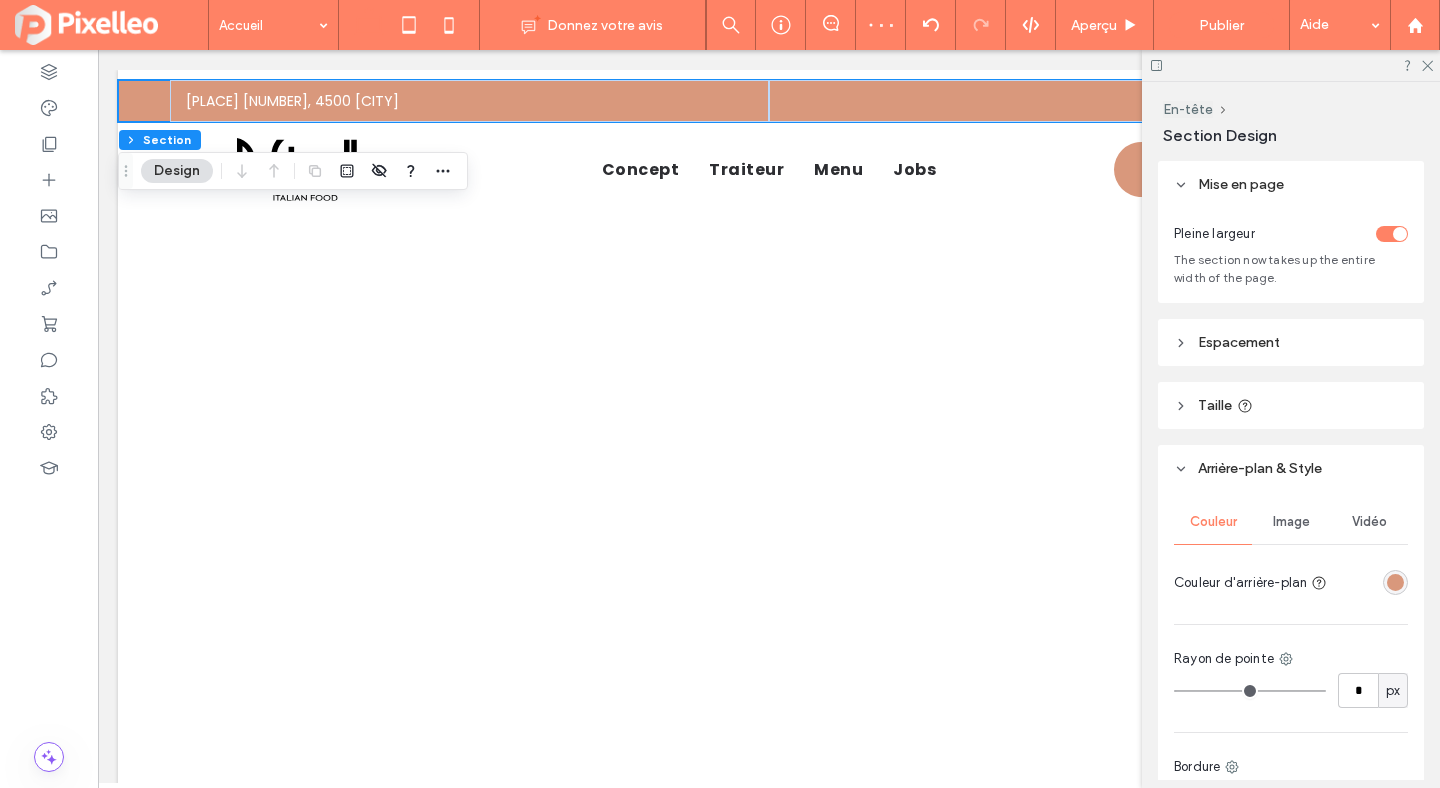click at bounding box center (1392, 234) 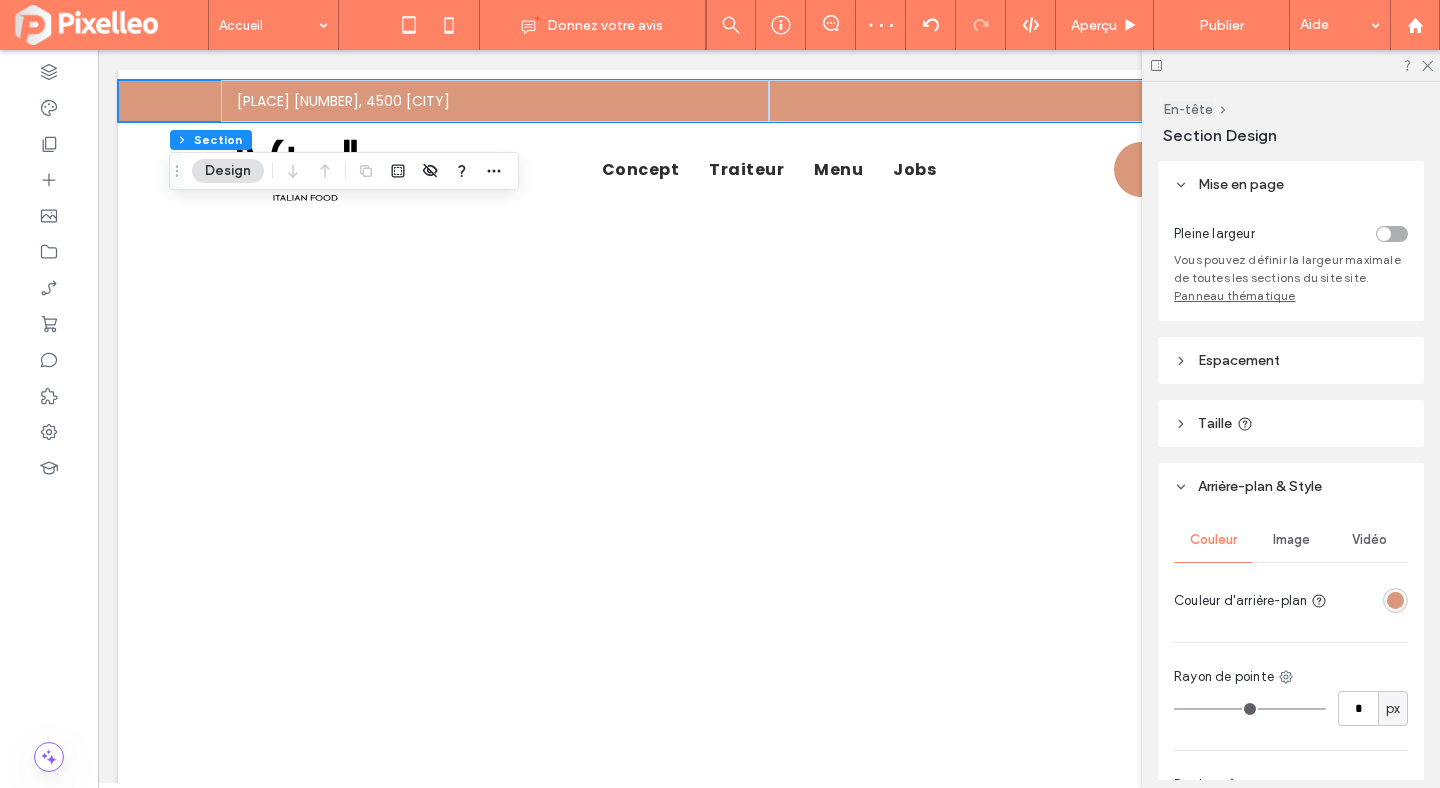 click on "Espacement" at bounding box center (1239, 360) 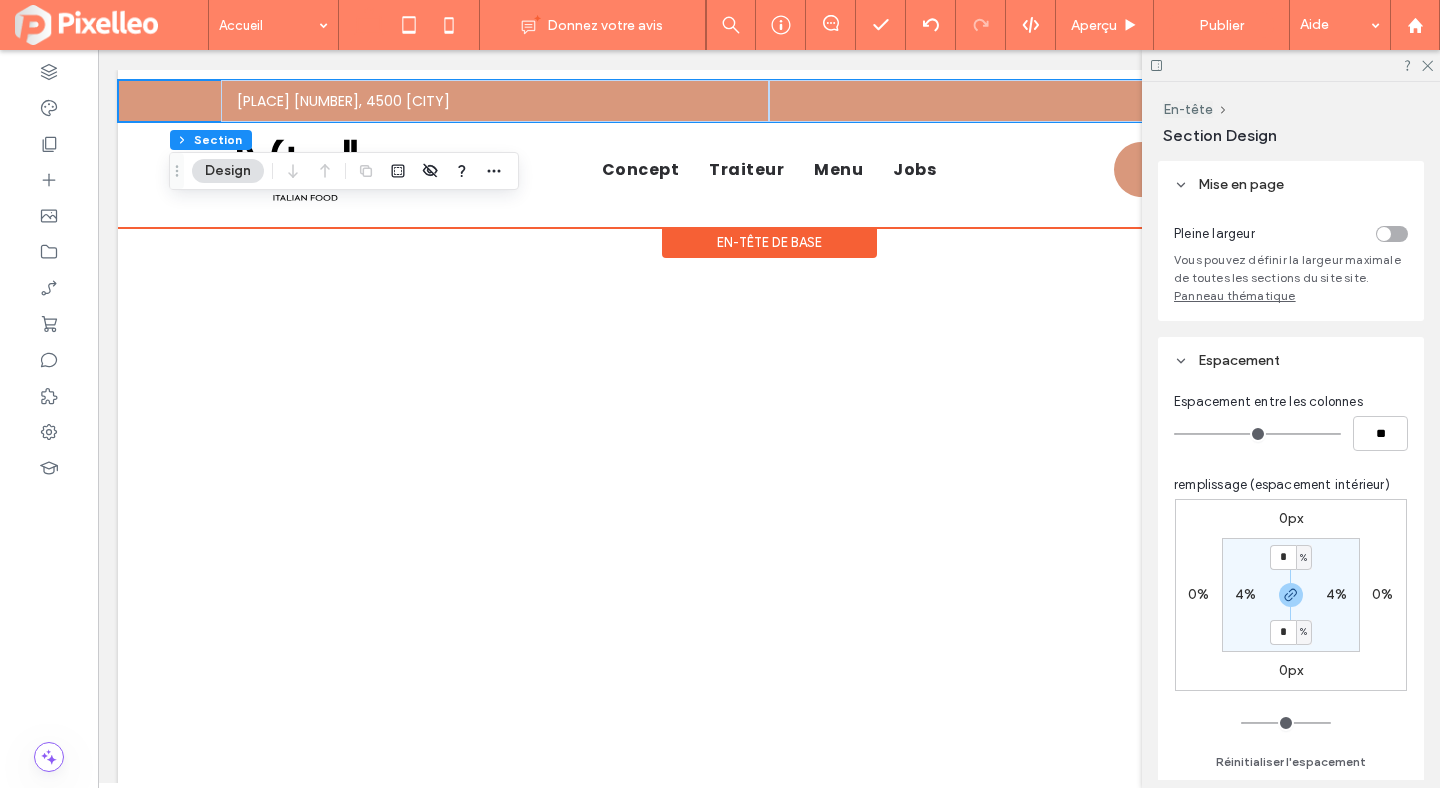 click on "En-tête de base" at bounding box center (769, 242) 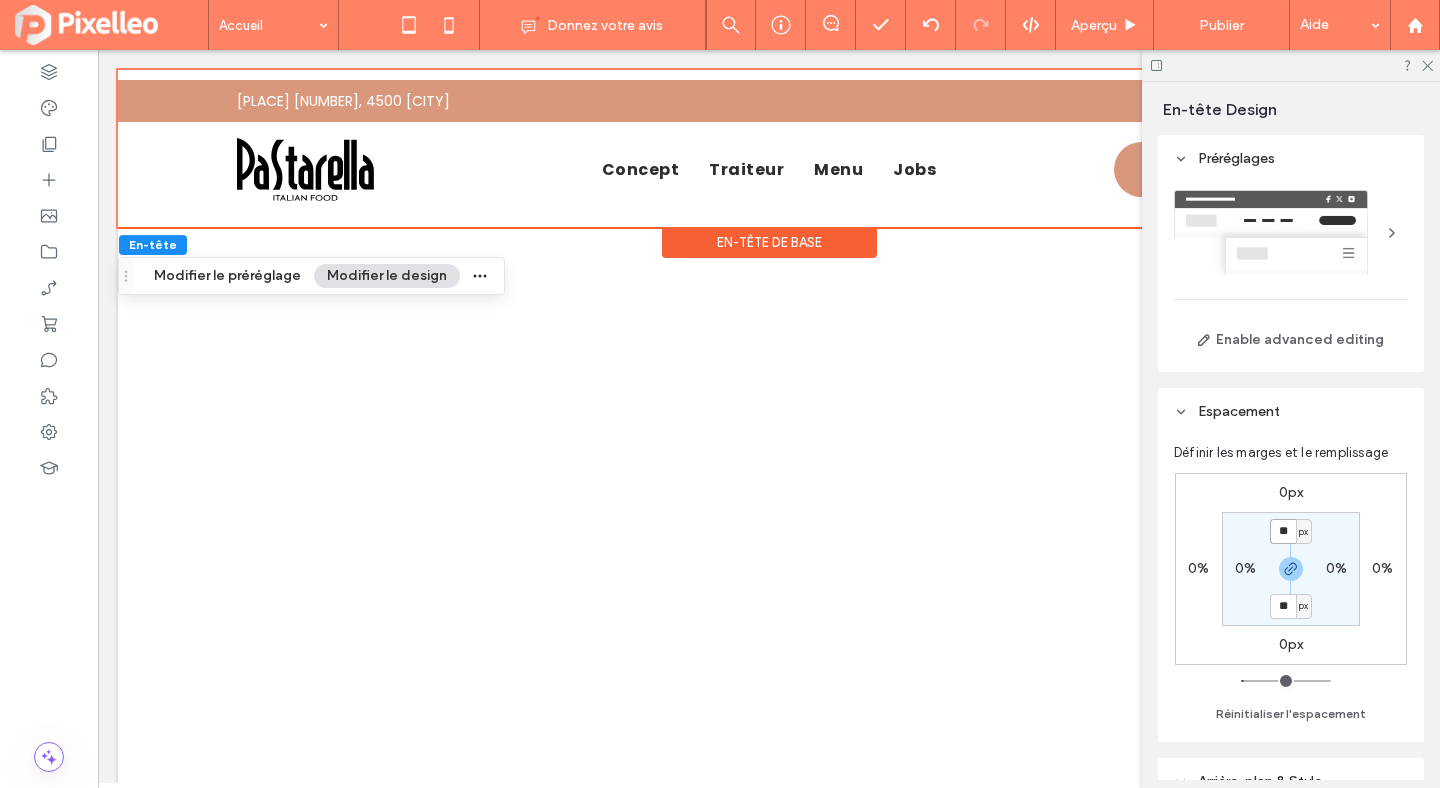 click on "**" at bounding box center (1283, 531) 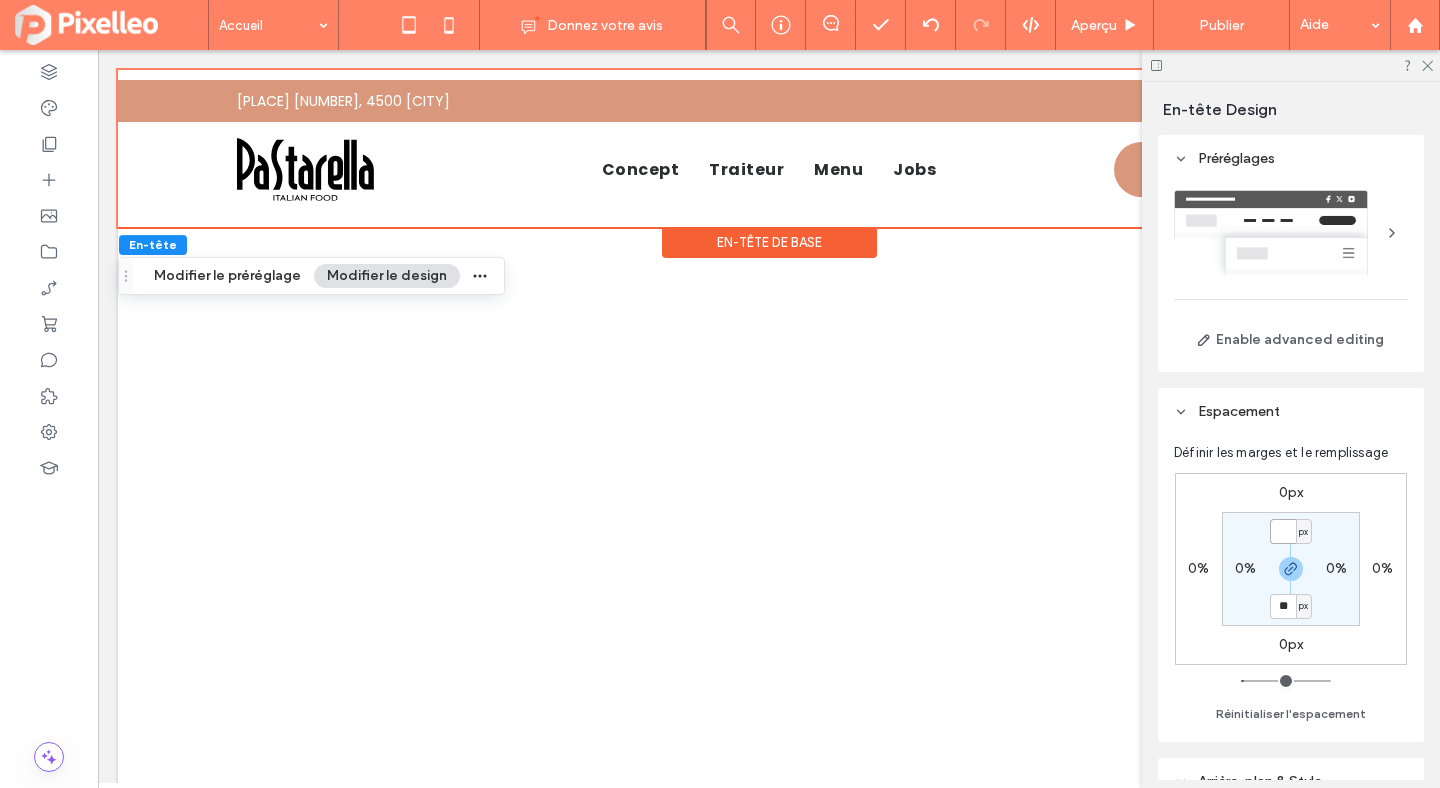 type on "*" 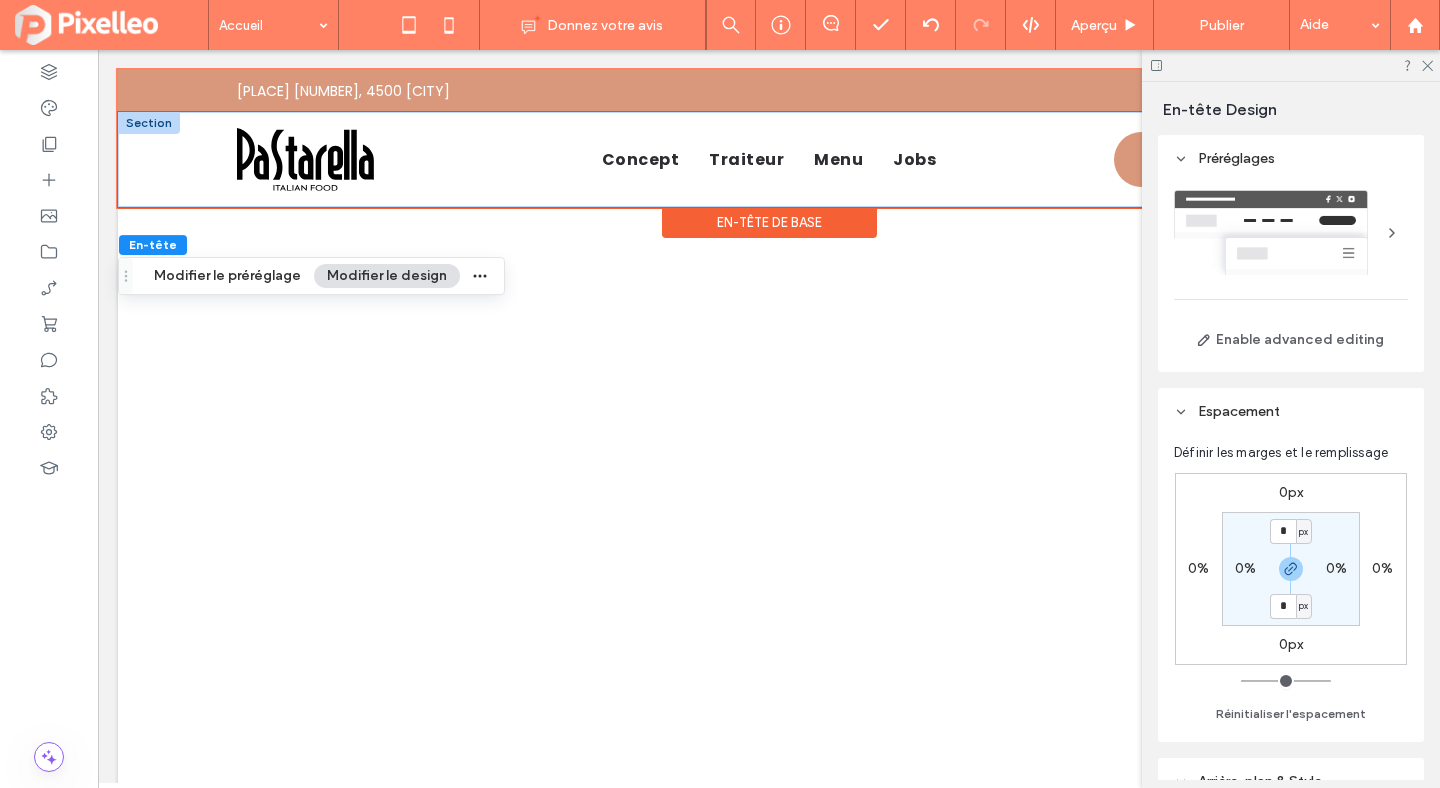 click on "Concept
Traiteur
Menu
Jobs
Commander" at bounding box center [769, 159] 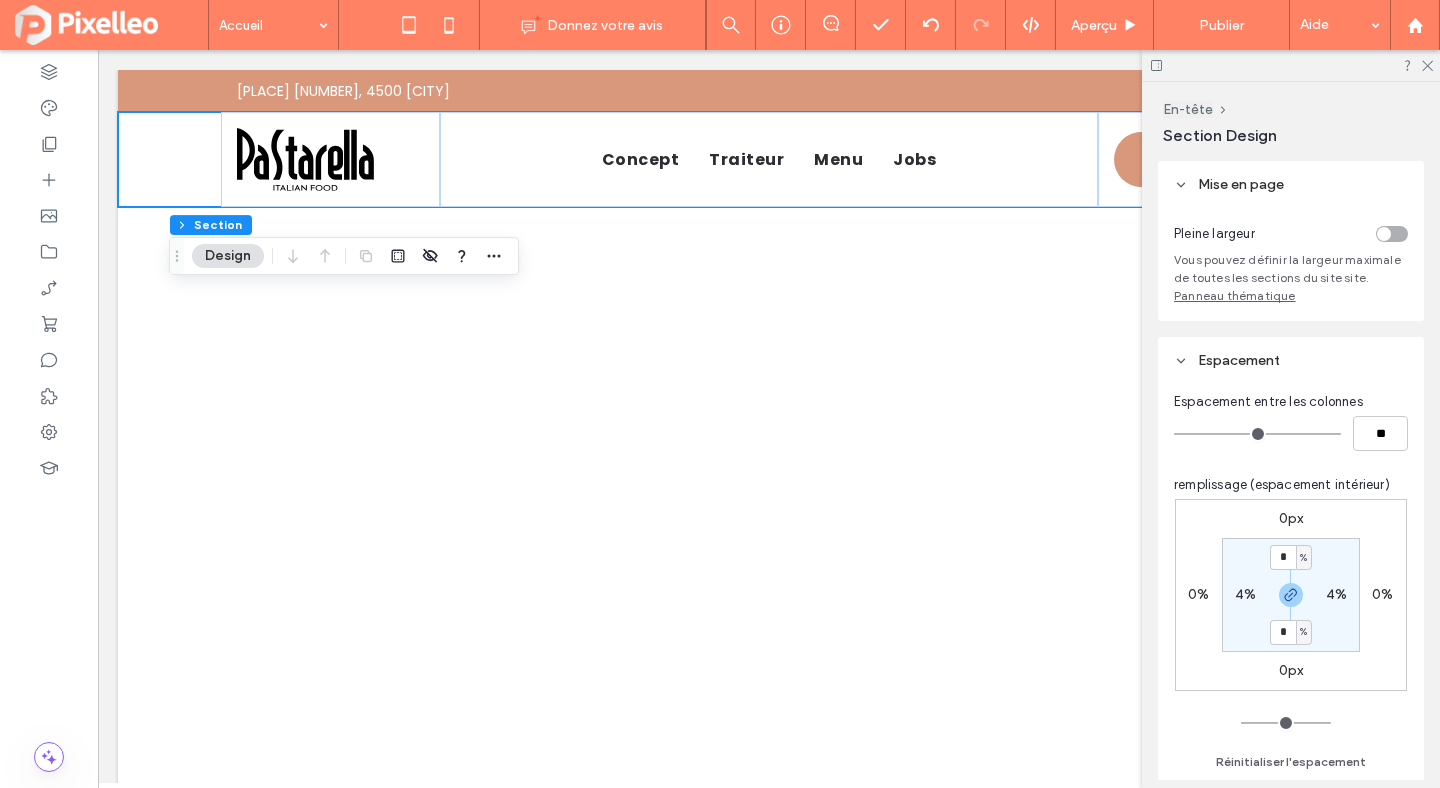 click on "4%" at bounding box center [1245, 594] 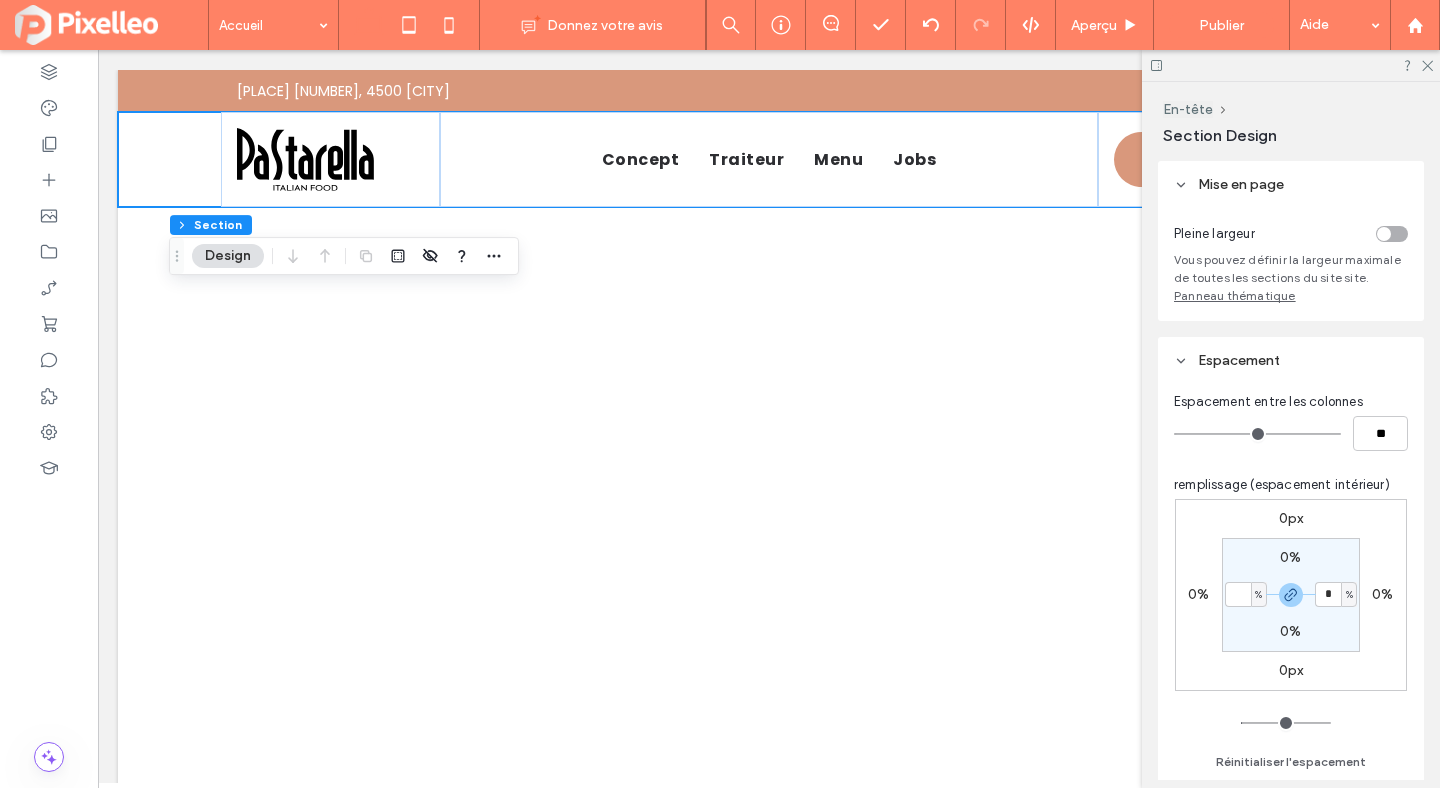 type 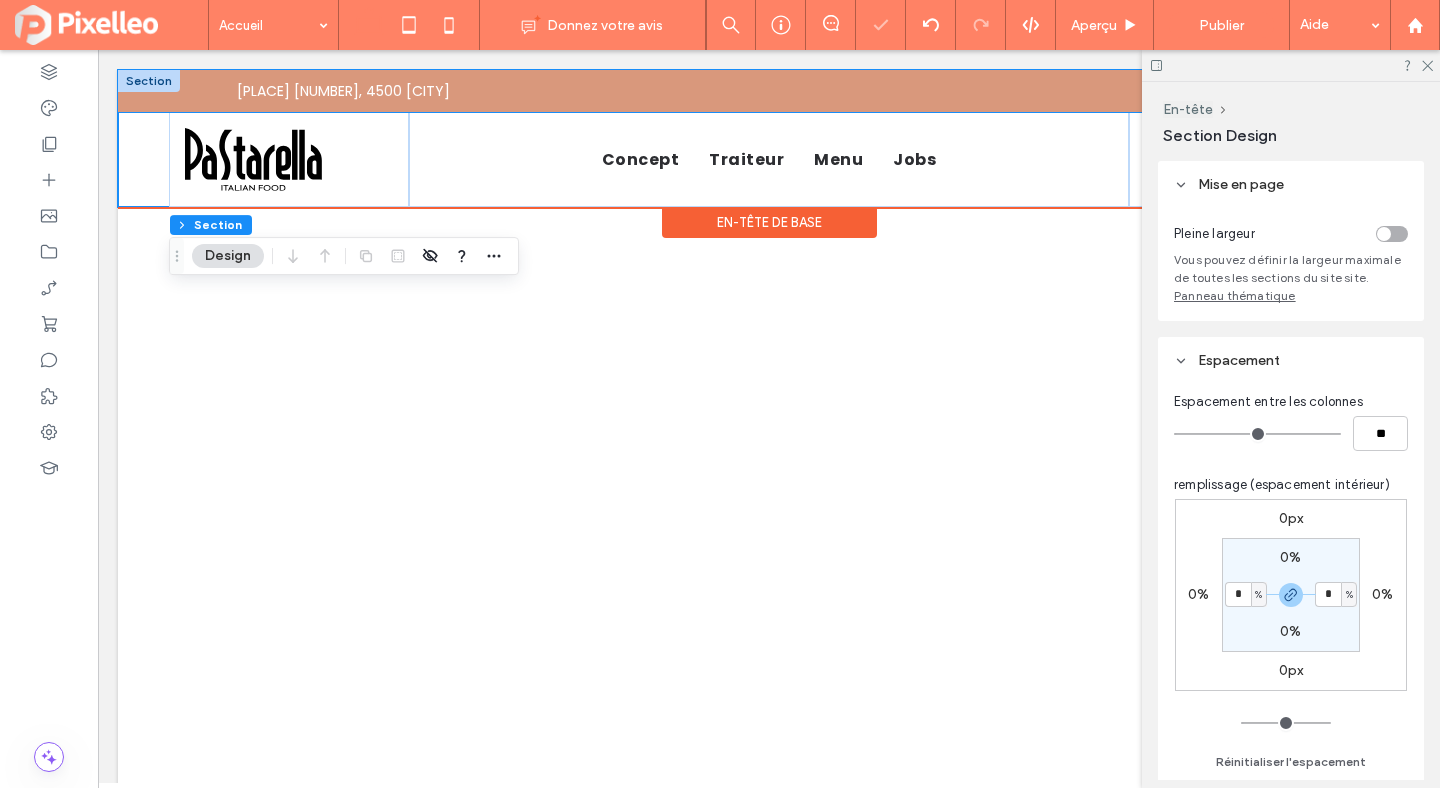click on "Place [STREET] [NUMBER], [POSTAL_CODE] [CITY]" at bounding box center [769, 91] 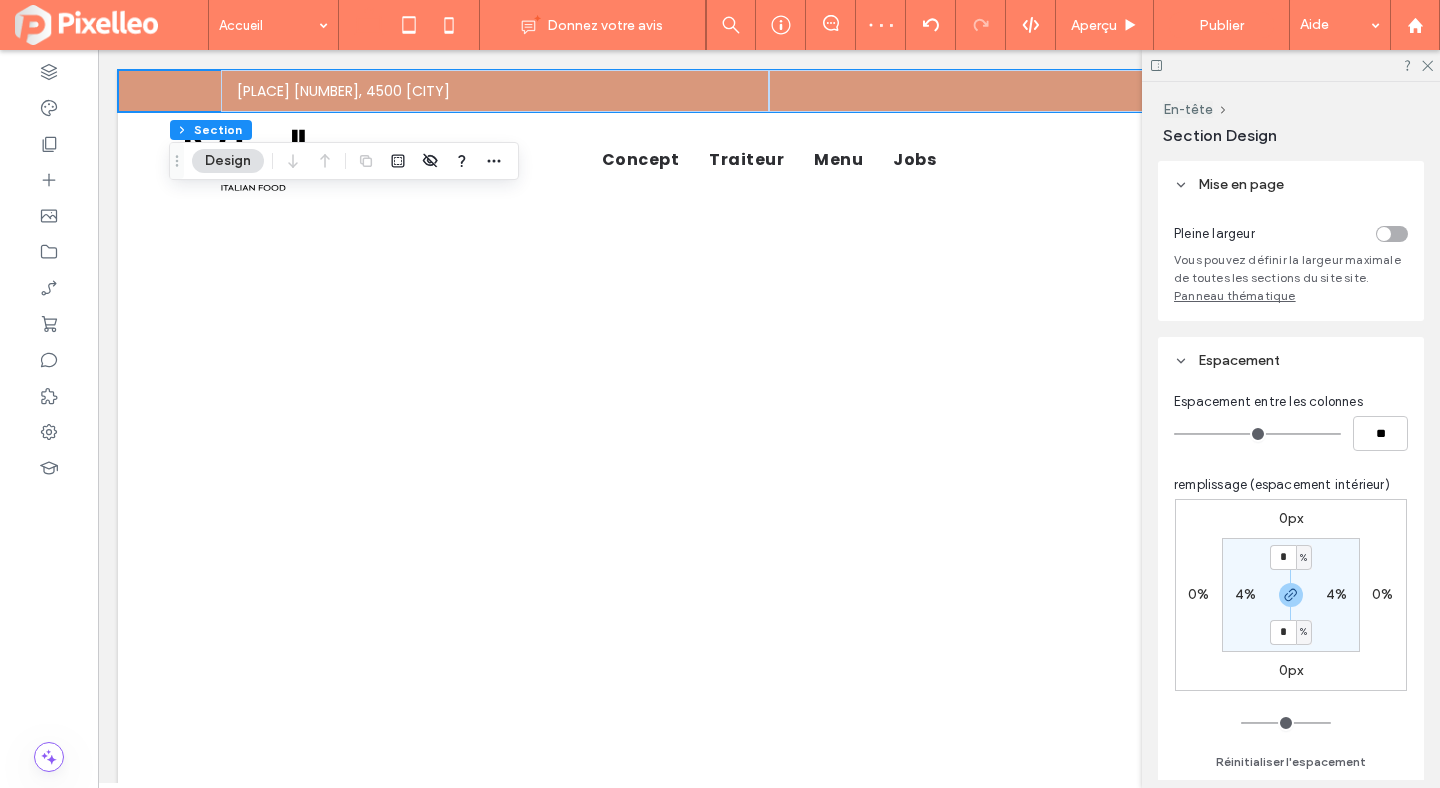 click on "4%" at bounding box center (1245, 594) 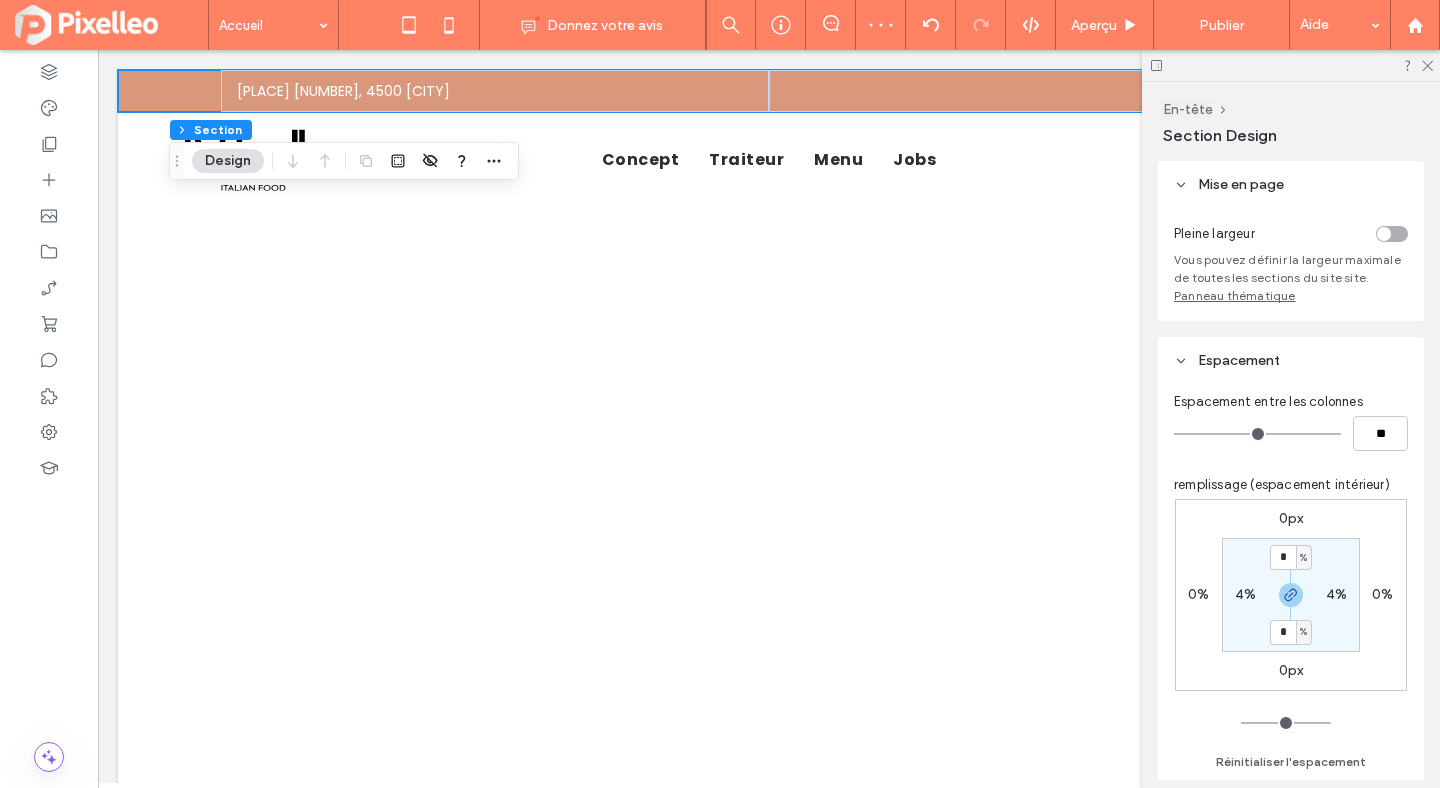 type on "*" 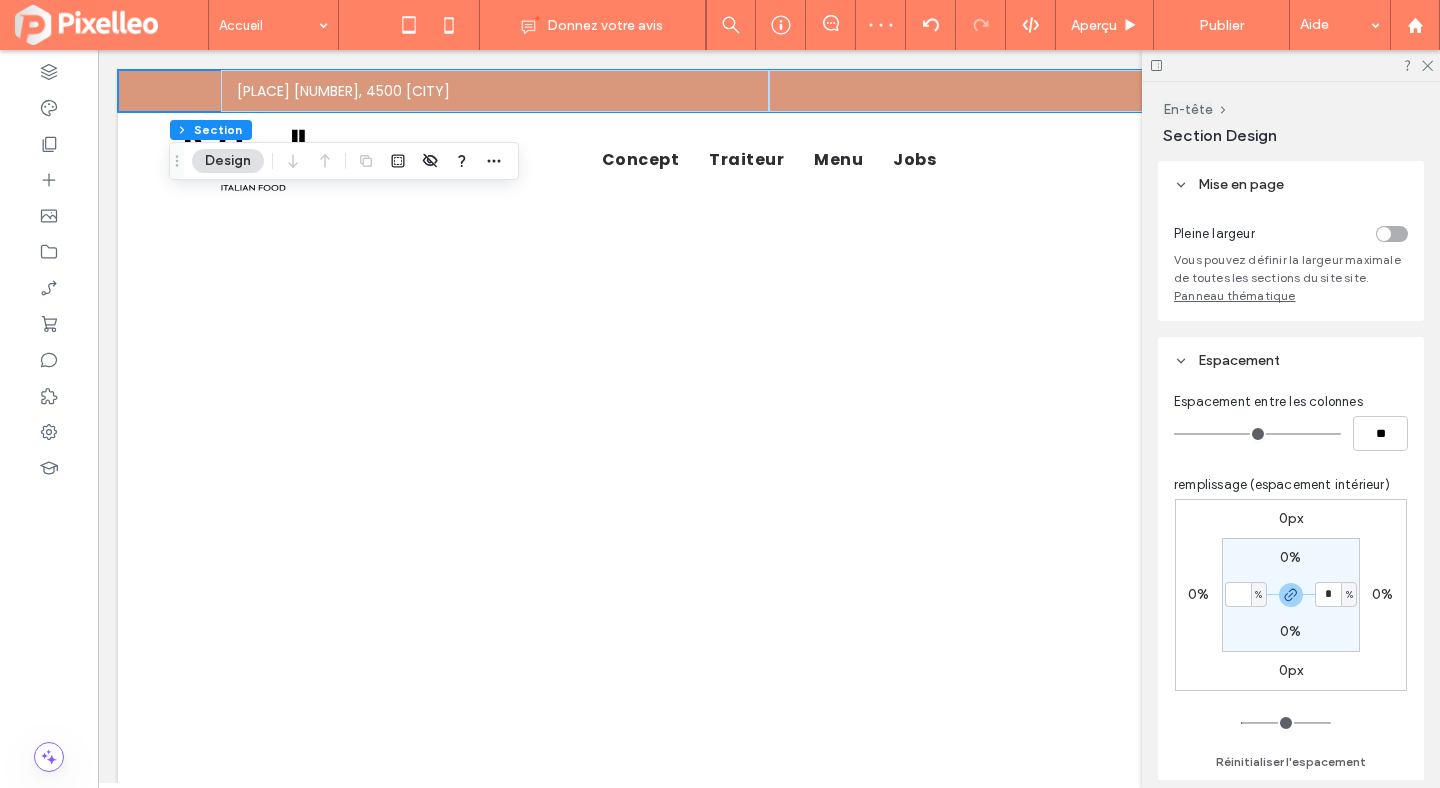 type 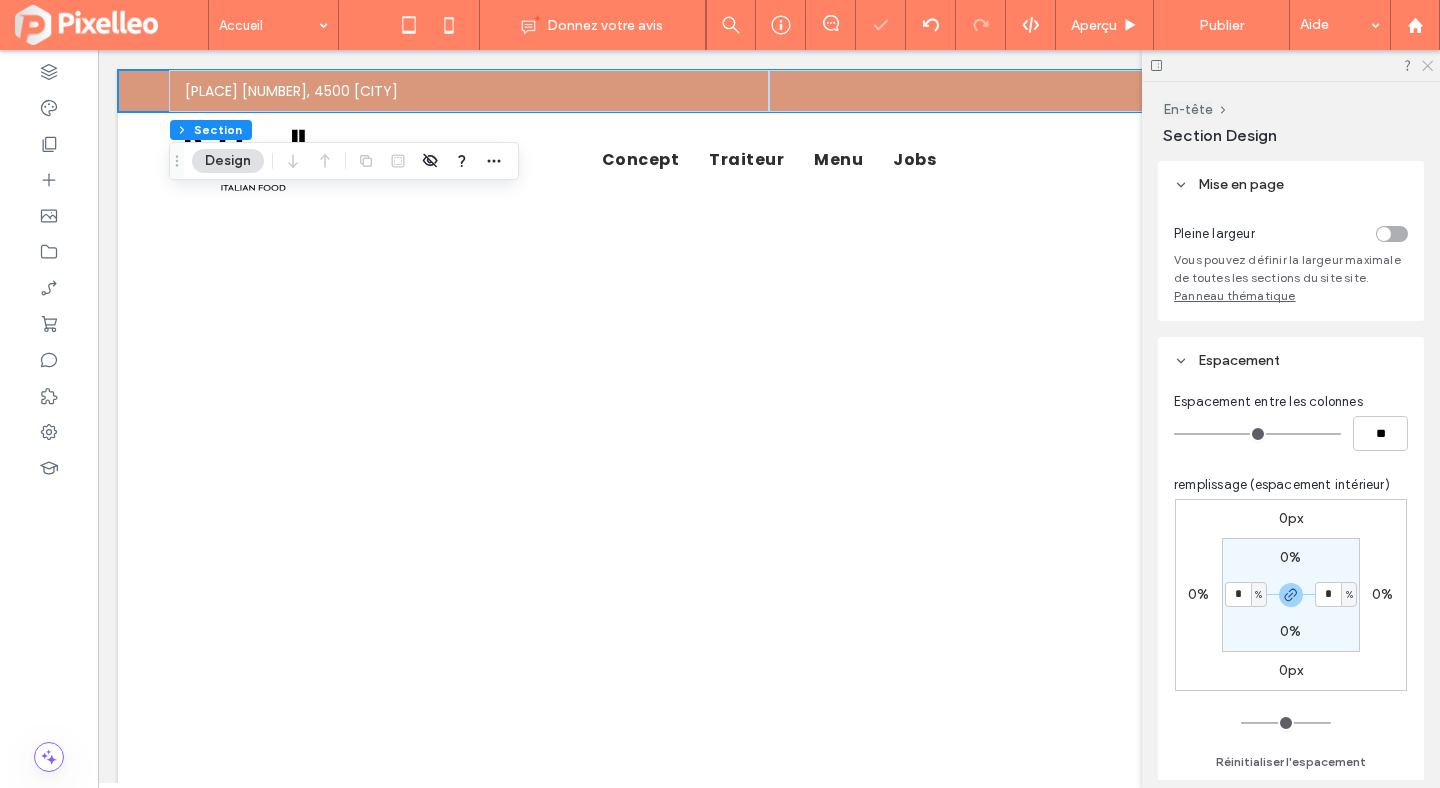 click 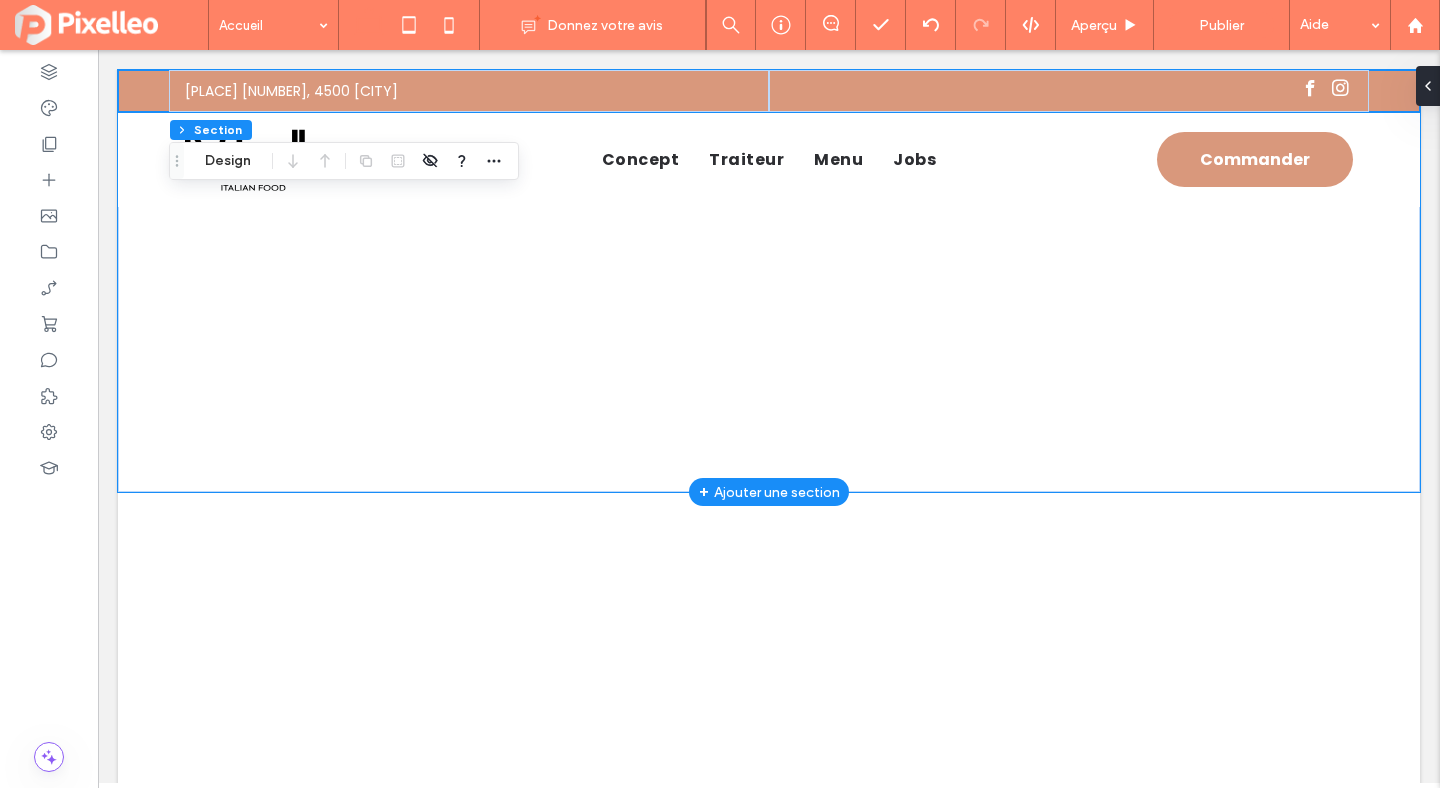 scroll, scrollTop: 0, scrollLeft: 0, axis: both 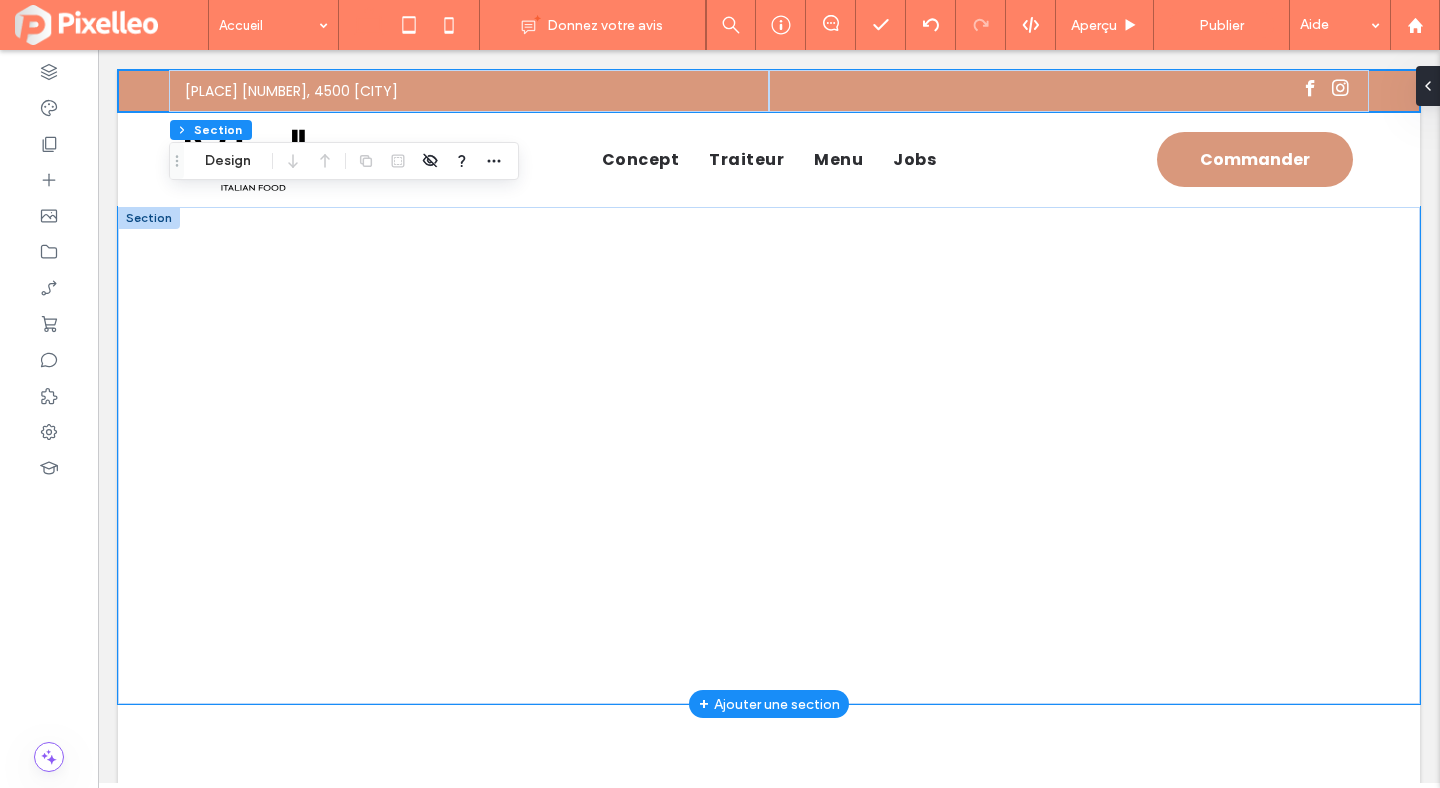 click at bounding box center [769, 455] 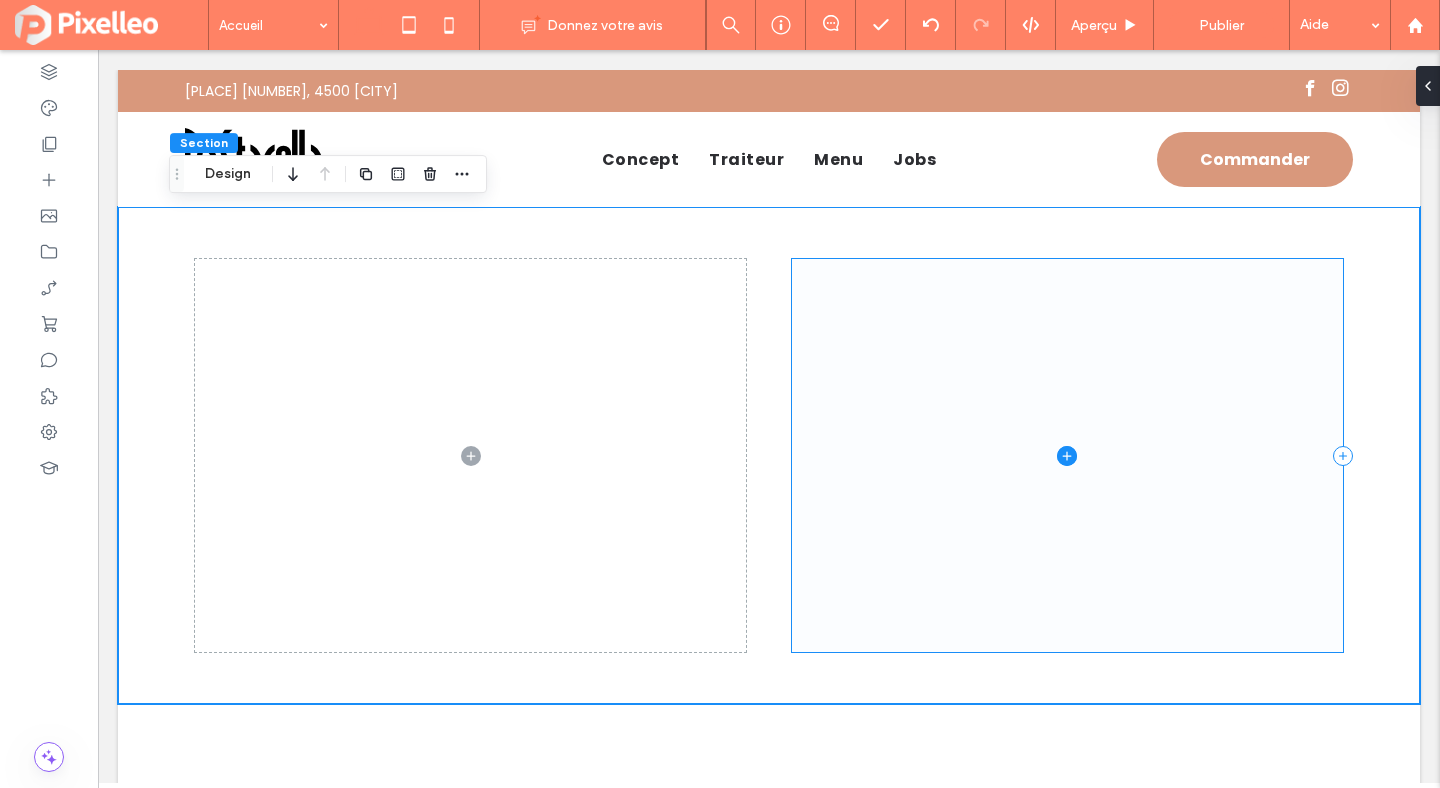 click at bounding box center (1067, 455) 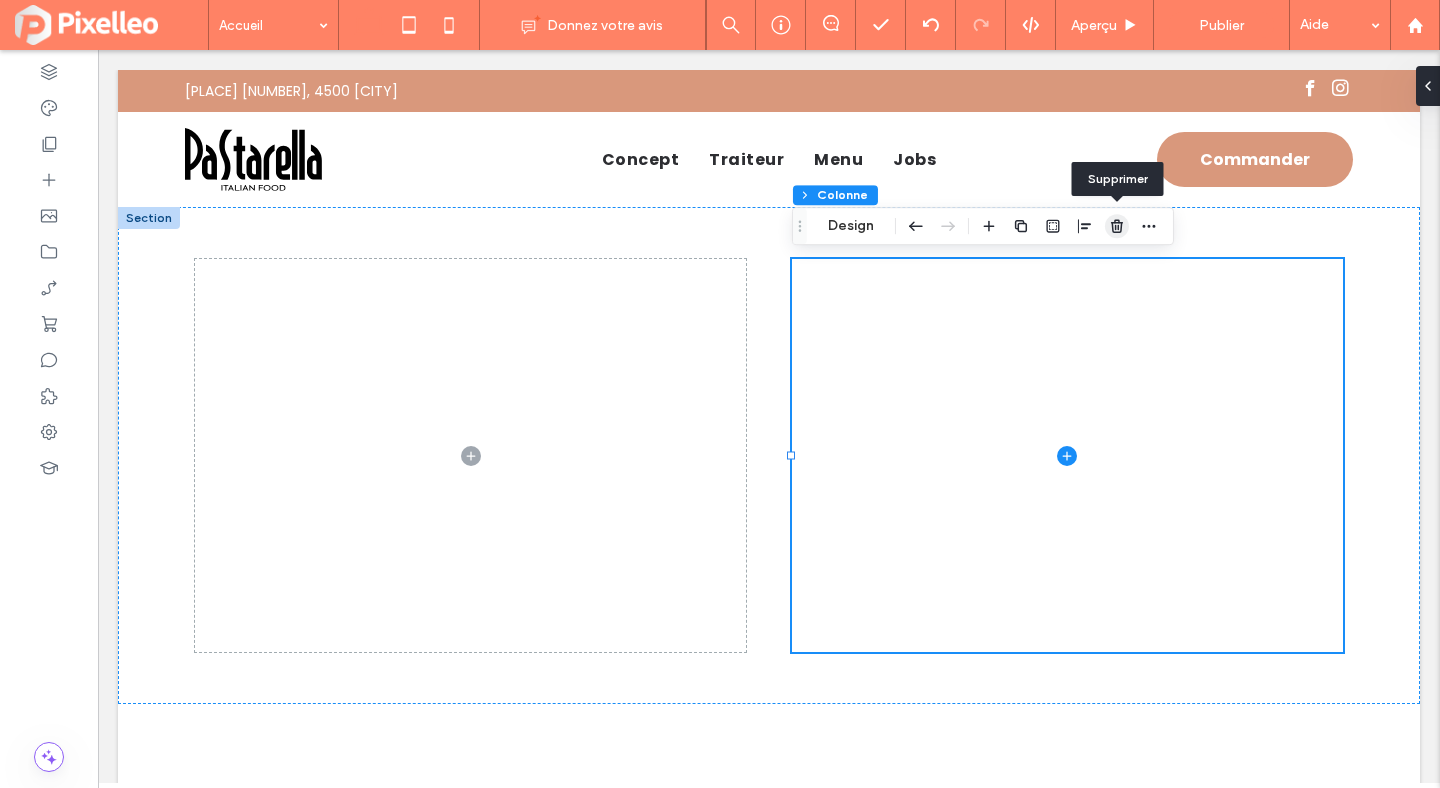 click 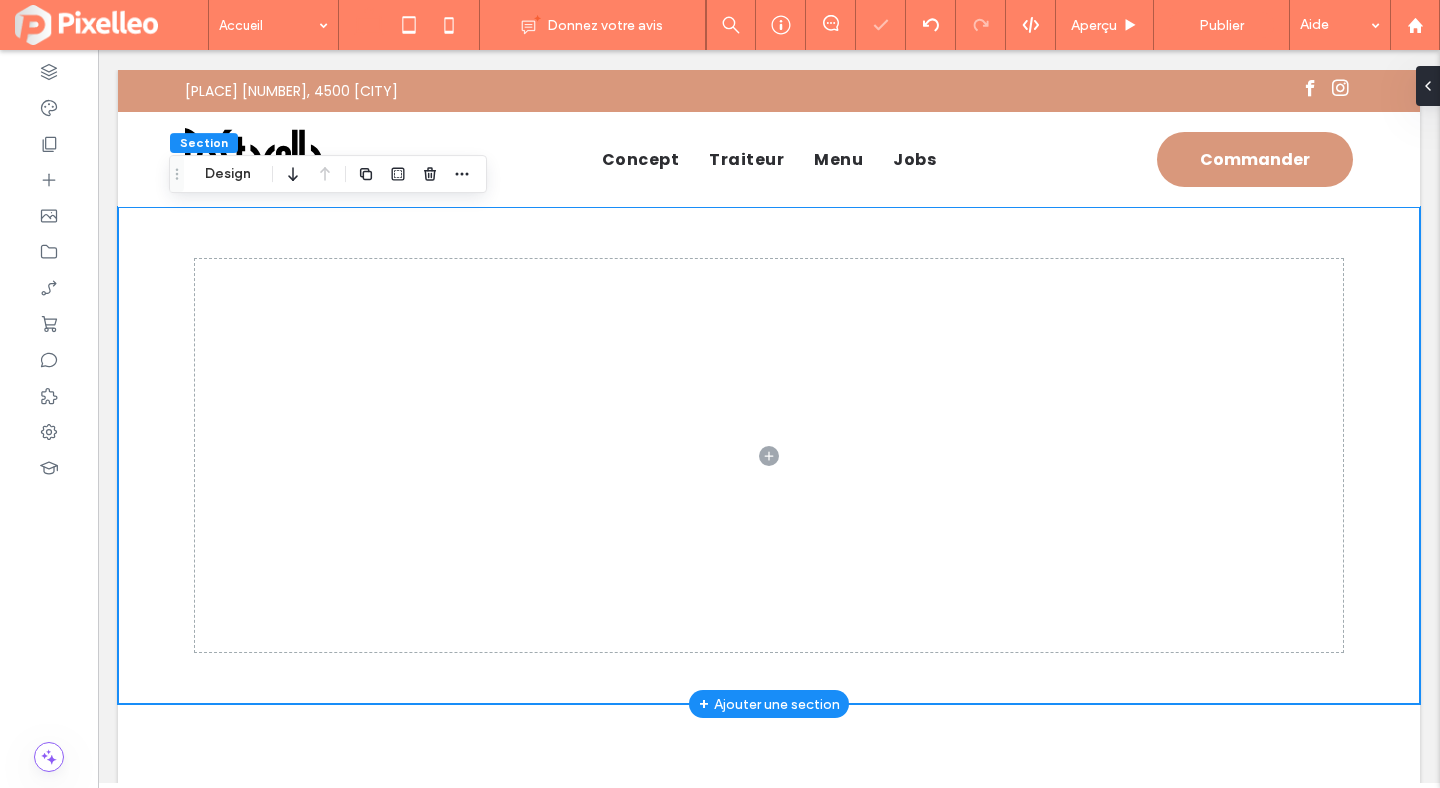 click at bounding box center [769, 455] 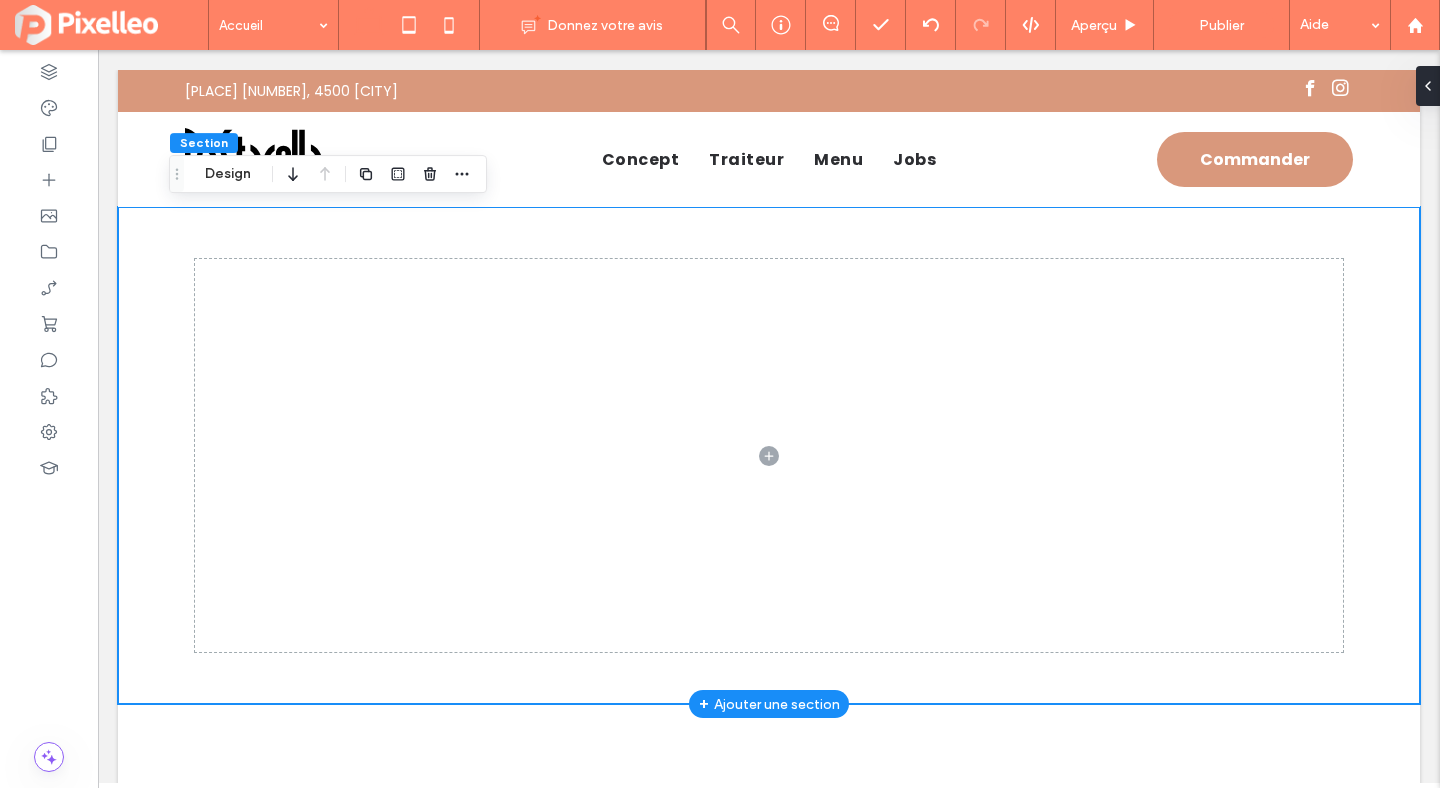 click at bounding box center (769, 455) 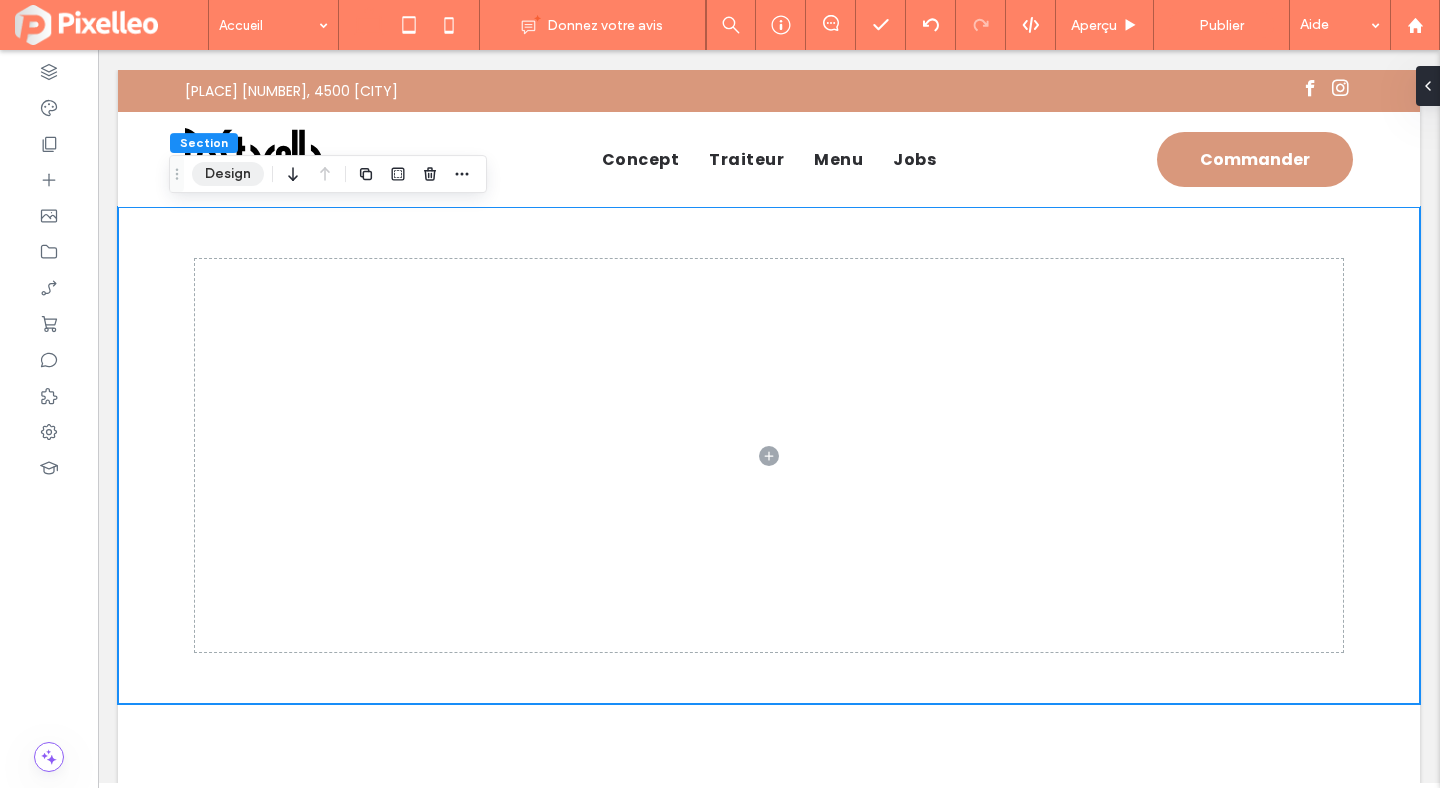 click on "Design" at bounding box center [228, 174] 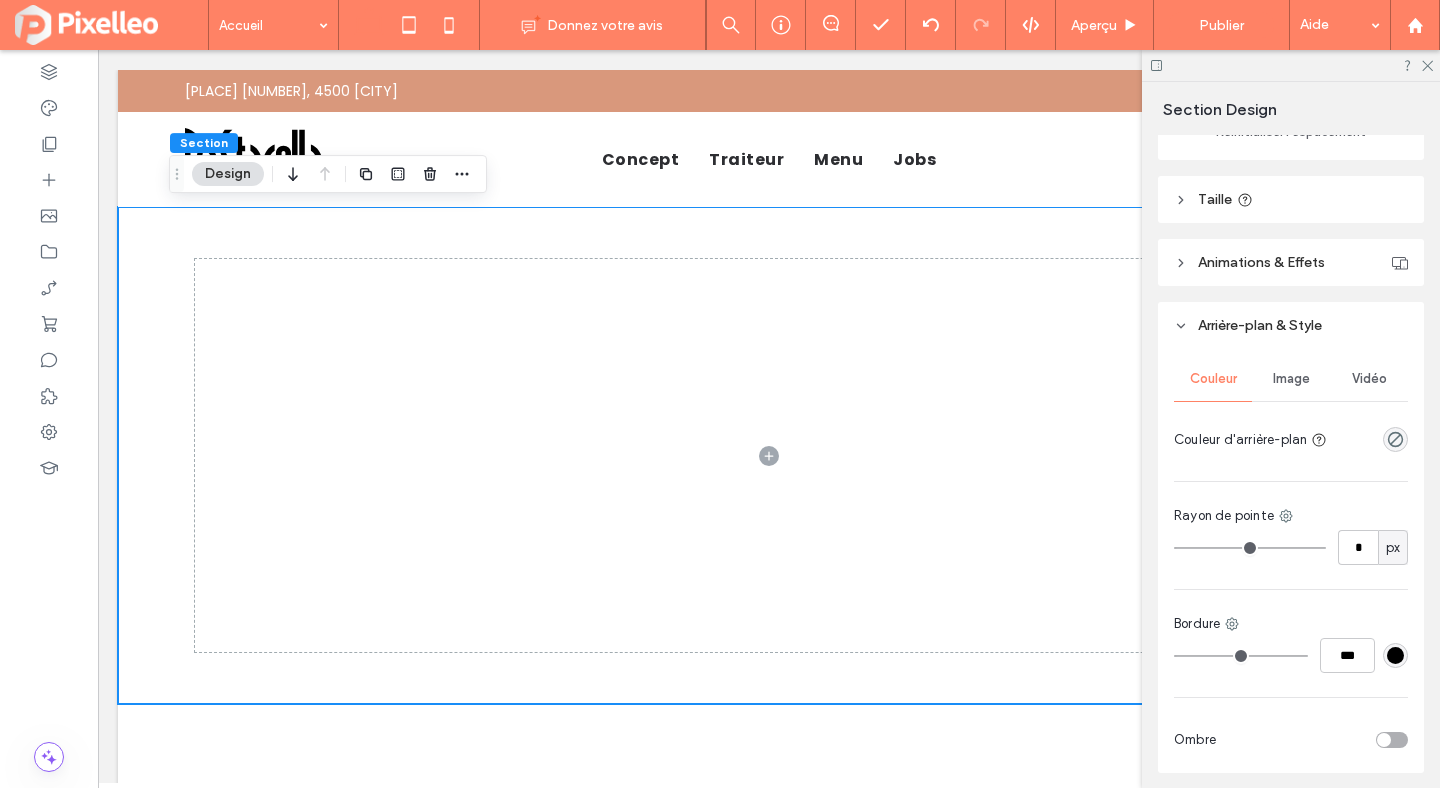 scroll, scrollTop: 656, scrollLeft: 0, axis: vertical 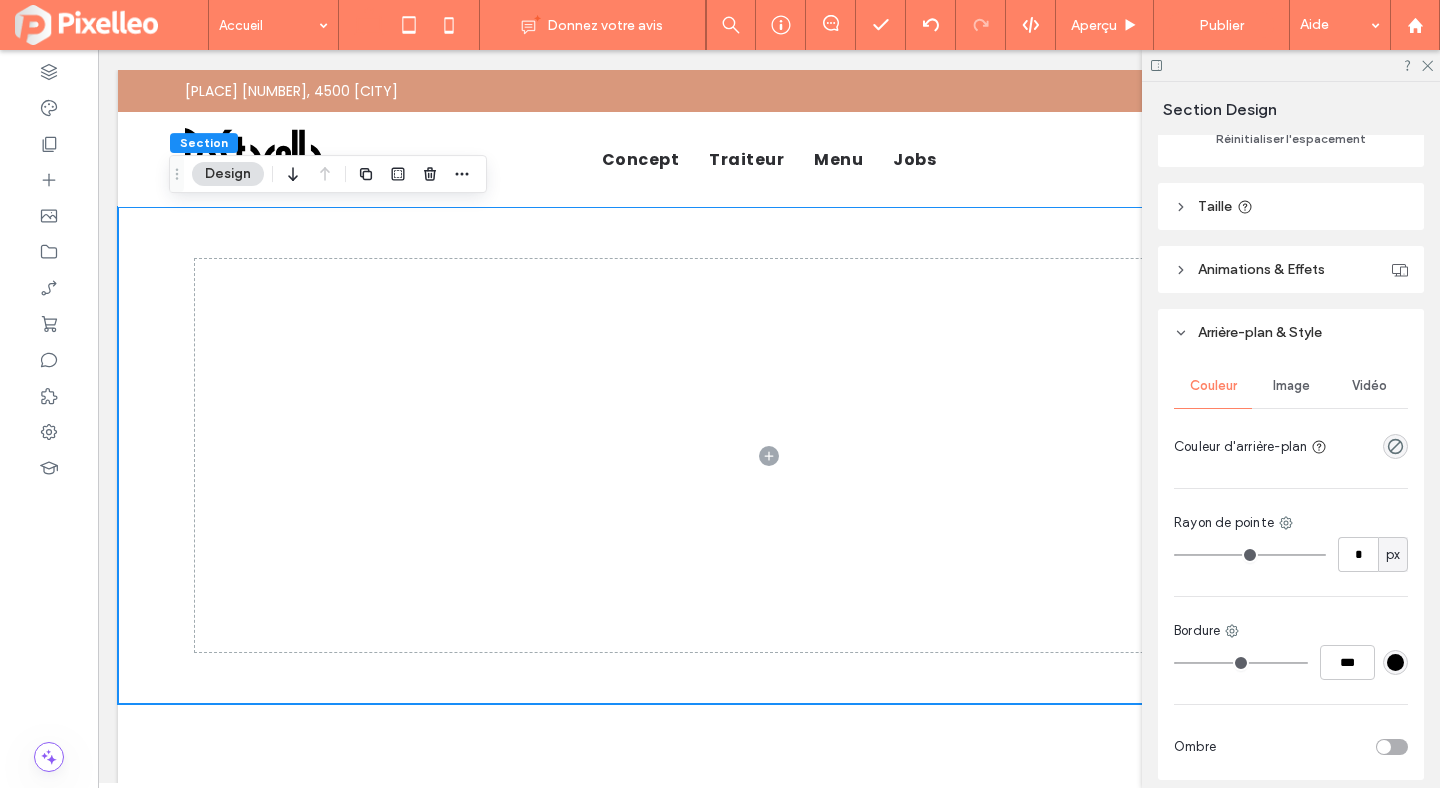 click on "Image" at bounding box center (1291, 386) 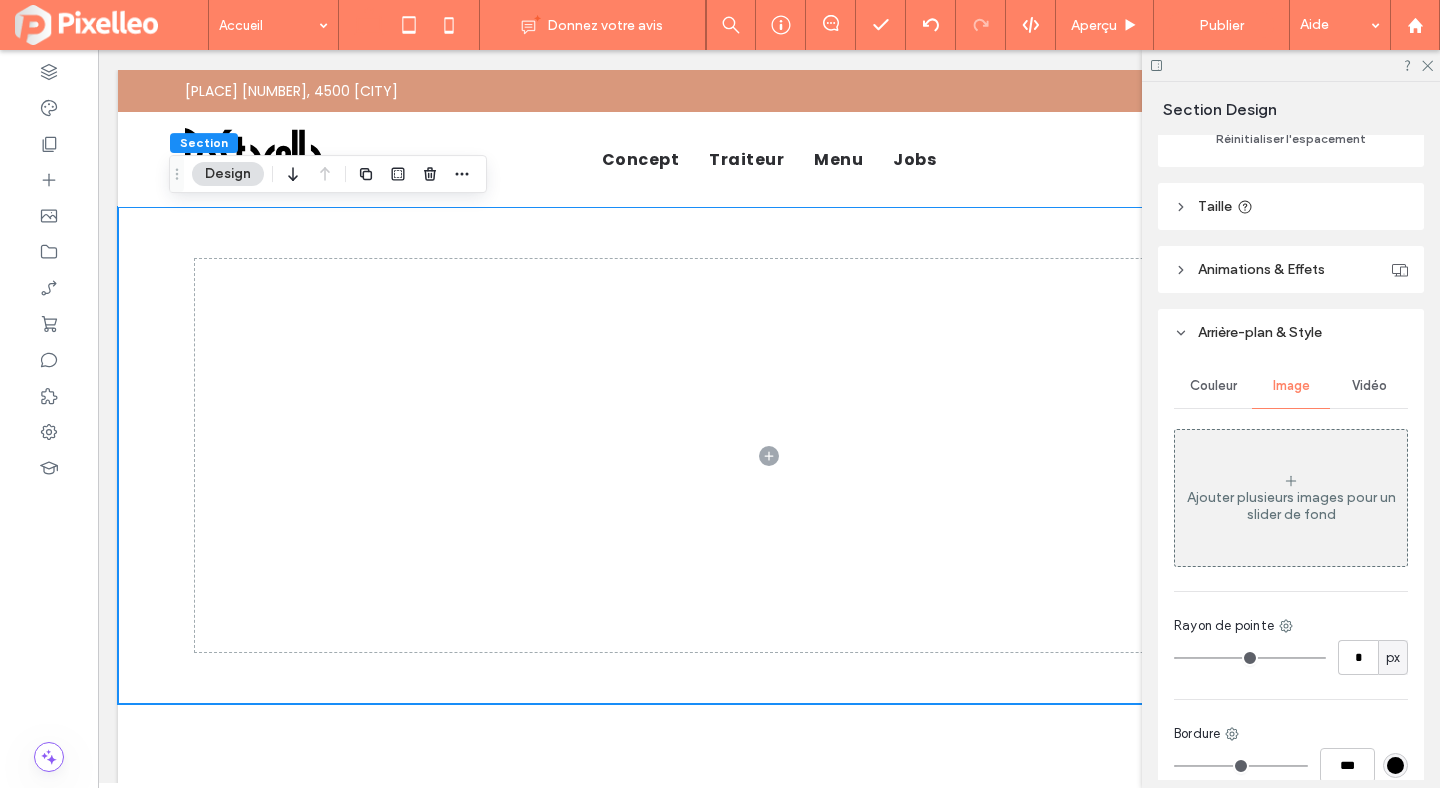 click on "Ajouter plusieurs images pour un slider de fond" at bounding box center [1291, 506] 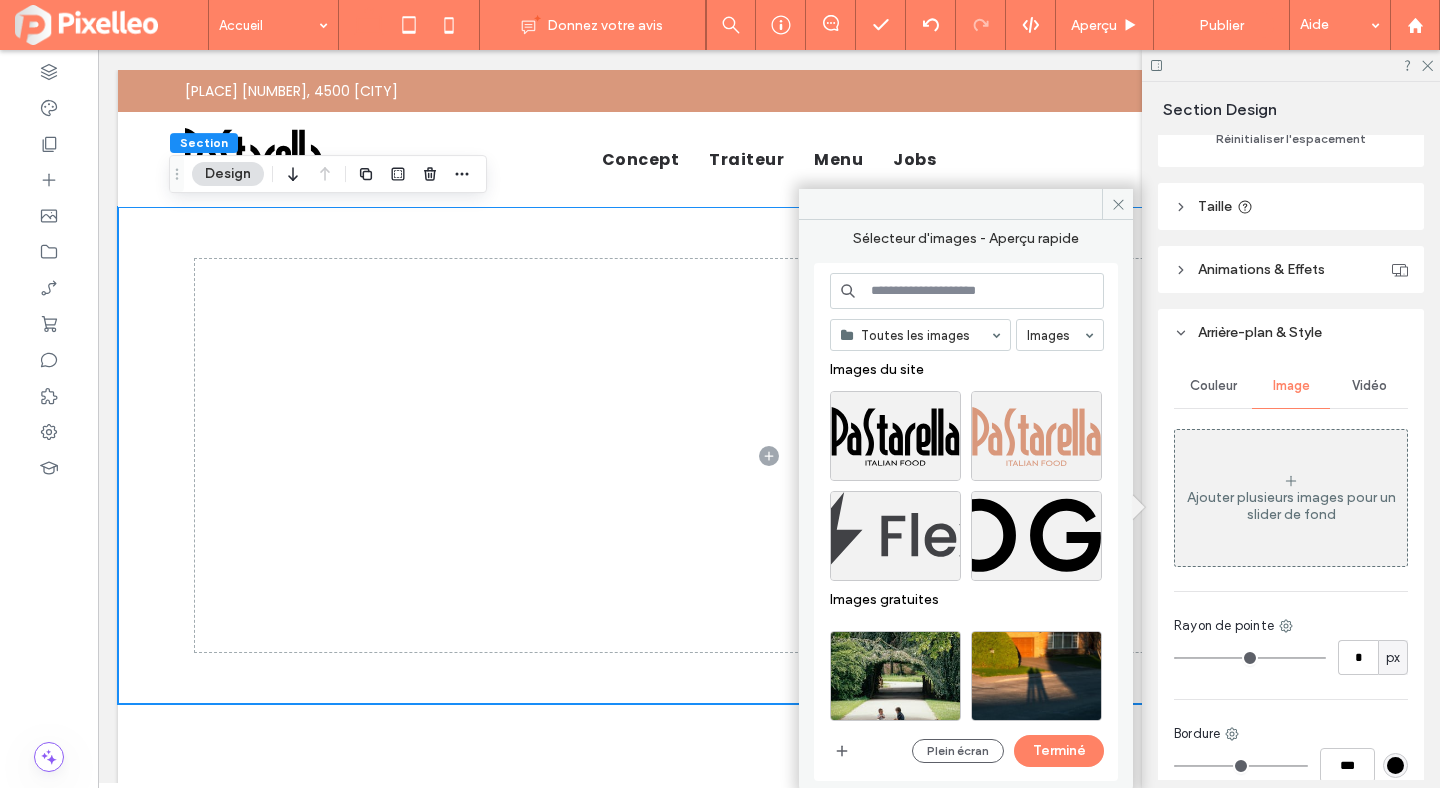 click at bounding box center [967, 291] 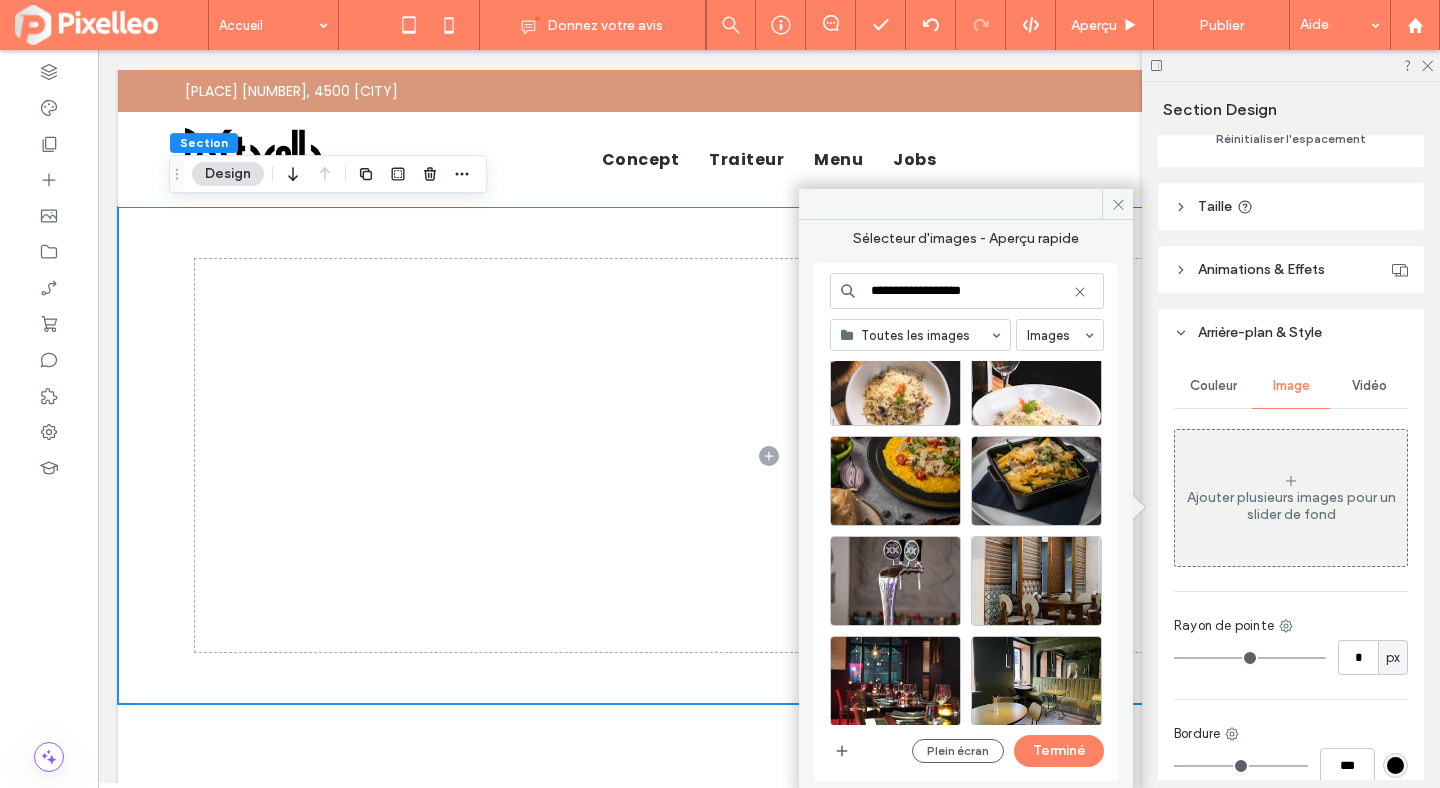 scroll, scrollTop: 2084, scrollLeft: 0, axis: vertical 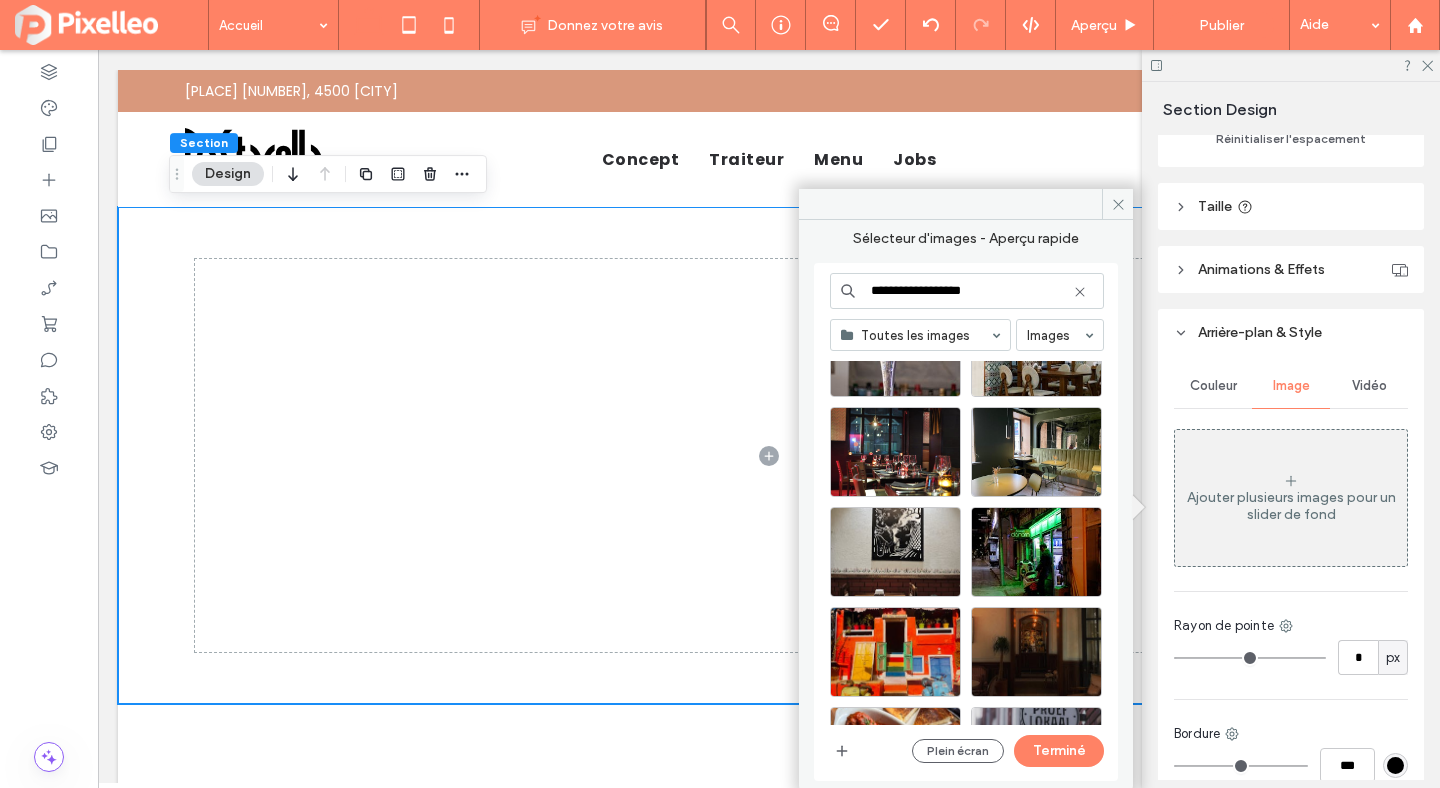 click on "**********" at bounding box center (967, 291) 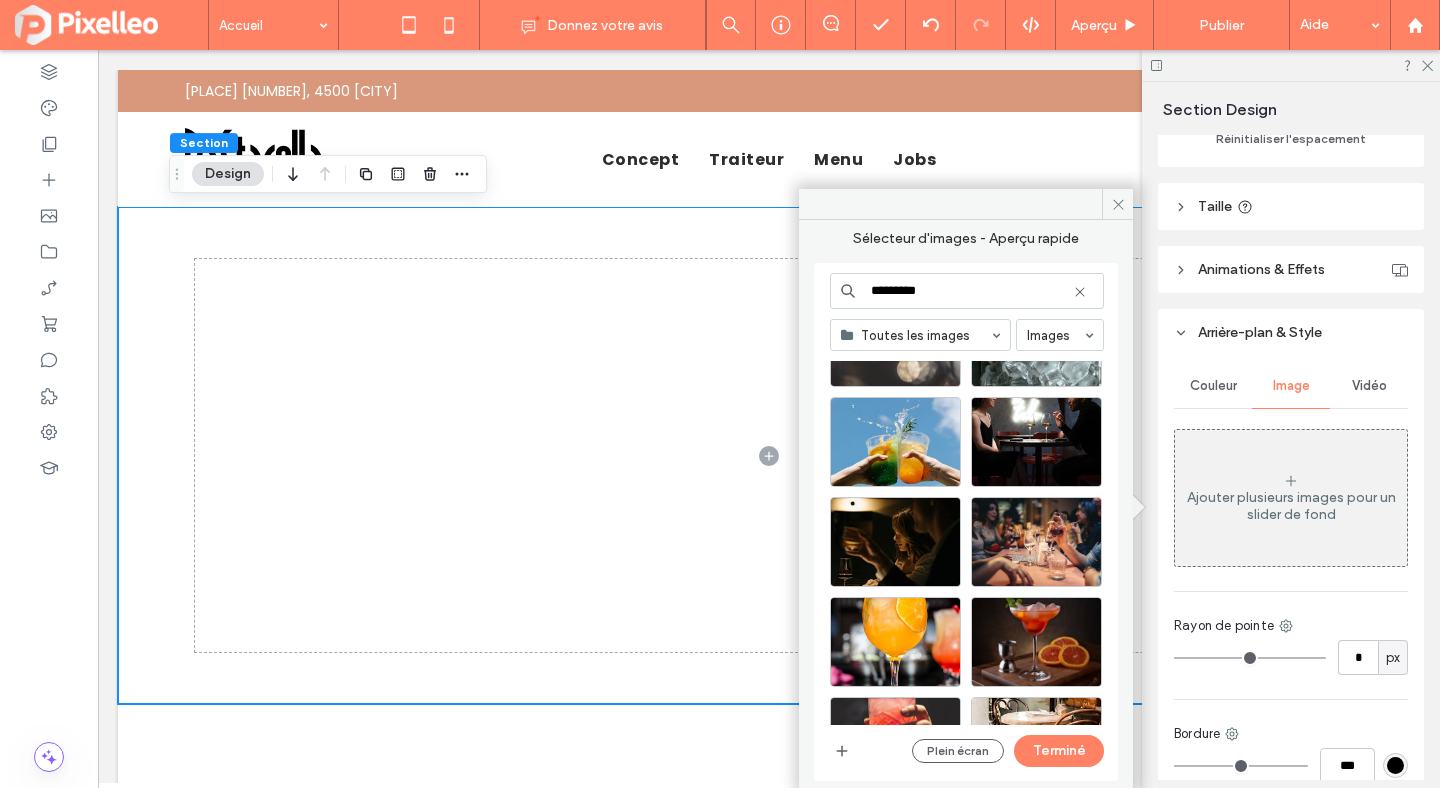 scroll, scrollTop: 5207, scrollLeft: 0, axis: vertical 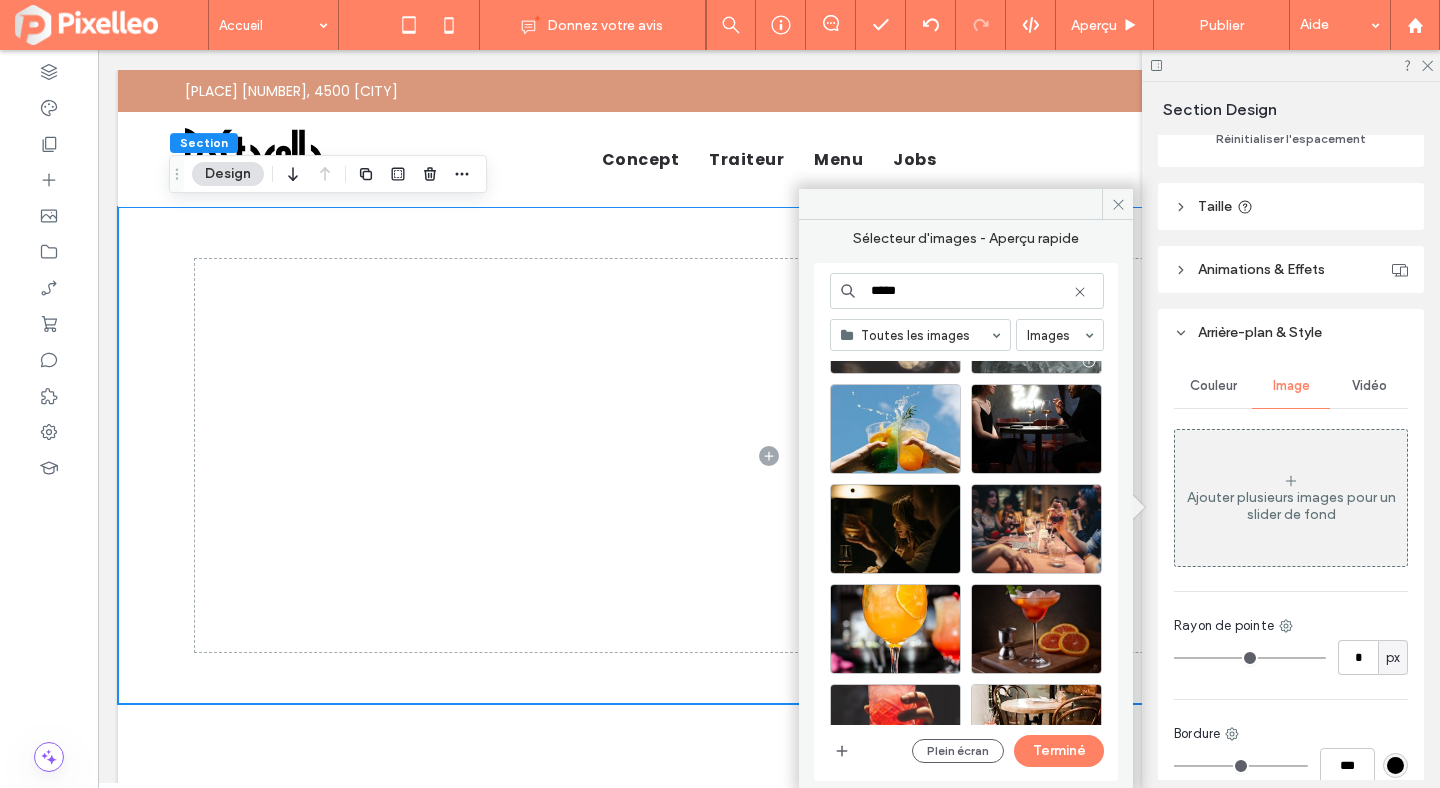 type on "*****" 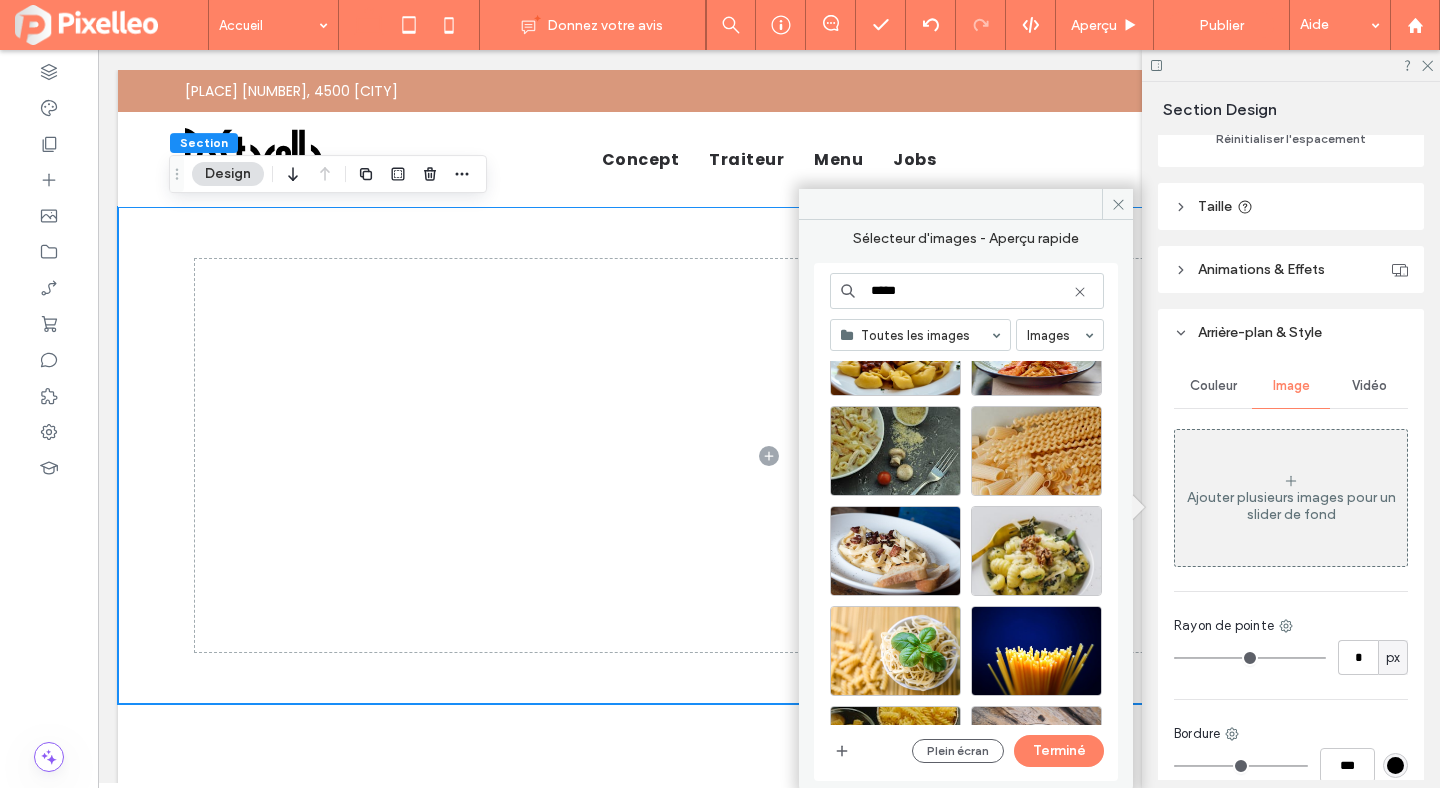 scroll, scrollTop: 2936, scrollLeft: 0, axis: vertical 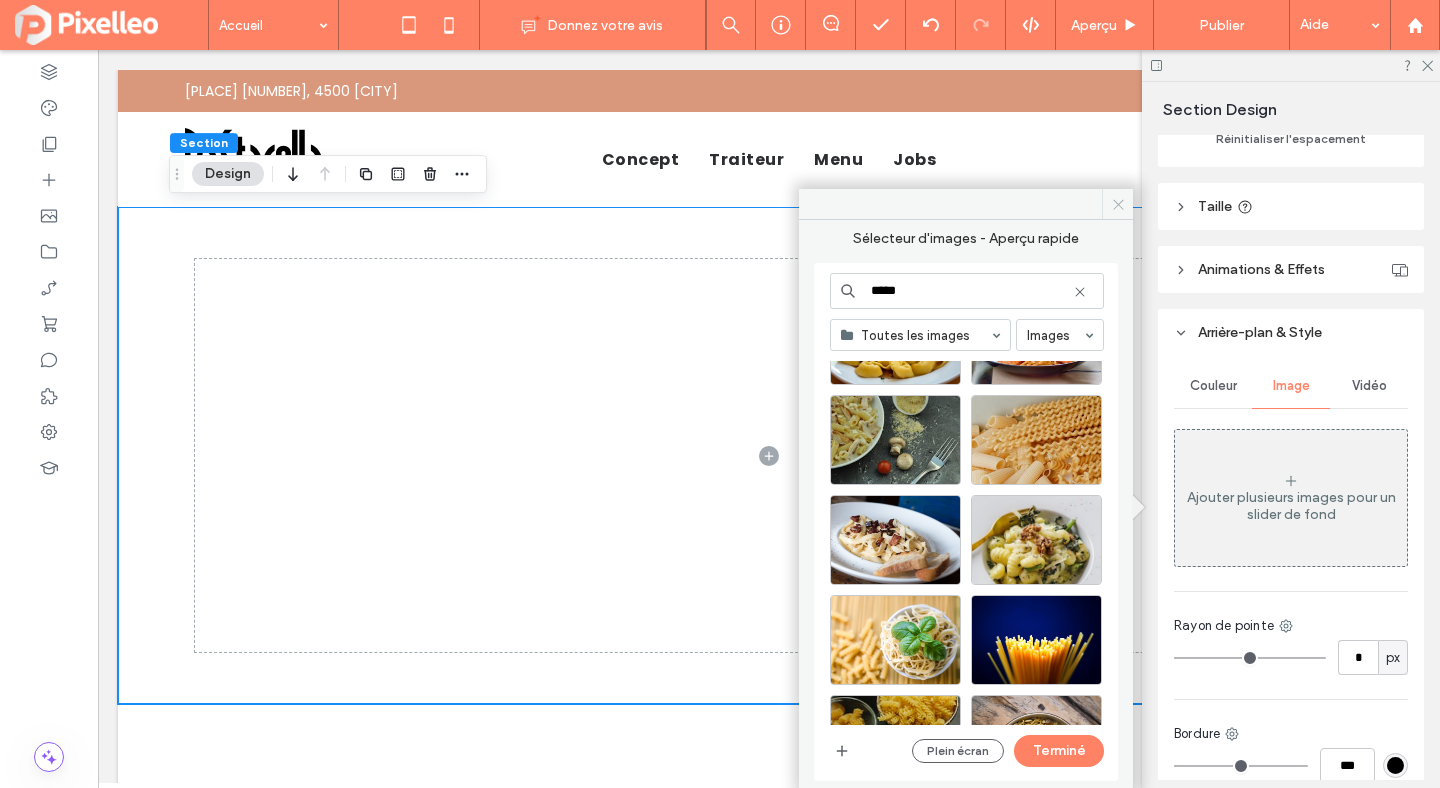 click at bounding box center (1117, 204) 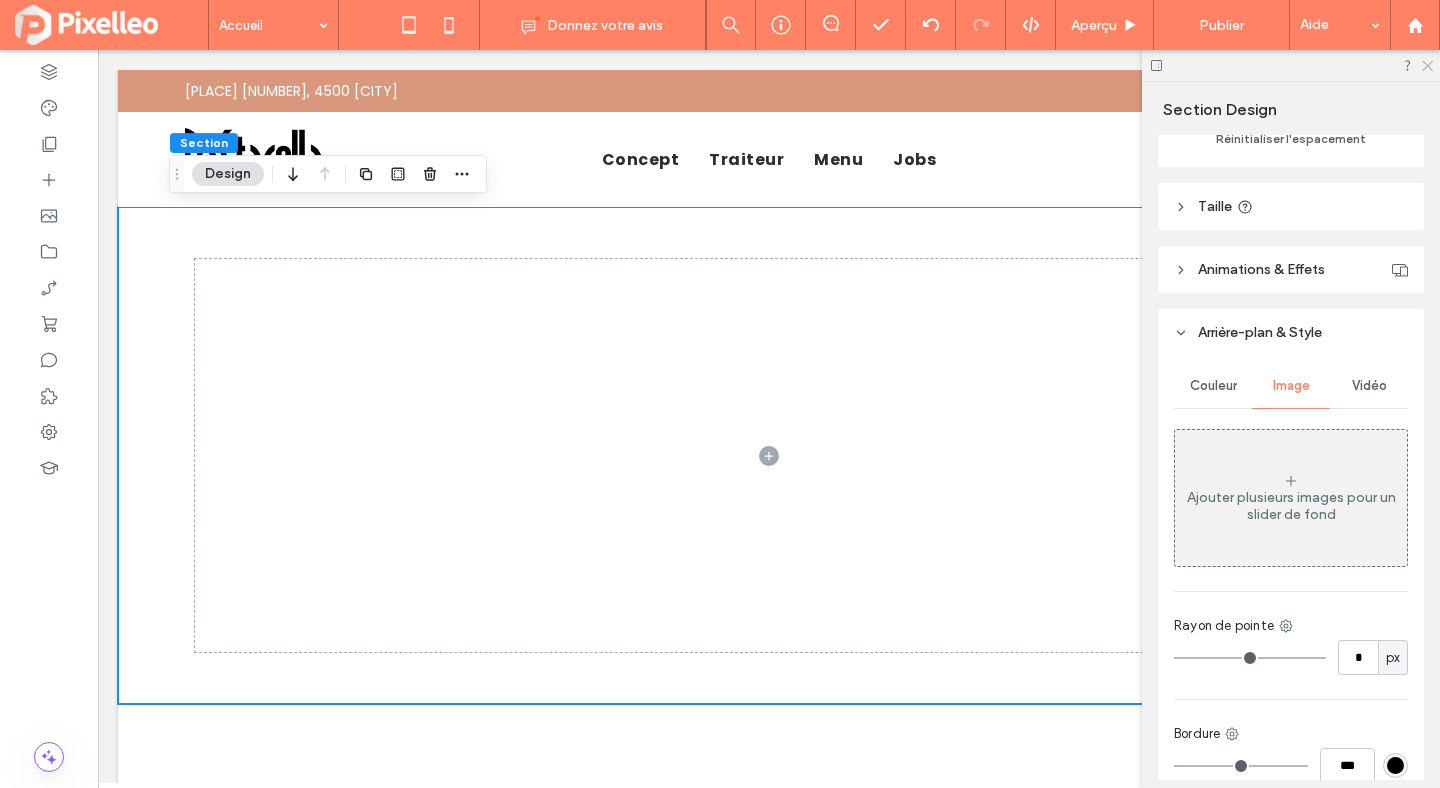 click 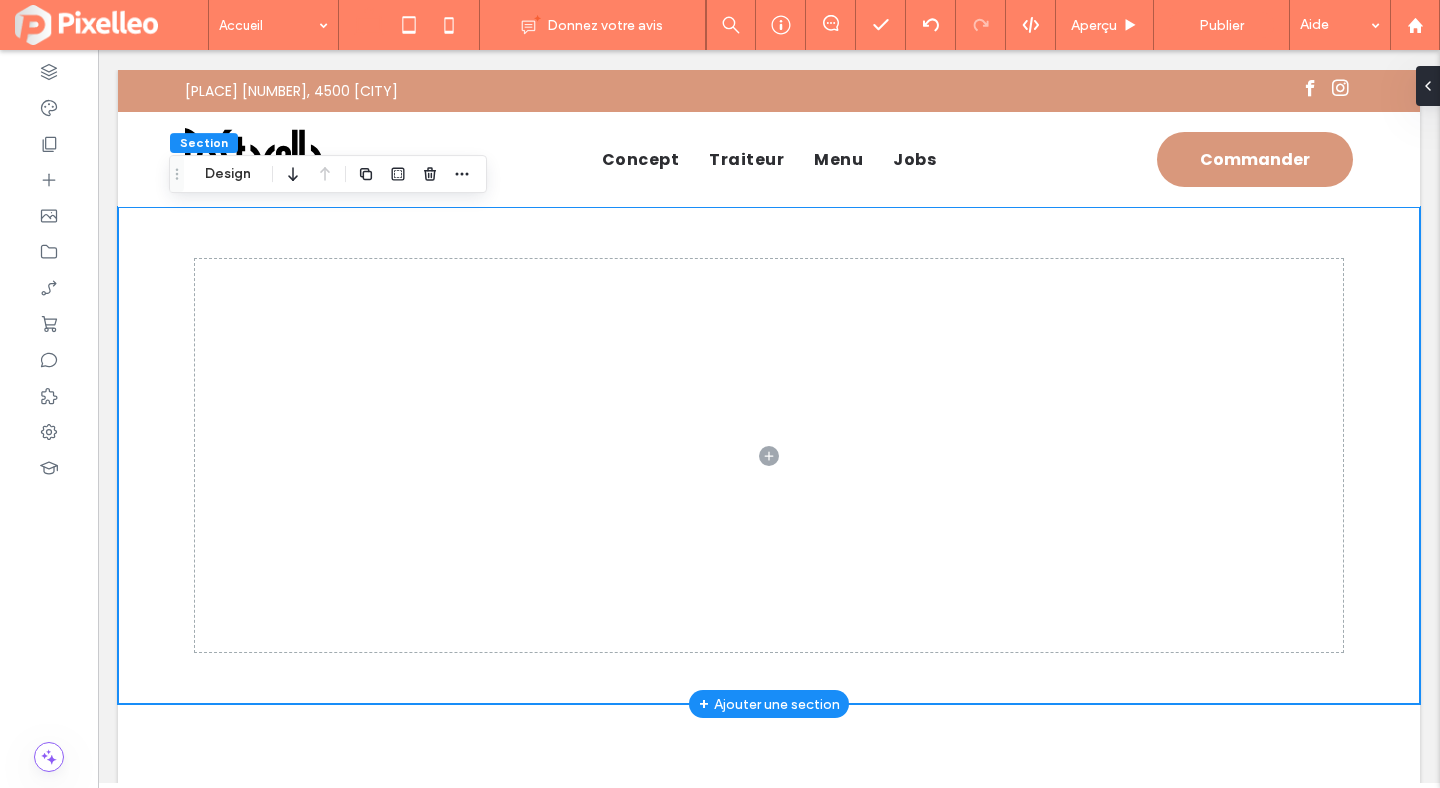 click at bounding box center (769, 455) 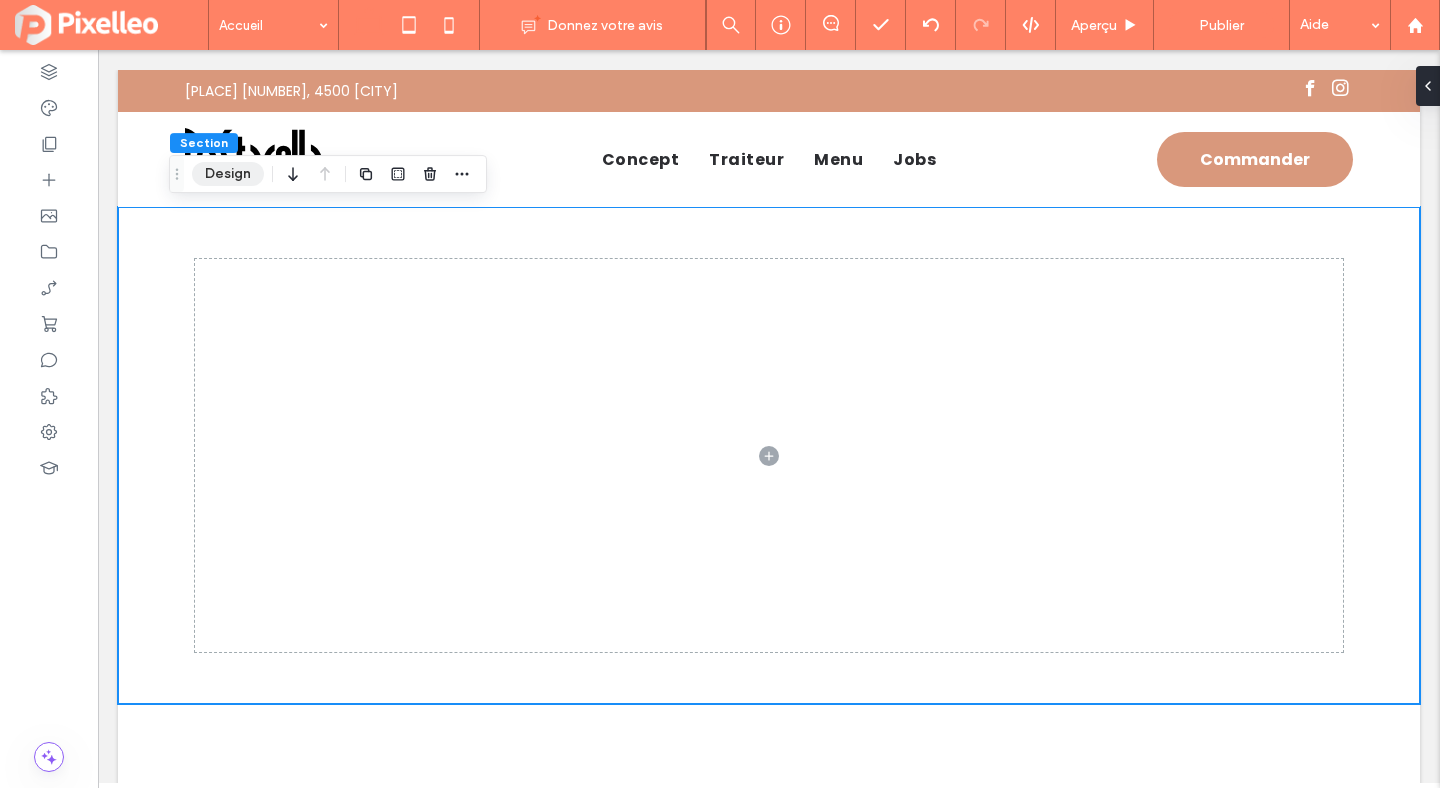 click on "Design" at bounding box center (228, 174) 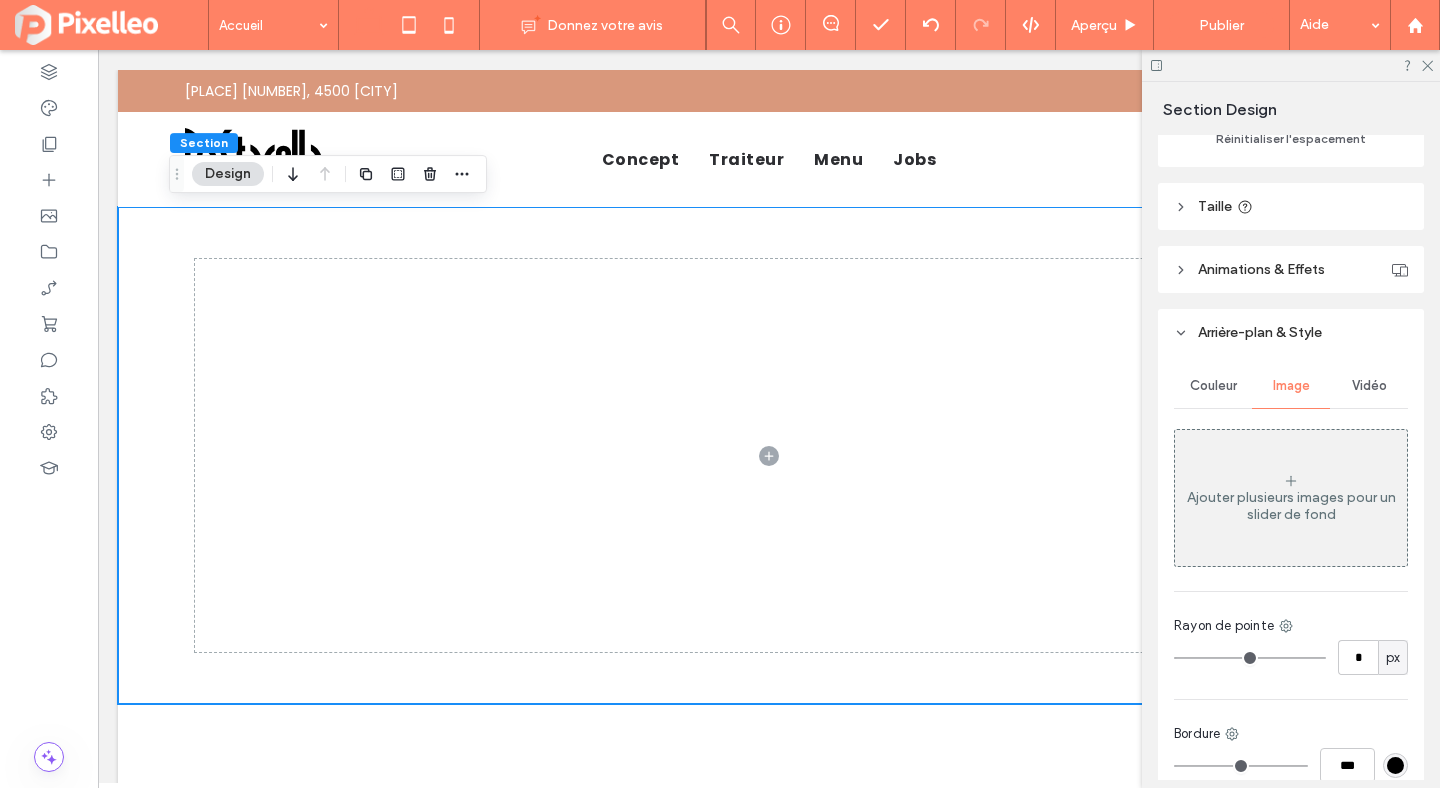click 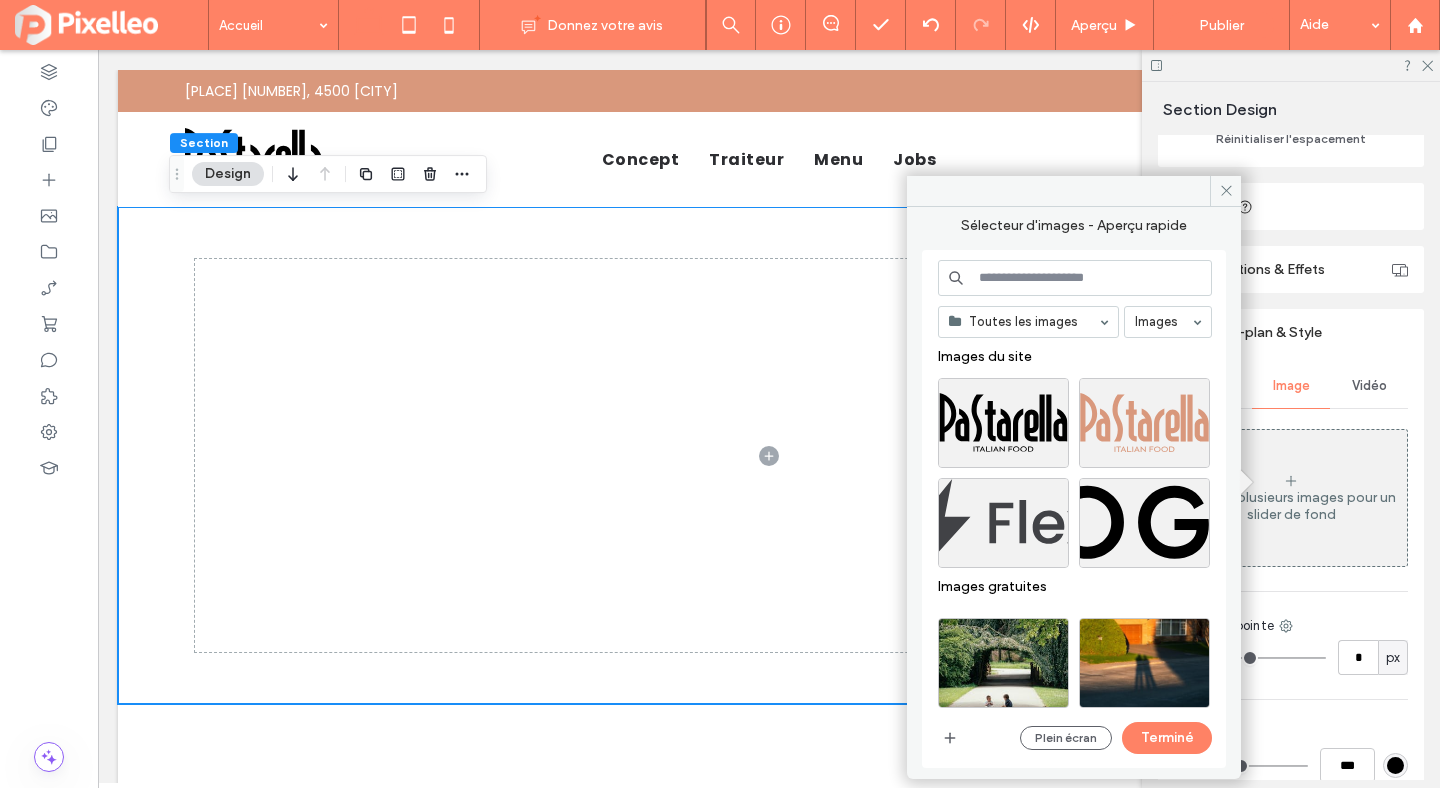 click at bounding box center (1075, 278) 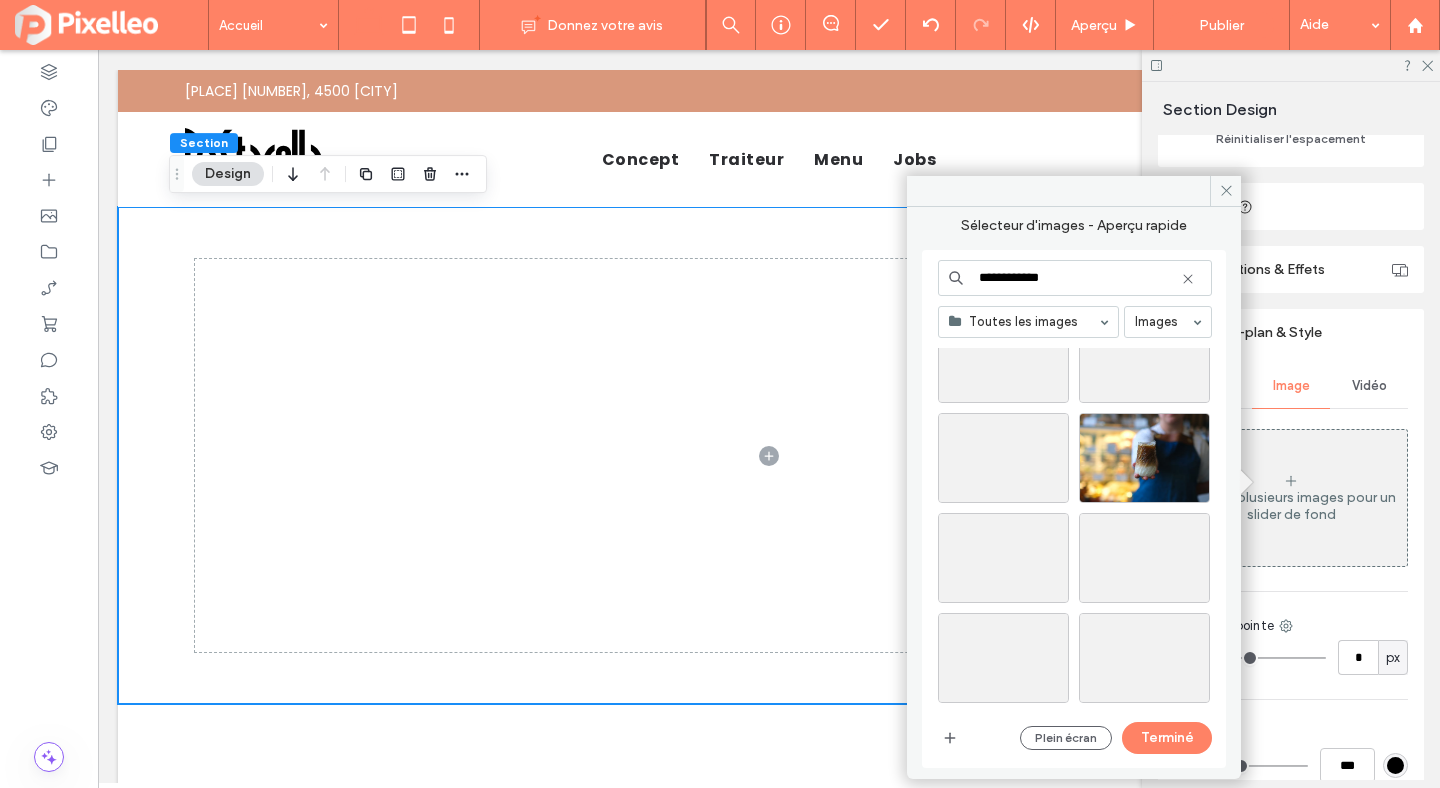 scroll, scrollTop: 2569, scrollLeft: 0, axis: vertical 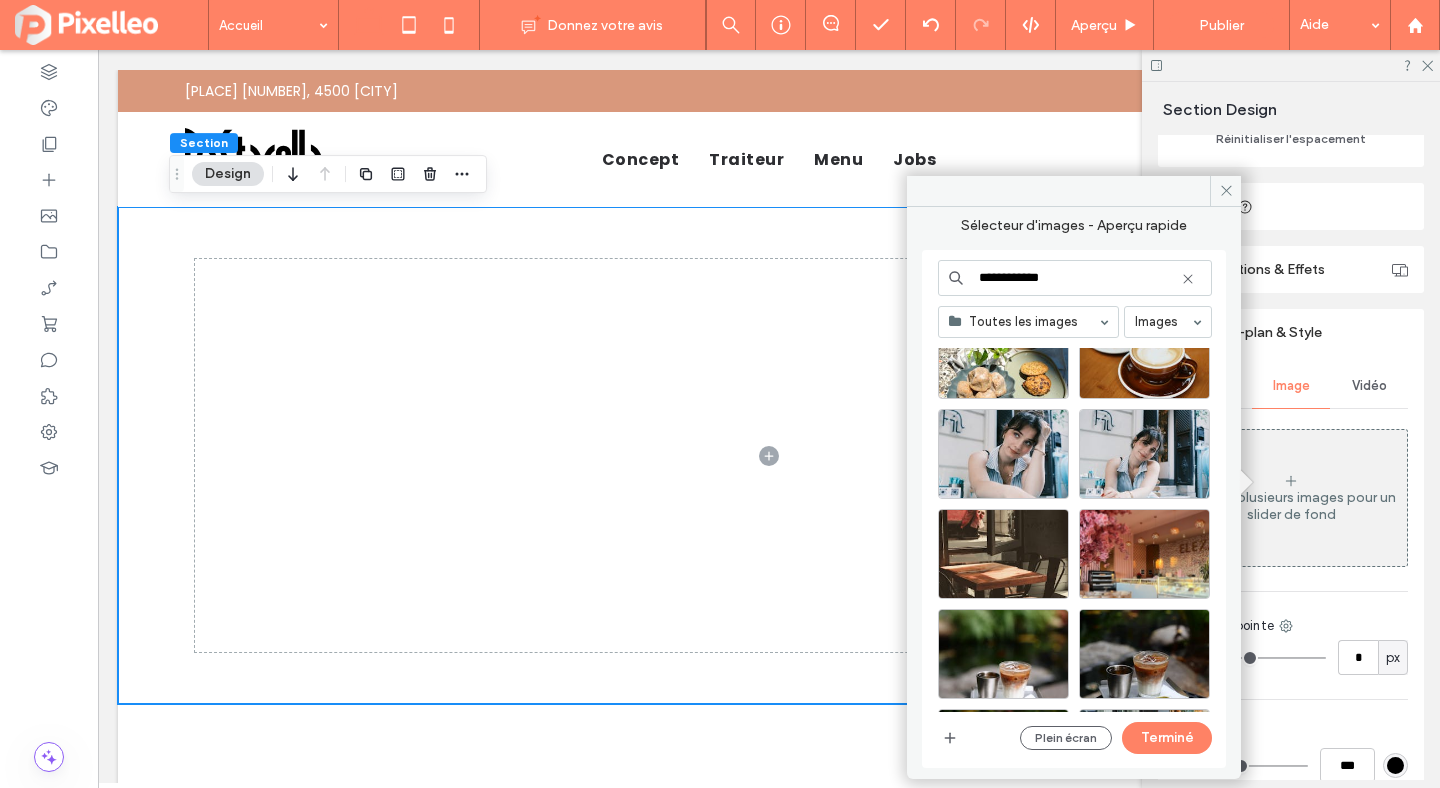click on "**********" at bounding box center (1075, 278) 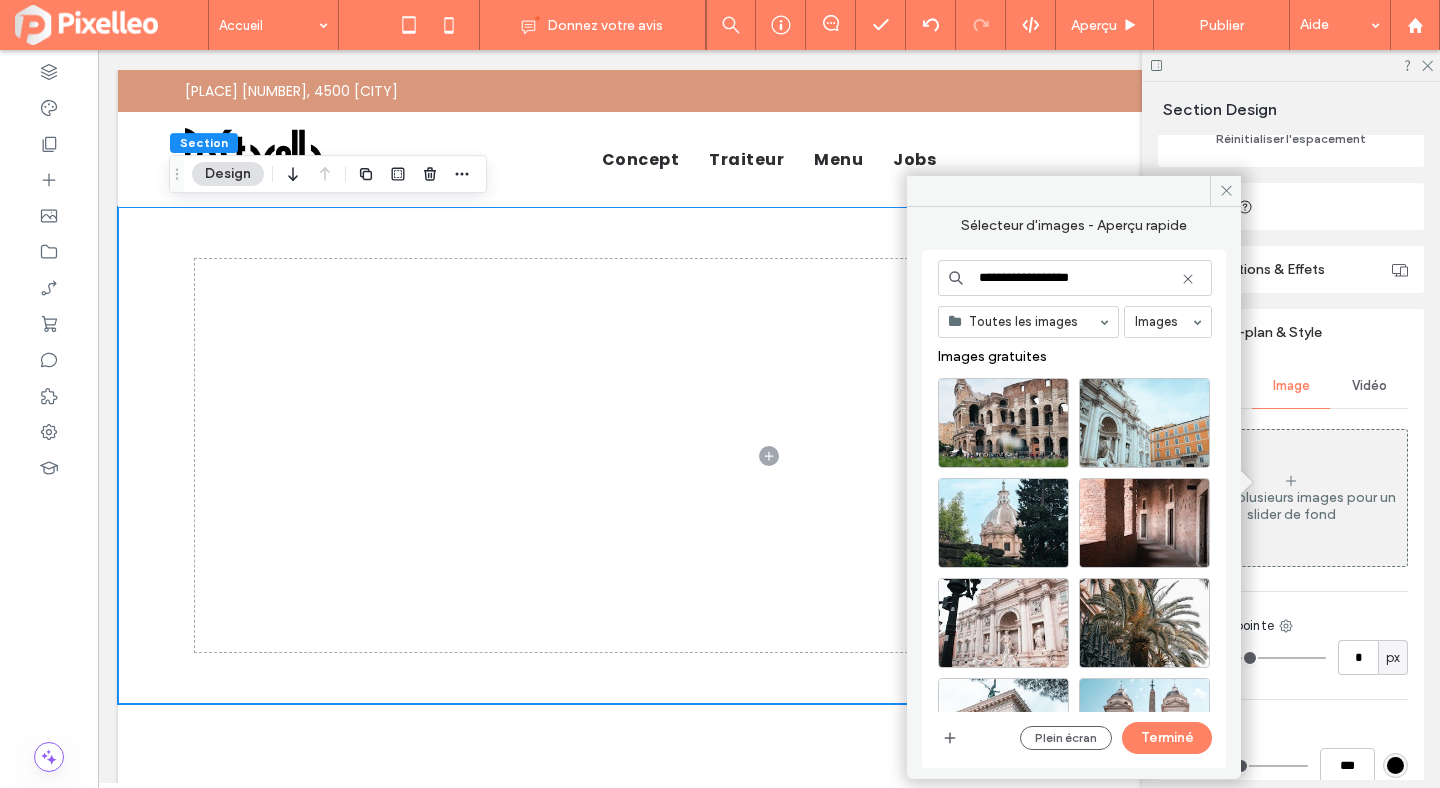 type on "**********" 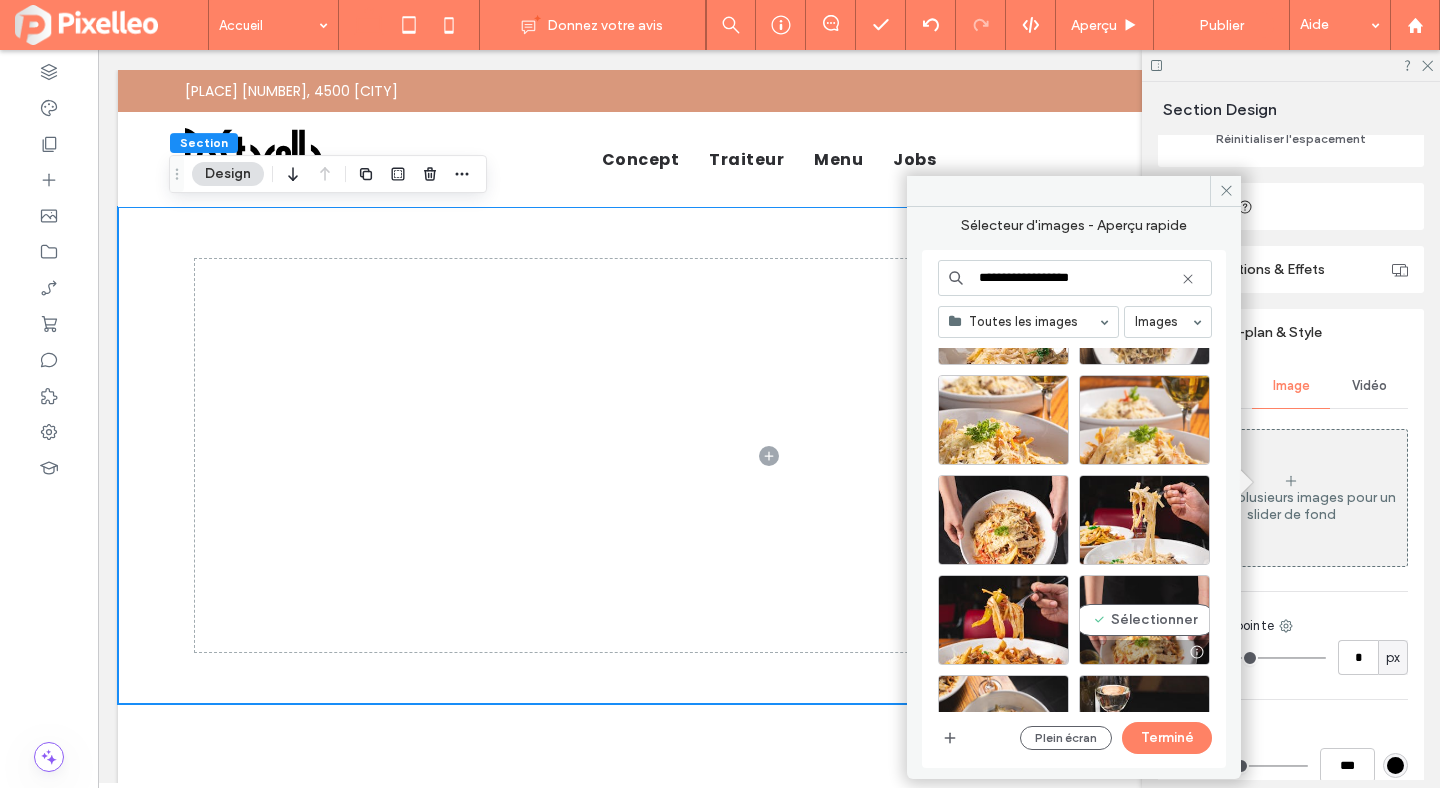 scroll, scrollTop: 1574, scrollLeft: 0, axis: vertical 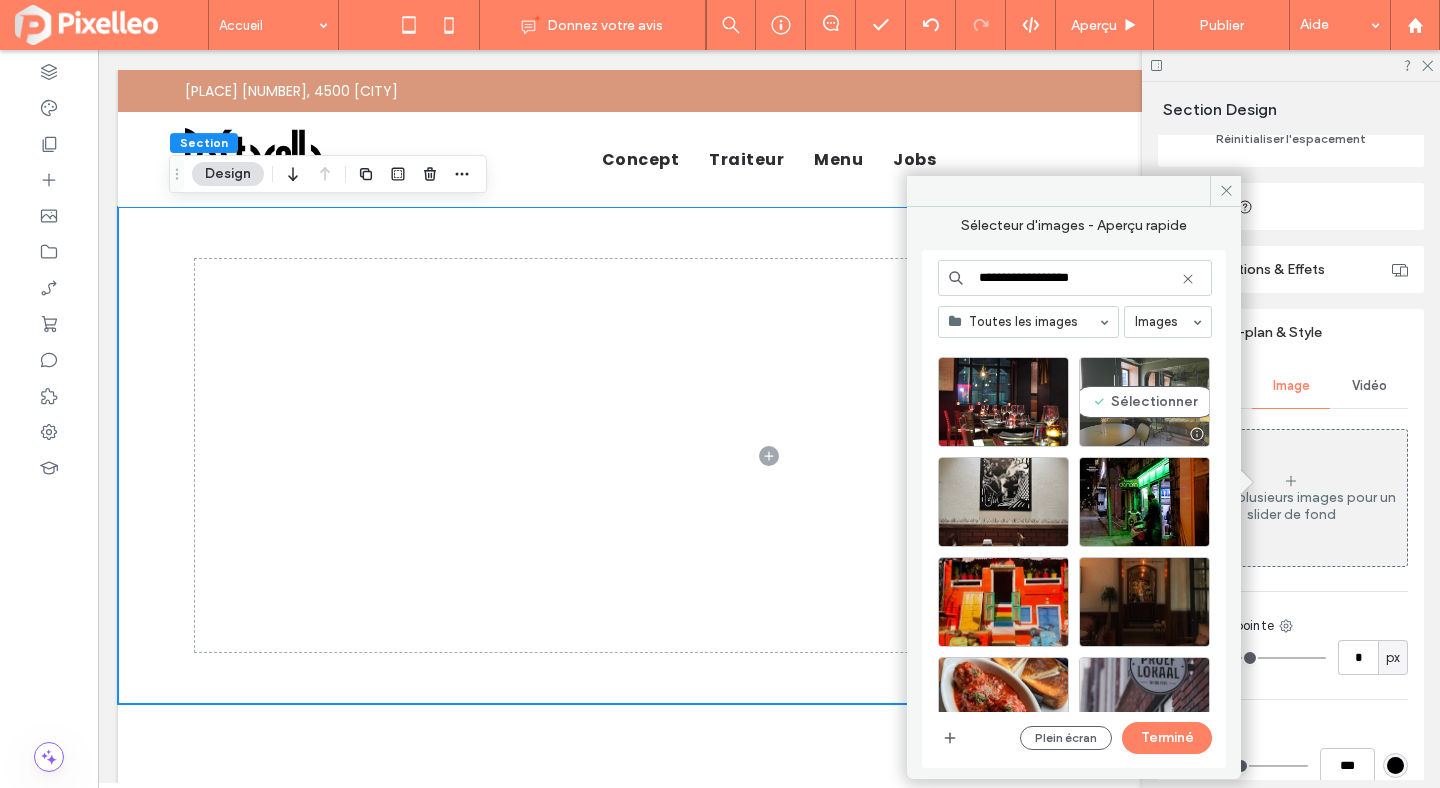 click on "Sélectionner" at bounding box center (1144, 402) 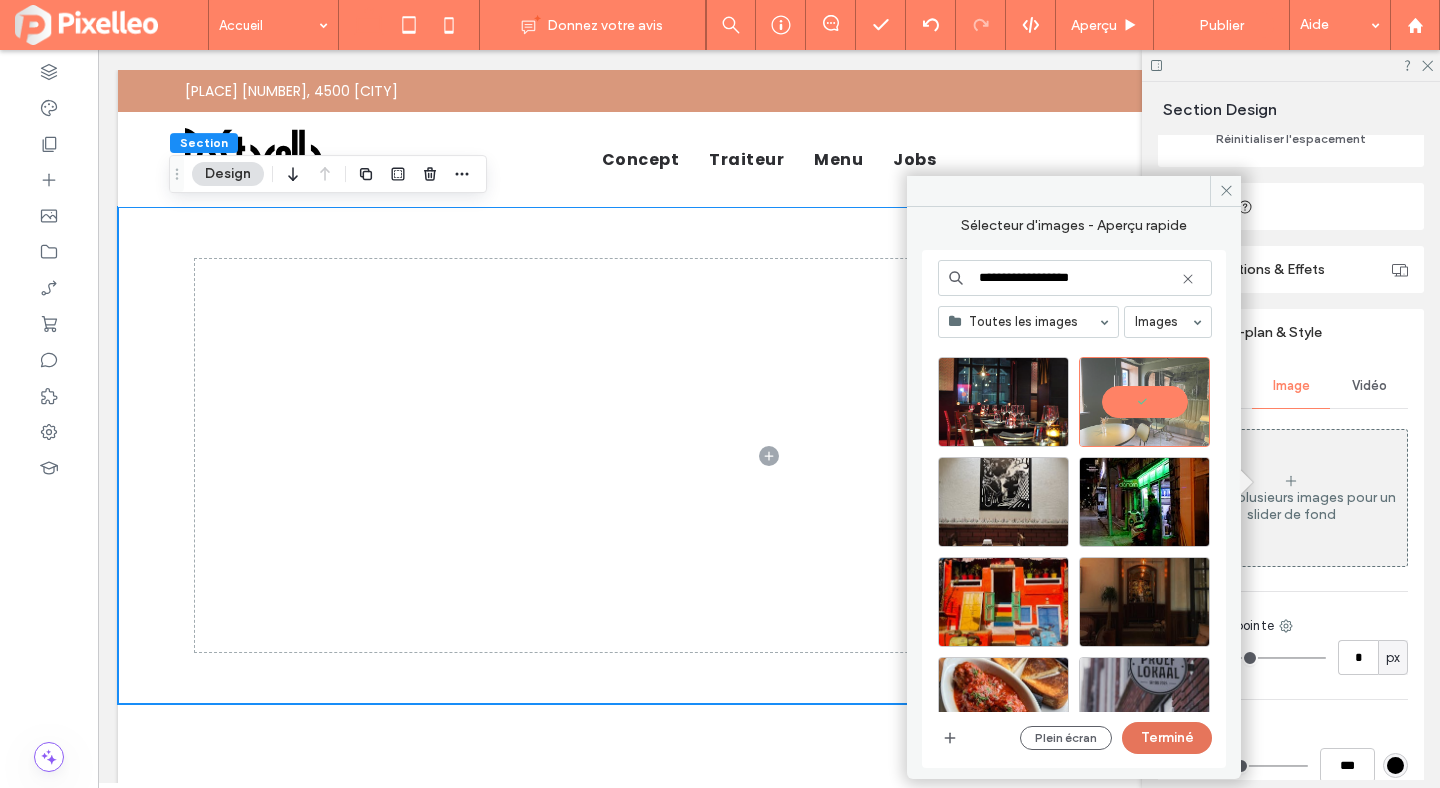 click on "Terminé" at bounding box center (1167, 738) 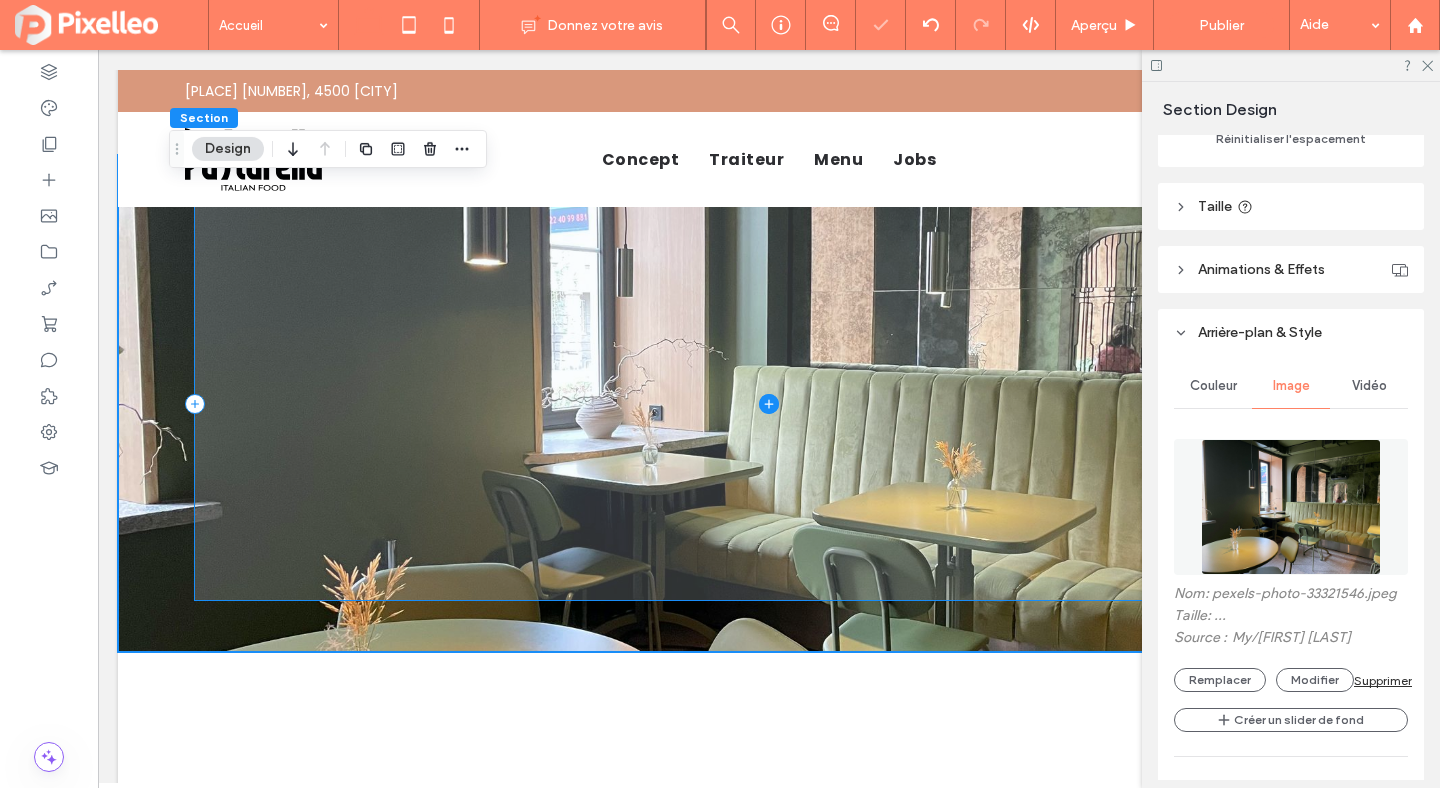 scroll, scrollTop: 0, scrollLeft: 0, axis: both 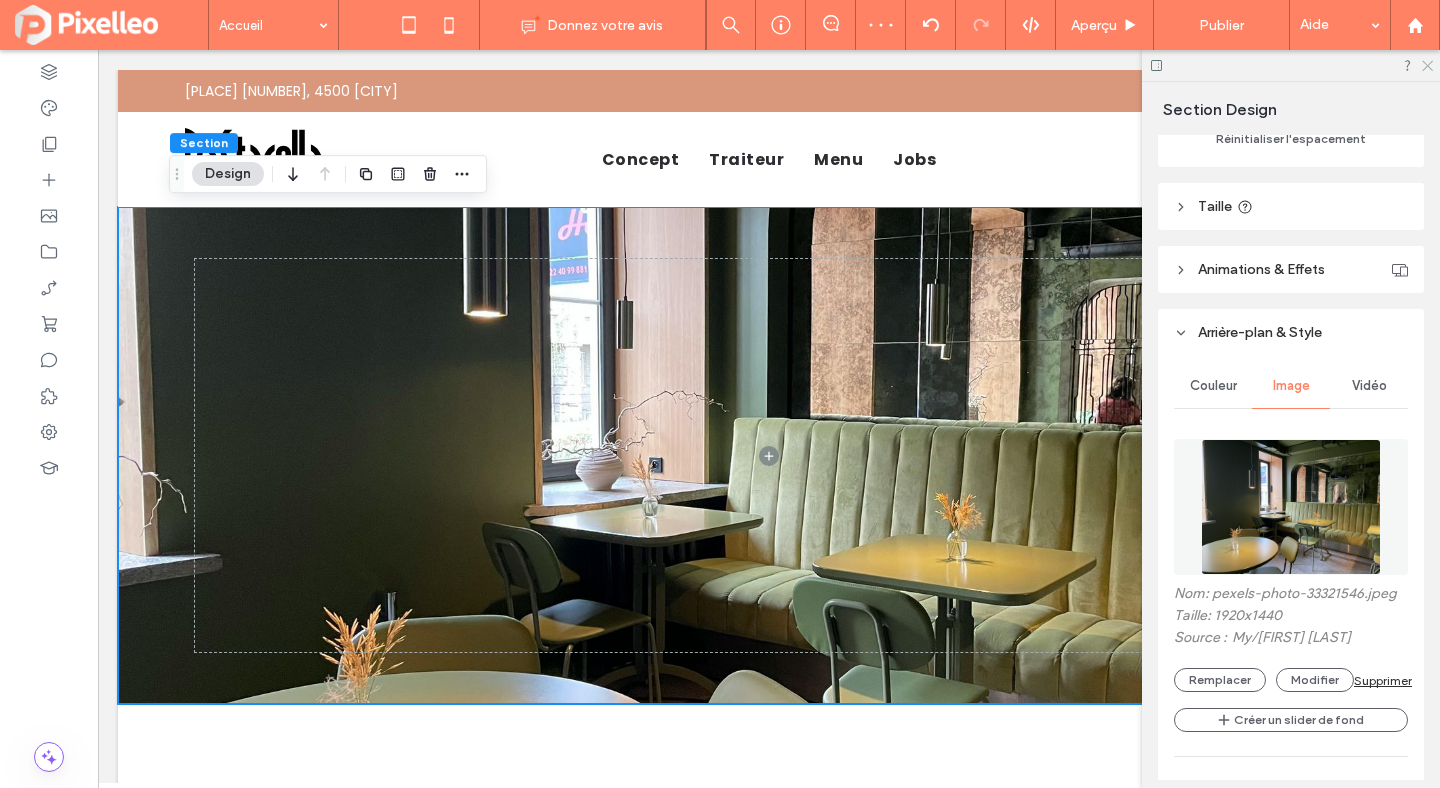 click 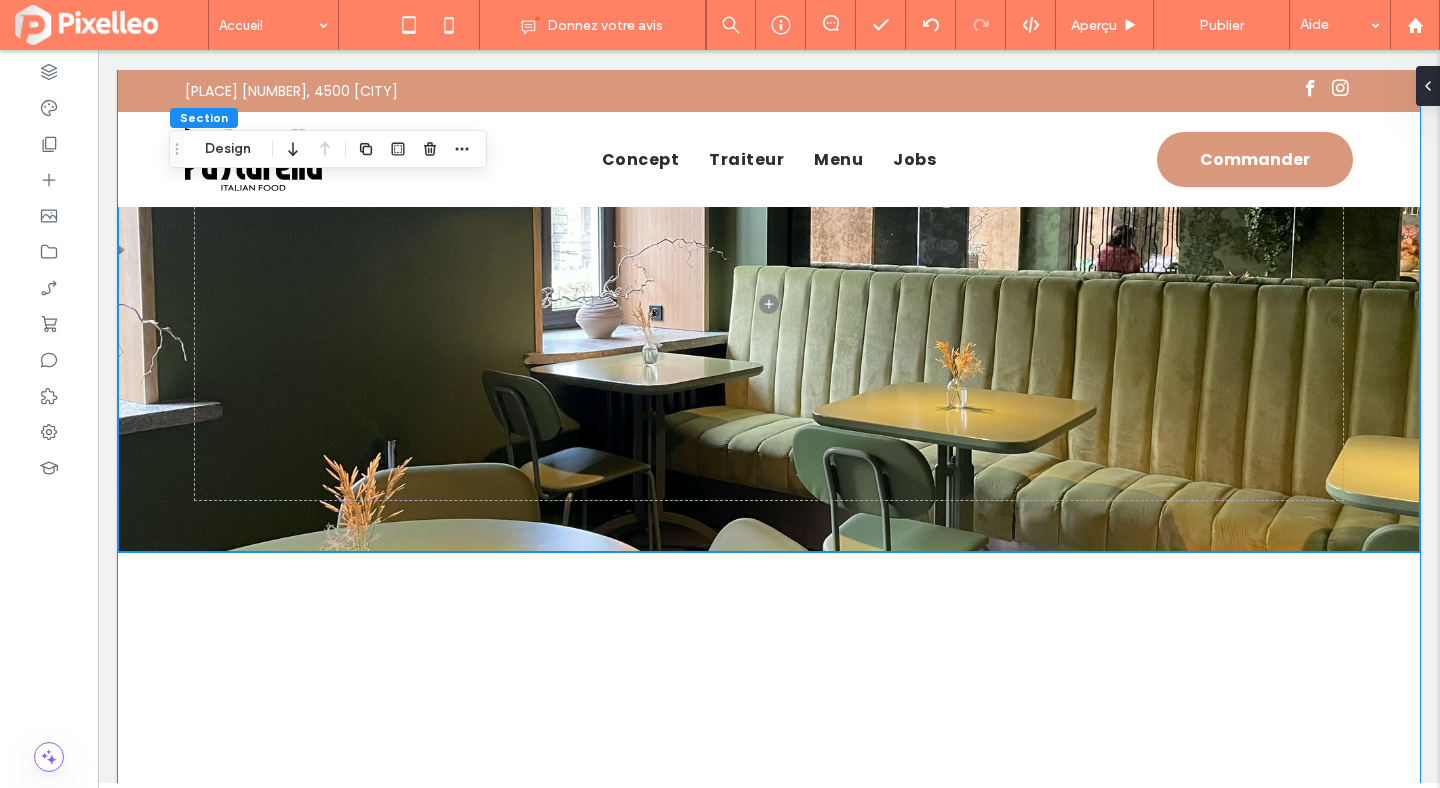 scroll, scrollTop: 0, scrollLeft: 0, axis: both 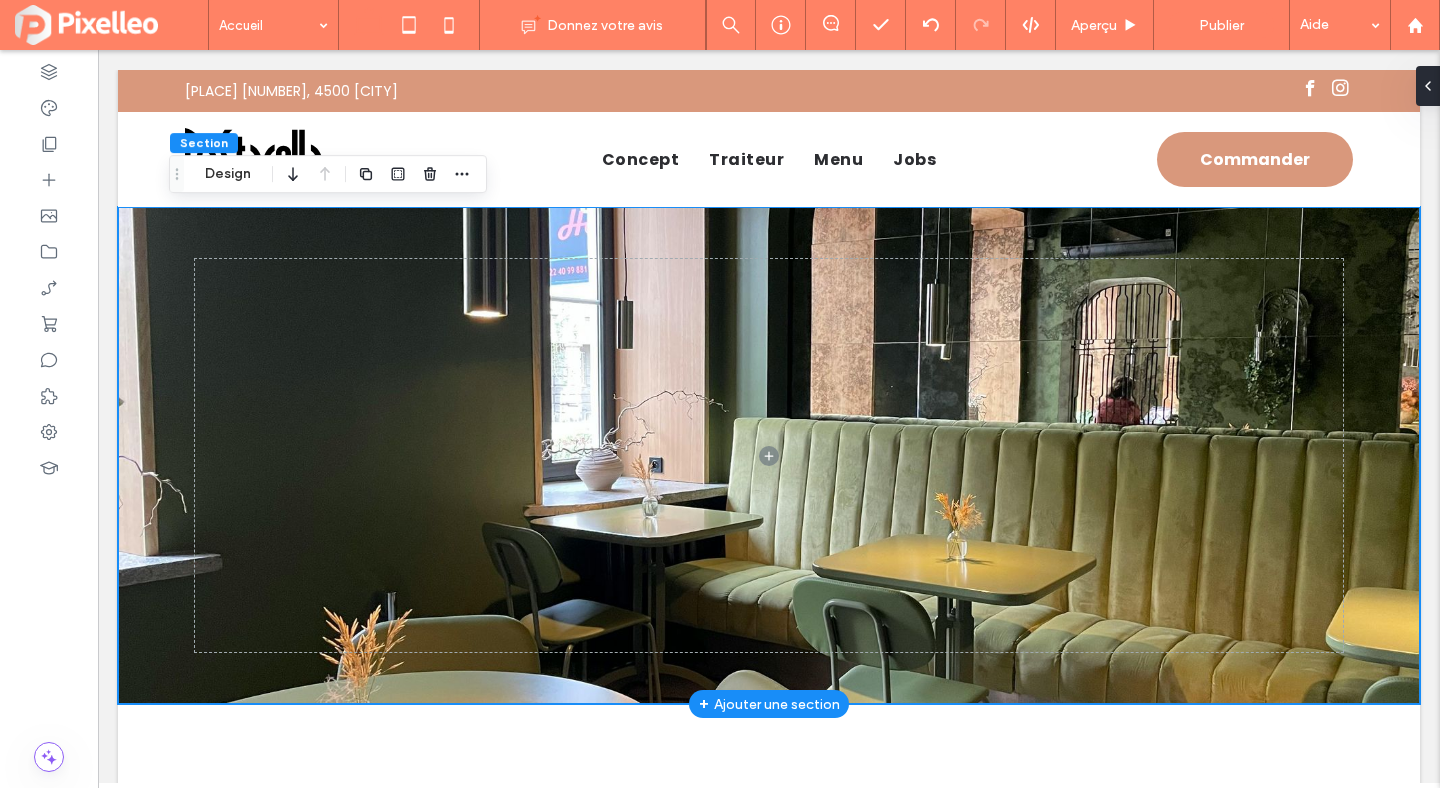 click at bounding box center (769, 455) 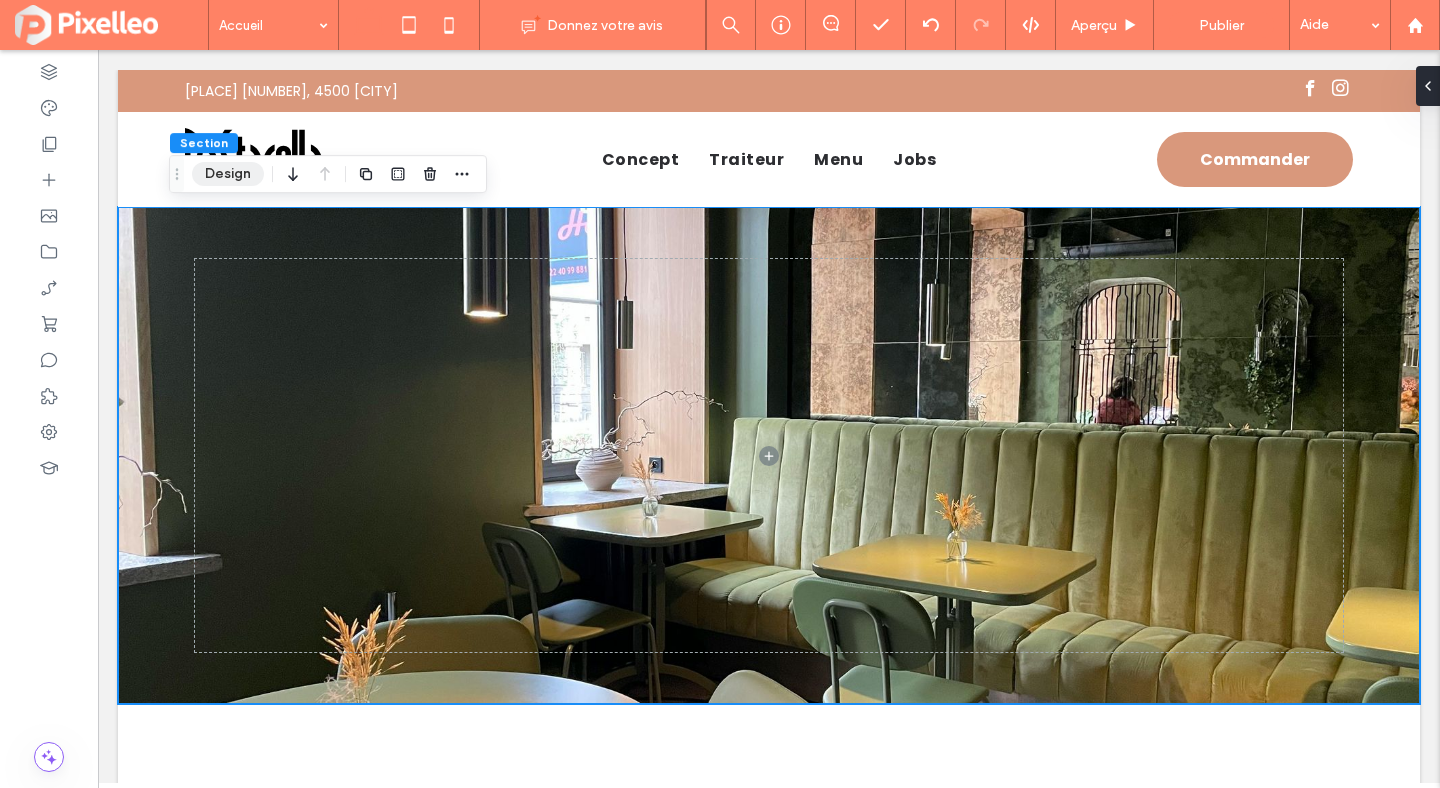click on "Design" at bounding box center (228, 174) 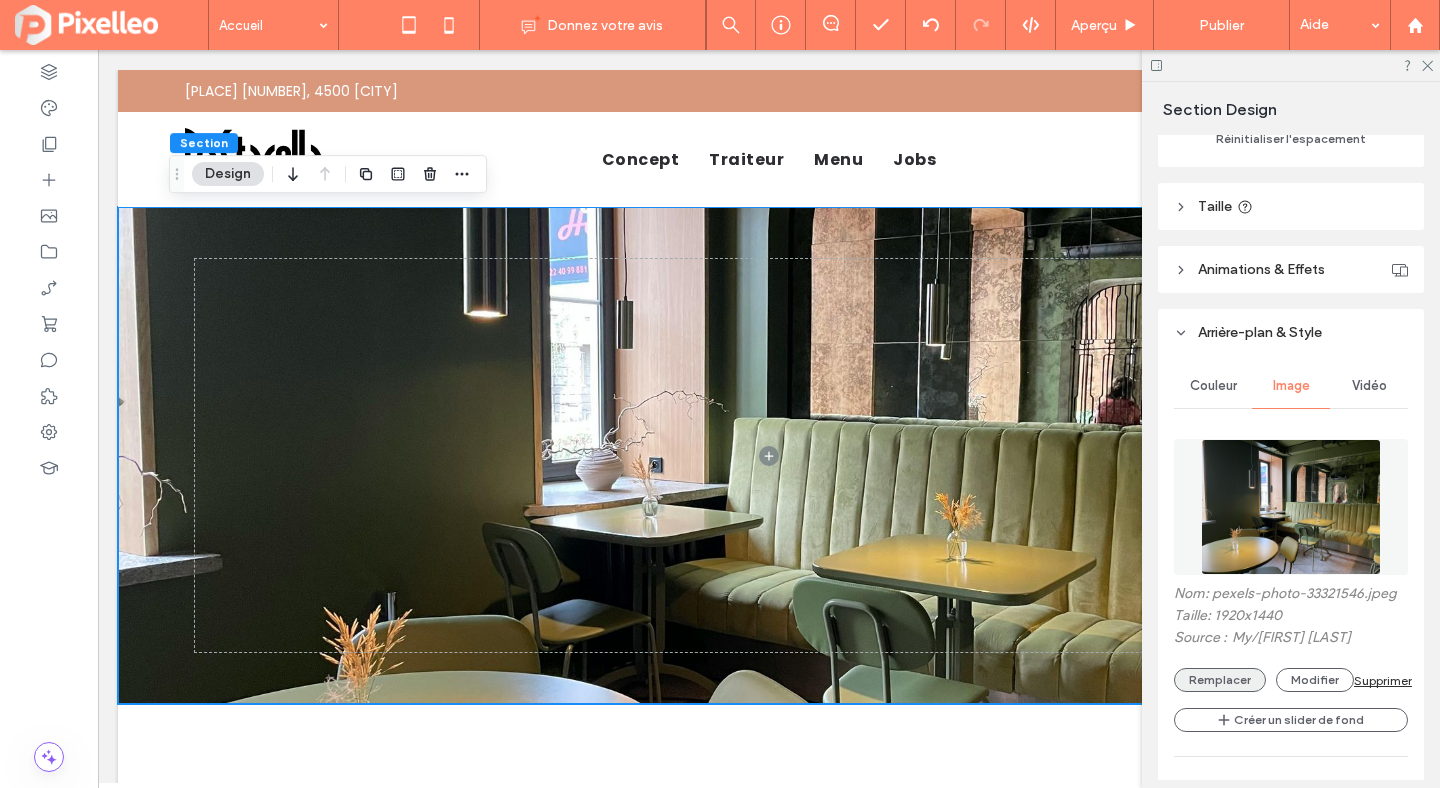 click on "Remplacer" at bounding box center [1220, 680] 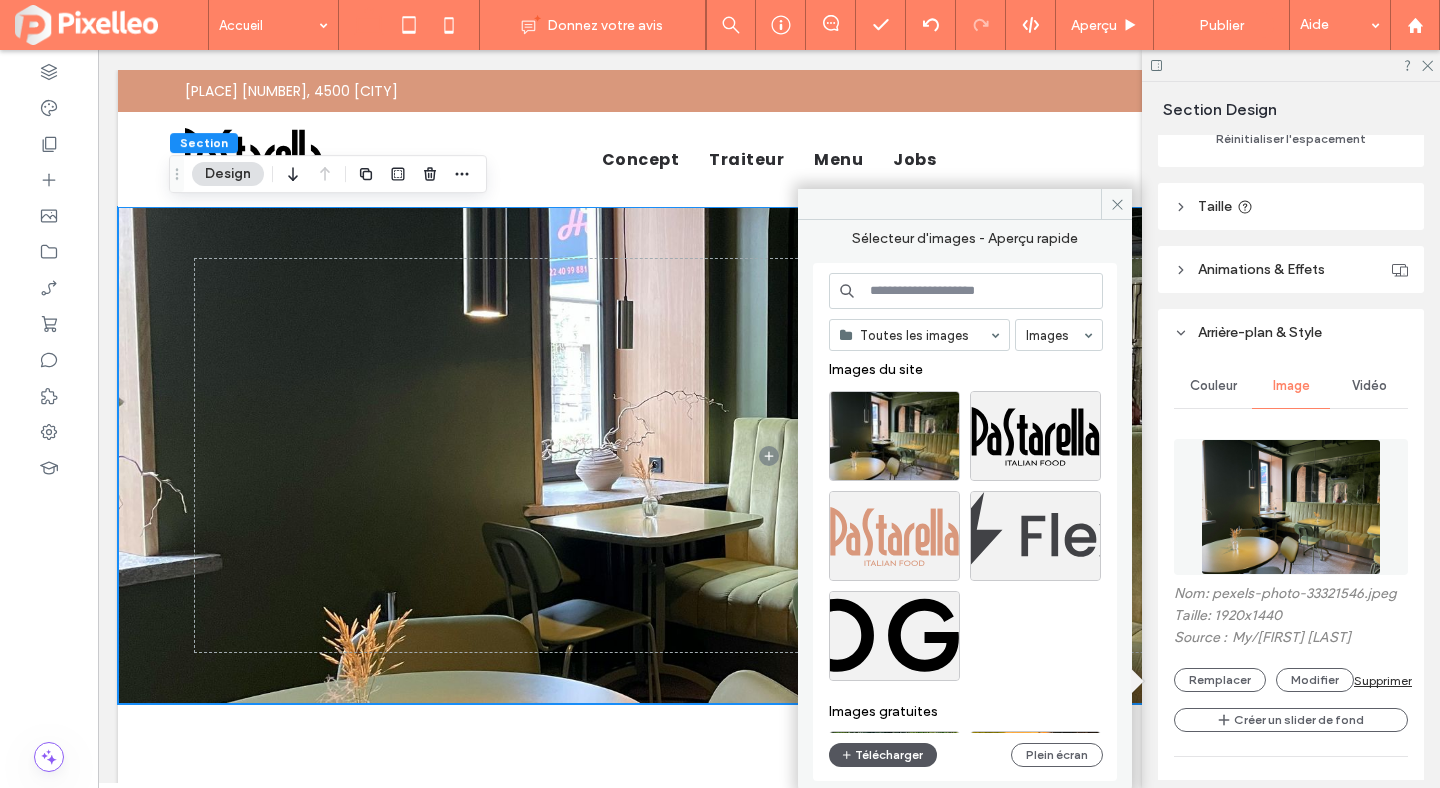 click on "Télécharger" at bounding box center [883, 755] 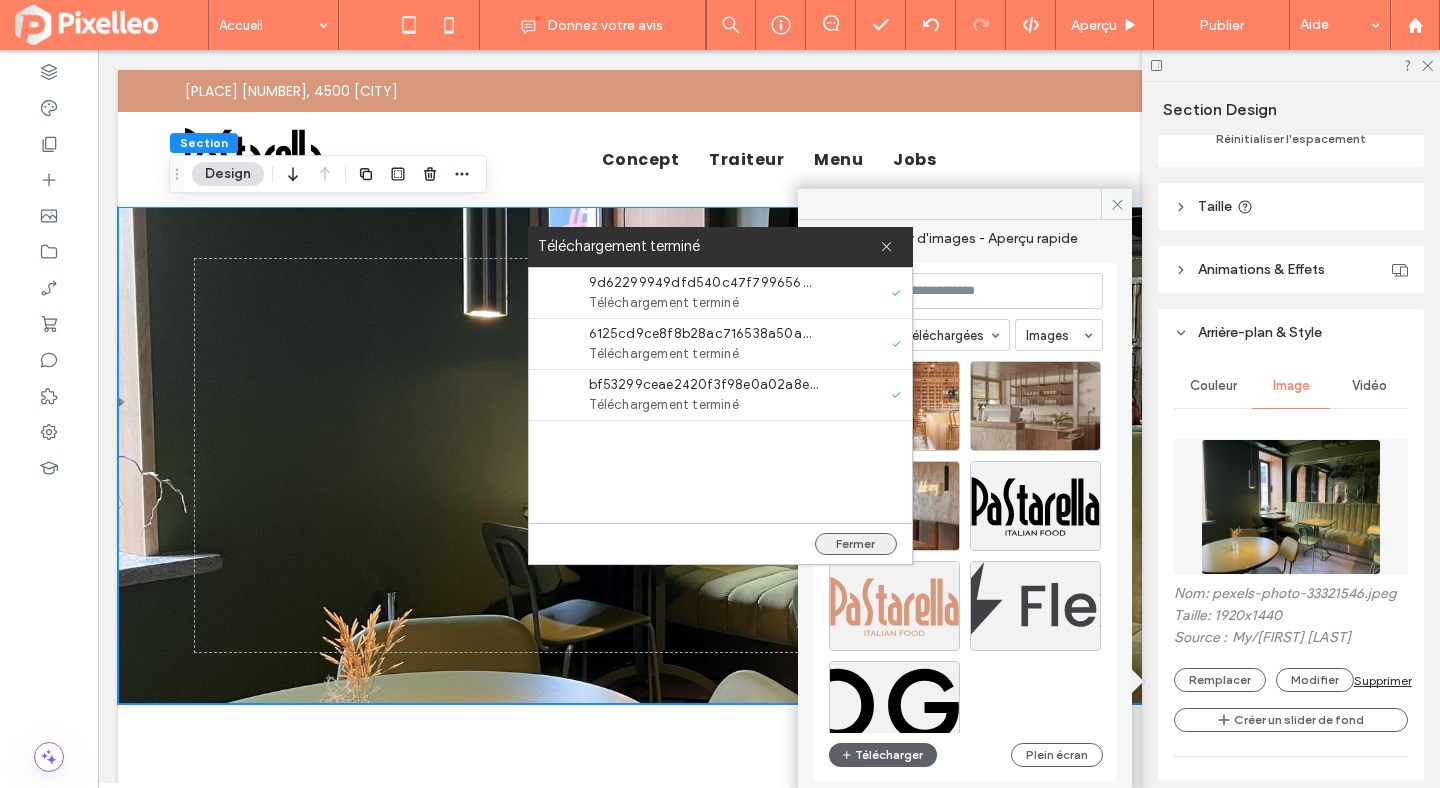click on "Fermer" at bounding box center (856, 544) 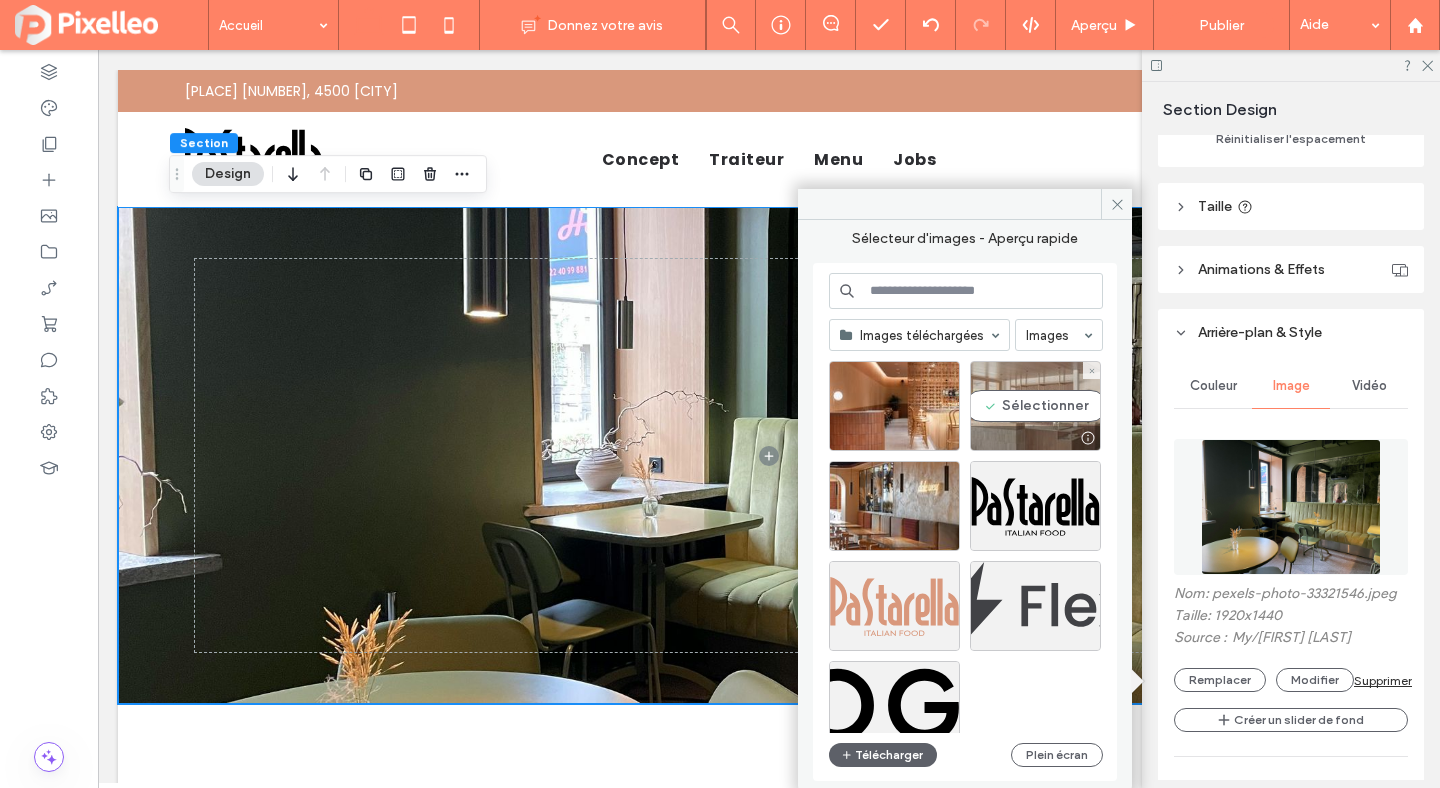 click on "Sélectionner" at bounding box center (1035, 406) 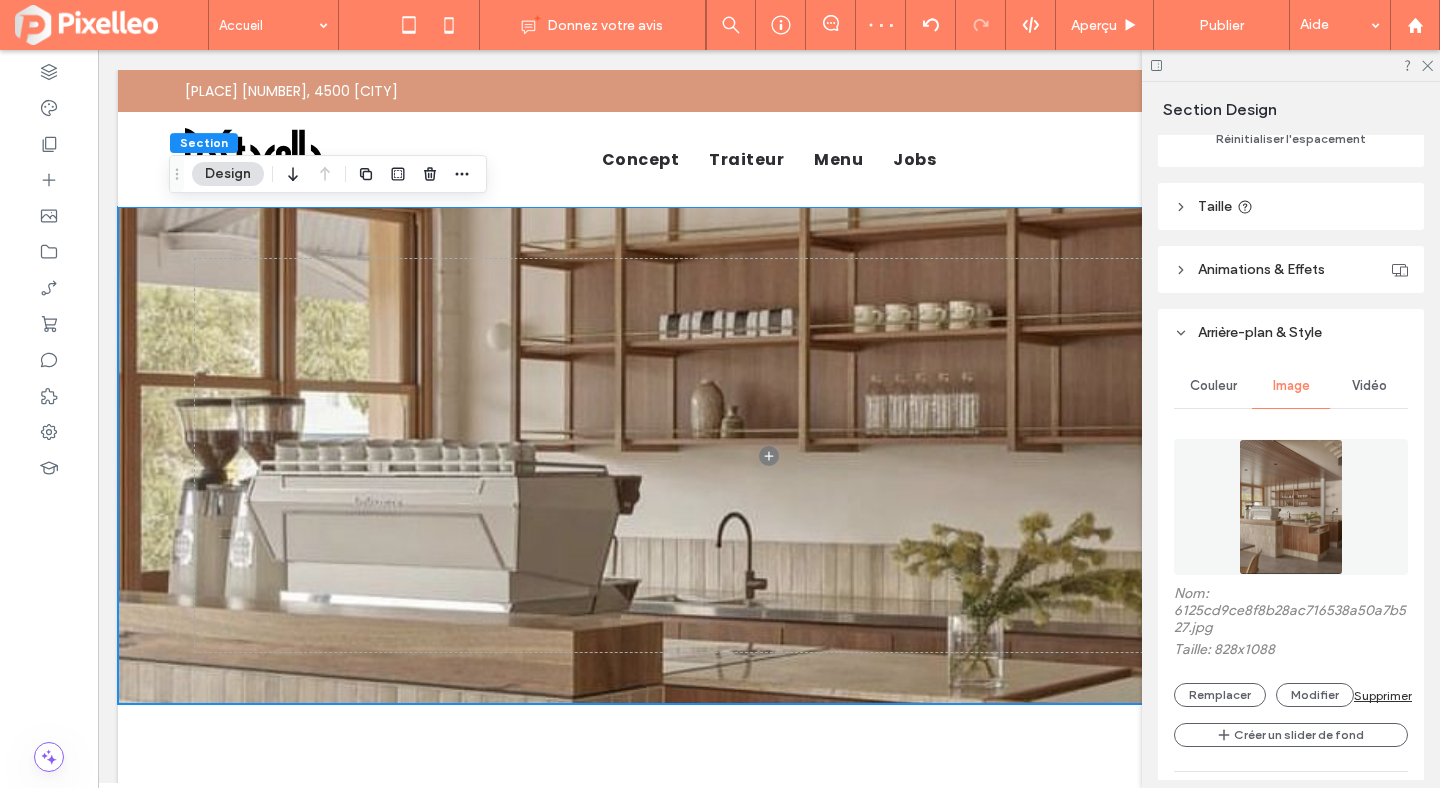 scroll, scrollTop: 763, scrollLeft: 0, axis: vertical 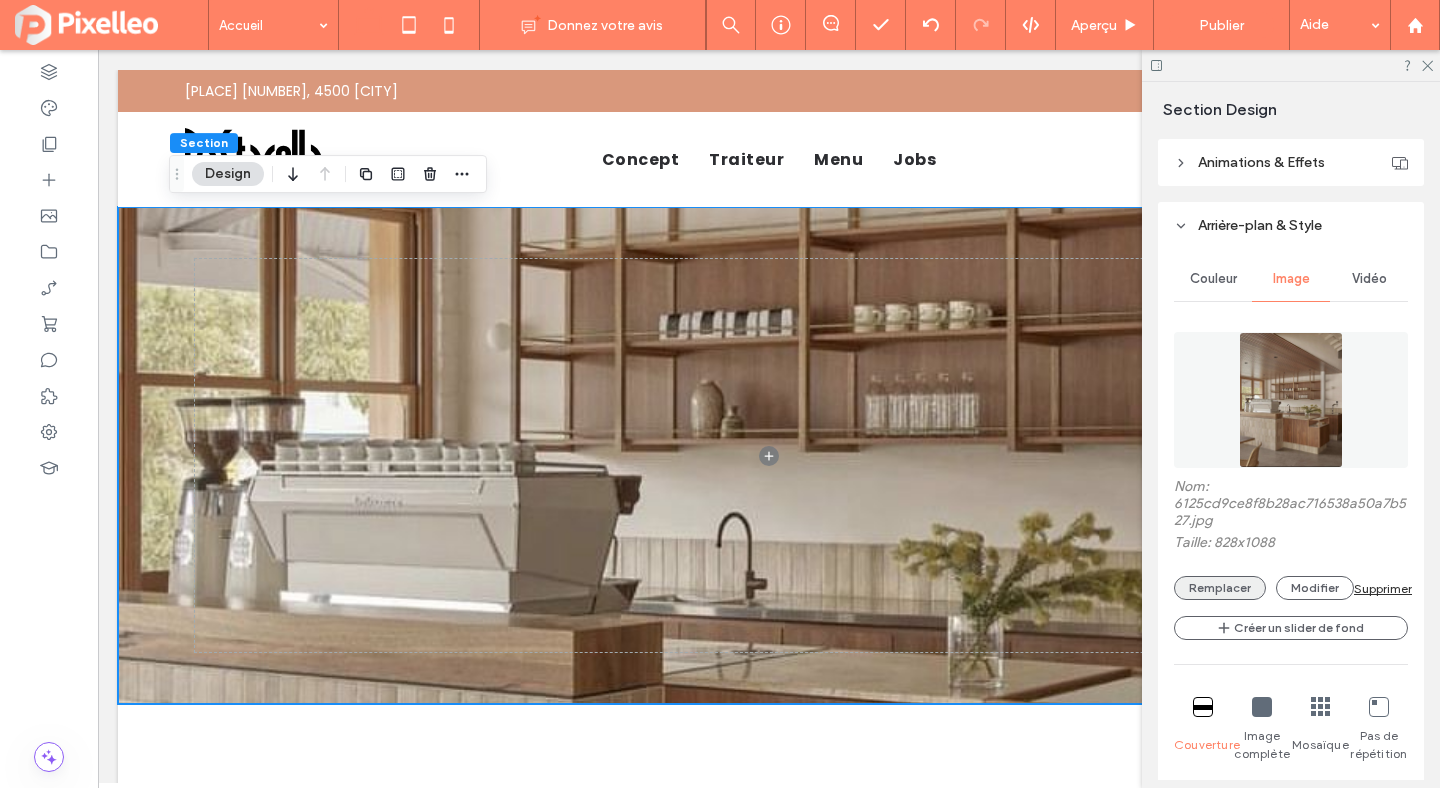 click on "Remplacer" at bounding box center (1220, 588) 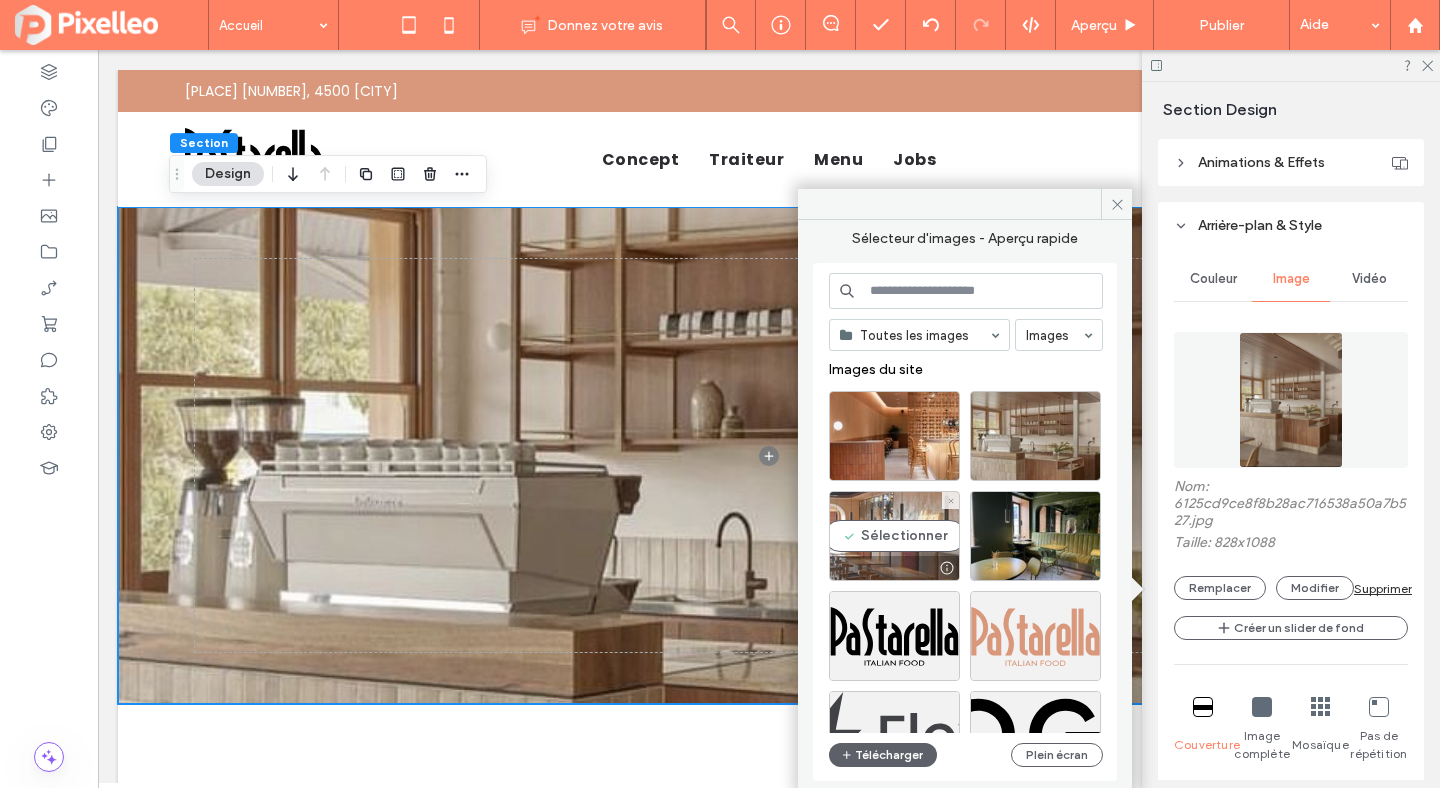click on "Sélectionner" at bounding box center [894, 536] 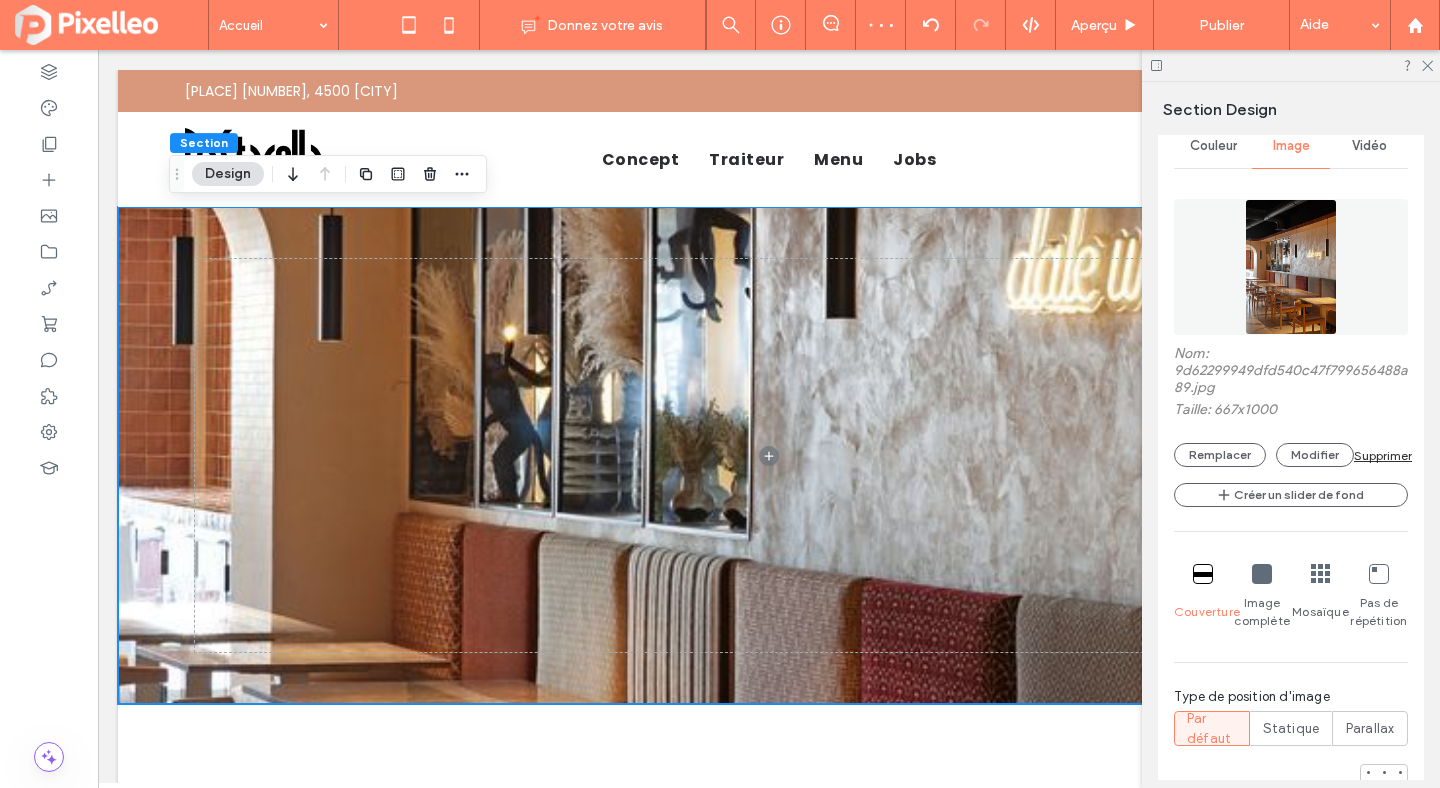 scroll, scrollTop: 1086, scrollLeft: 0, axis: vertical 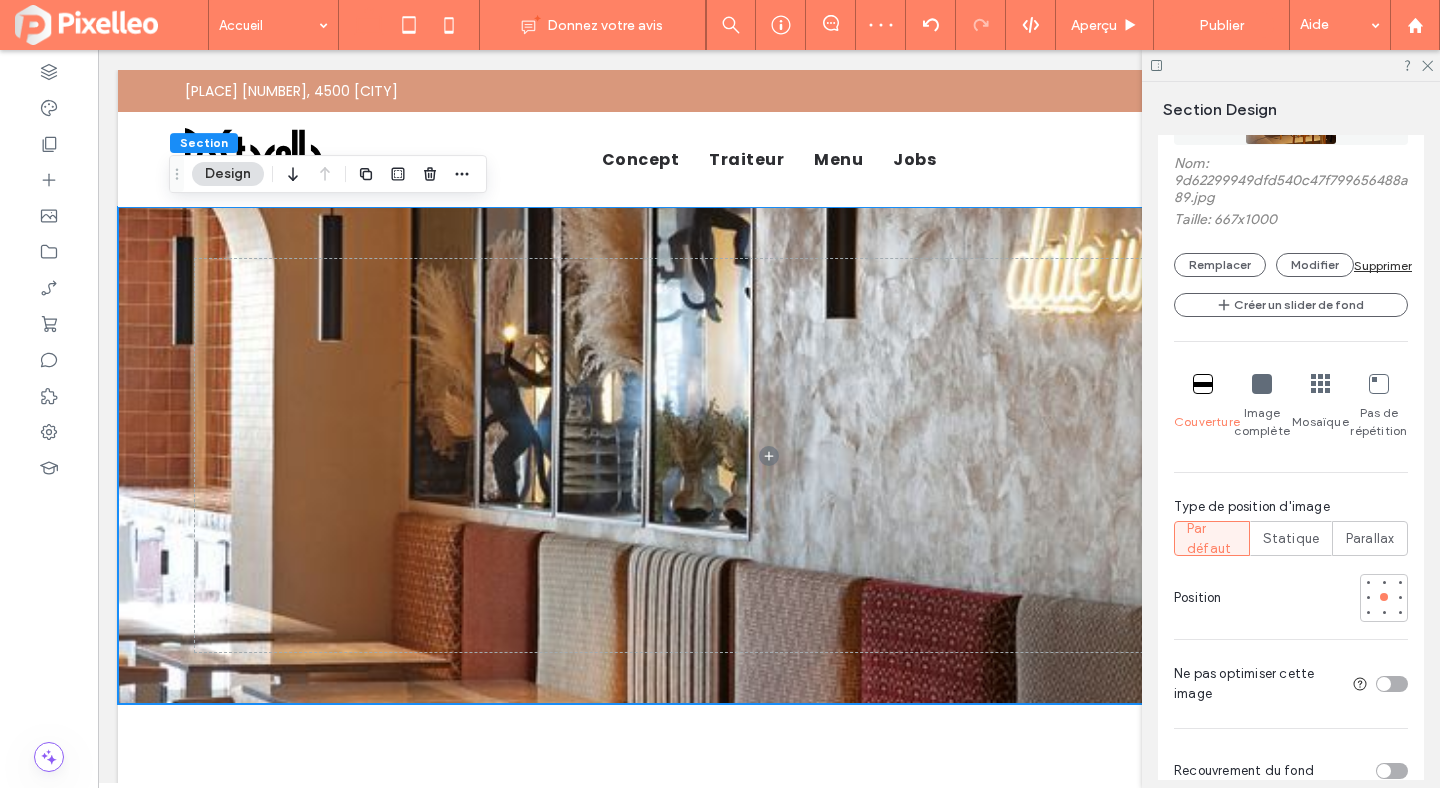 click at bounding box center [1262, 384] 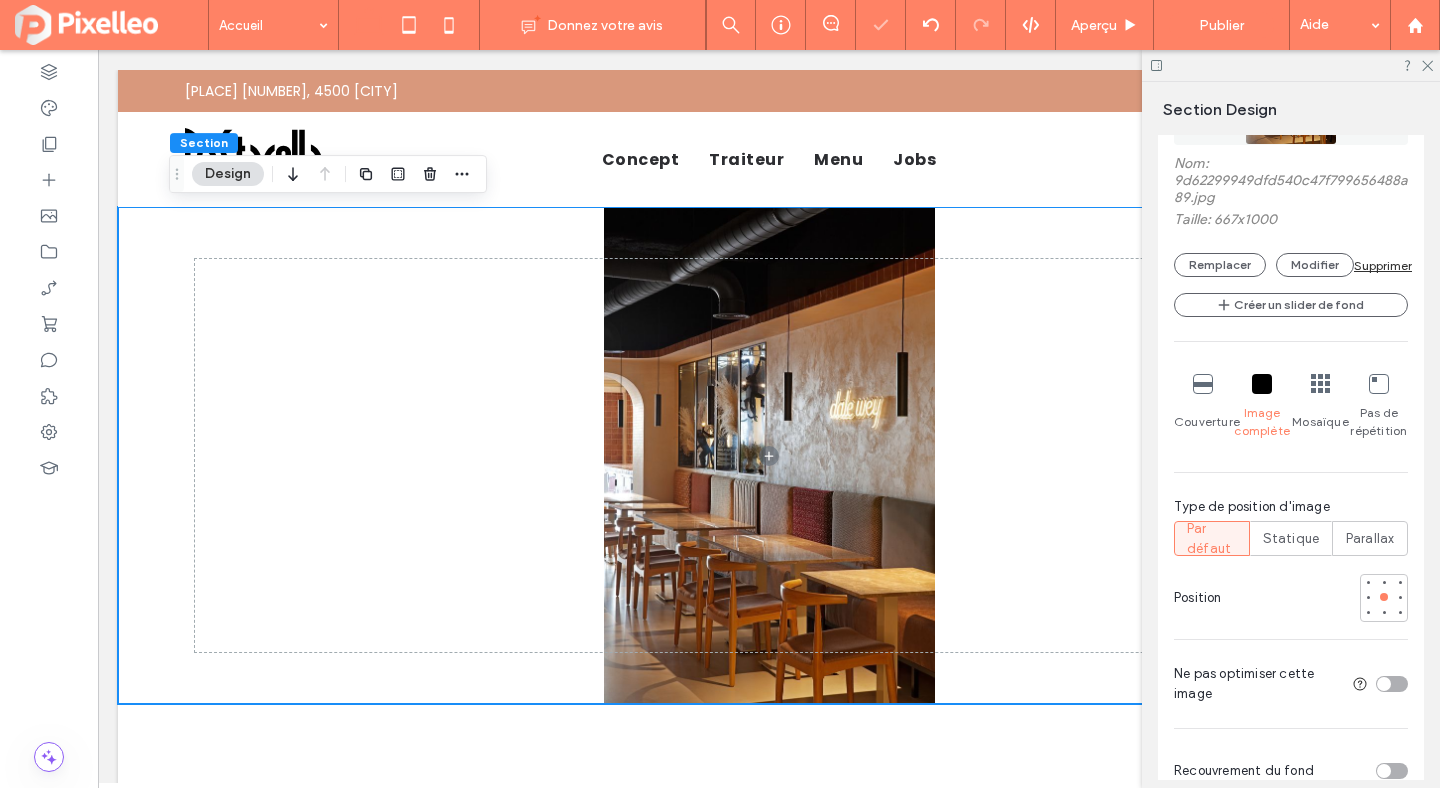 click at bounding box center (1203, 384) 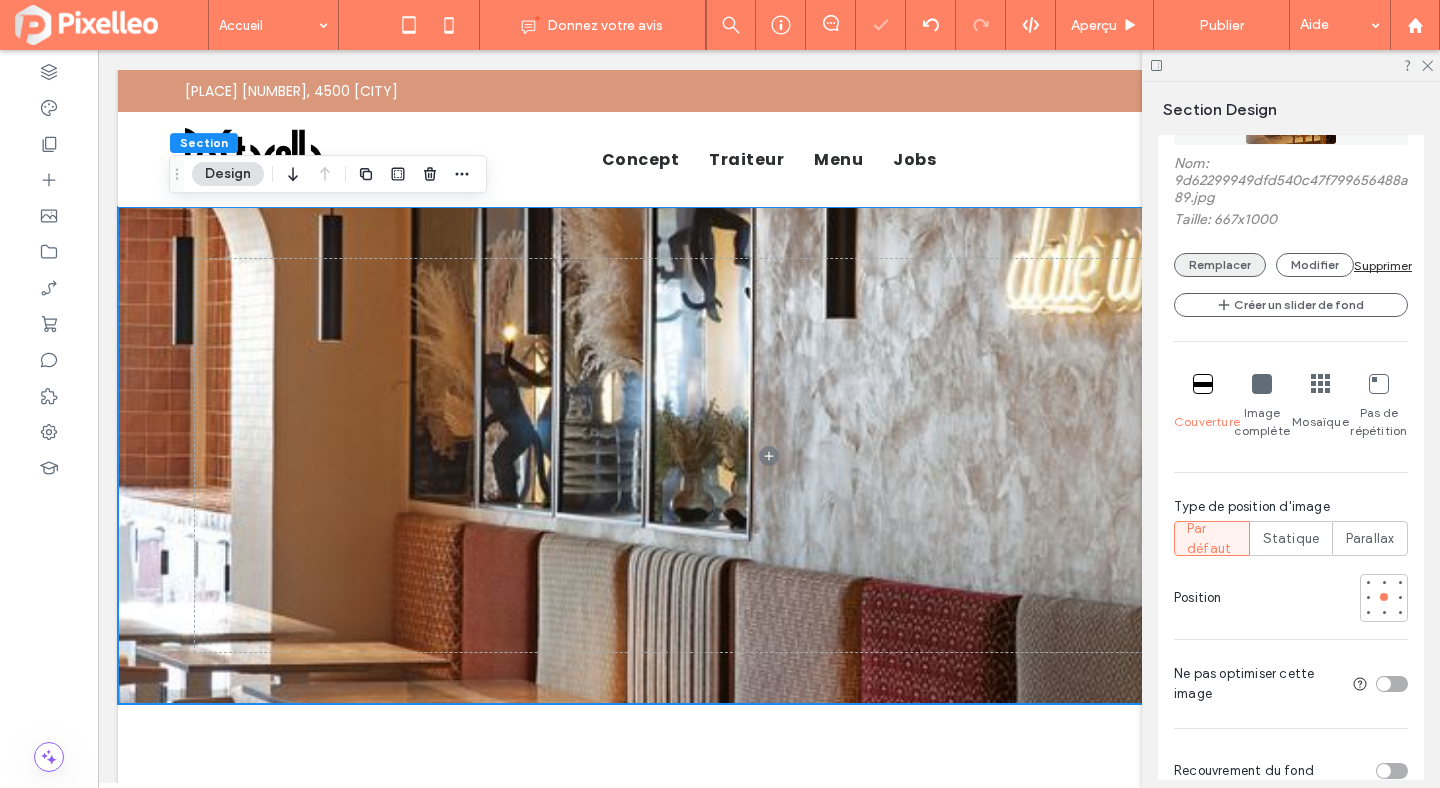click on "Remplacer" at bounding box center [1220, 265] 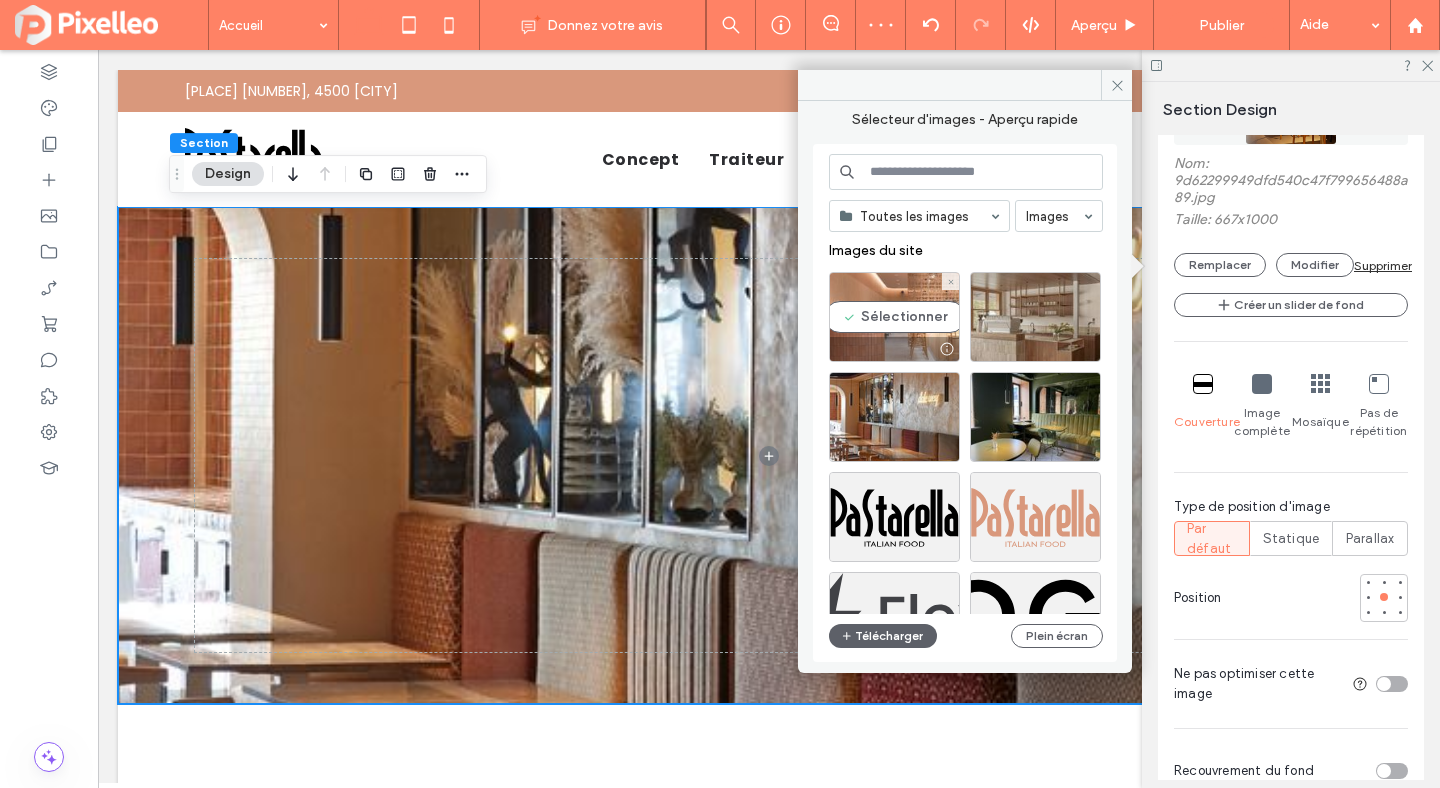 click on "Sélectionner" at bounding box center (894, 317) 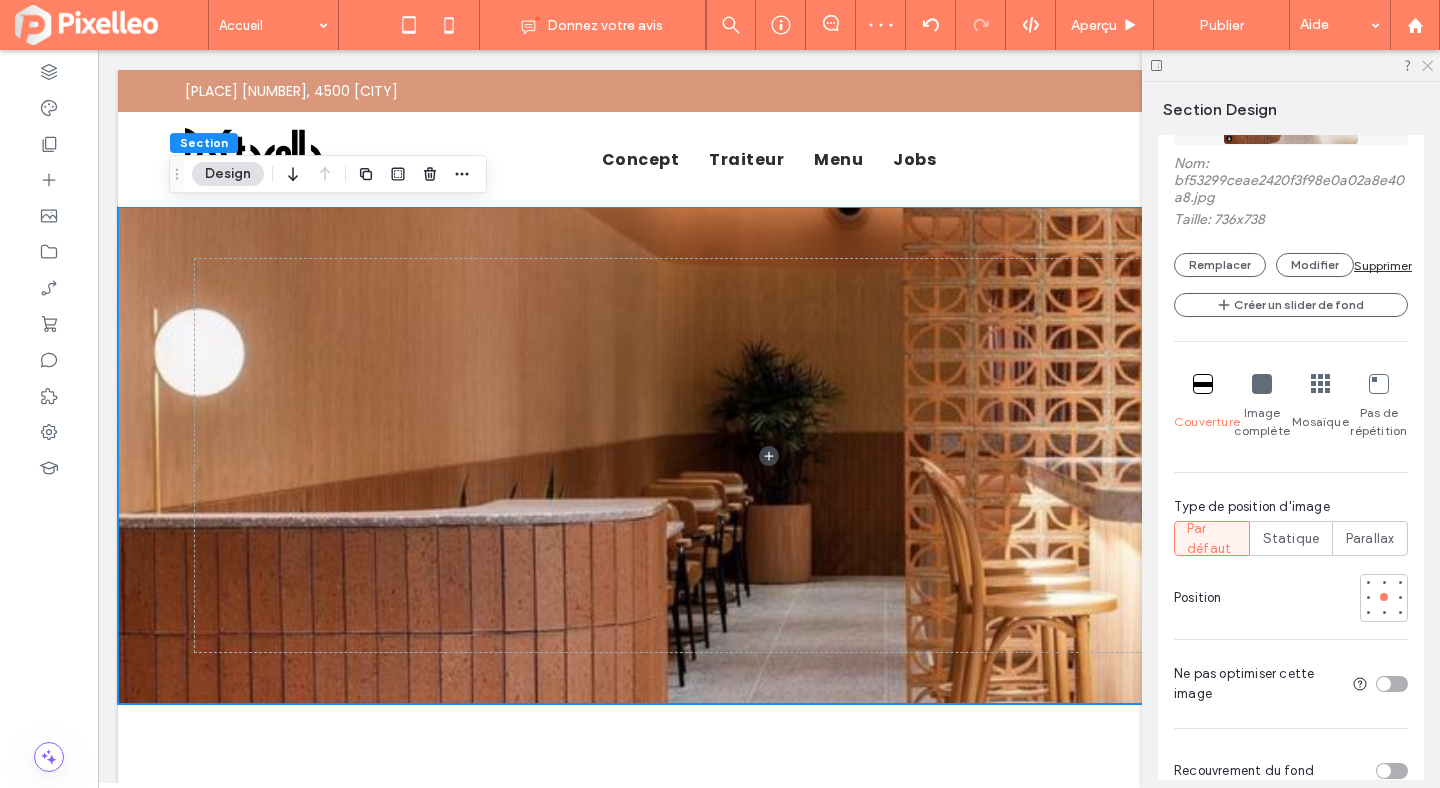 click 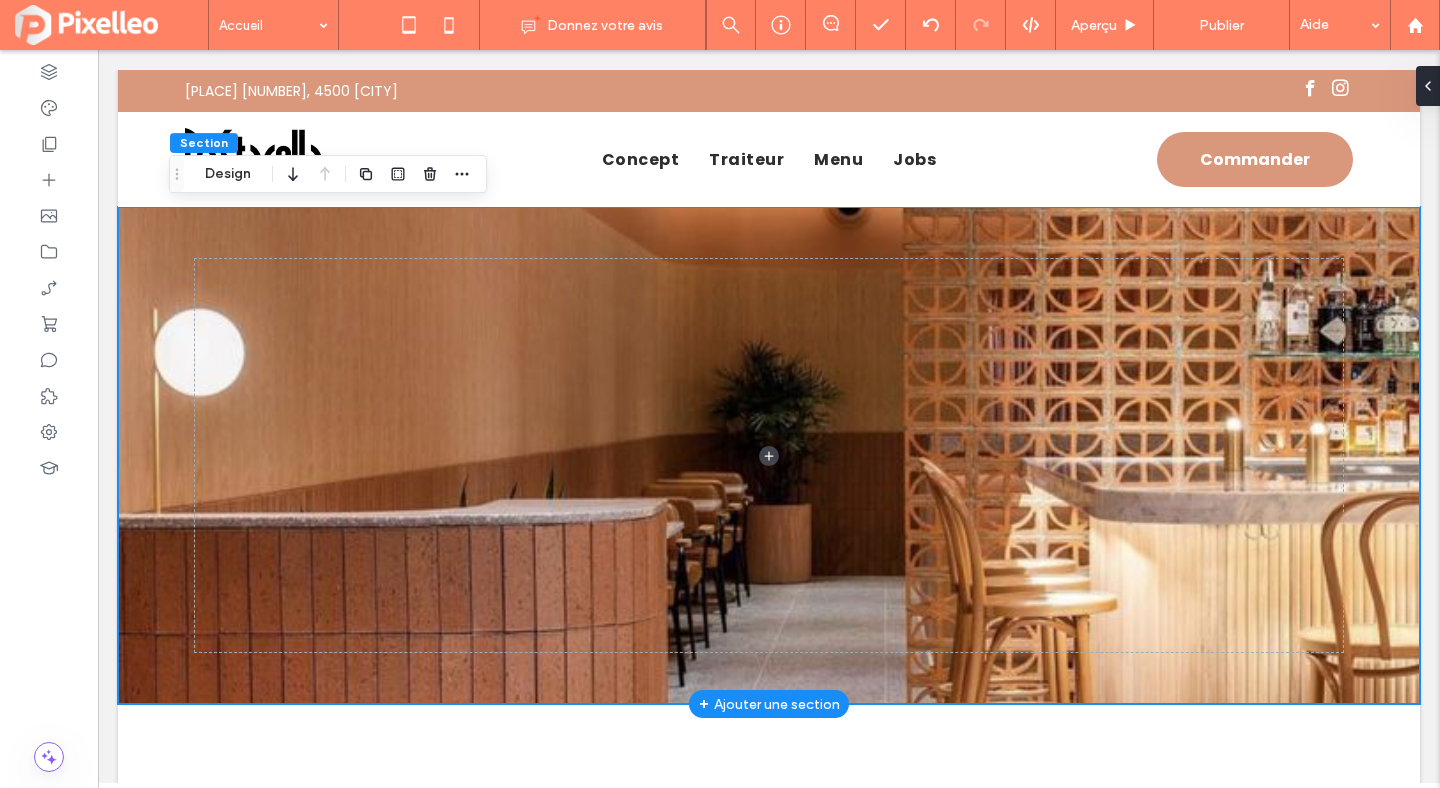 click at bounding box center [769, 455] 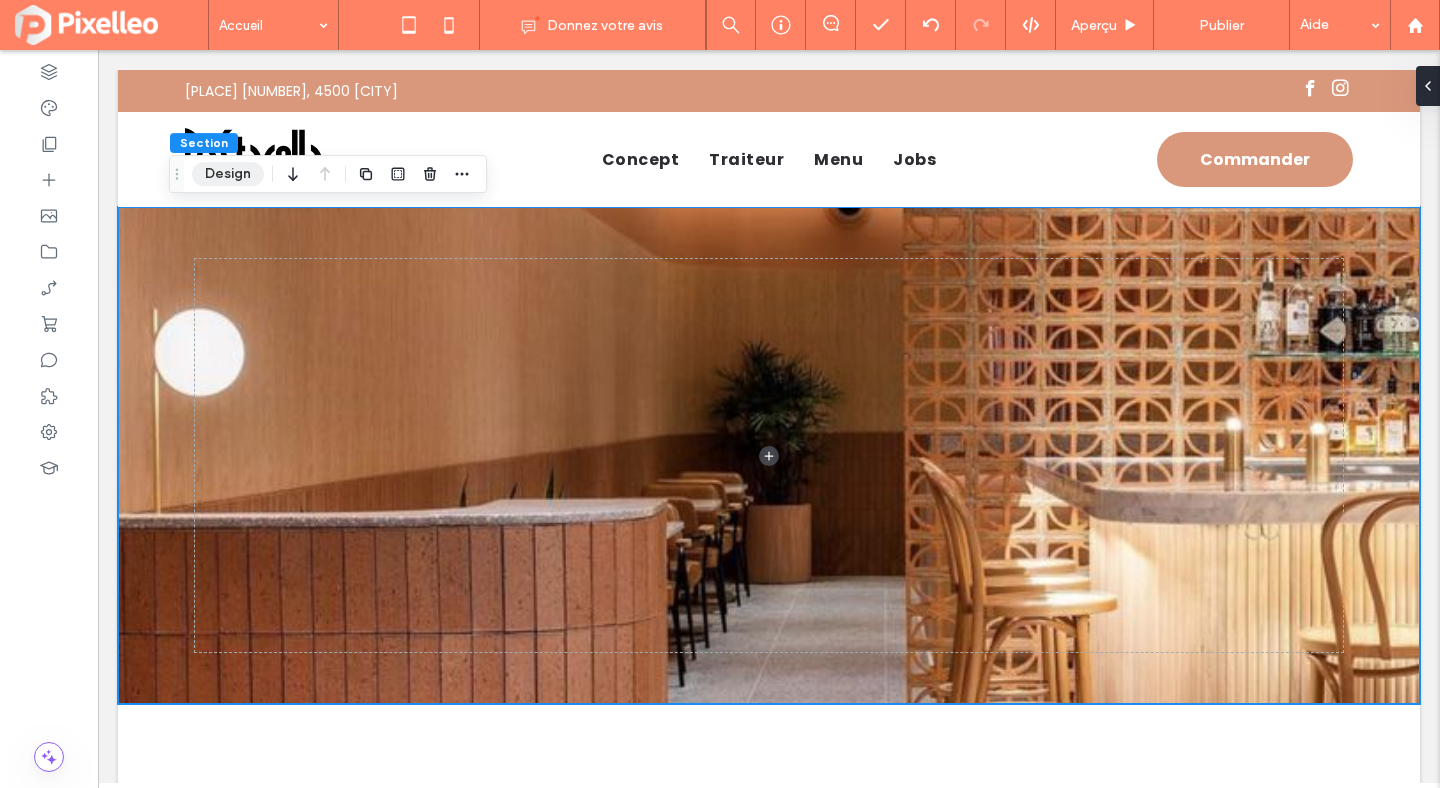 click on "Design" at bounding box center (228, 174) 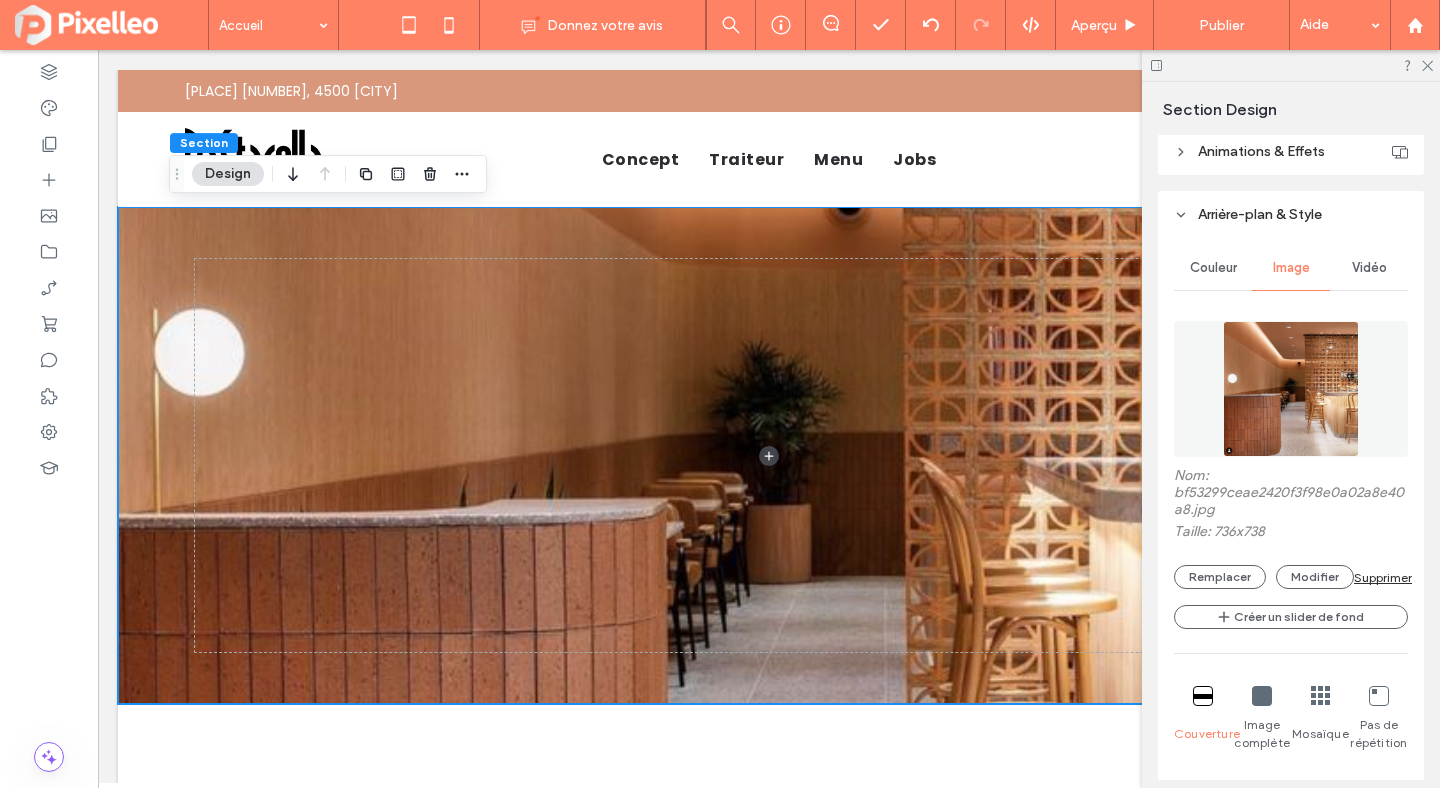 scroll, scrollTop: 671, scrollLeft: 0, axis: vertical 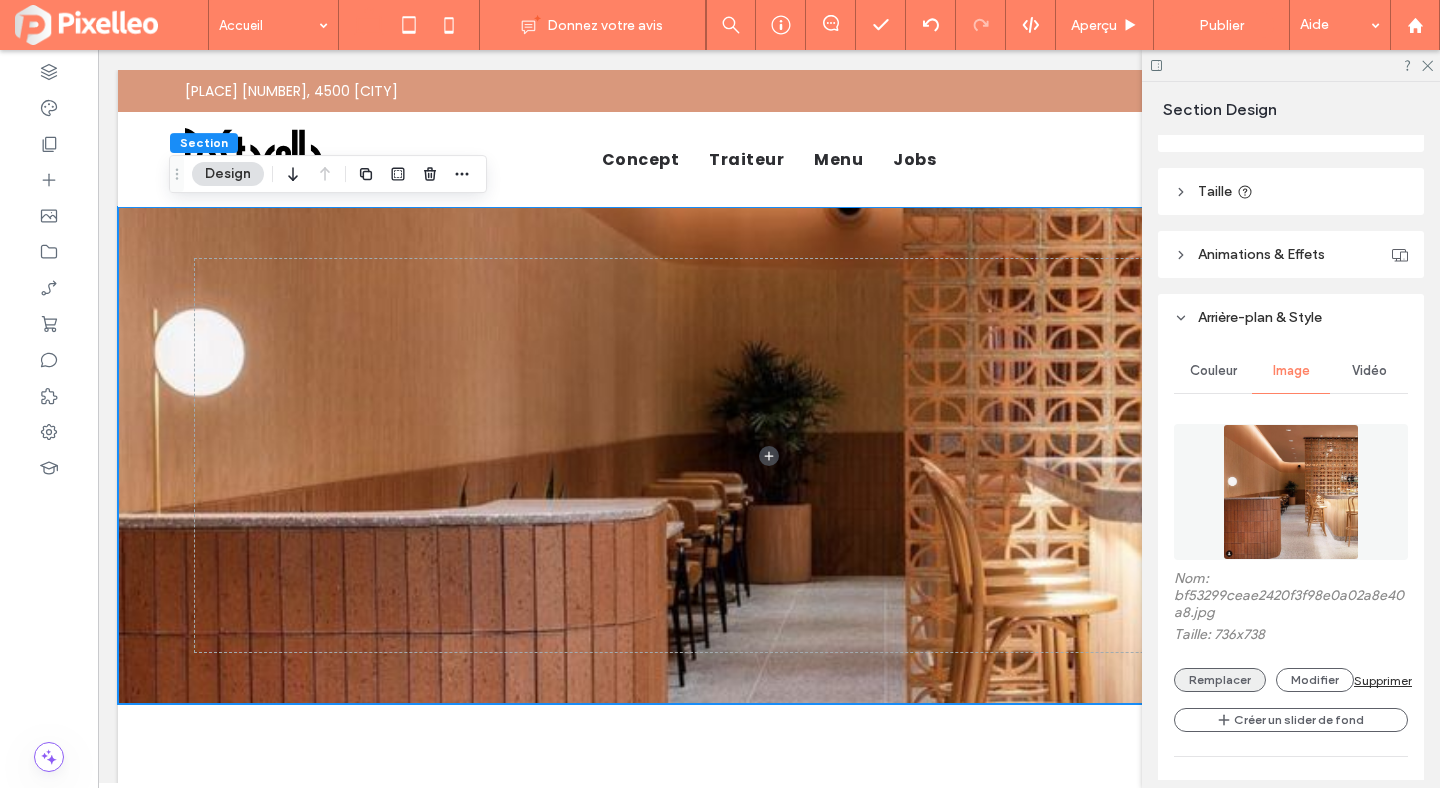 click on "Remplacer" at bounding box center (1220, 680) 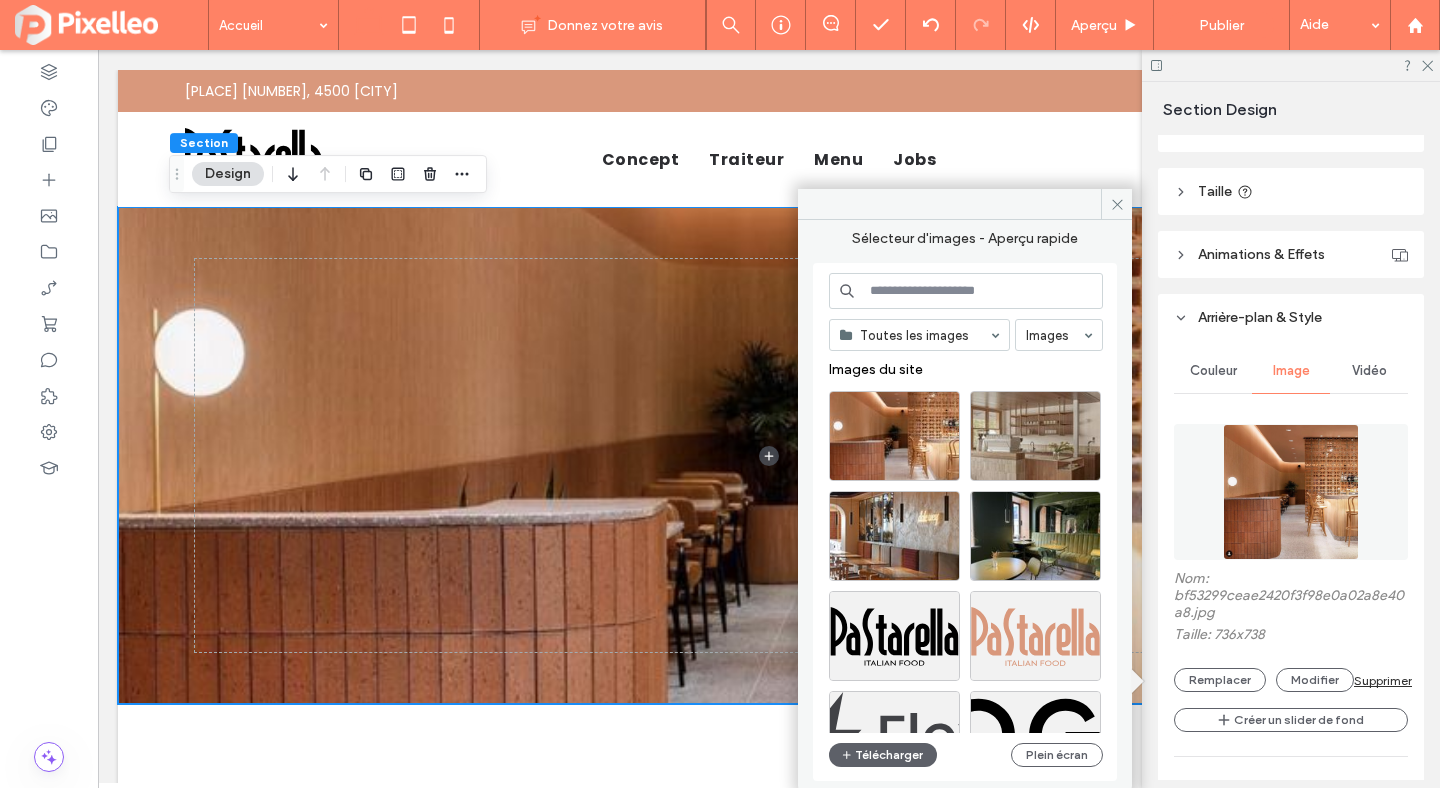 click at bounding box center (966, 291) 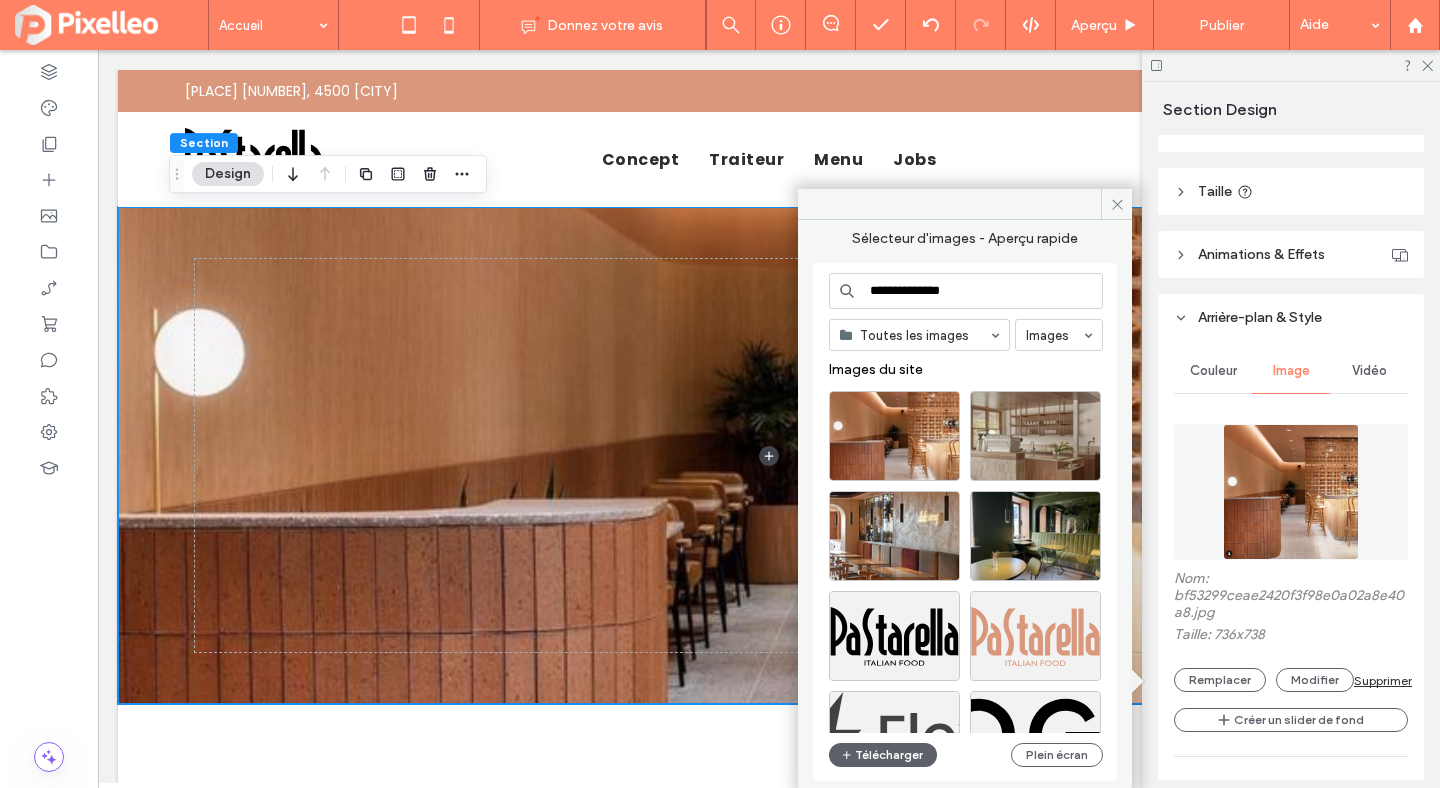 type on "**********" 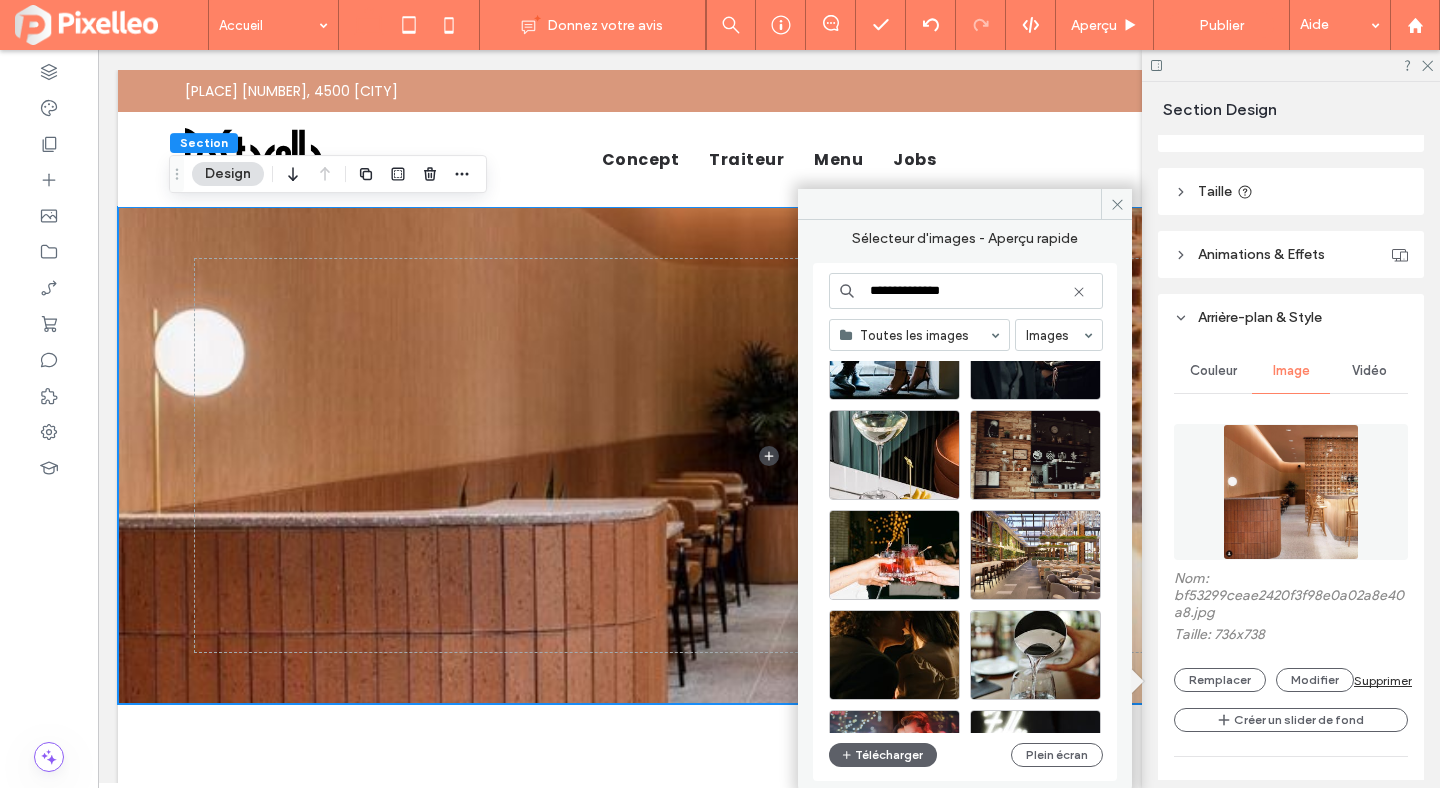 scroll, scrollTop: 1123, scrollLeft: 0, axis: vertical 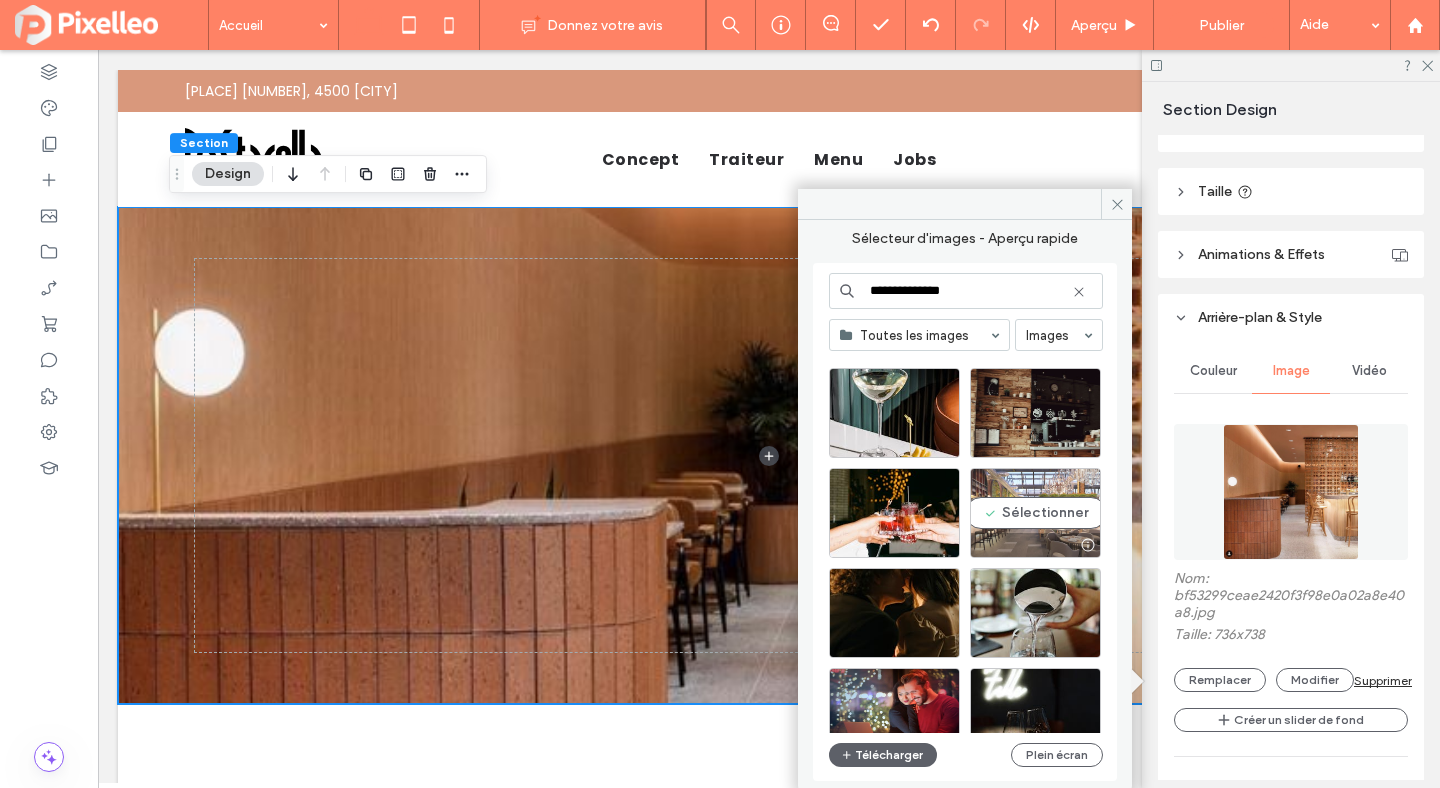 click on "Sélectionner" at bounding box center [1035, 513] 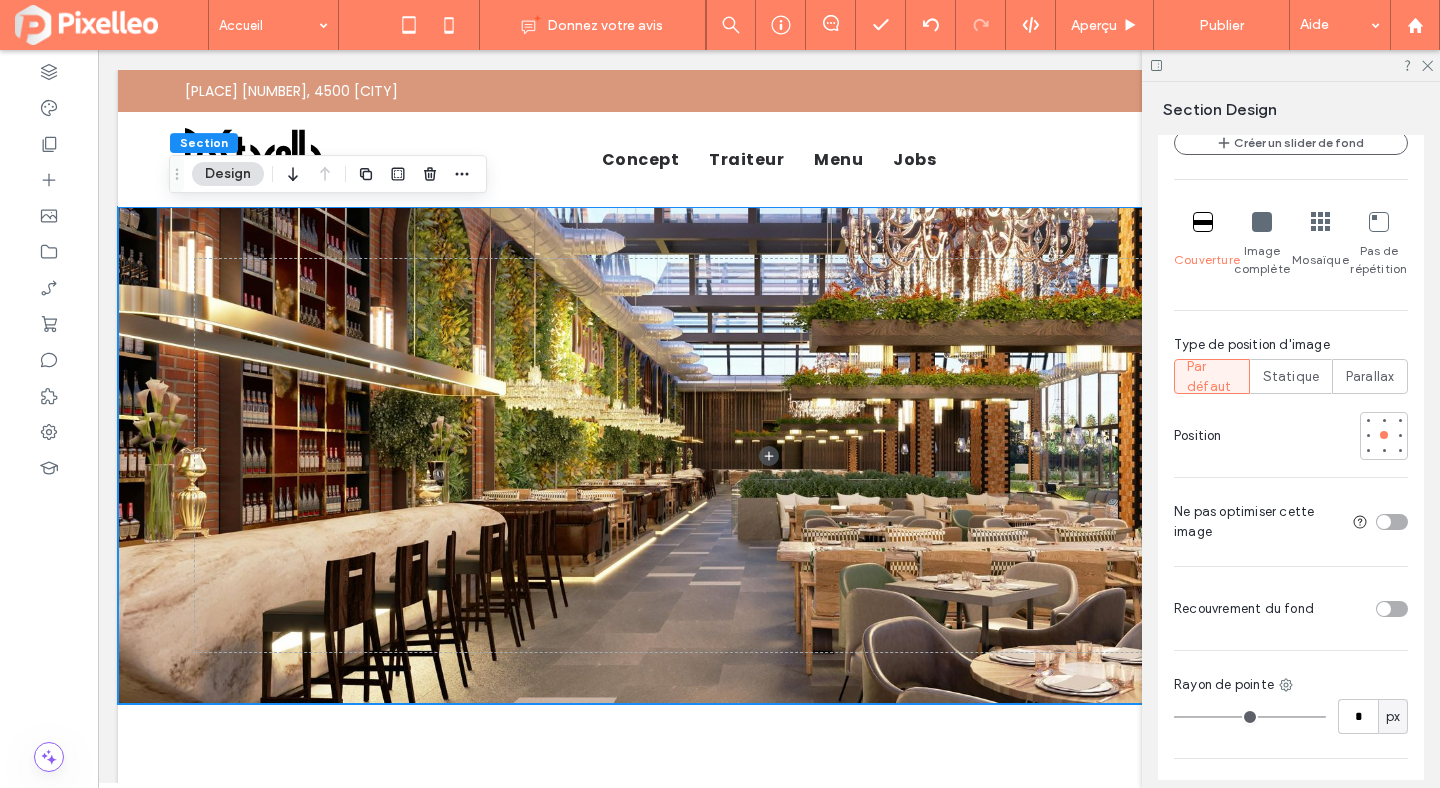scroll, scrollTop: 1286, scrollLeft: 0, axis: vertical 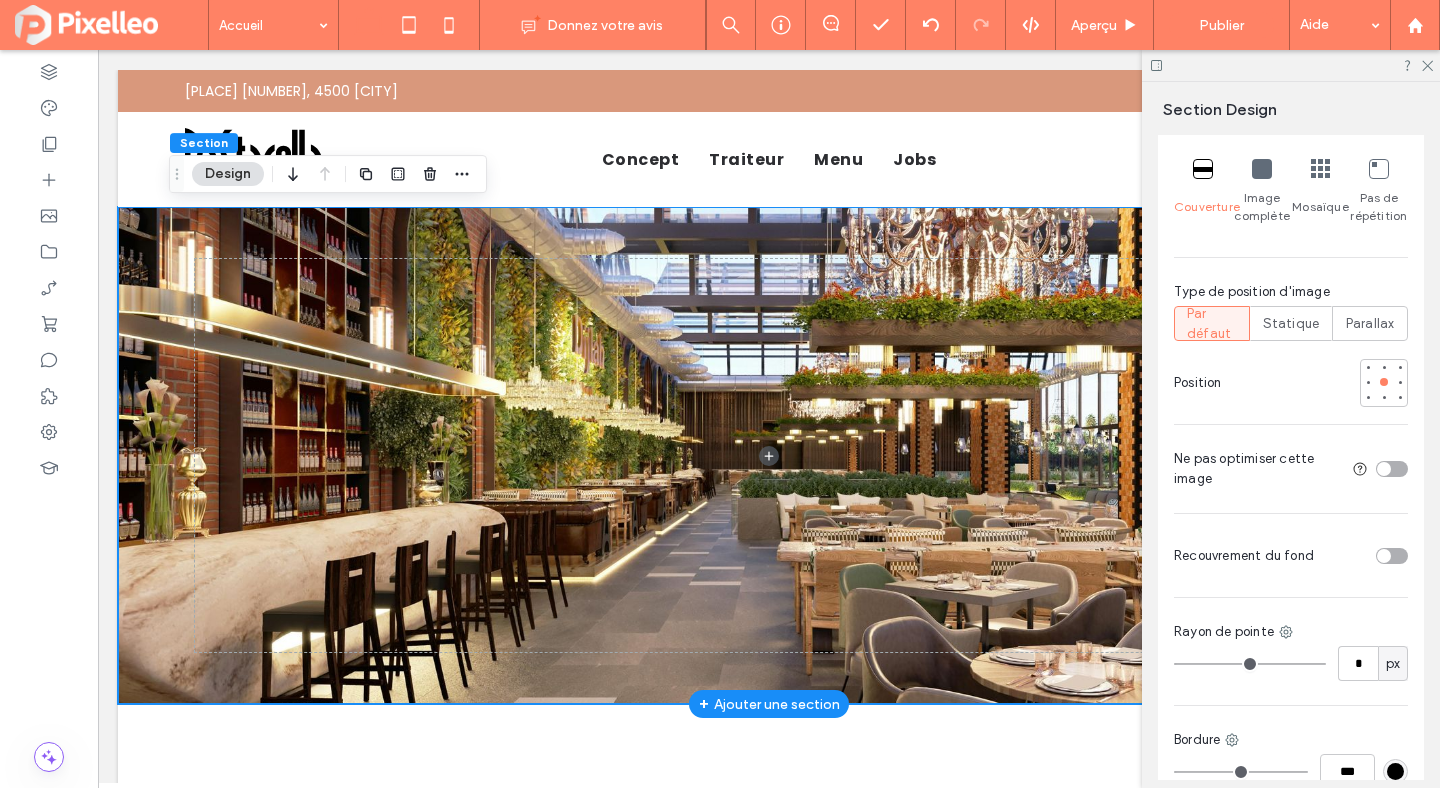 click at bounding box center (769, 455) 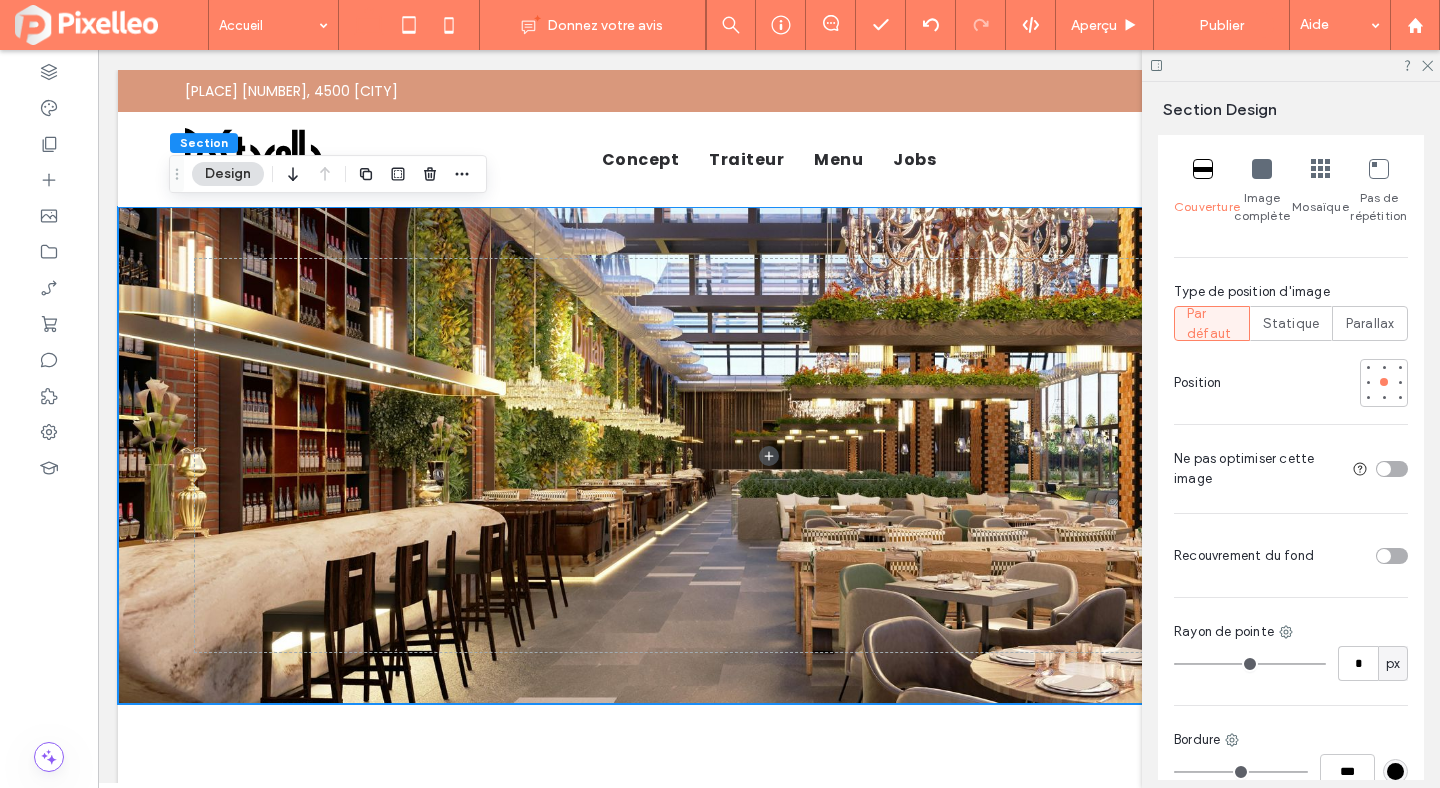 click on "Design" at bounding box center (228, 174) 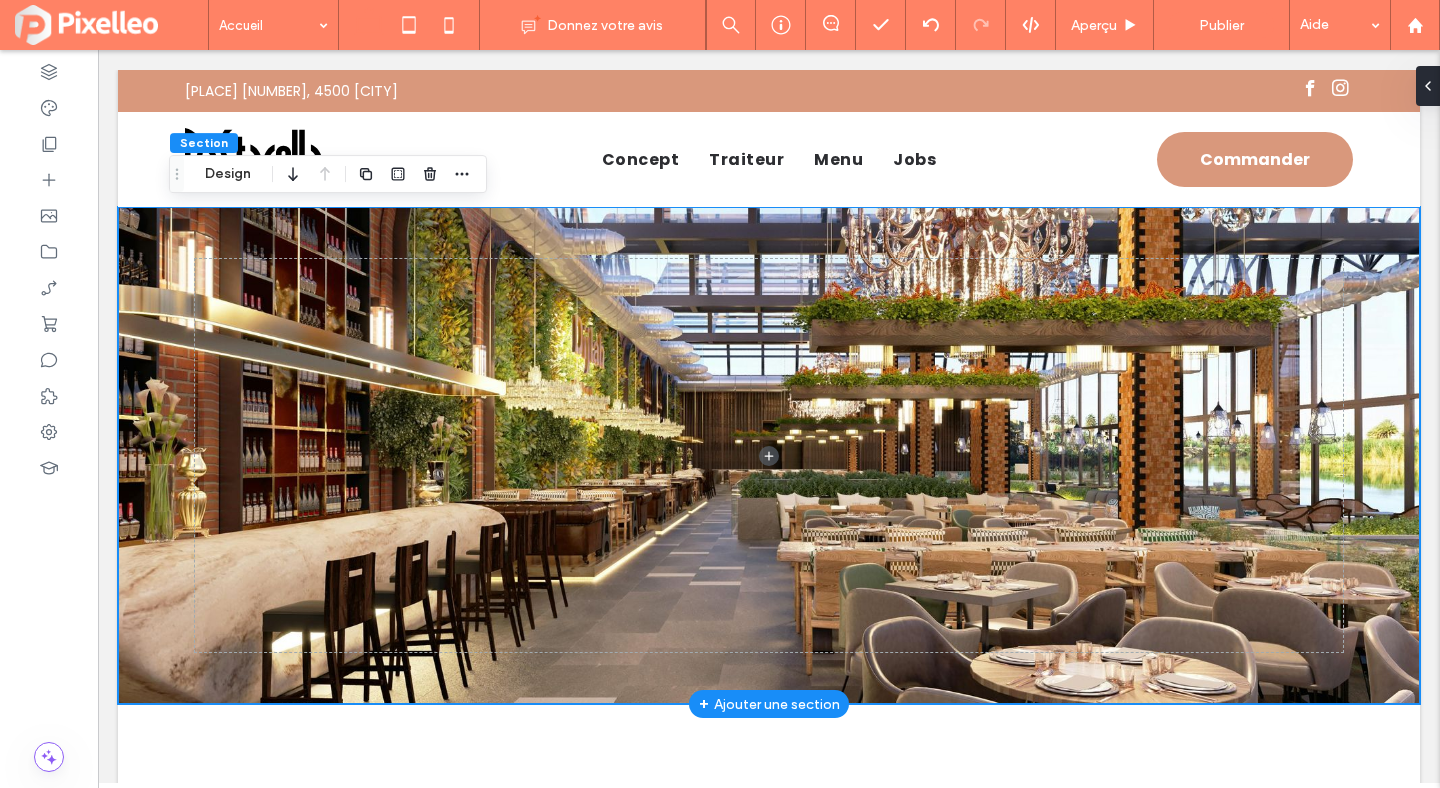 click at bounding box center [769, 455] 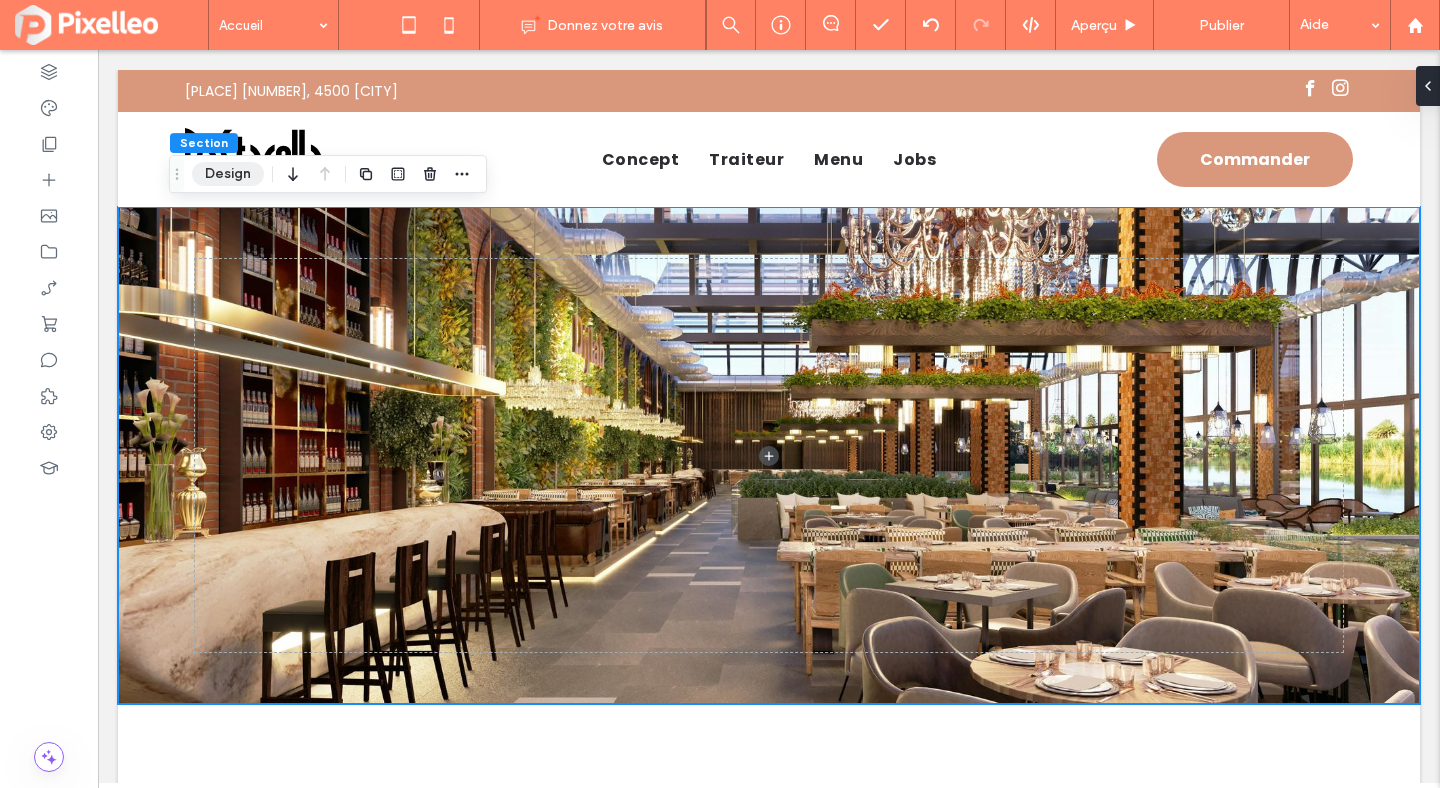 click on "Design" at bounding box center [228, 174] 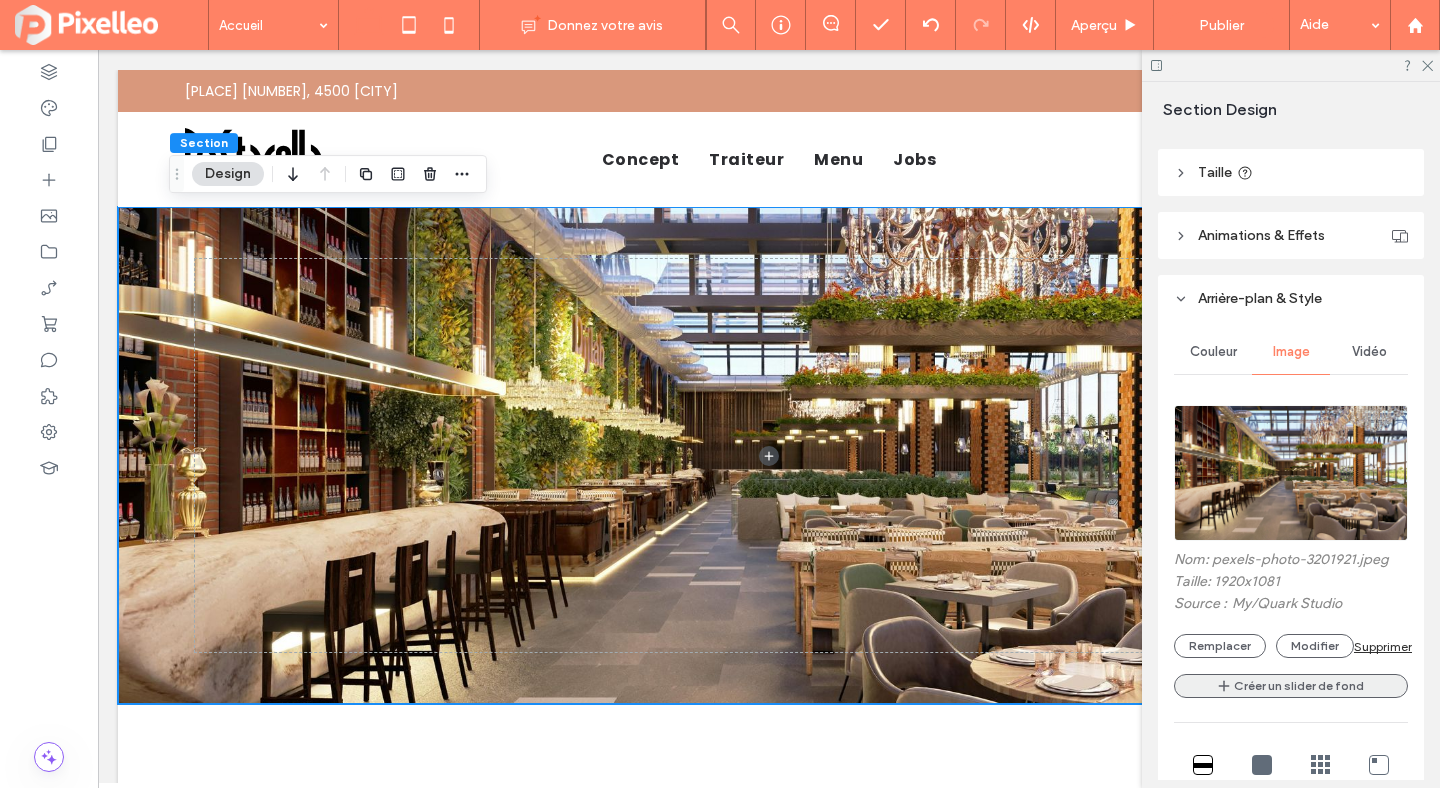 scroll, scrollTop: 685, scrollLeft: 0, axis: vertical 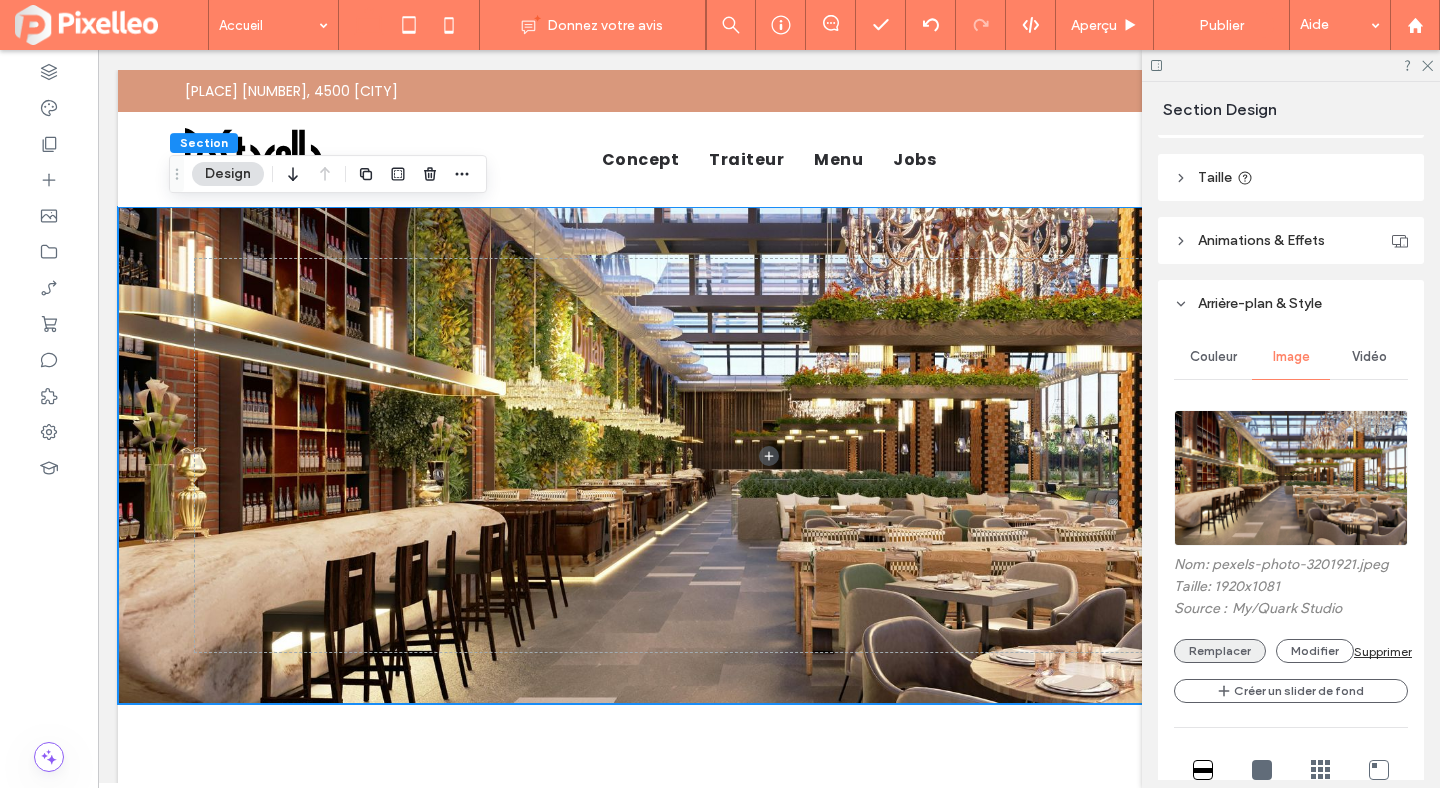 click on "Remplacer" at bounding box center (1220, 651) 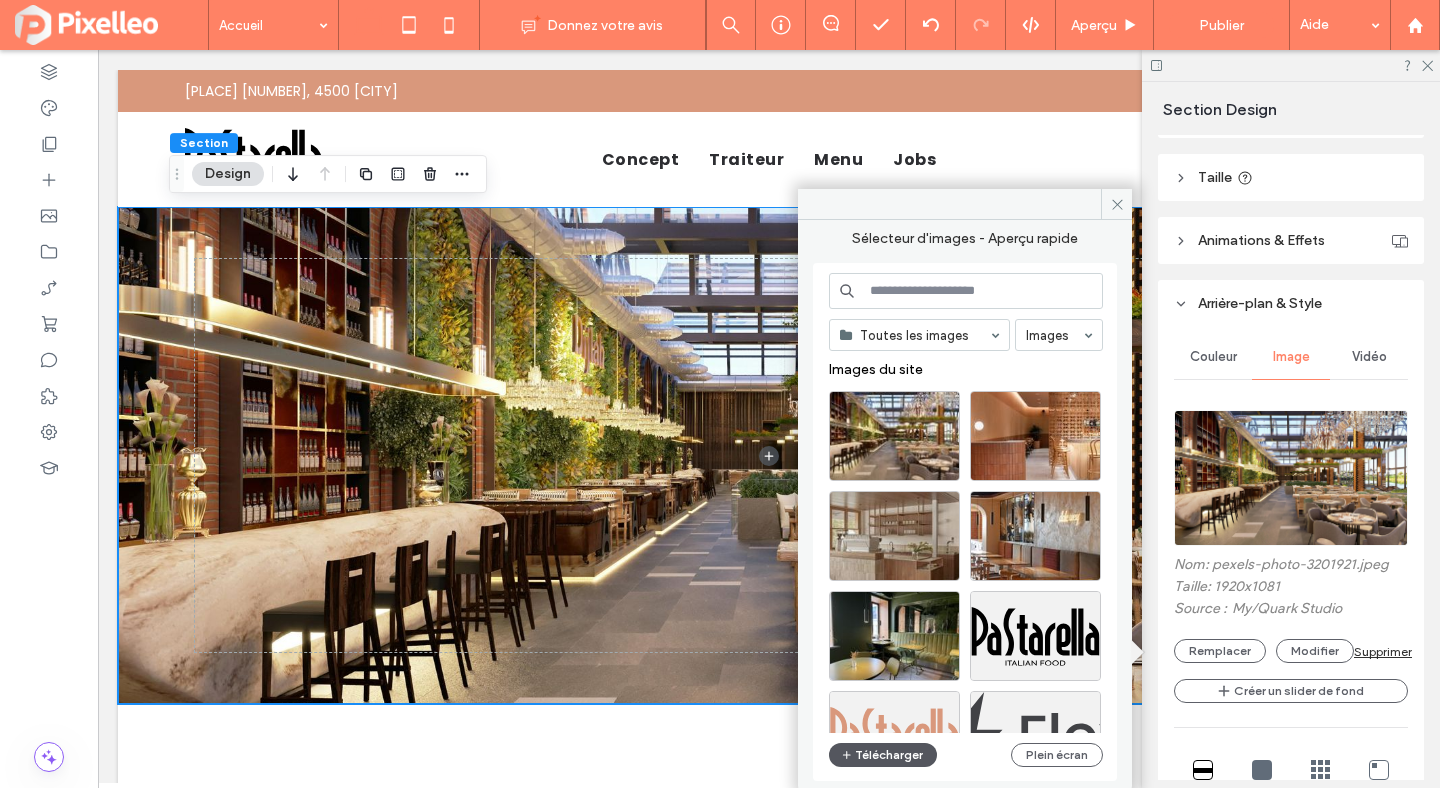click on "Télécharger" at bounding box center [883, 755] 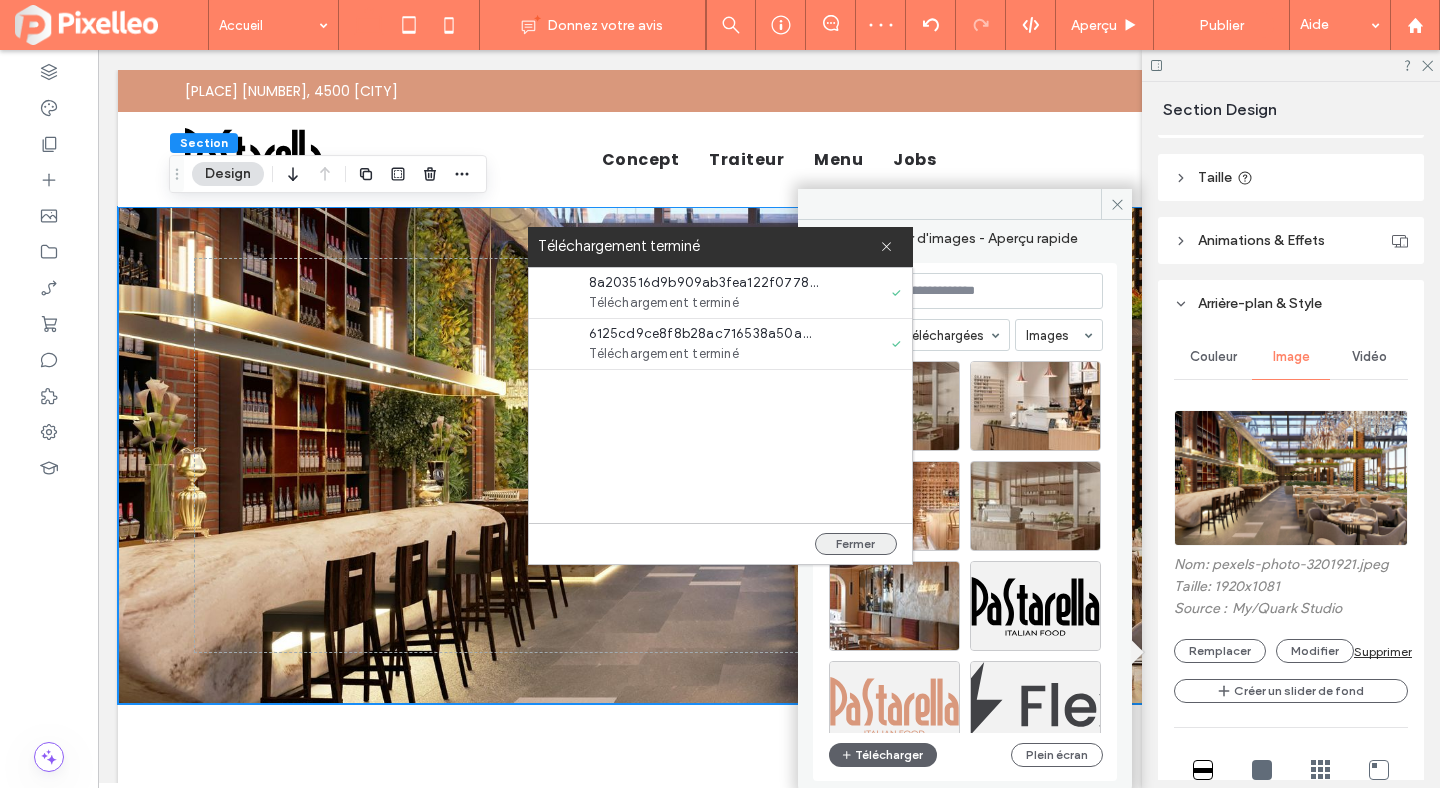 click on "Fermer" at bounding box center [856, 544] 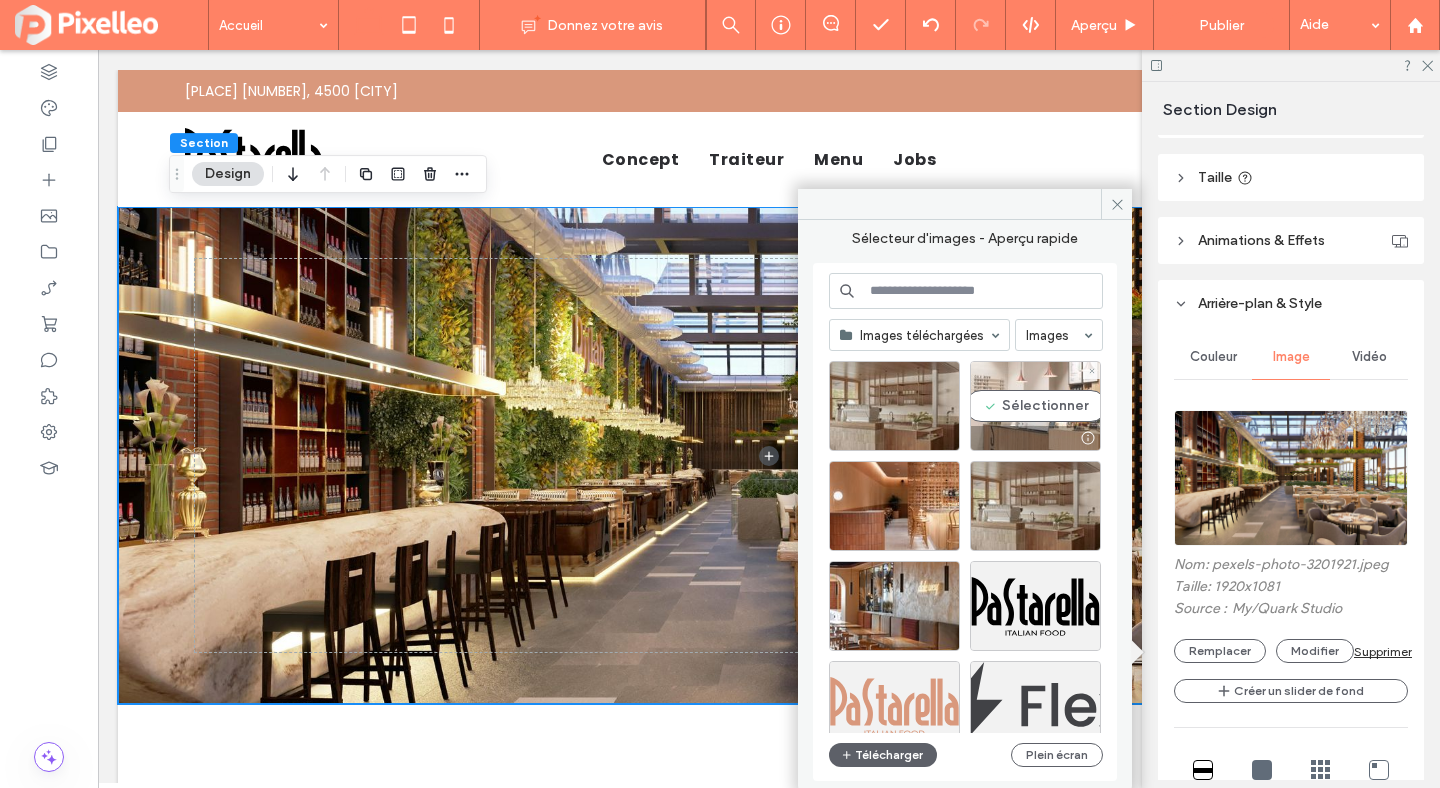 click on "Sélectionner" at bounding box center (1035, 406) 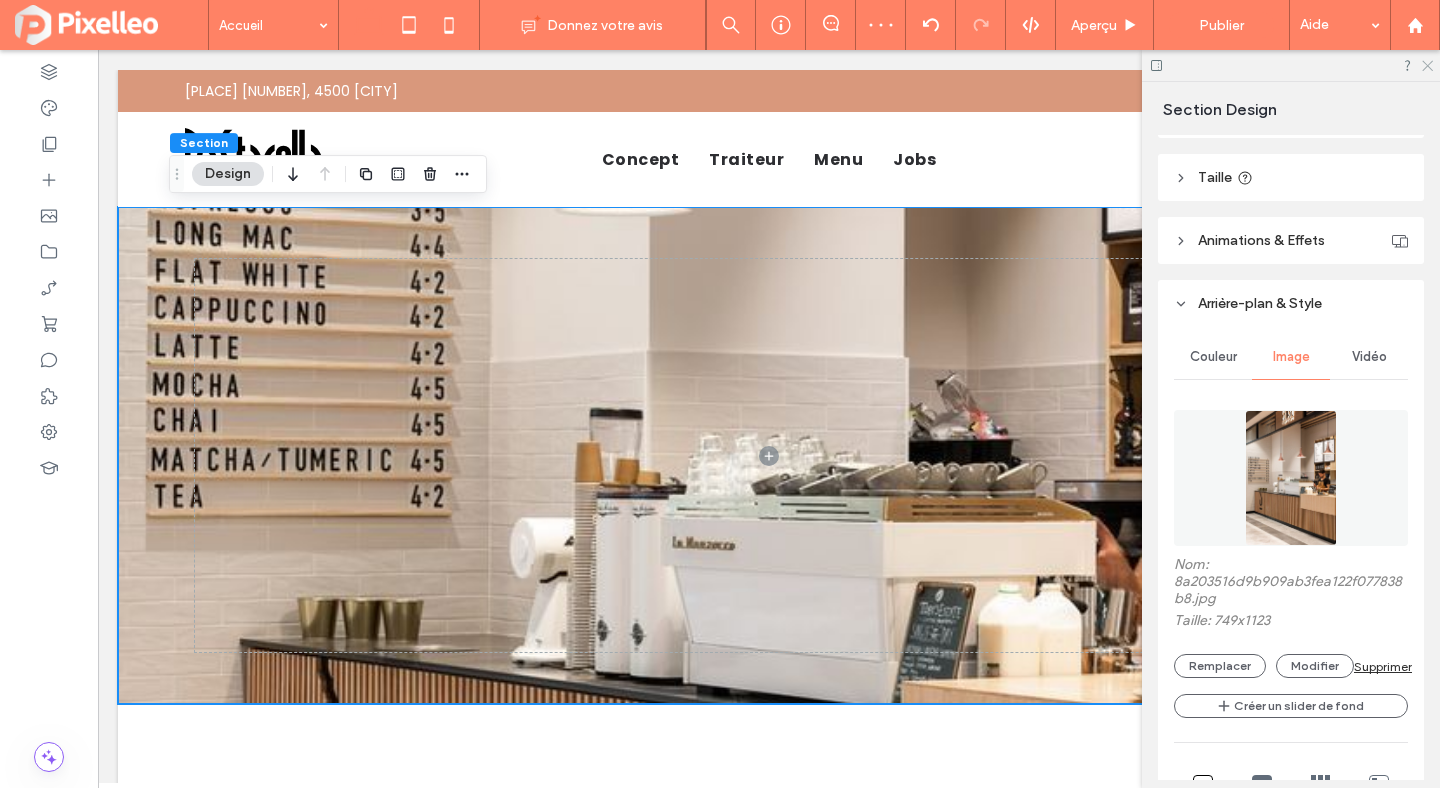 click 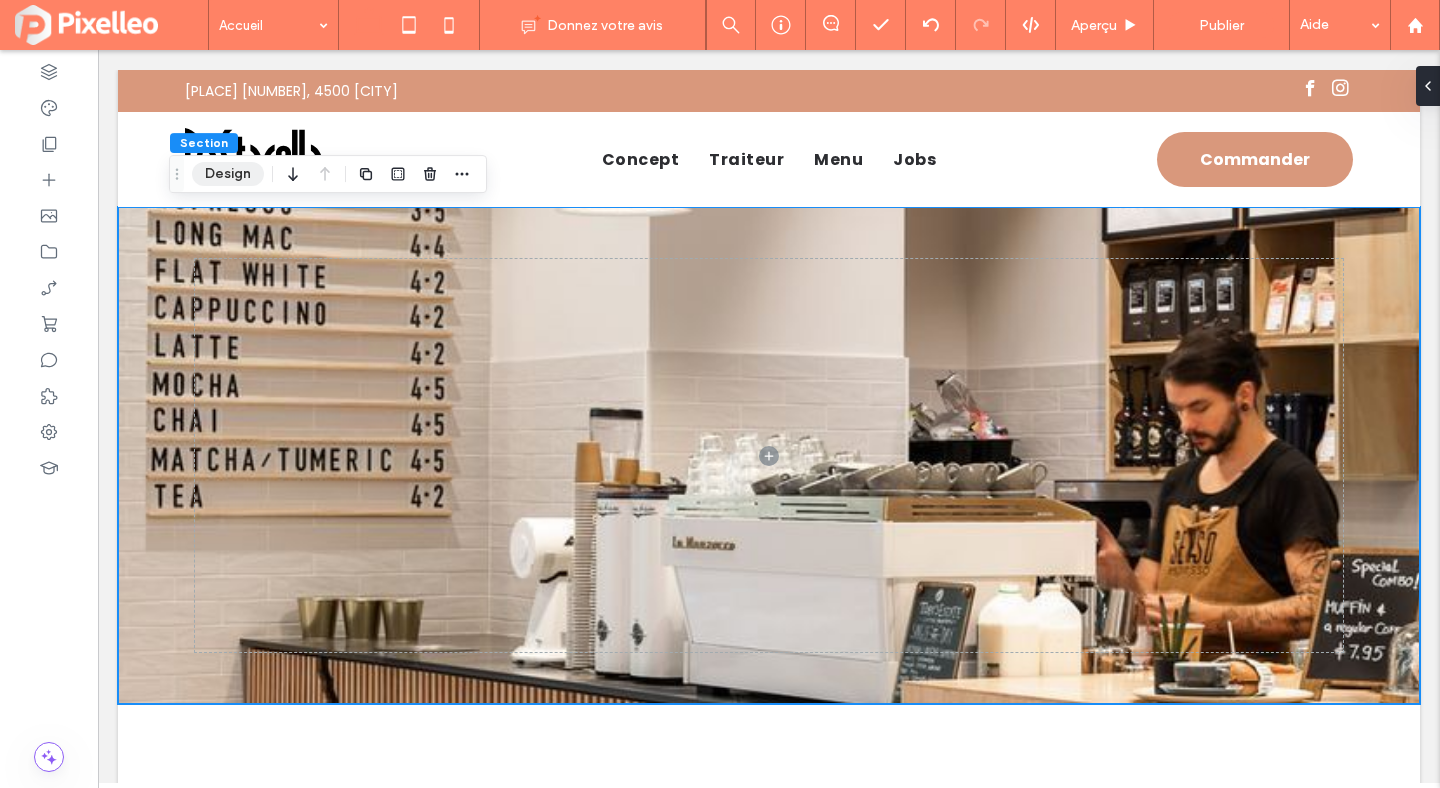 click on "Design" at bounding box center (228, 174) 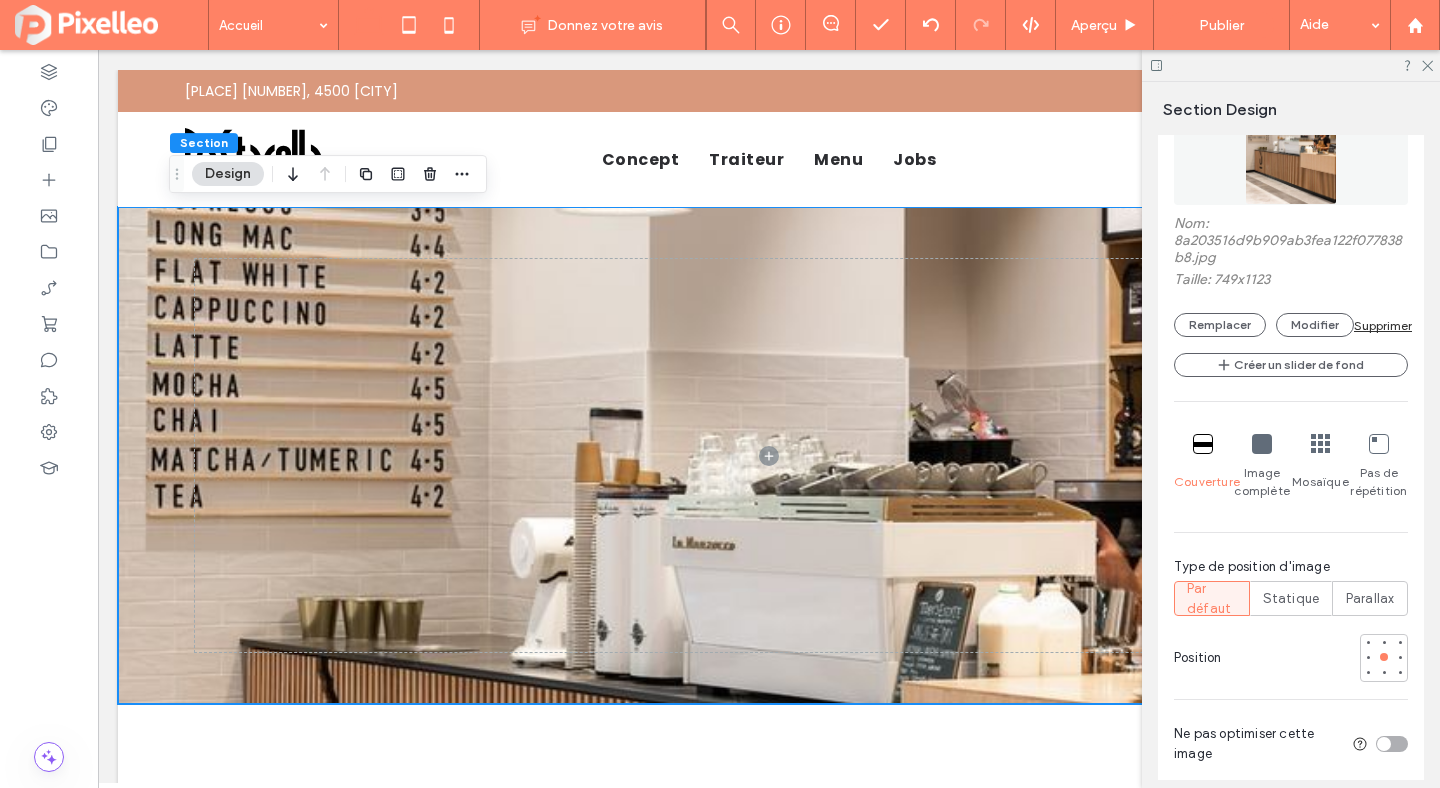 scroll, scrollTop: 1058, scrollLeft: 0, axis: vertical 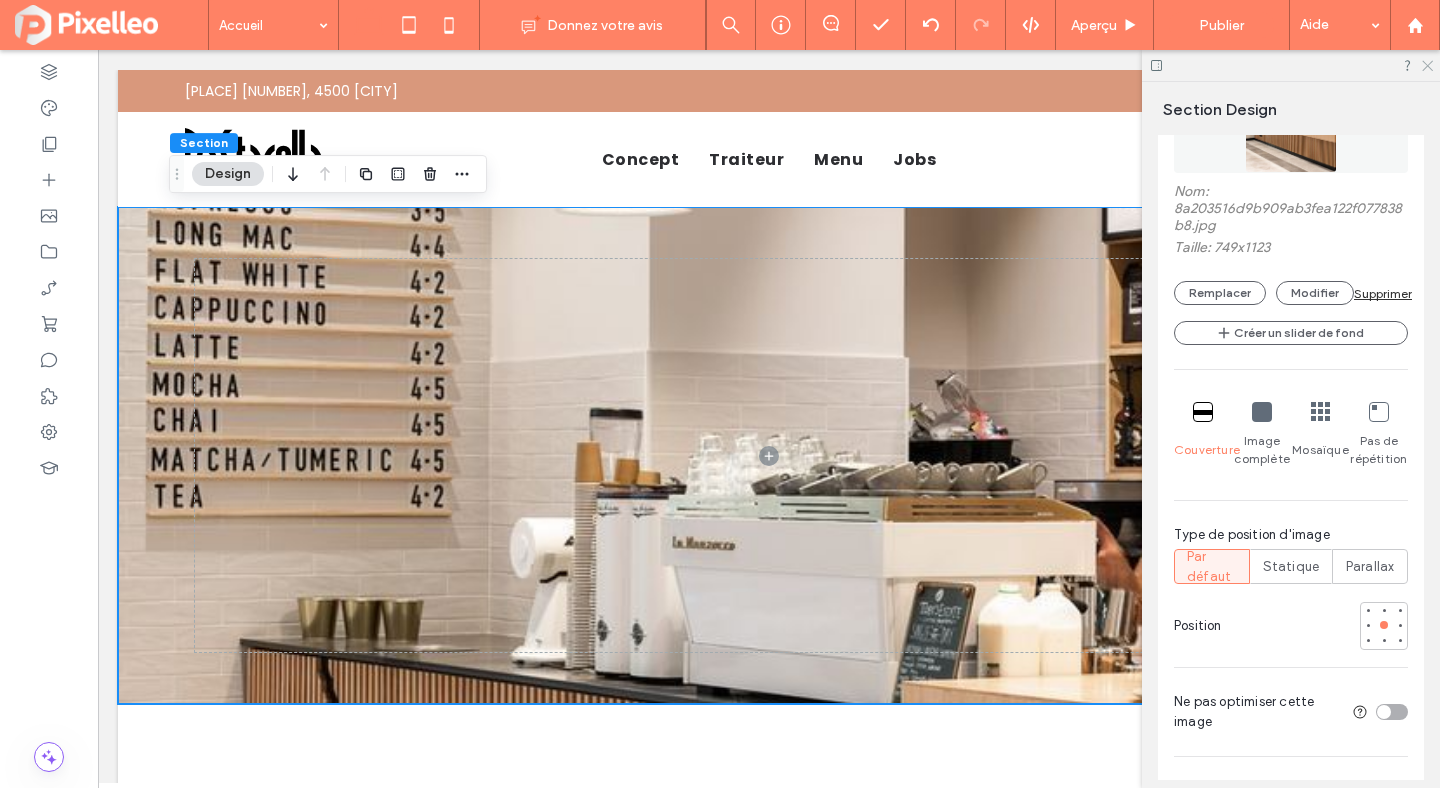 click 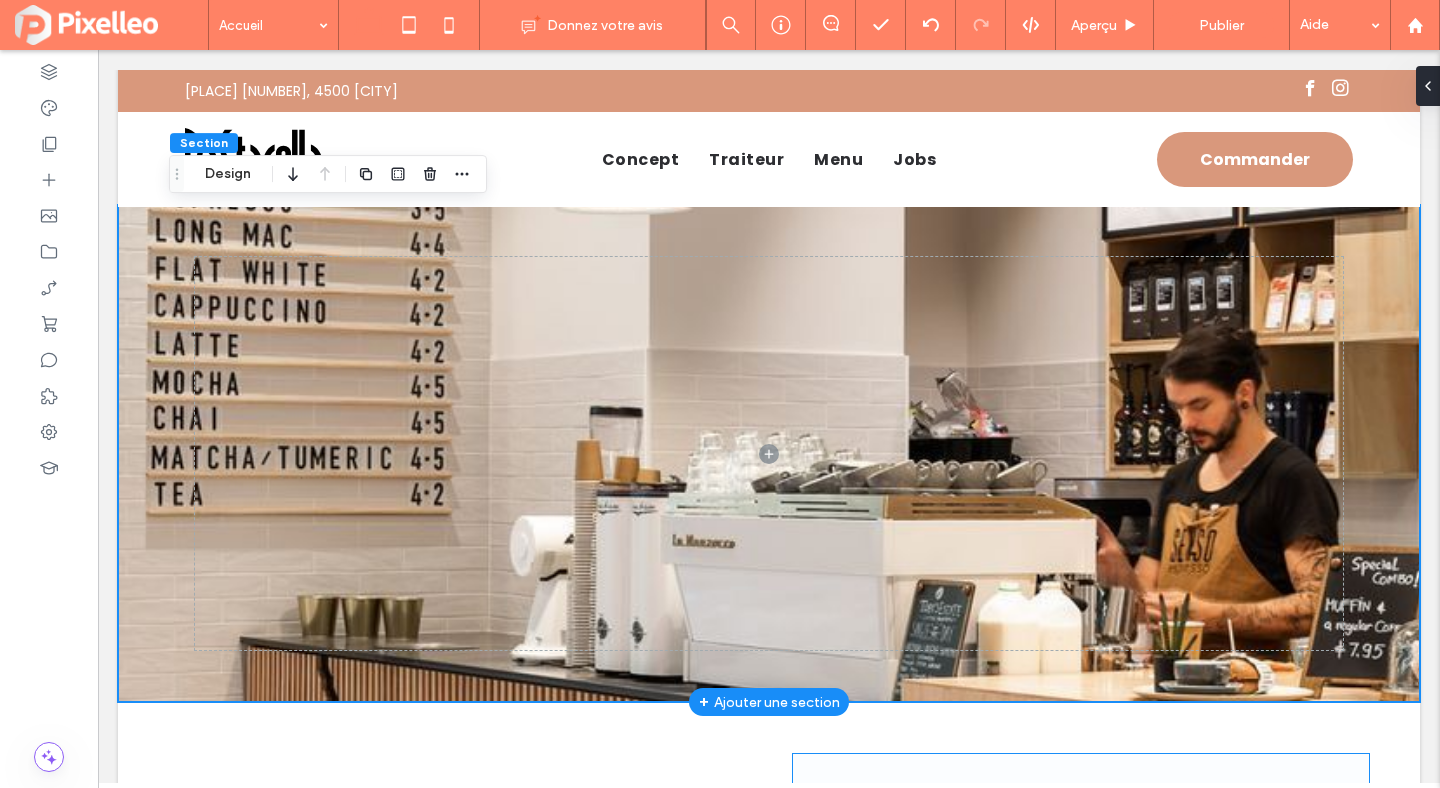 scroll, scrollTop: 0, scrollLeft: 0, axis: both 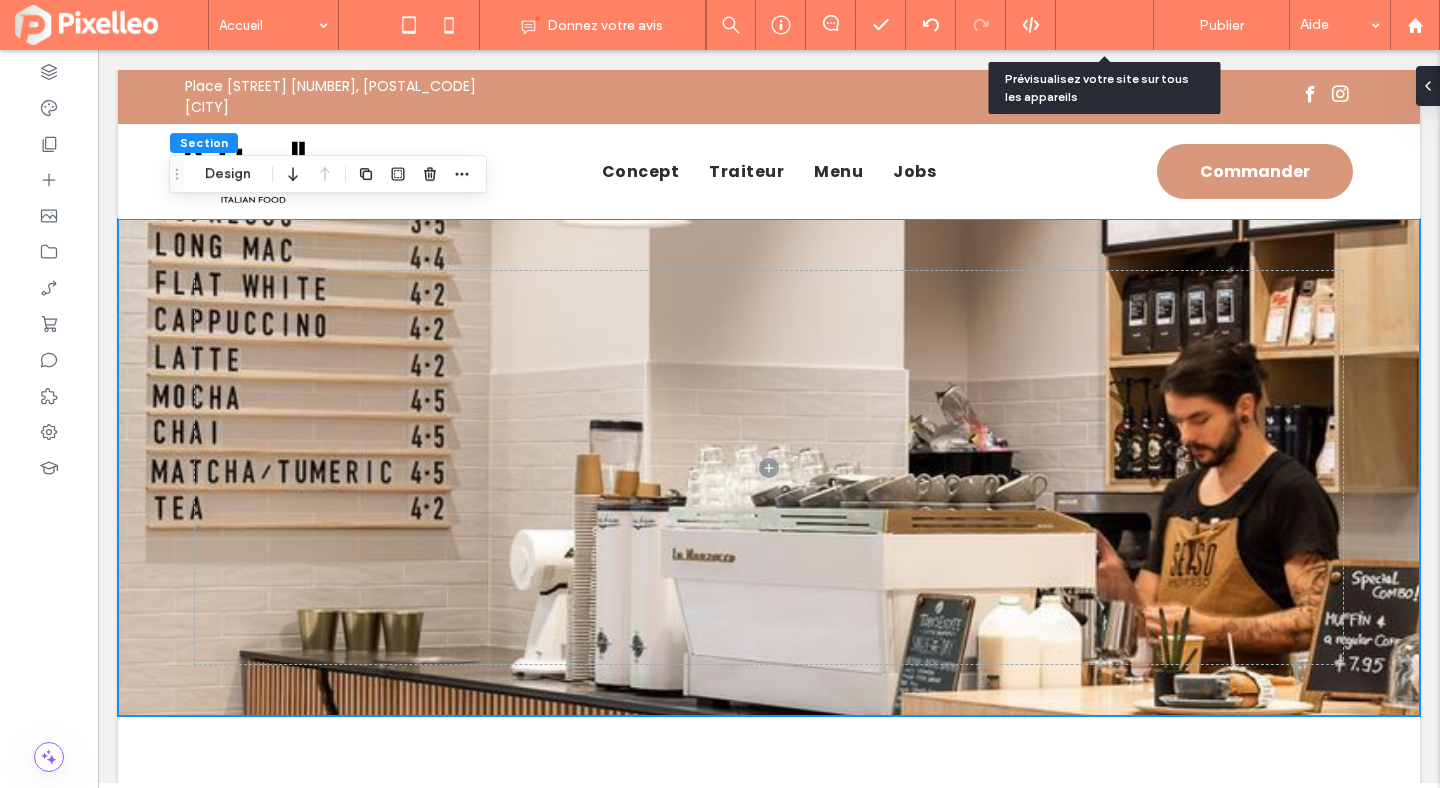 click 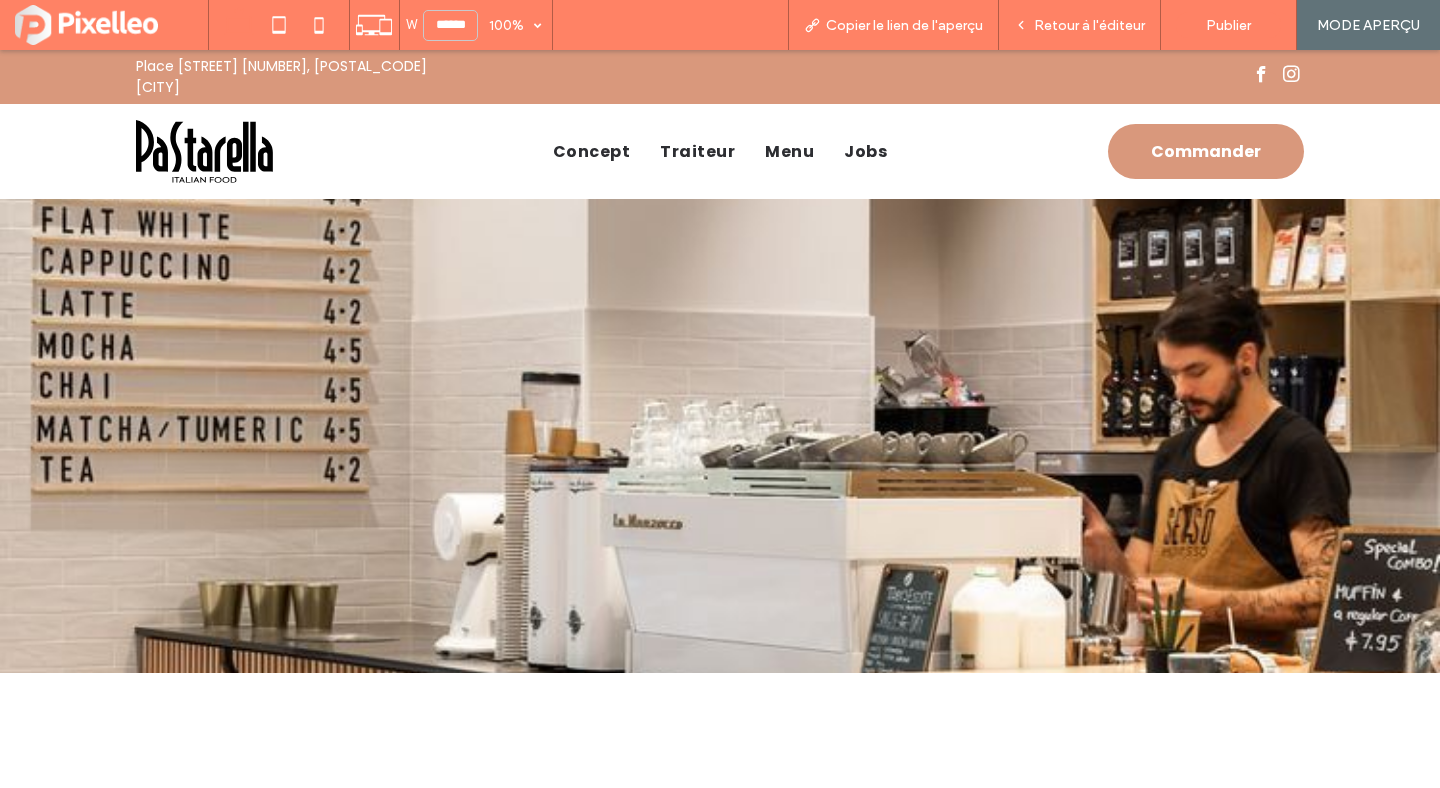 scroll, scrollTop: 0, scrollLeft: 0, axis: both 